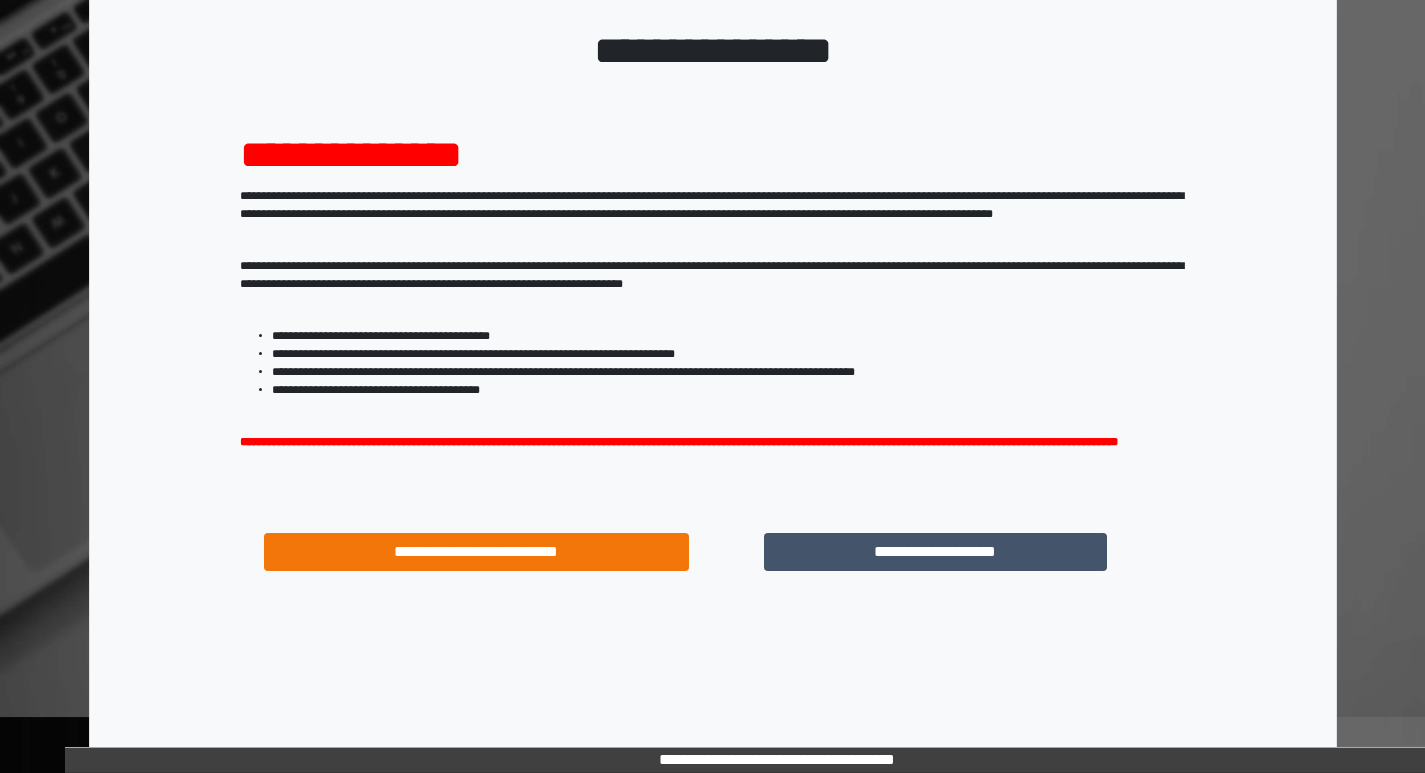 scroll, scrollTop: 137, scrollLeft: 0, axis: vertical 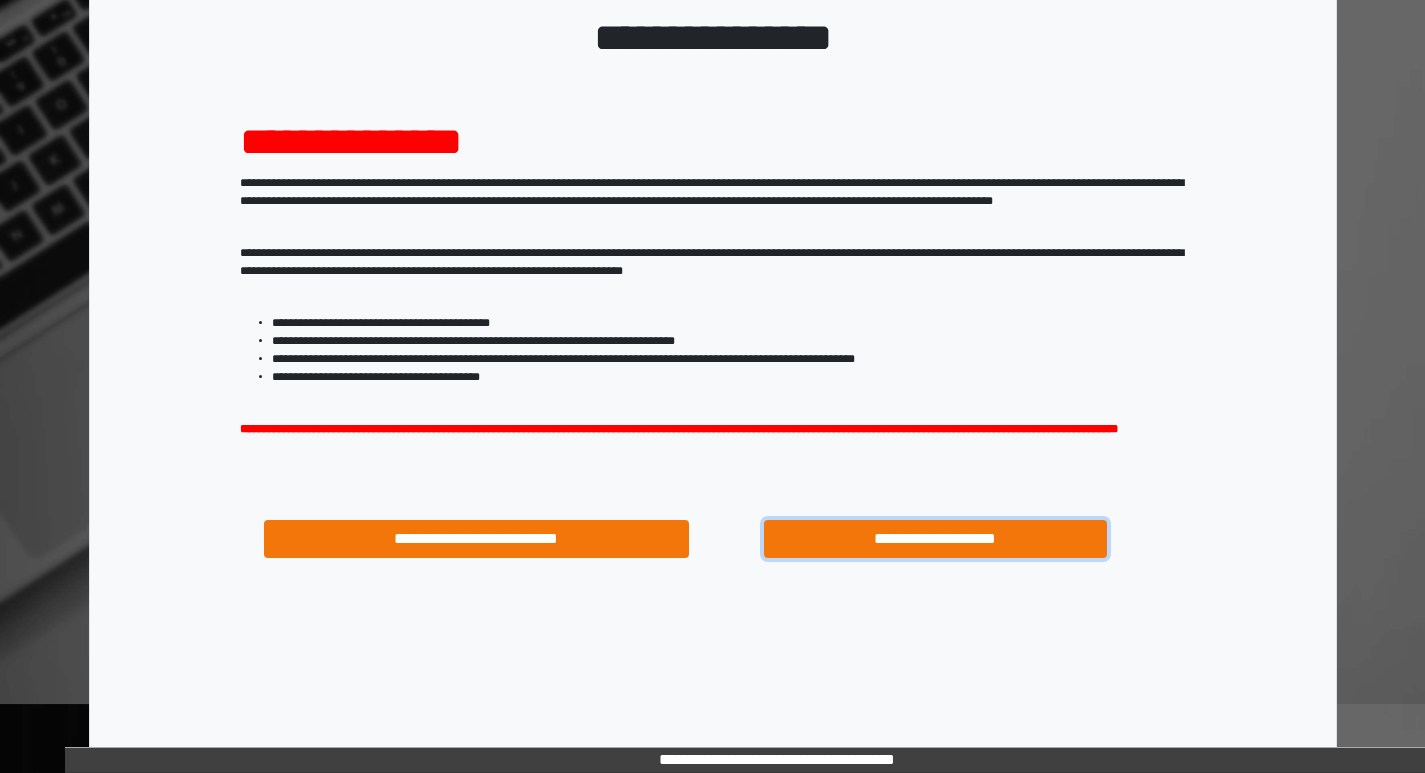 click on "**********" at bounding box center (936, 539) 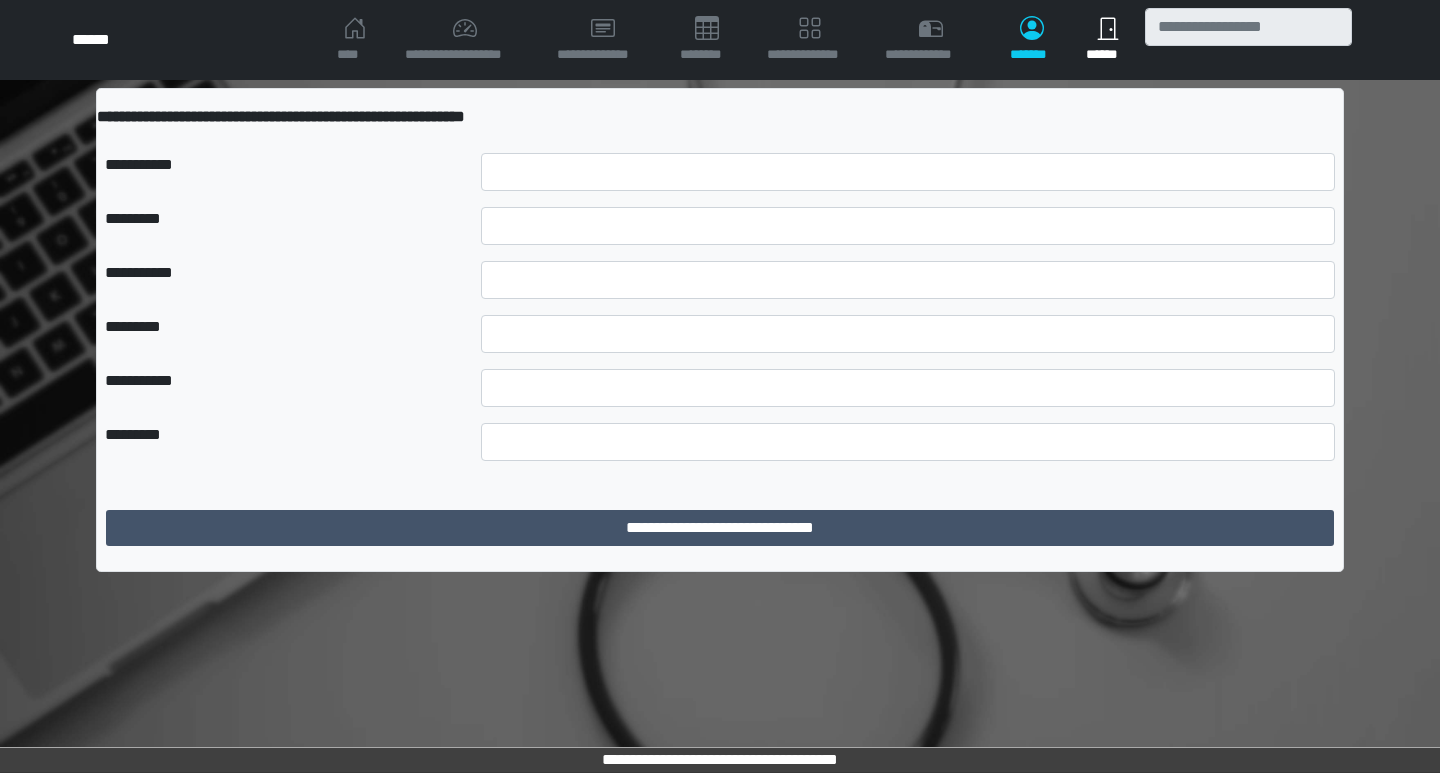 scroll, scrollTop: 0, scrollLeft: 0, axis: both 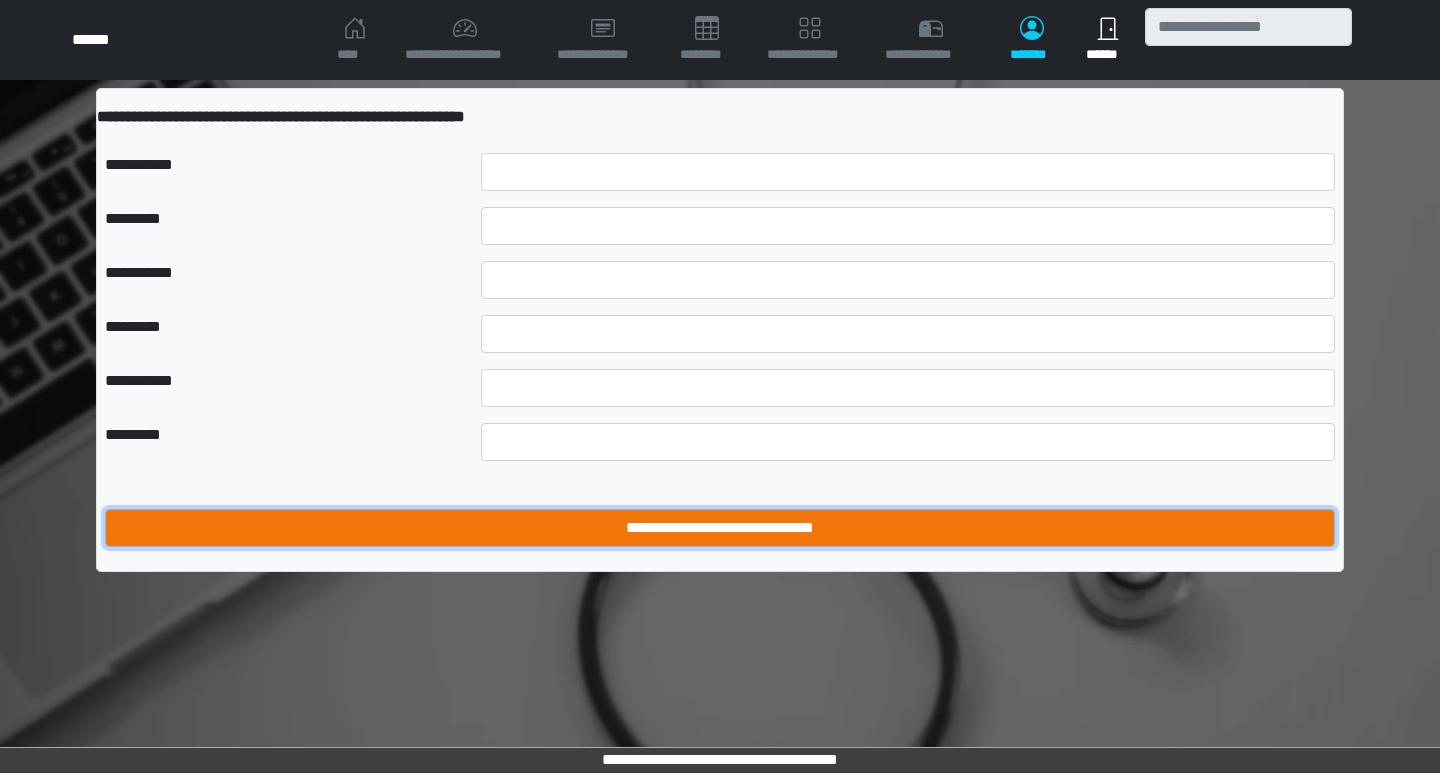 click on "**********" at bounding box center [720, 528] 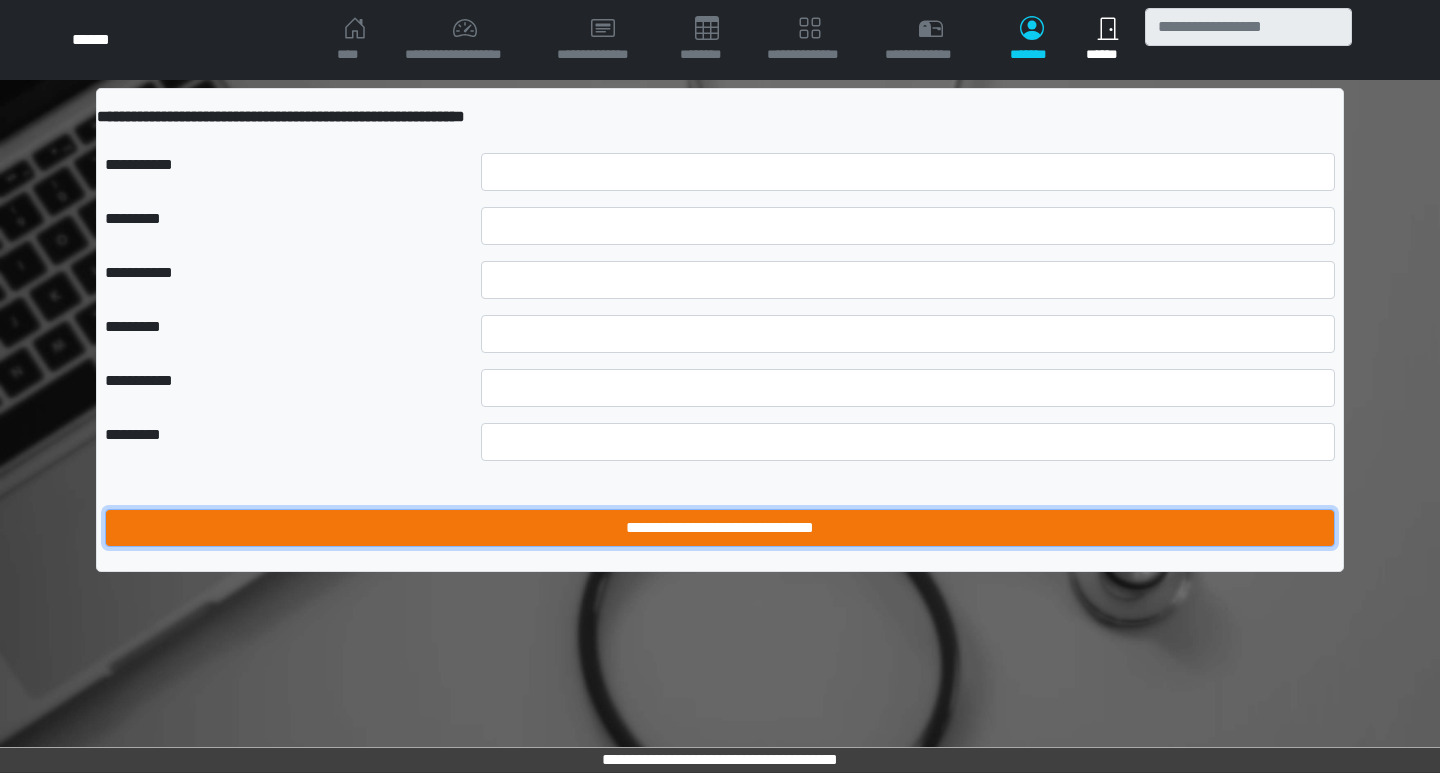 click on "**********" at bounding box center [720, 528] 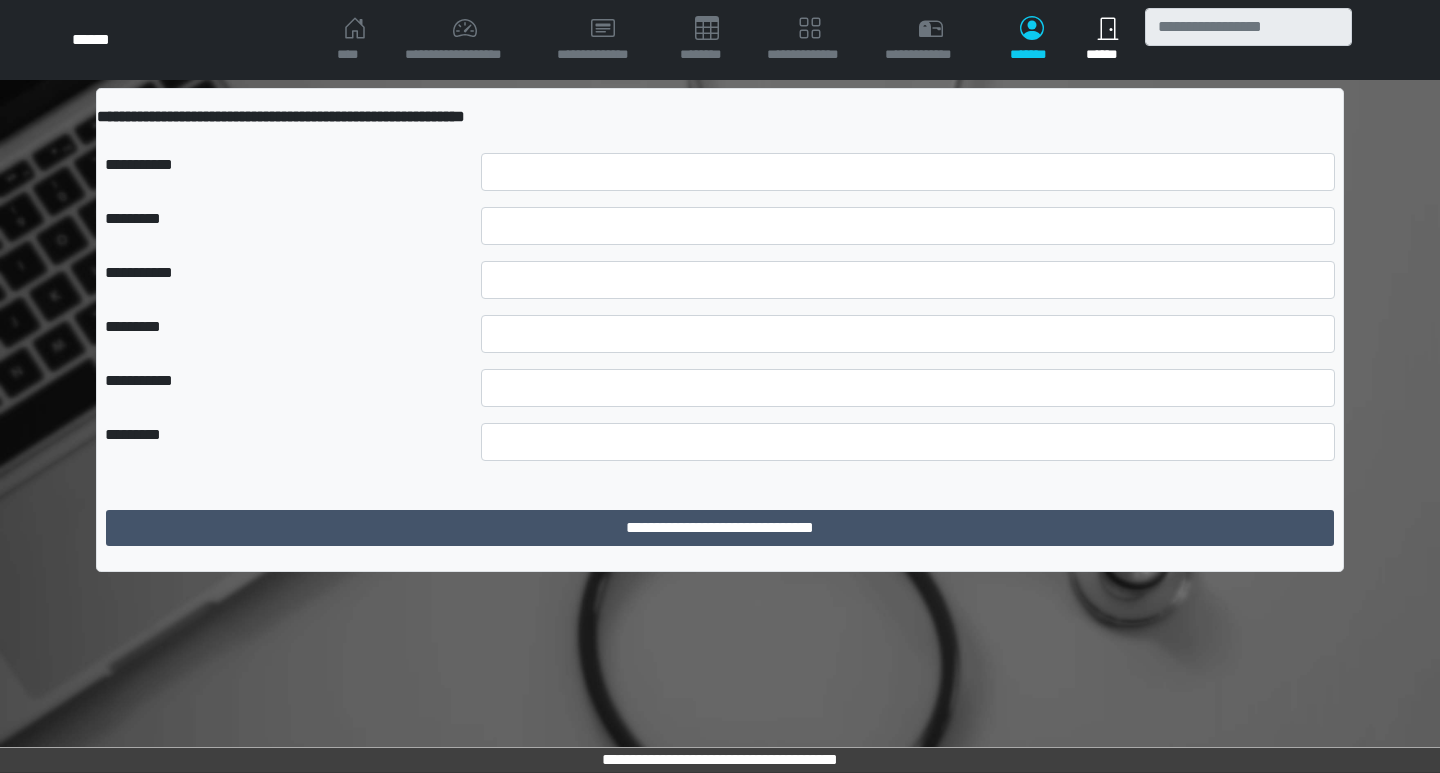 click on "****" at bounding box center [355, 40] 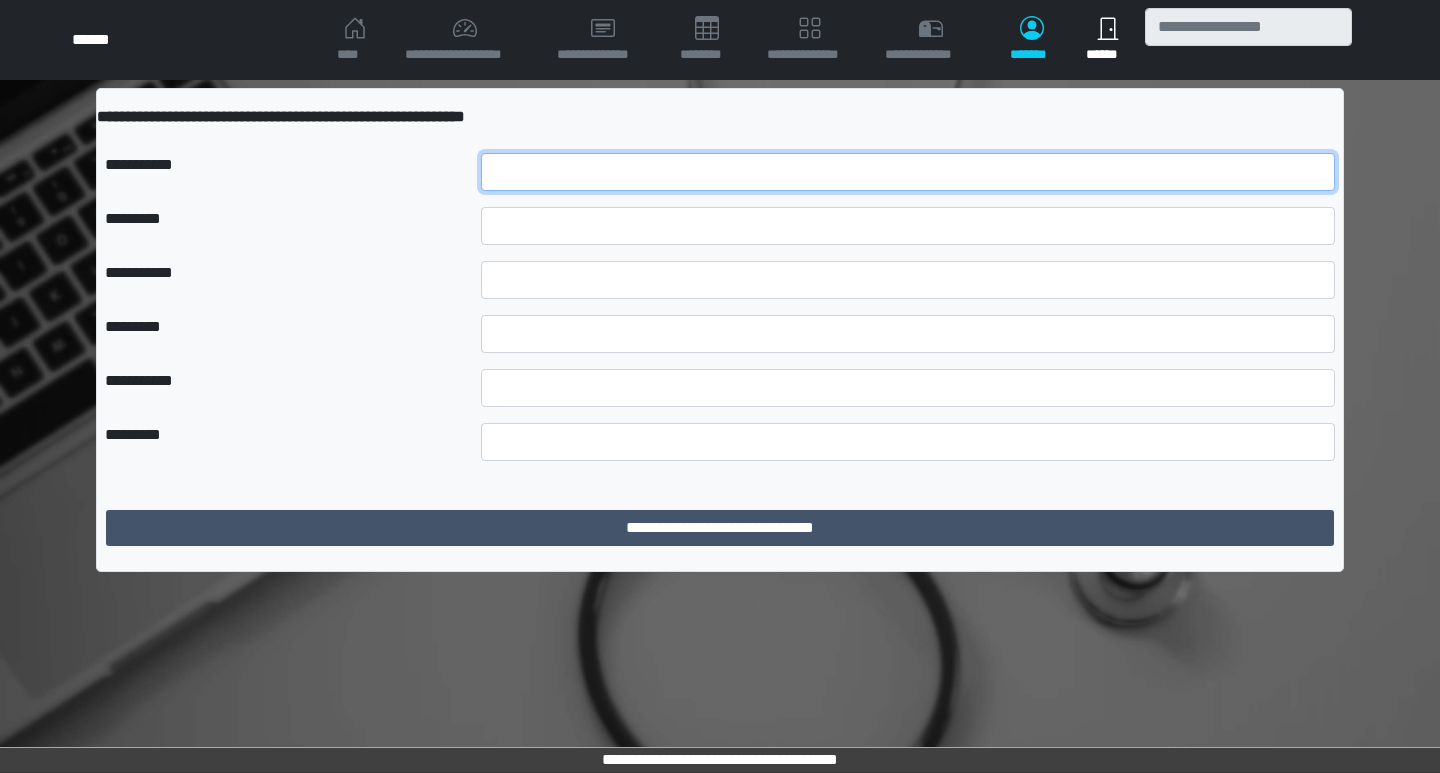 click at bounding box center [908, 172] 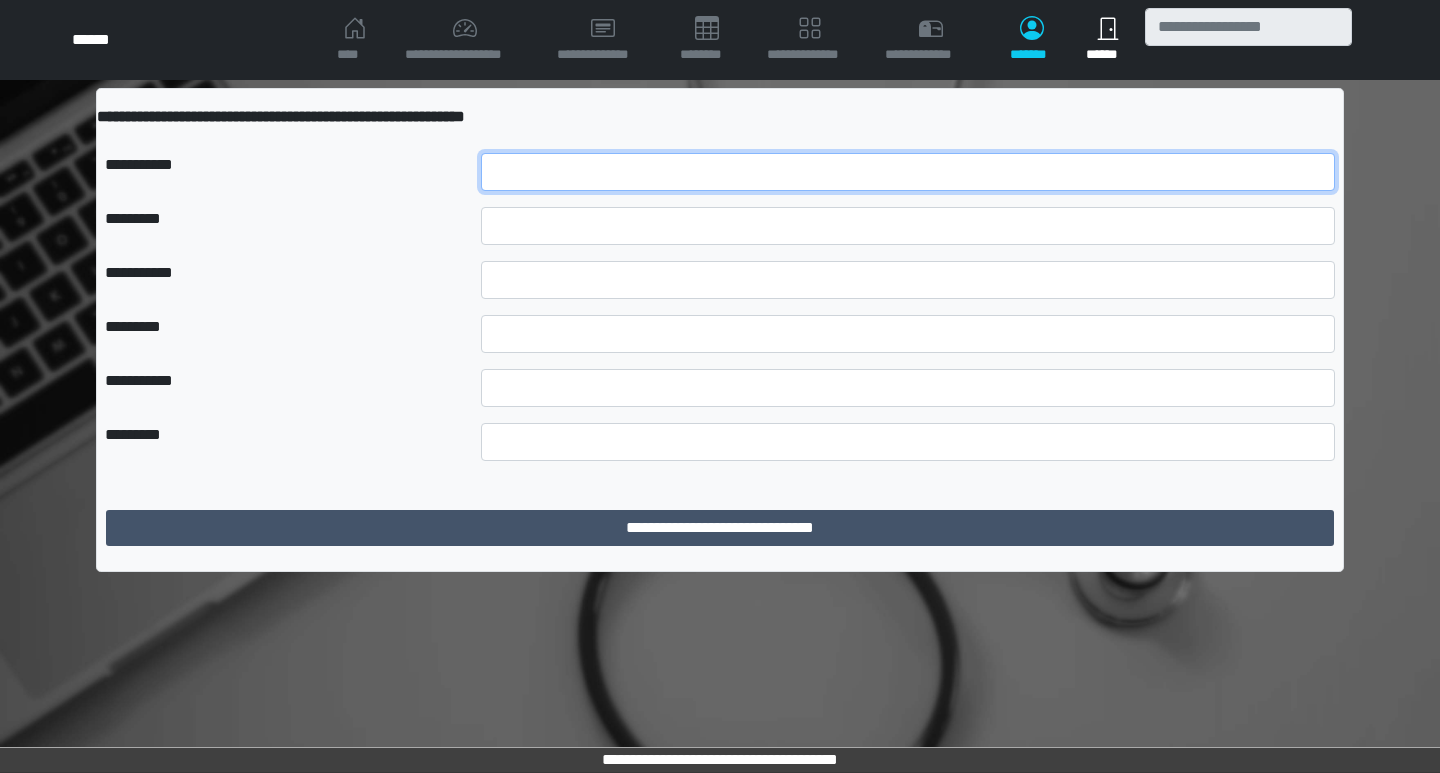 type on "**********" 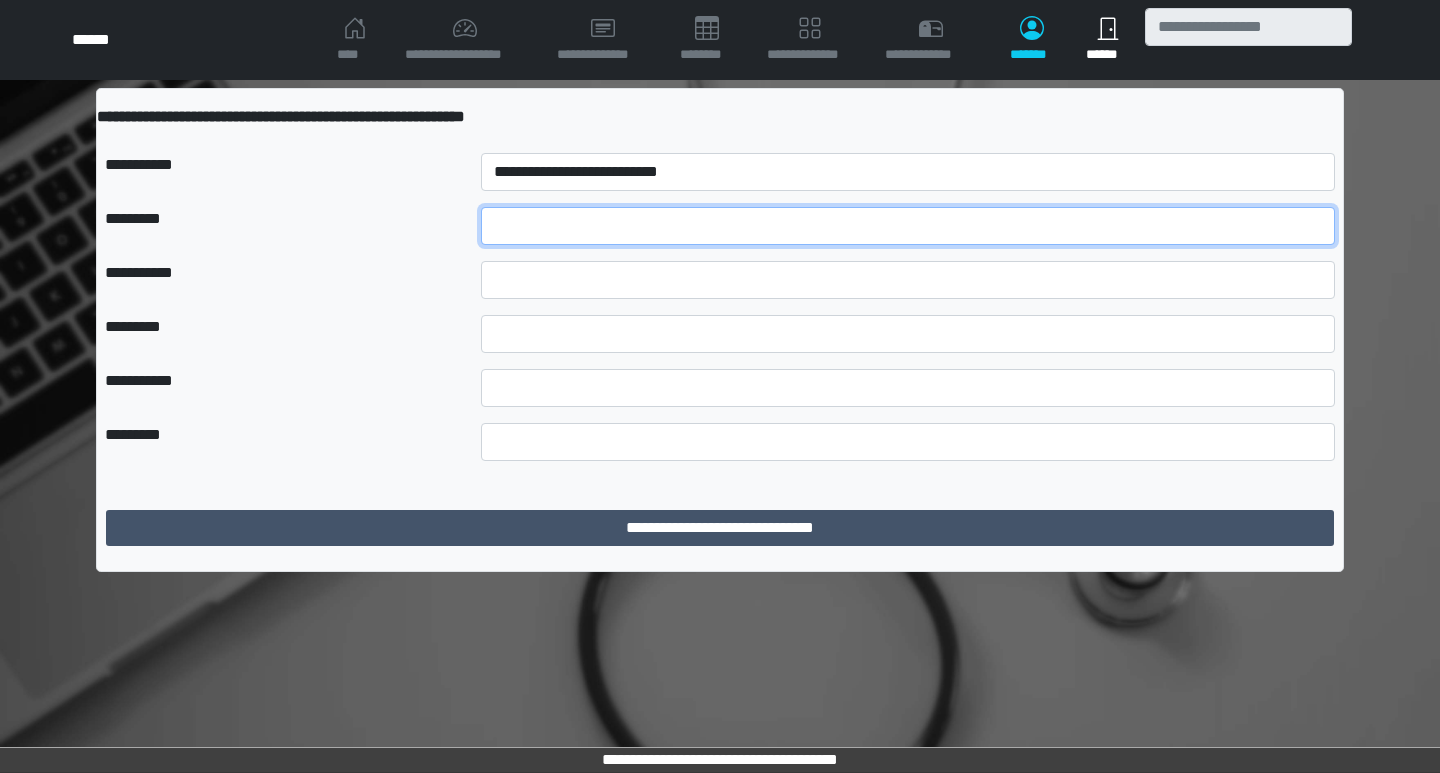 click at bounding box center (908, 226) 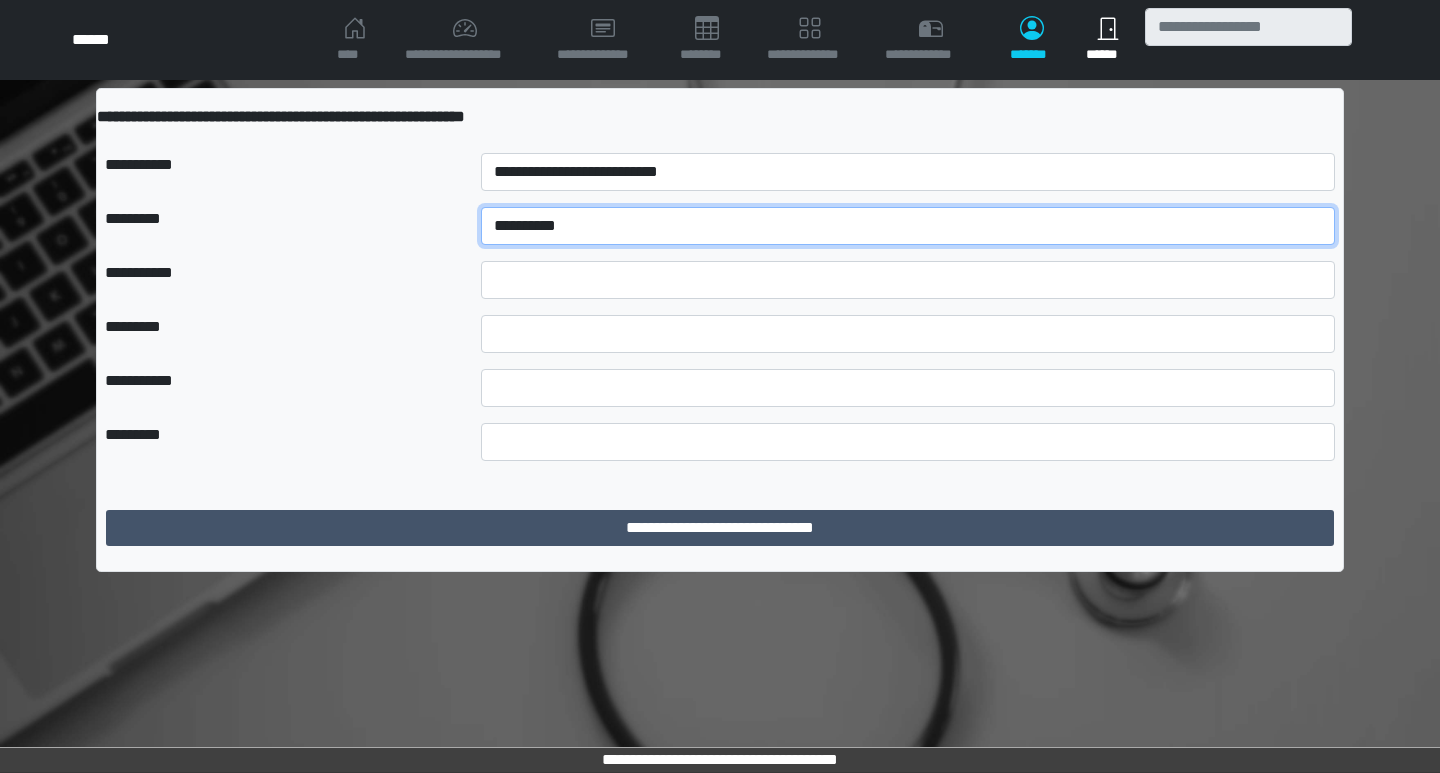 type on "**********" 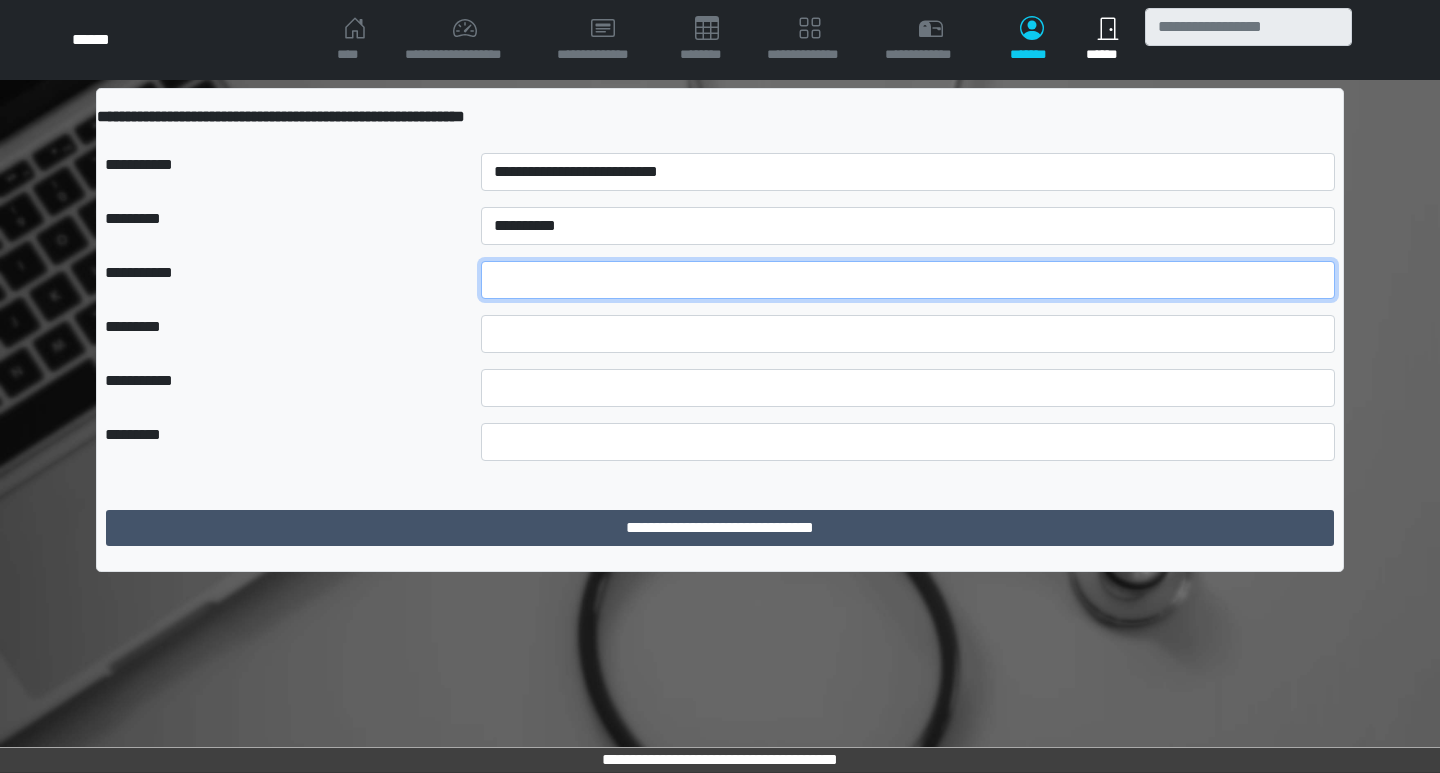 click at bounding box center [908, 280] 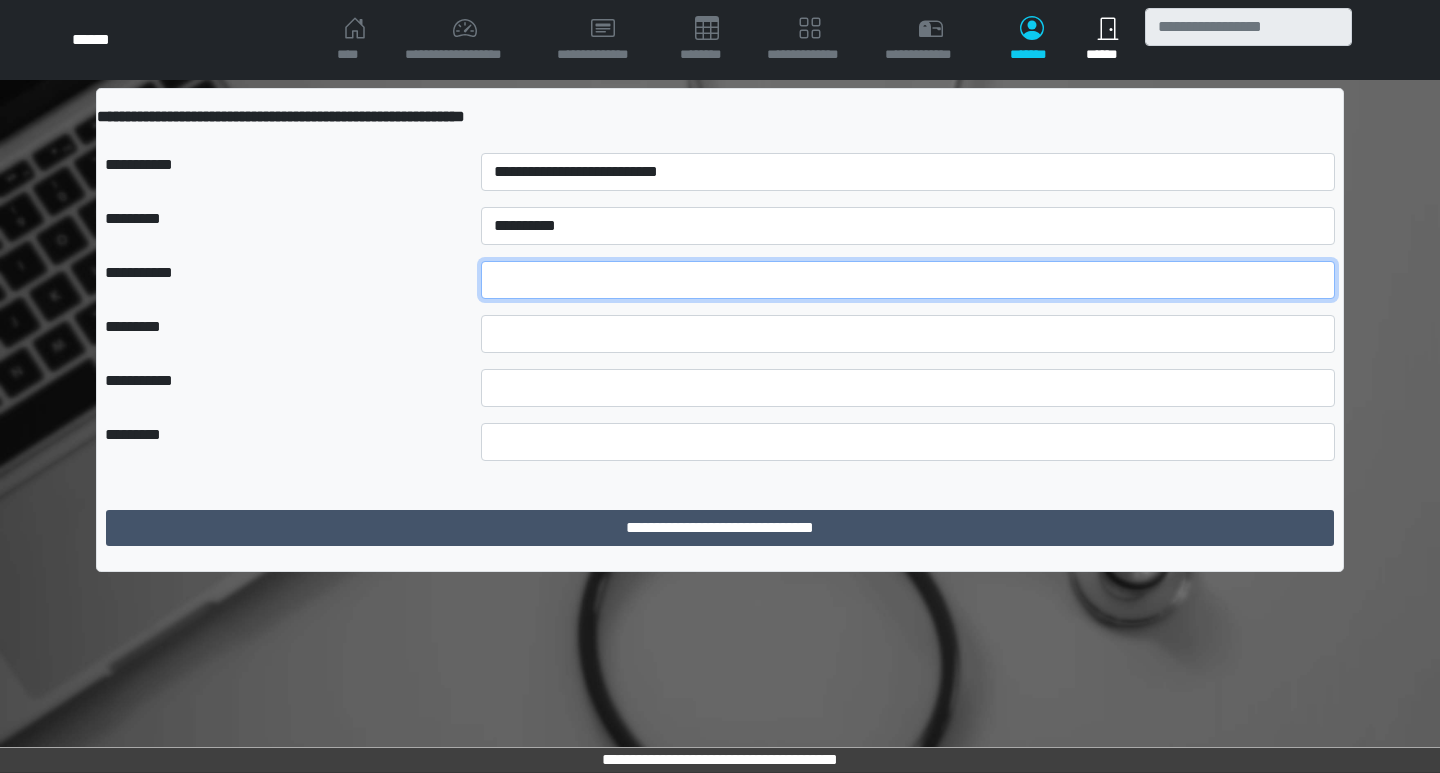 type on "**********" 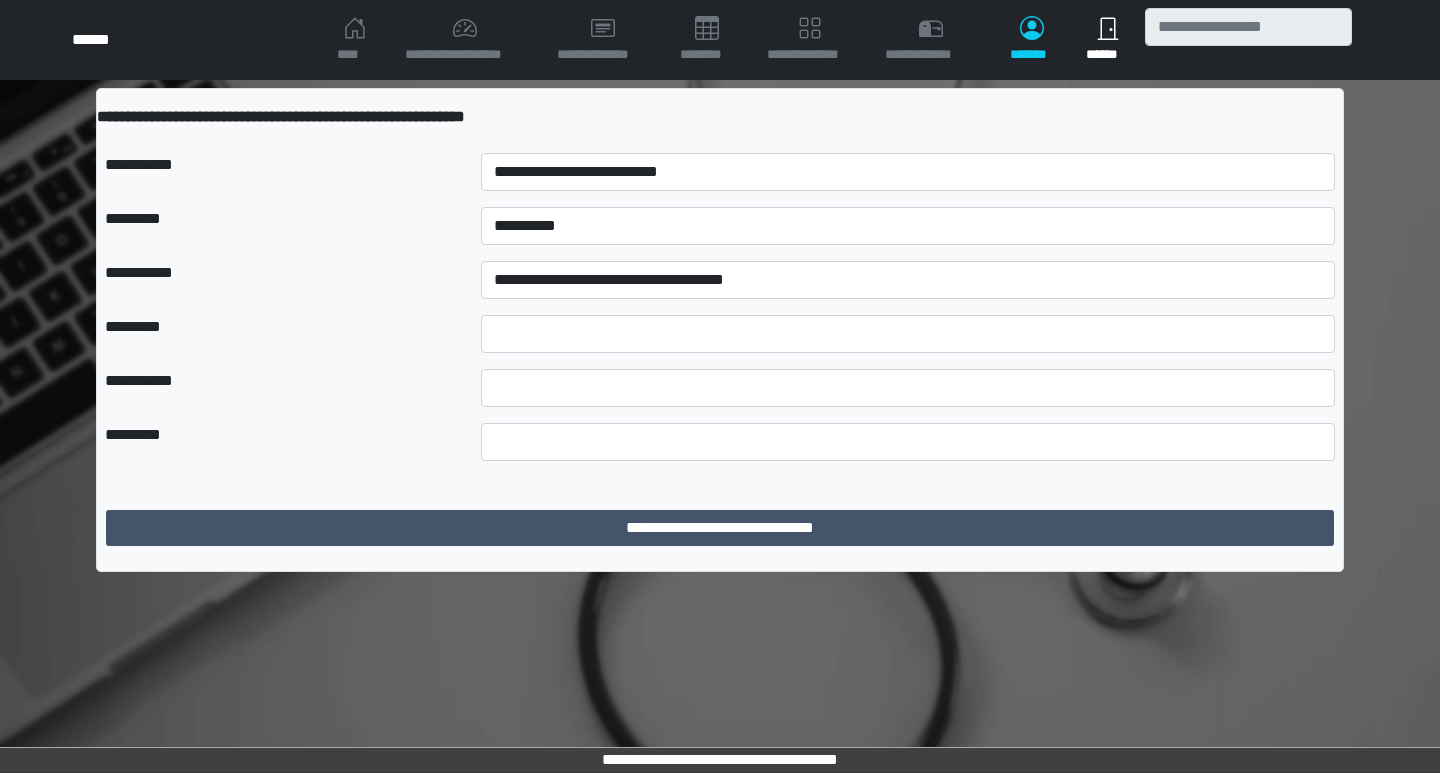 click on "**********" at bounding box center [908, 388] 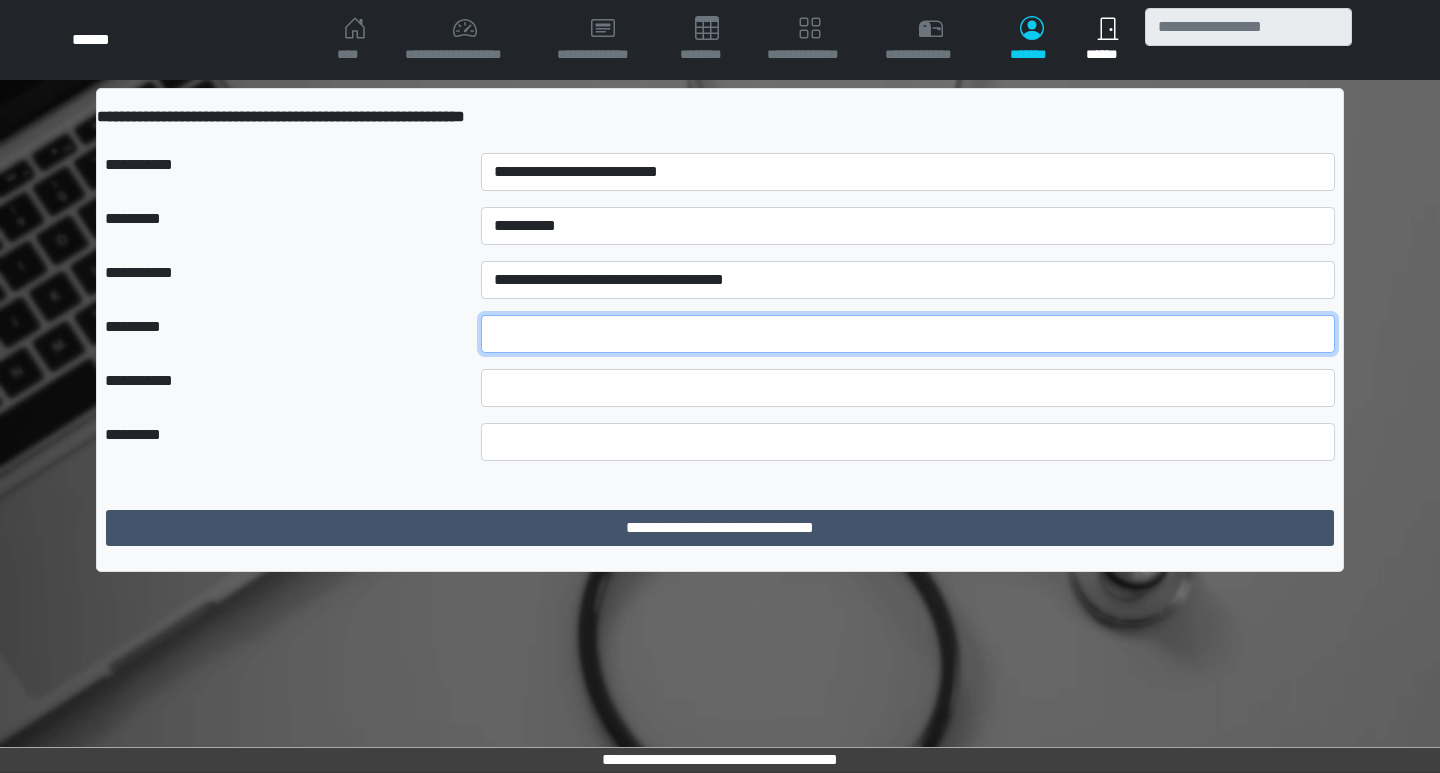 click at bounding box center [908, 334] 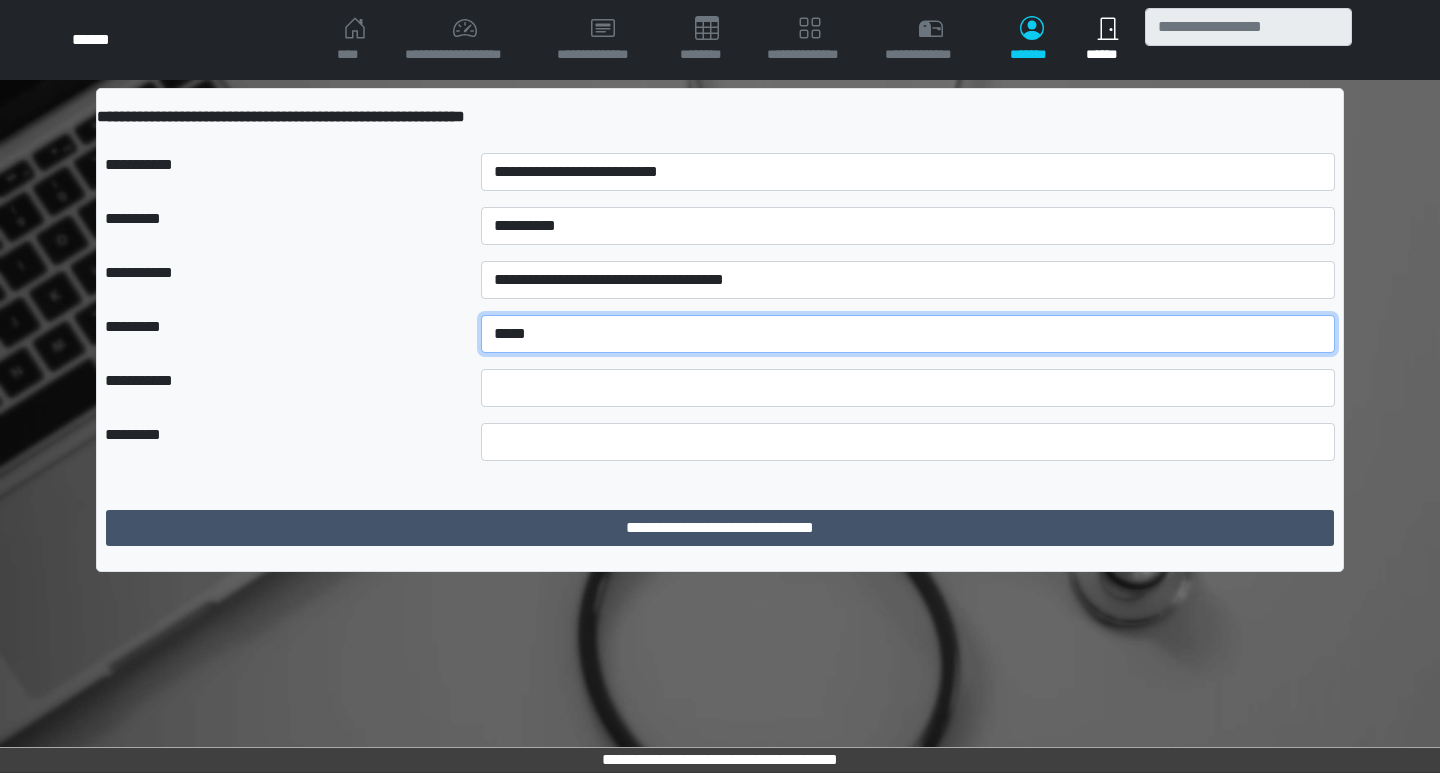 type on "*****" 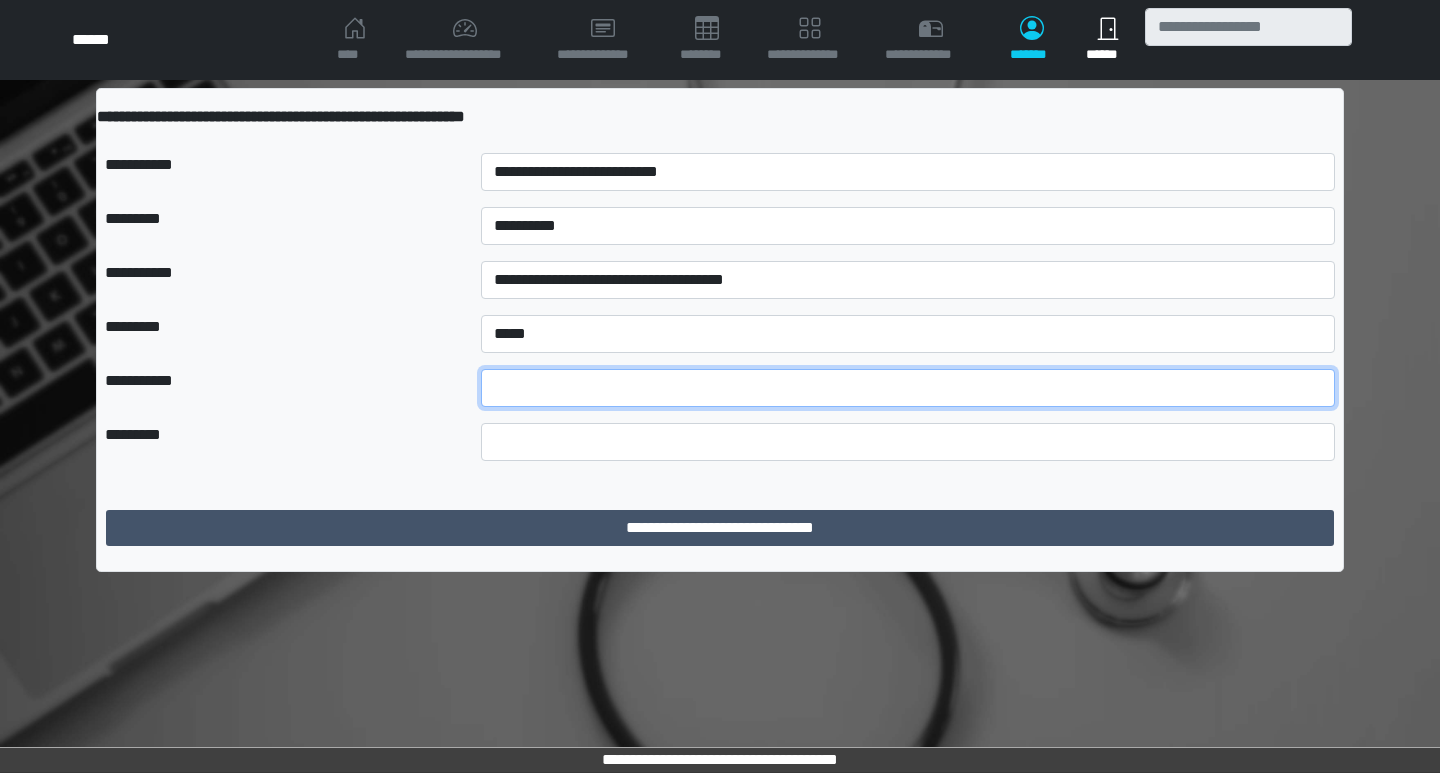 click at bounding box center [908, 388] 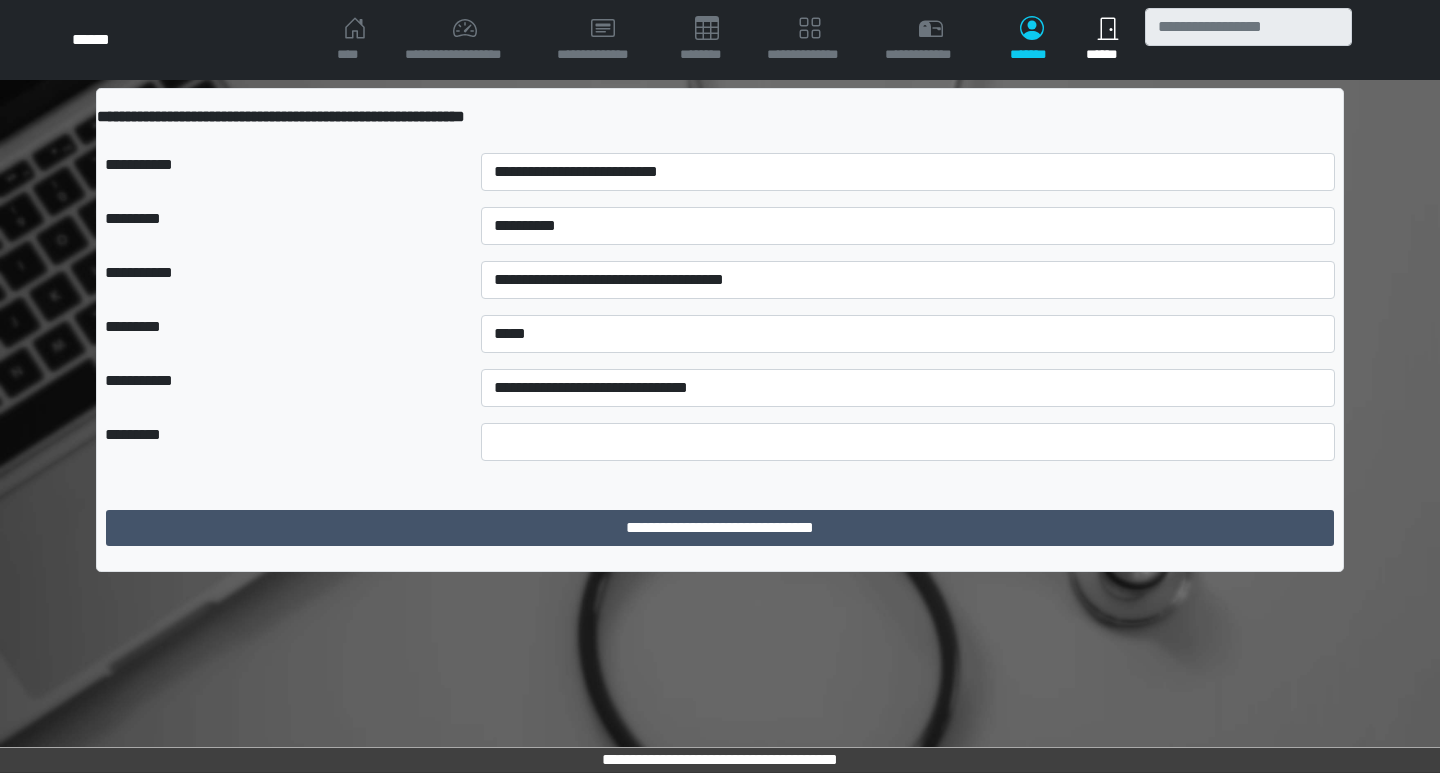 click at bounding box center [908, 442] 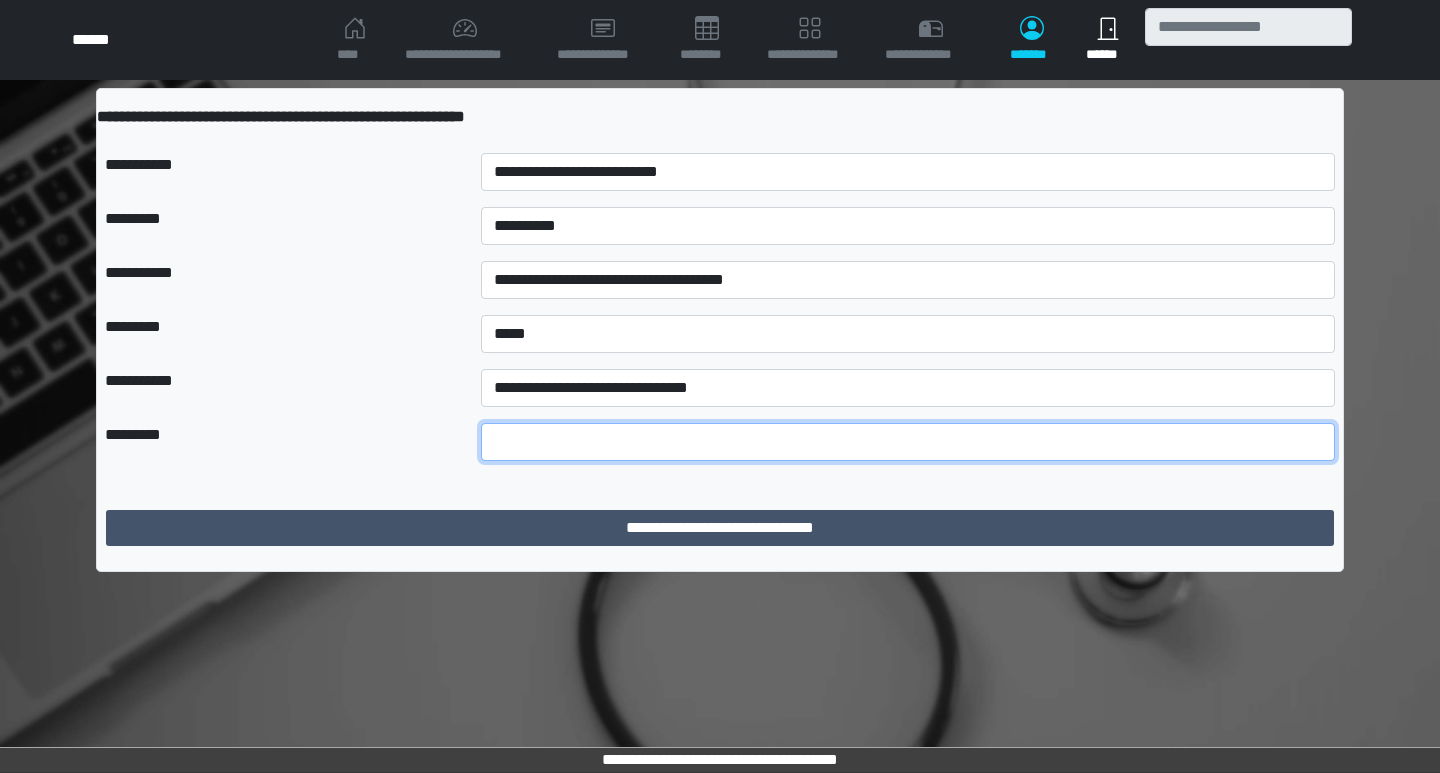 click at bounding box center [908, 442] 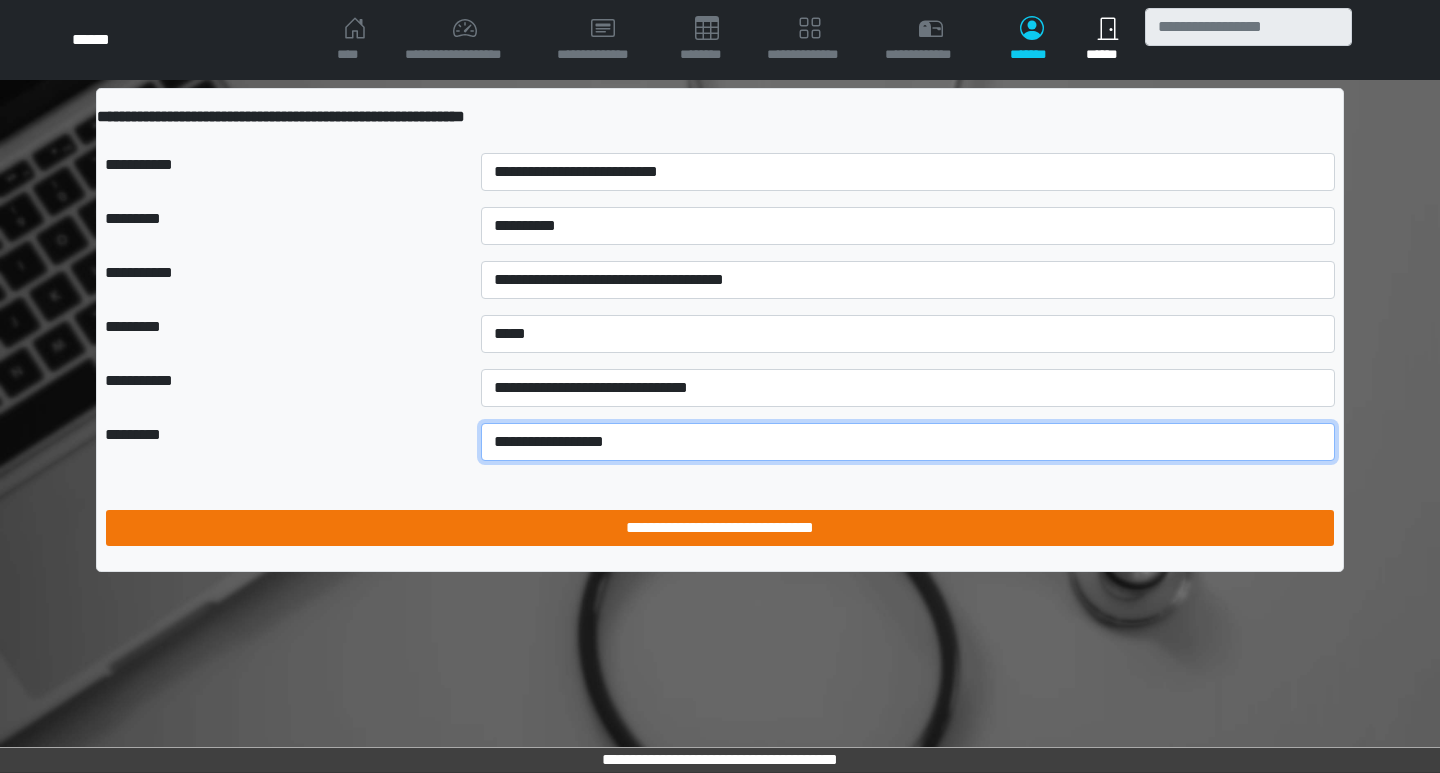 type on "**********" 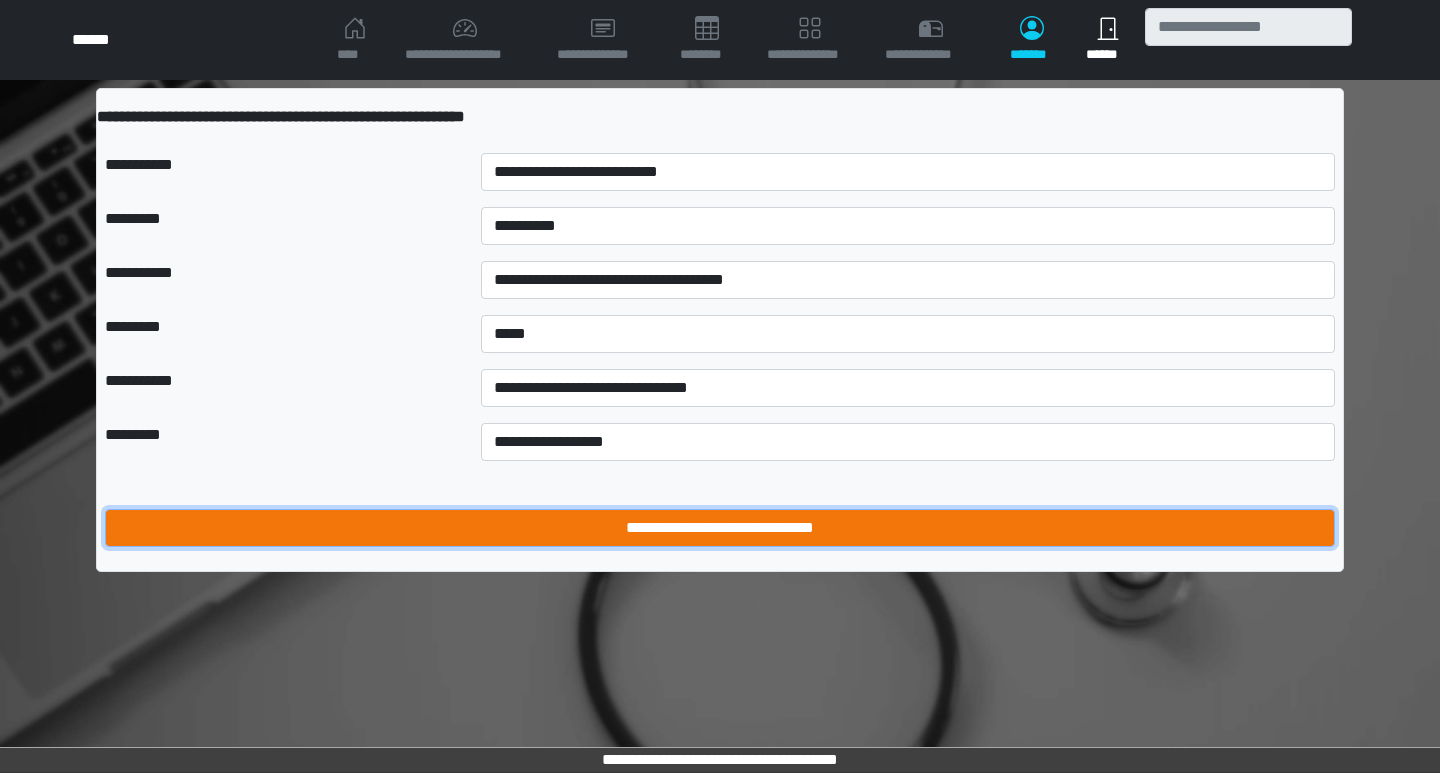 click on "**********" at bounding box center [720, 528] 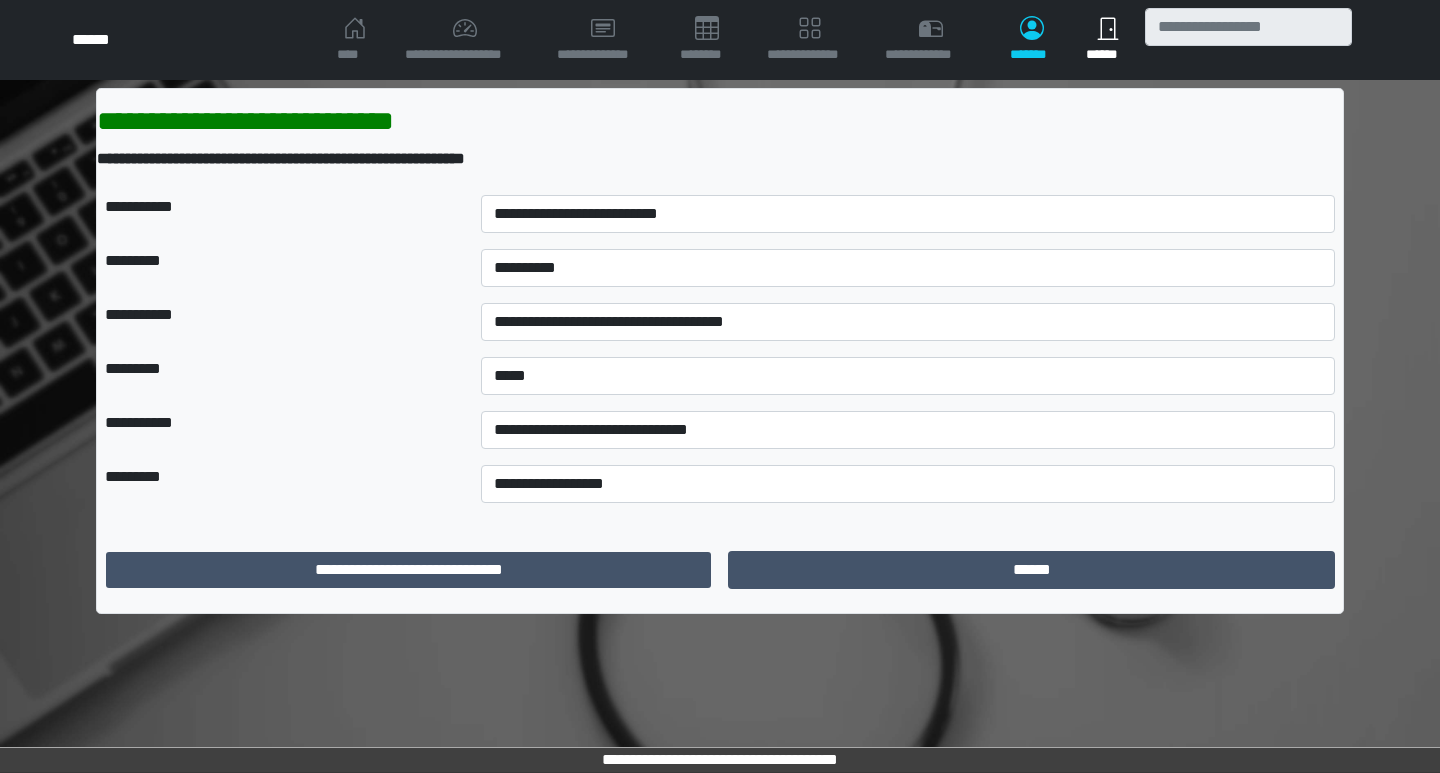 scroll, scrollTop: 0, scrollLeft: 0, axis: both 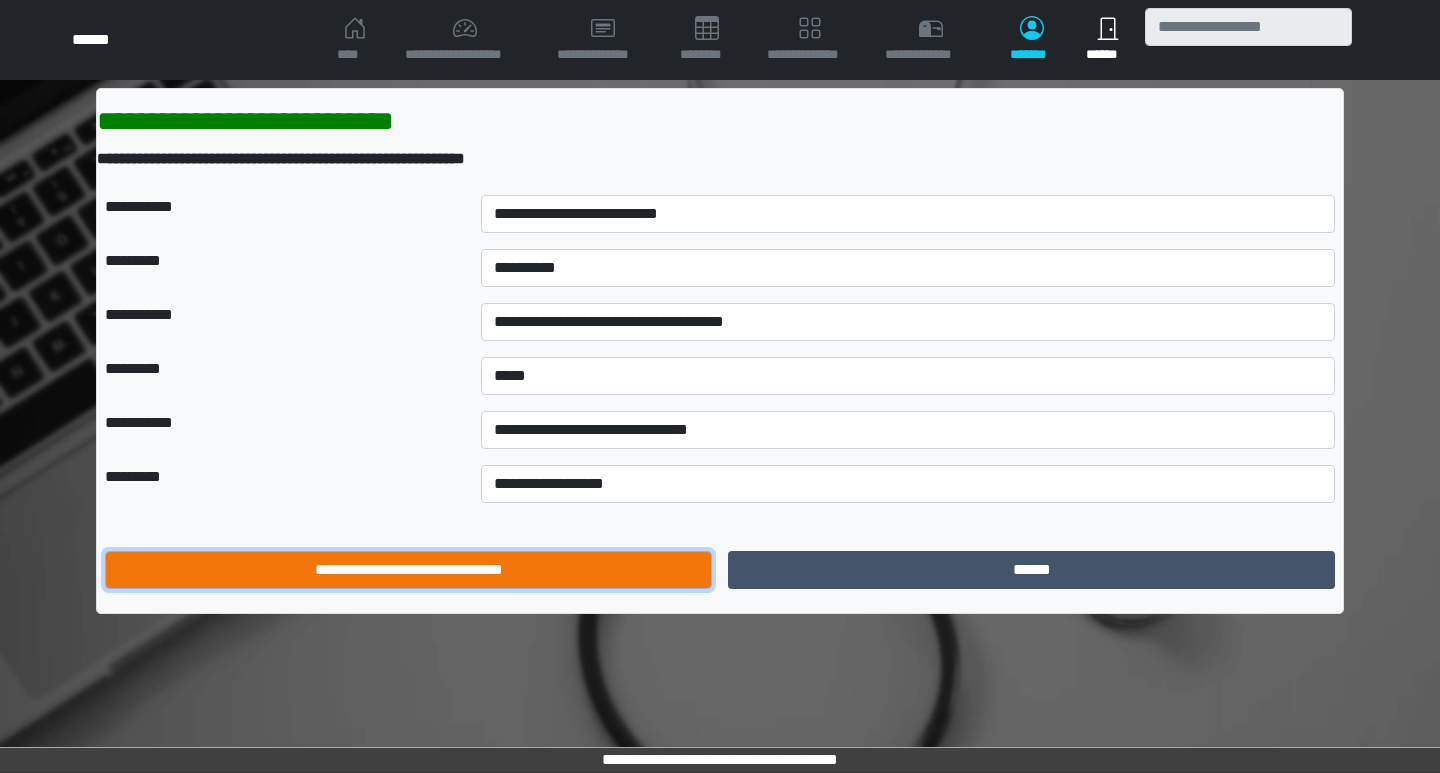 click on "**********" at bounding box center [408, 570] 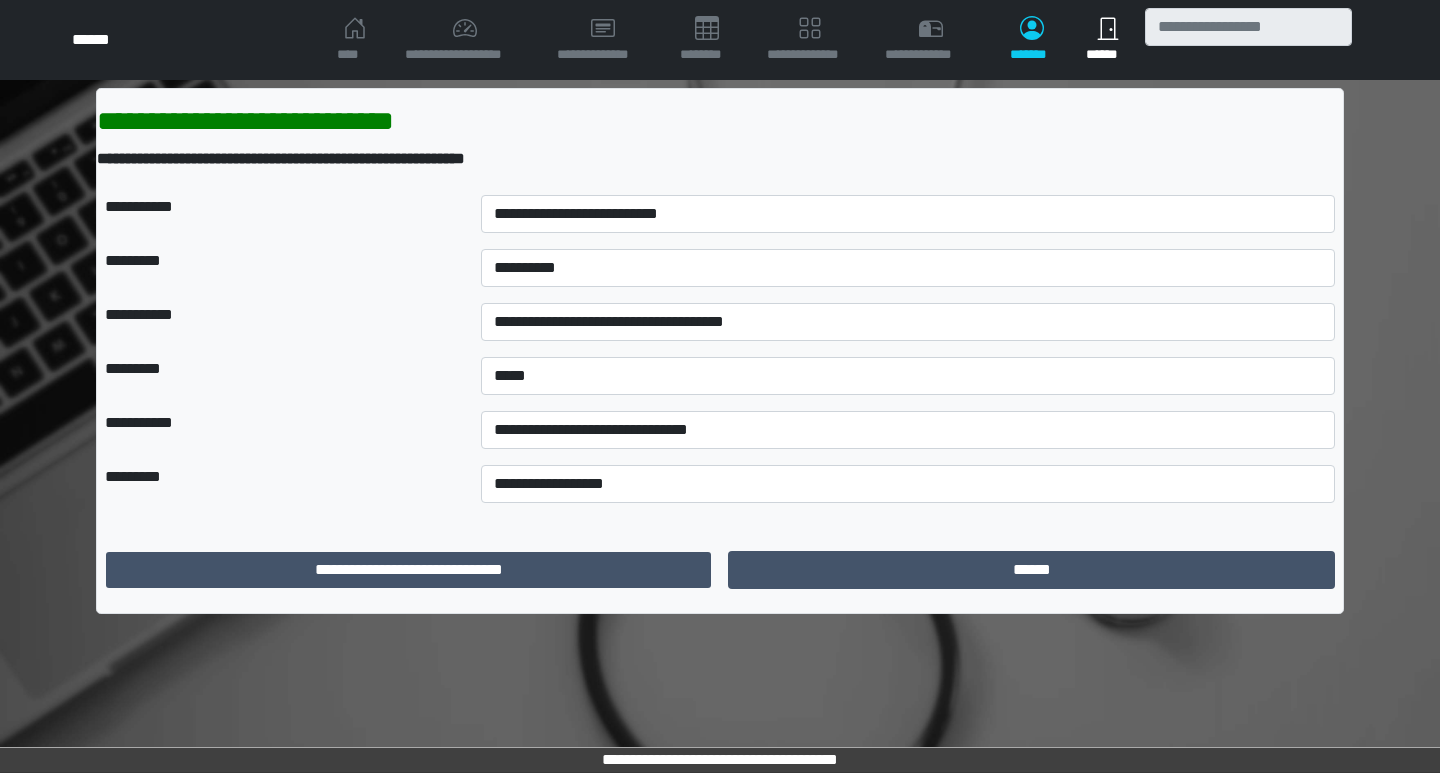 scroll, scrollTop: 0, scrollLeft: 0, axis: both 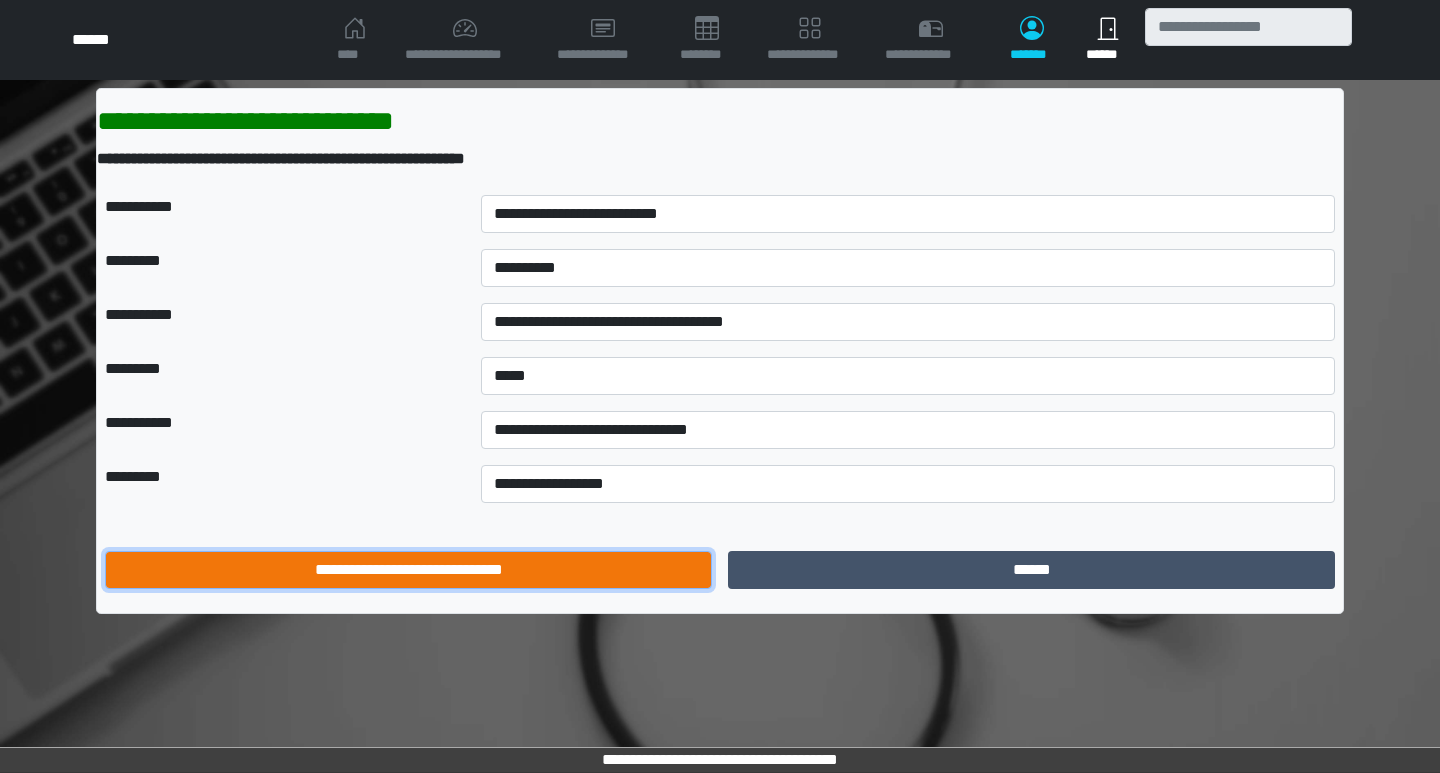 click on "**********" at bounding box center (408, 570) 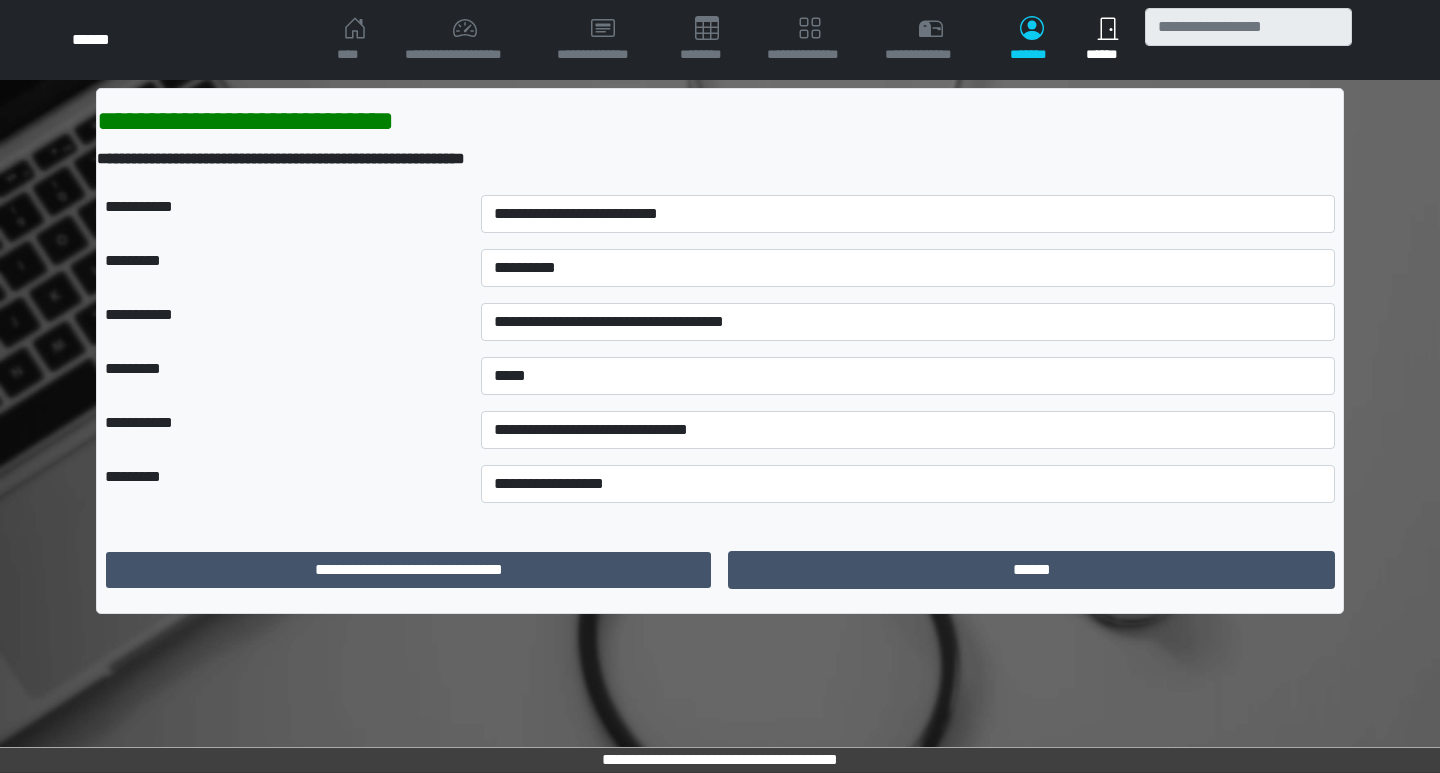 scroll, scrollTop: 0, scrollLeft: 0, axis: both 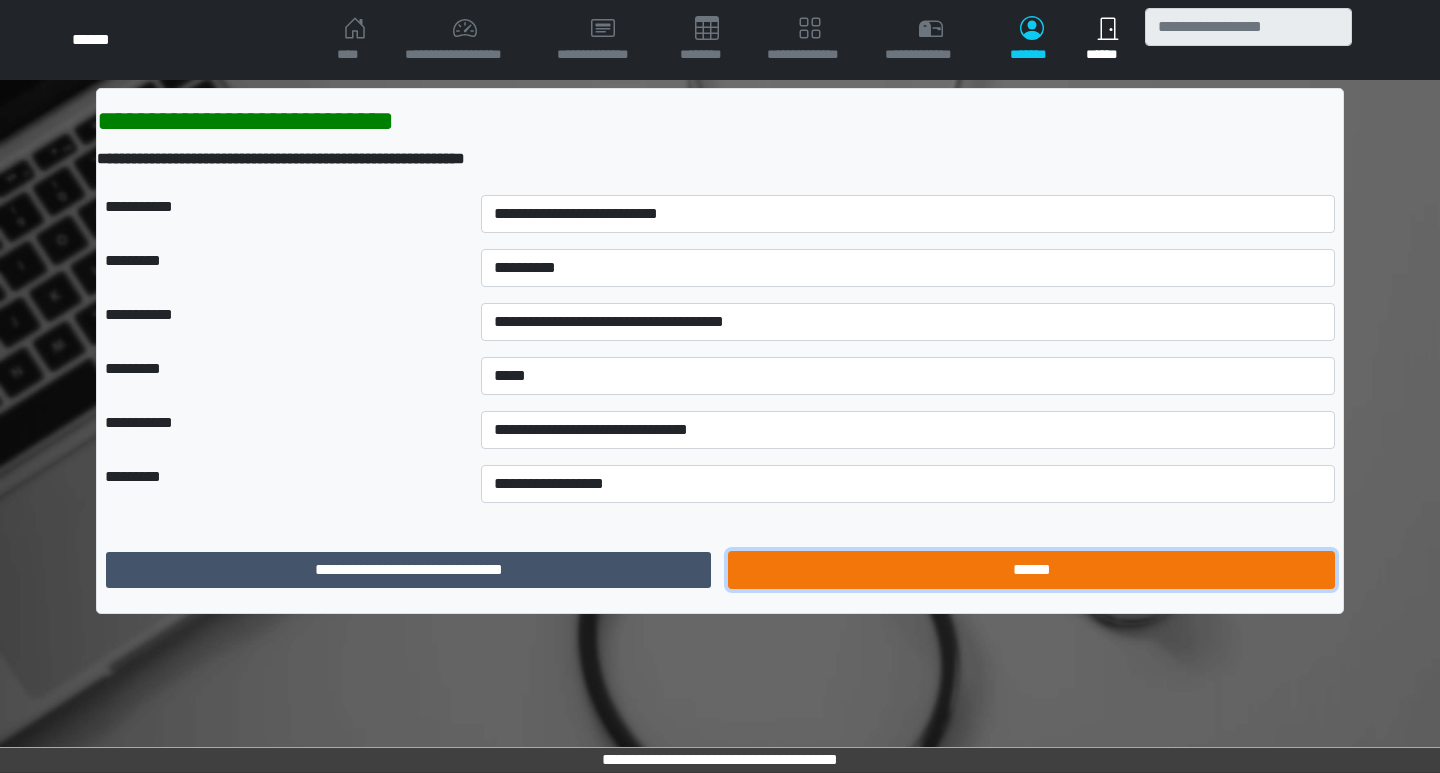 click on "******" at bounding box center [1031, 570] 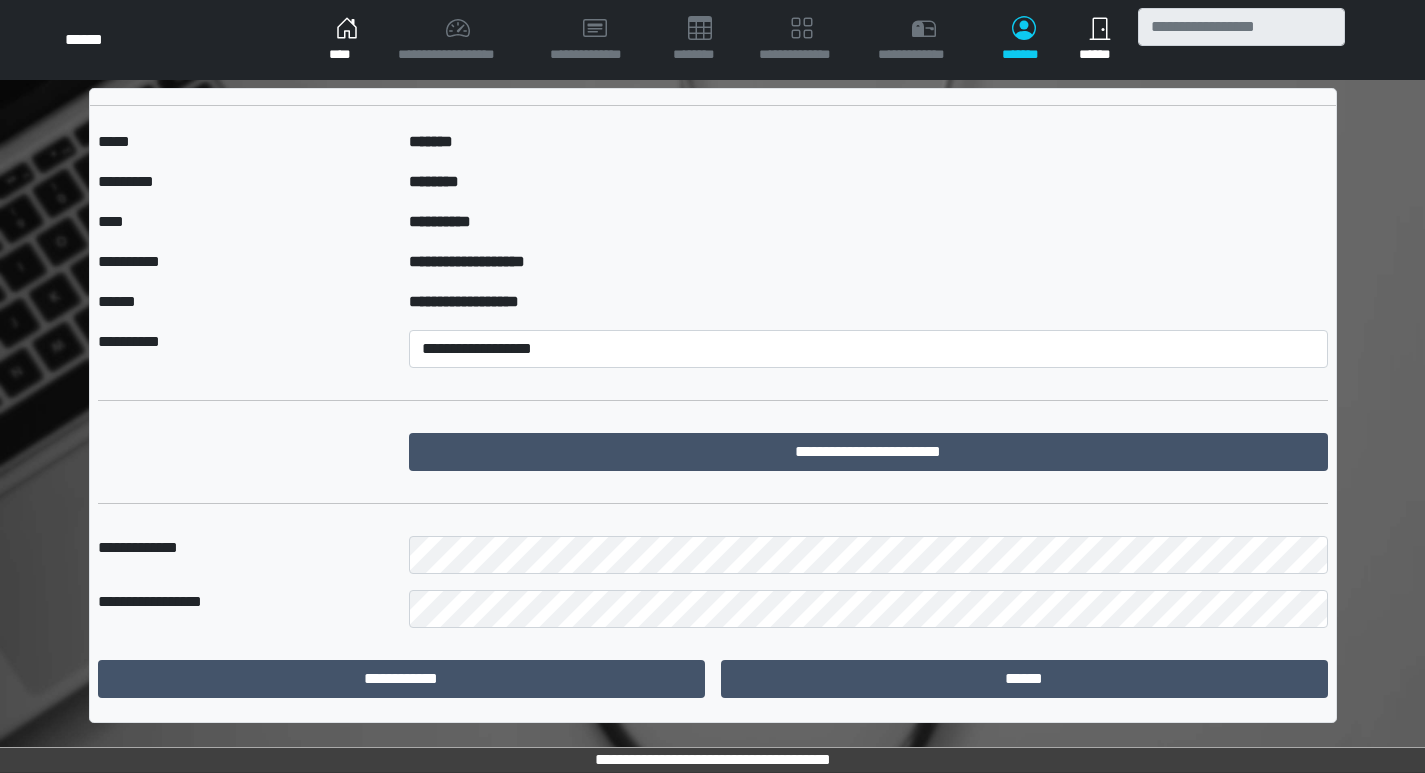scroll, scrollTop: 4, scrollLeft: 0, axis: vertical 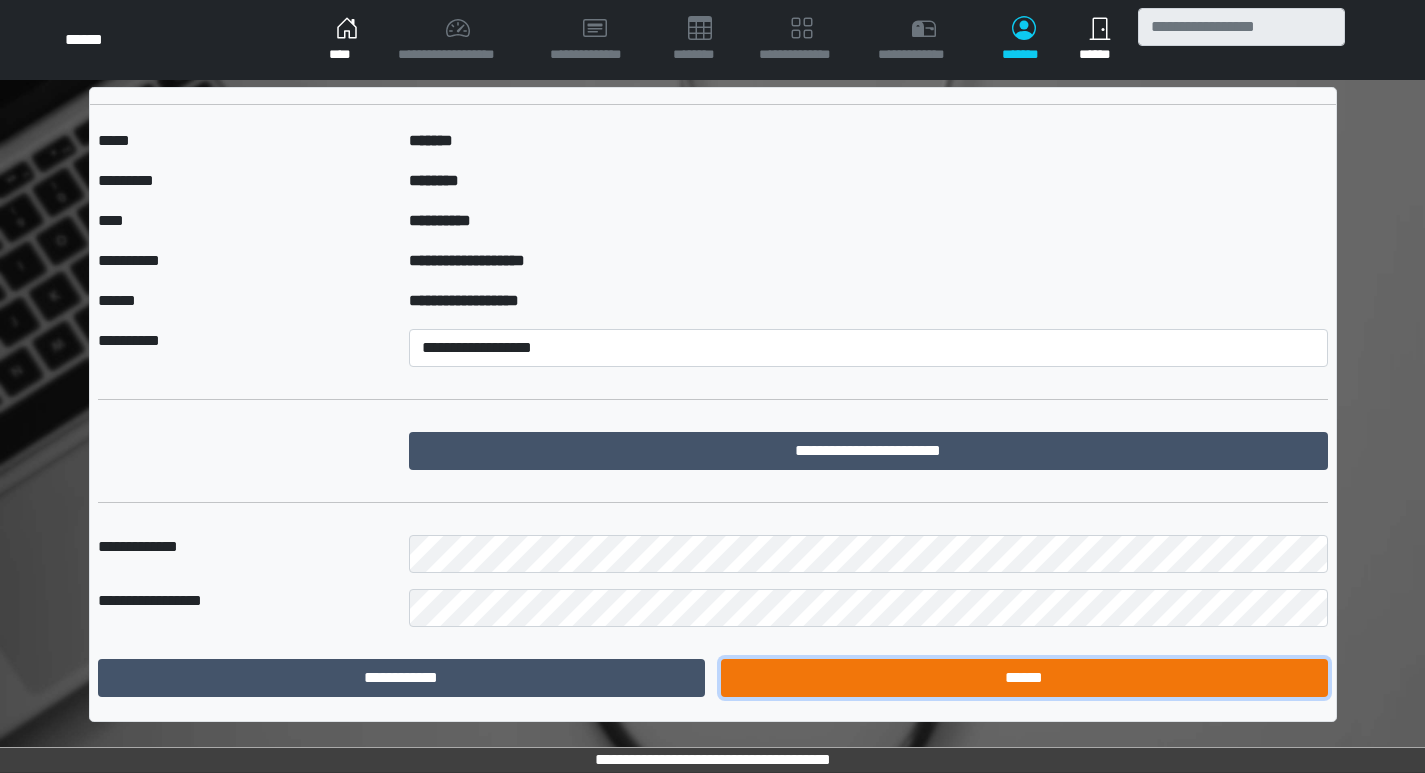 click on "******" at bounding box center [1024, 678] 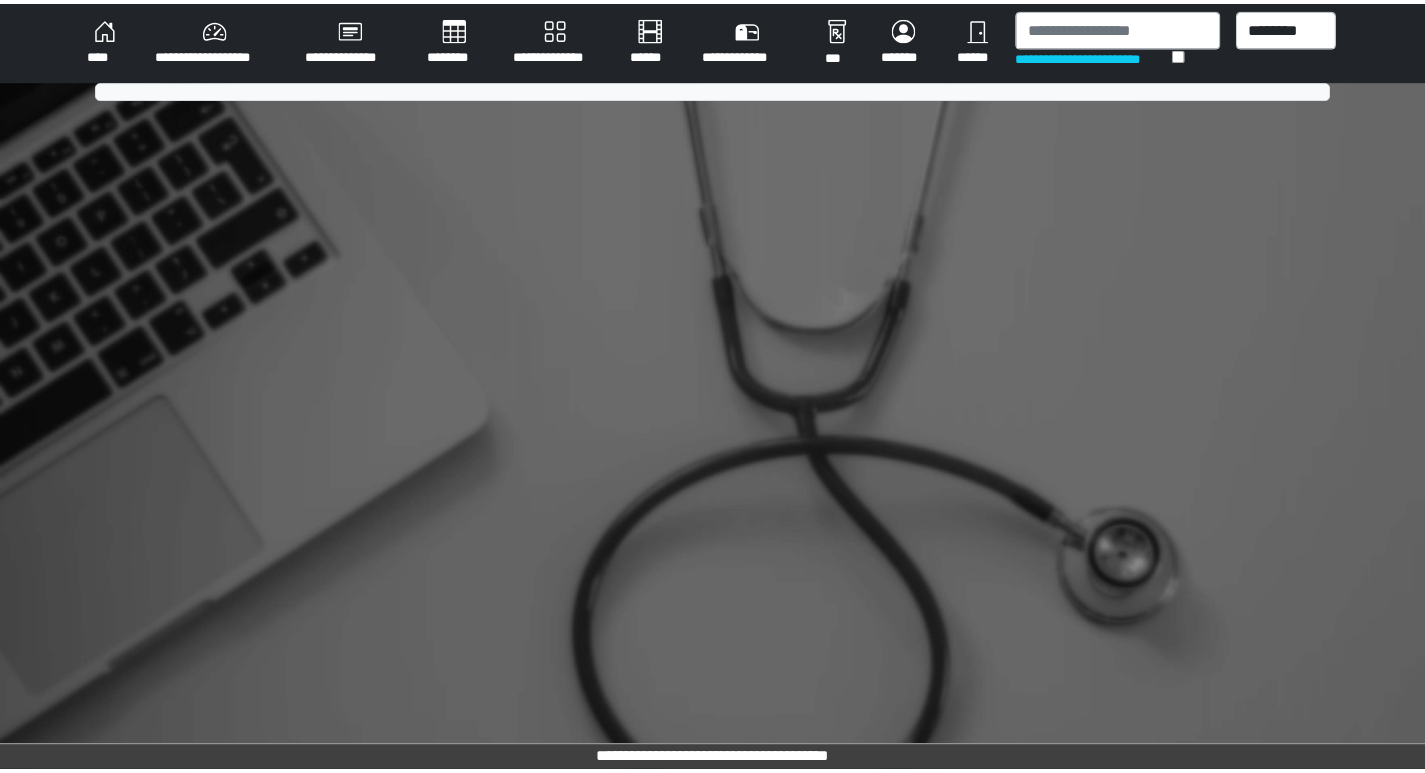 scroll, scrollTop: 0, scrollLeft: 0, axis: both 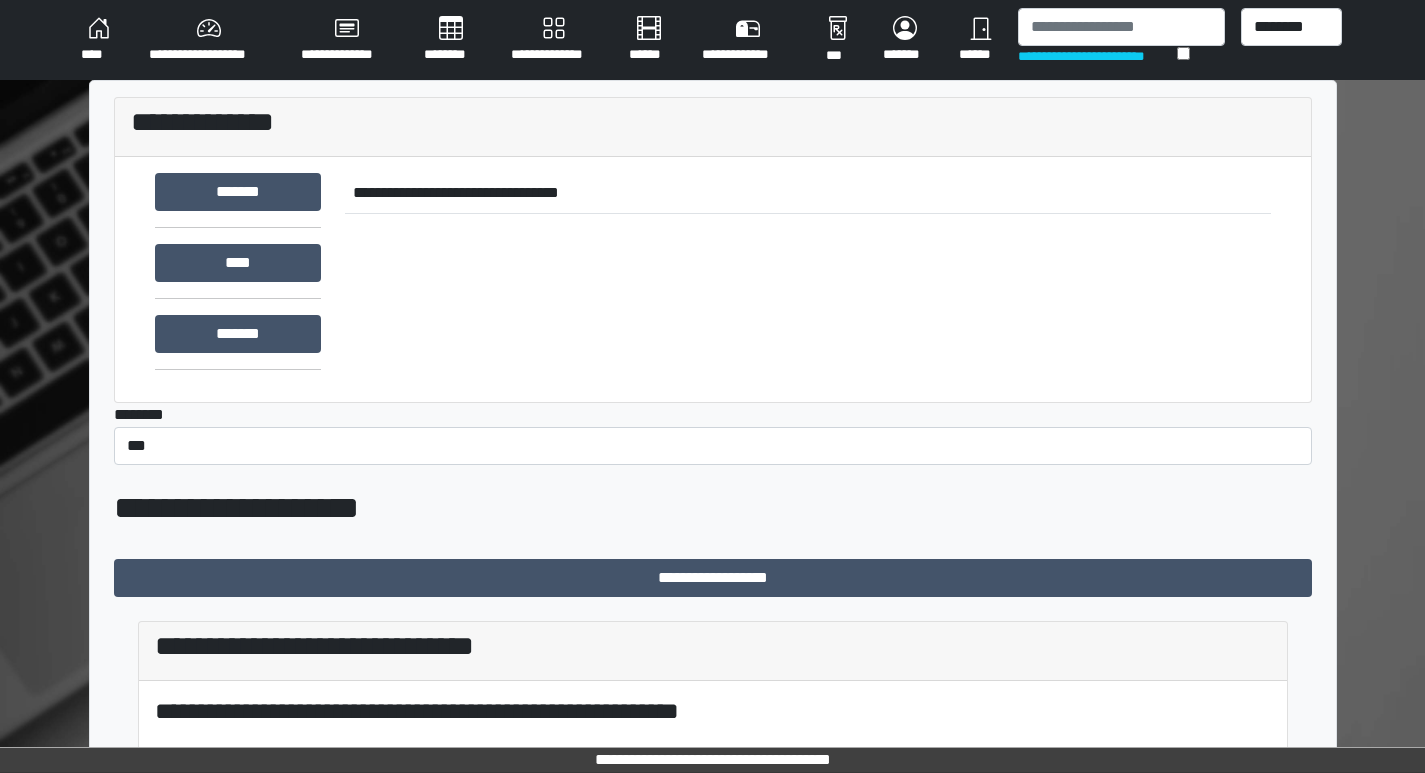 click on "**********" at bounding box center (209, 40) 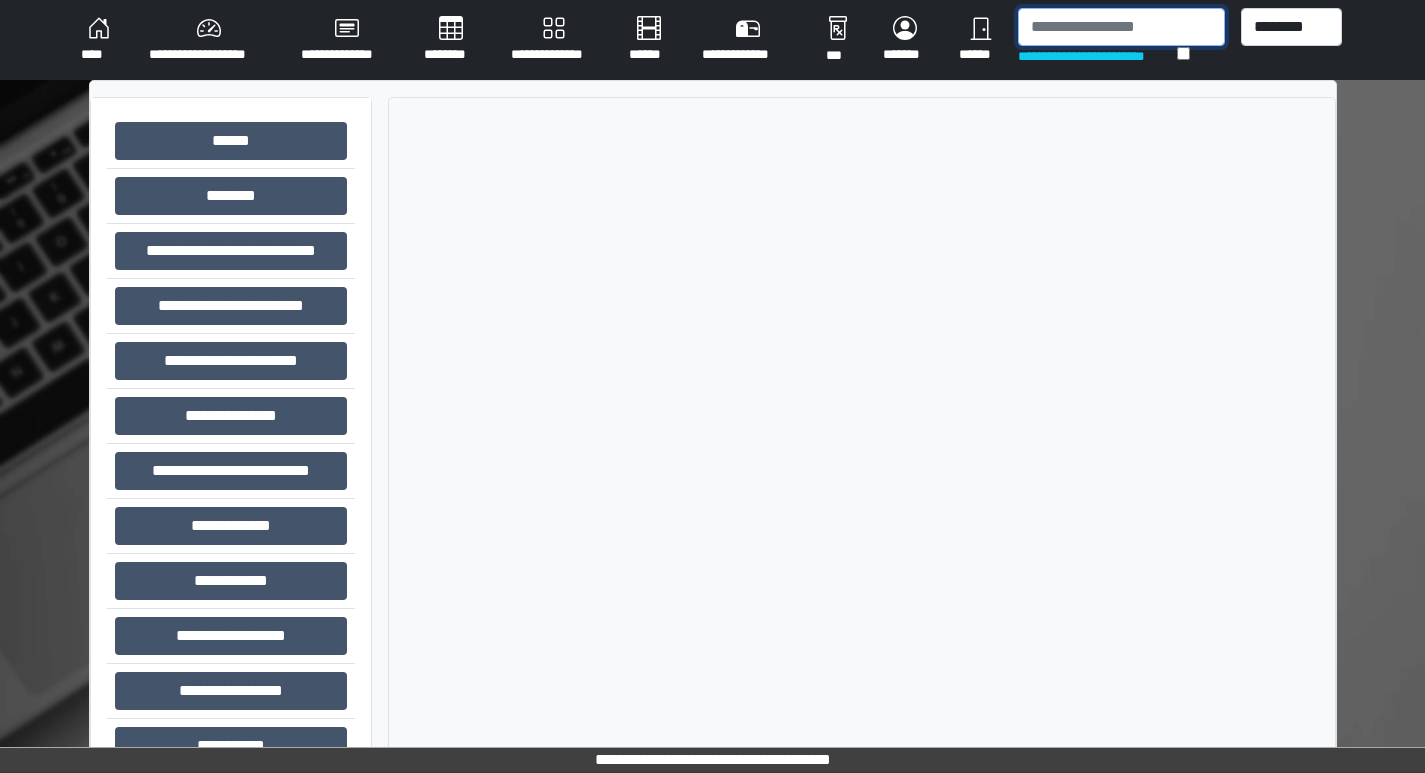 click at bounding box center [1121, 27] 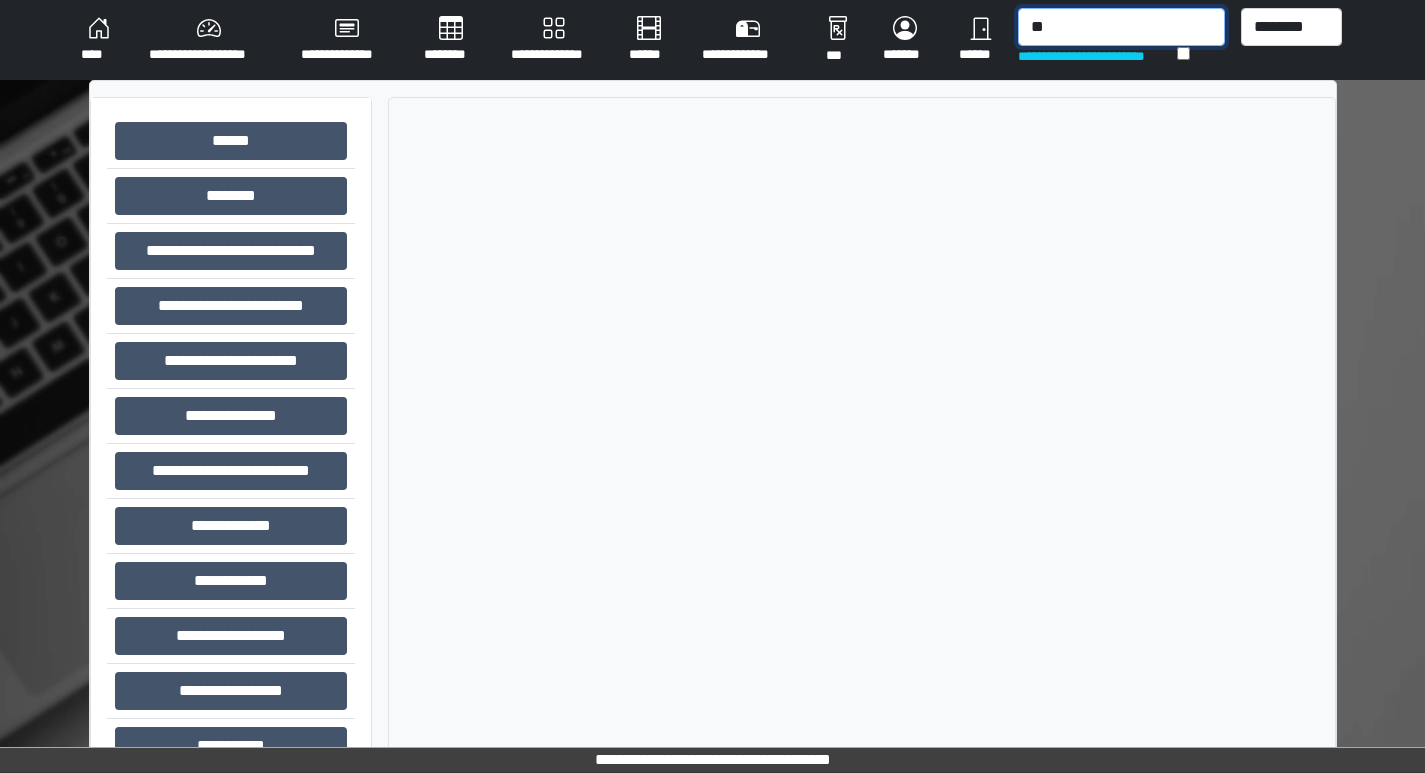 type on "*" 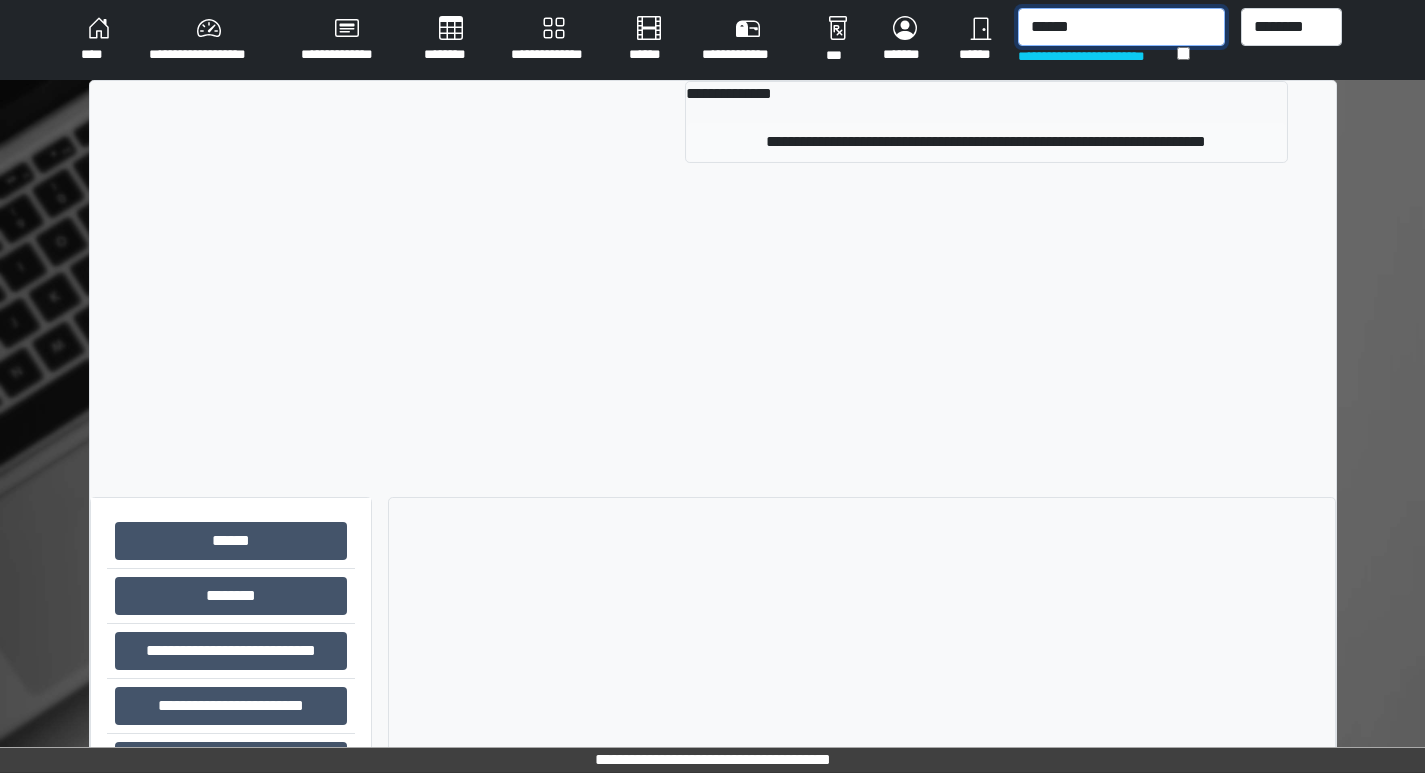 type on "******" 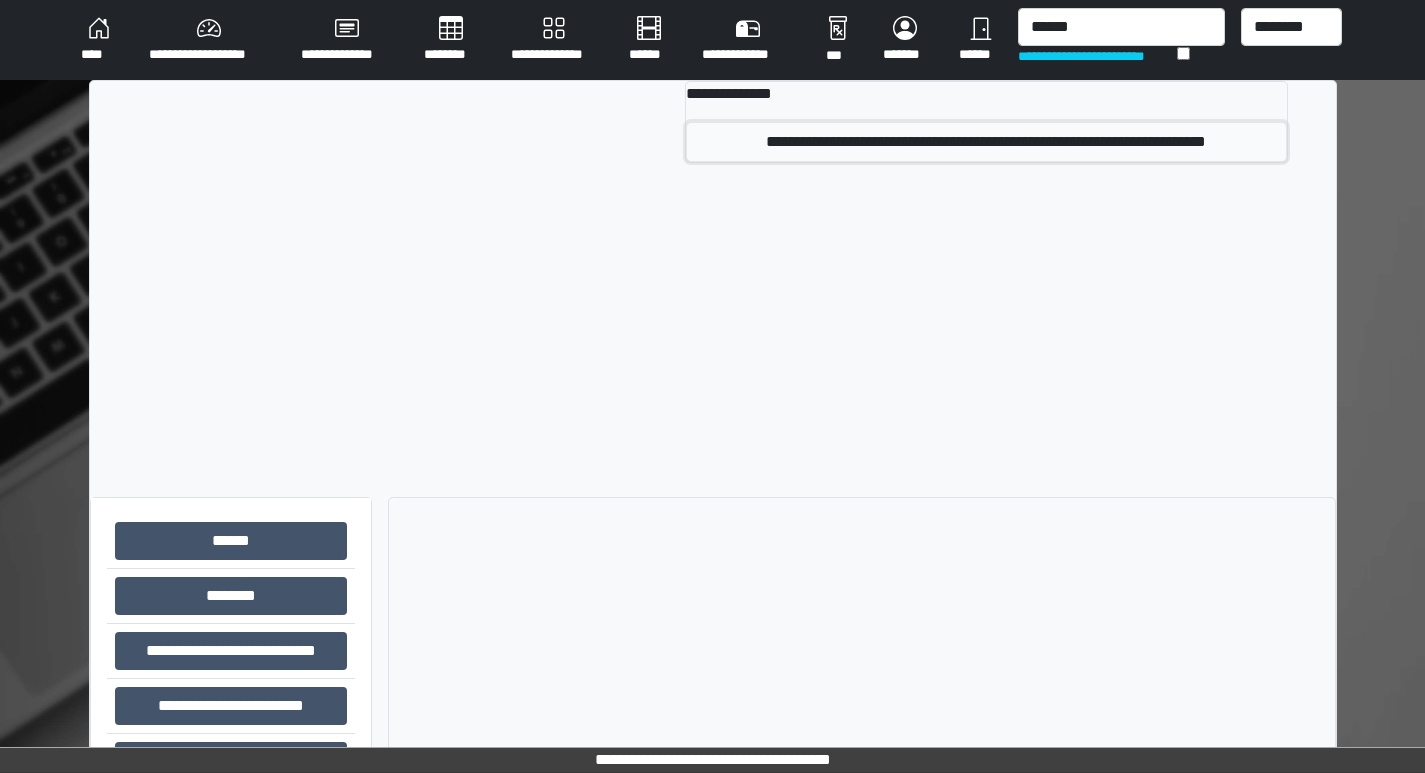 click on "**********" at bounding box center [986, 142] 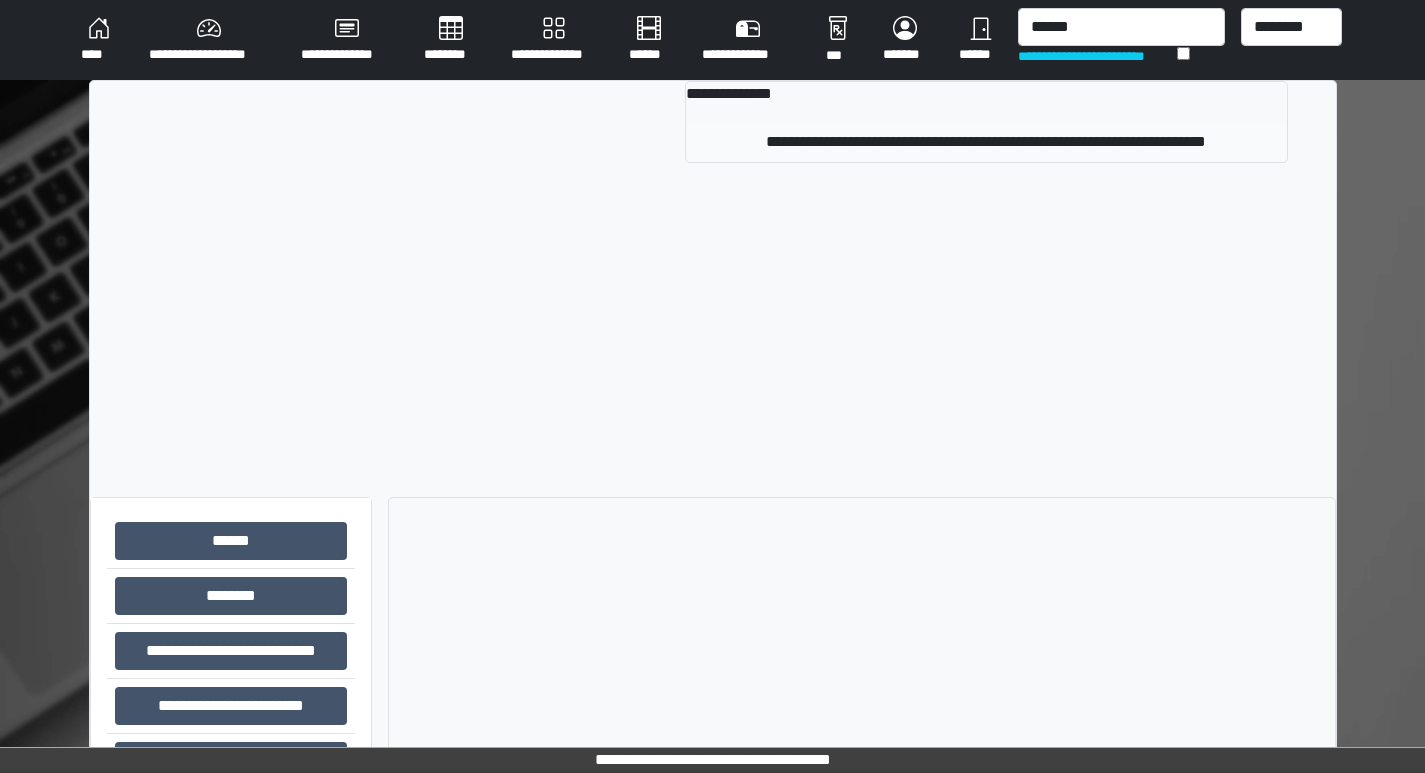 type 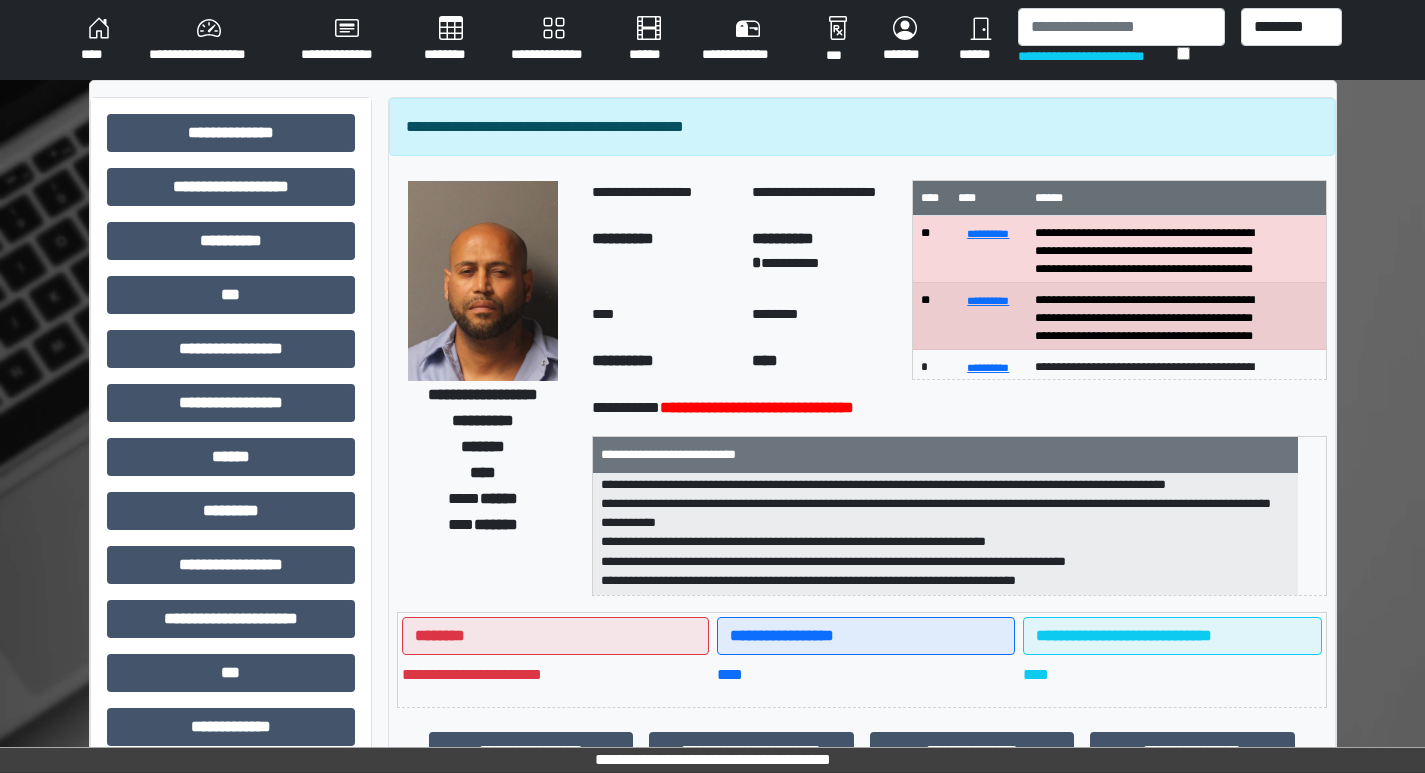 scroll, scrollTop: 178, scrollLeft: 0, axis: vertical 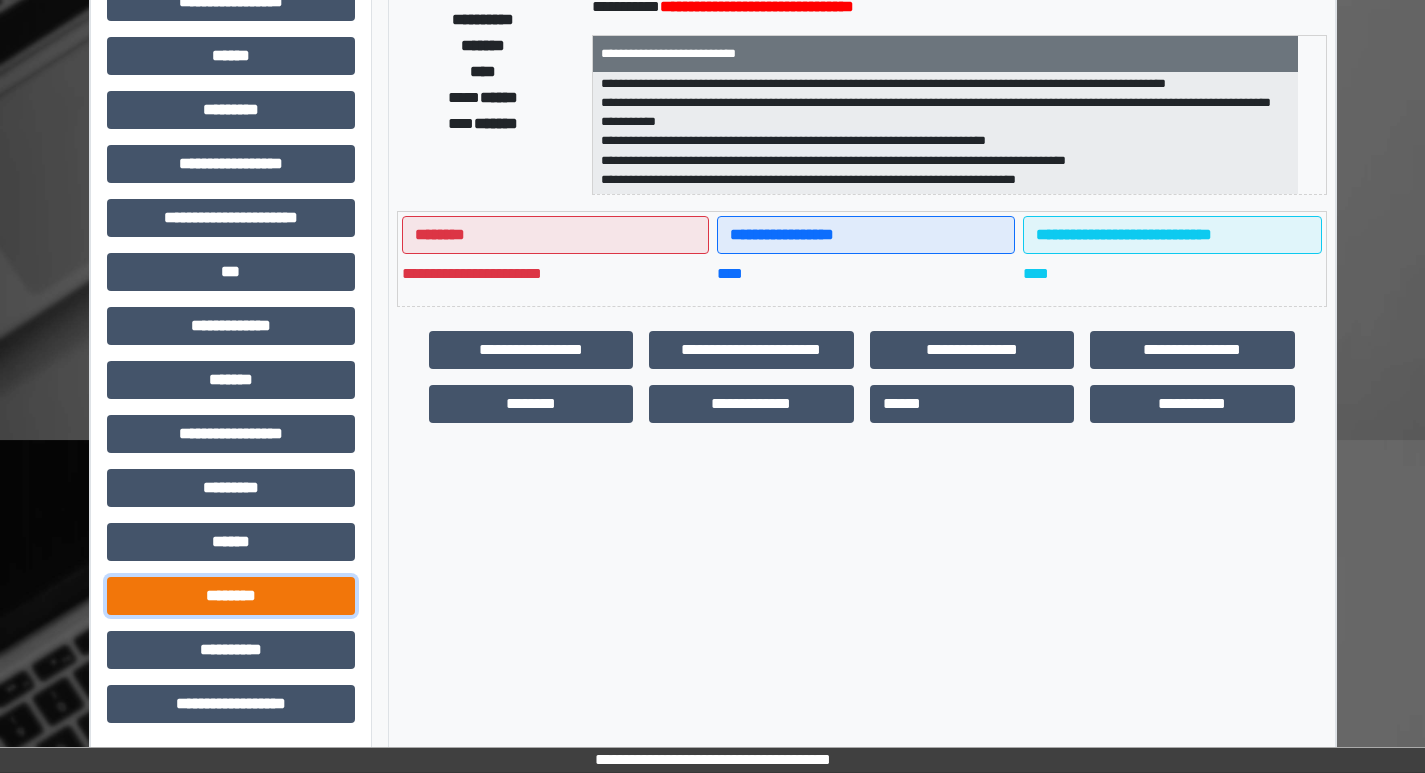 click on "********" at bounding box center [231, 596] 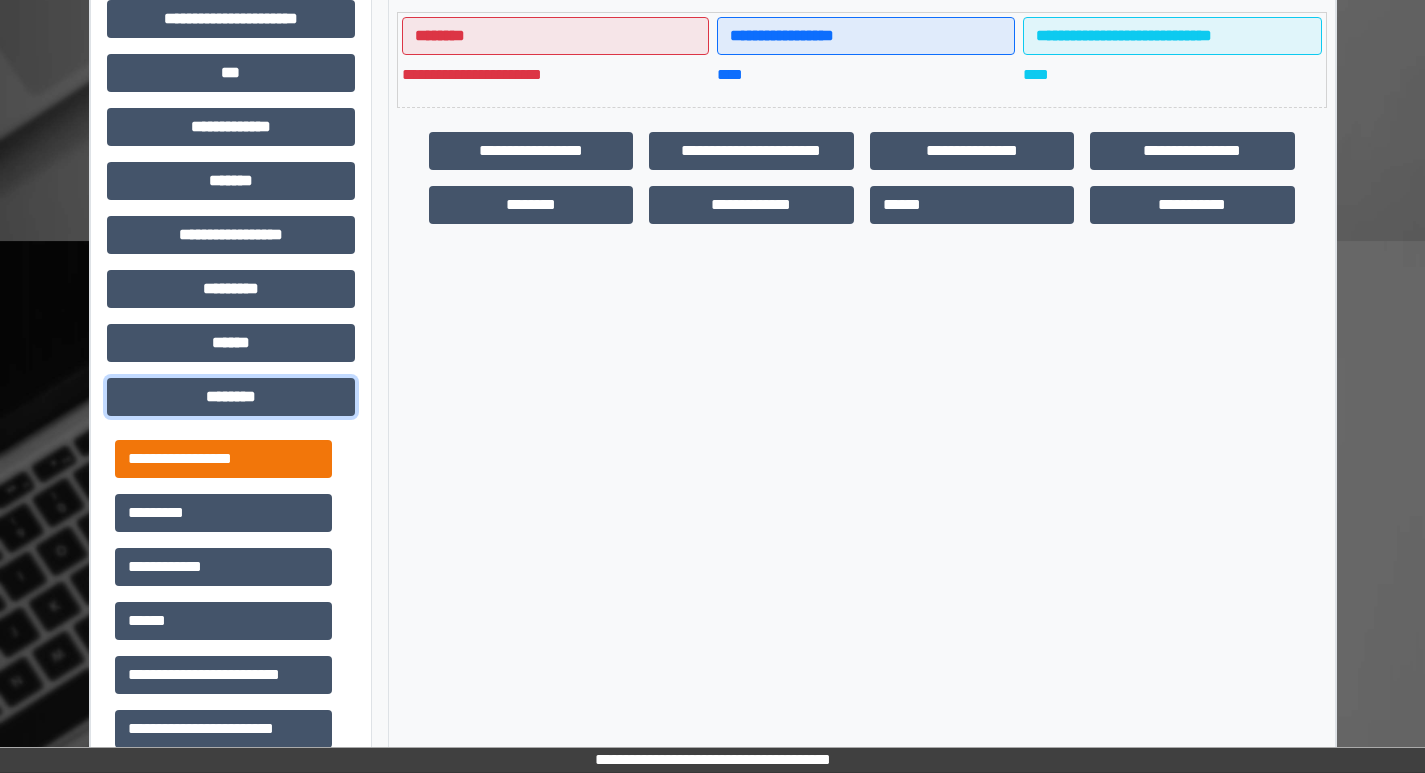 scroll, scrollTop: 601, scrollLeft: 0, axis: vertical 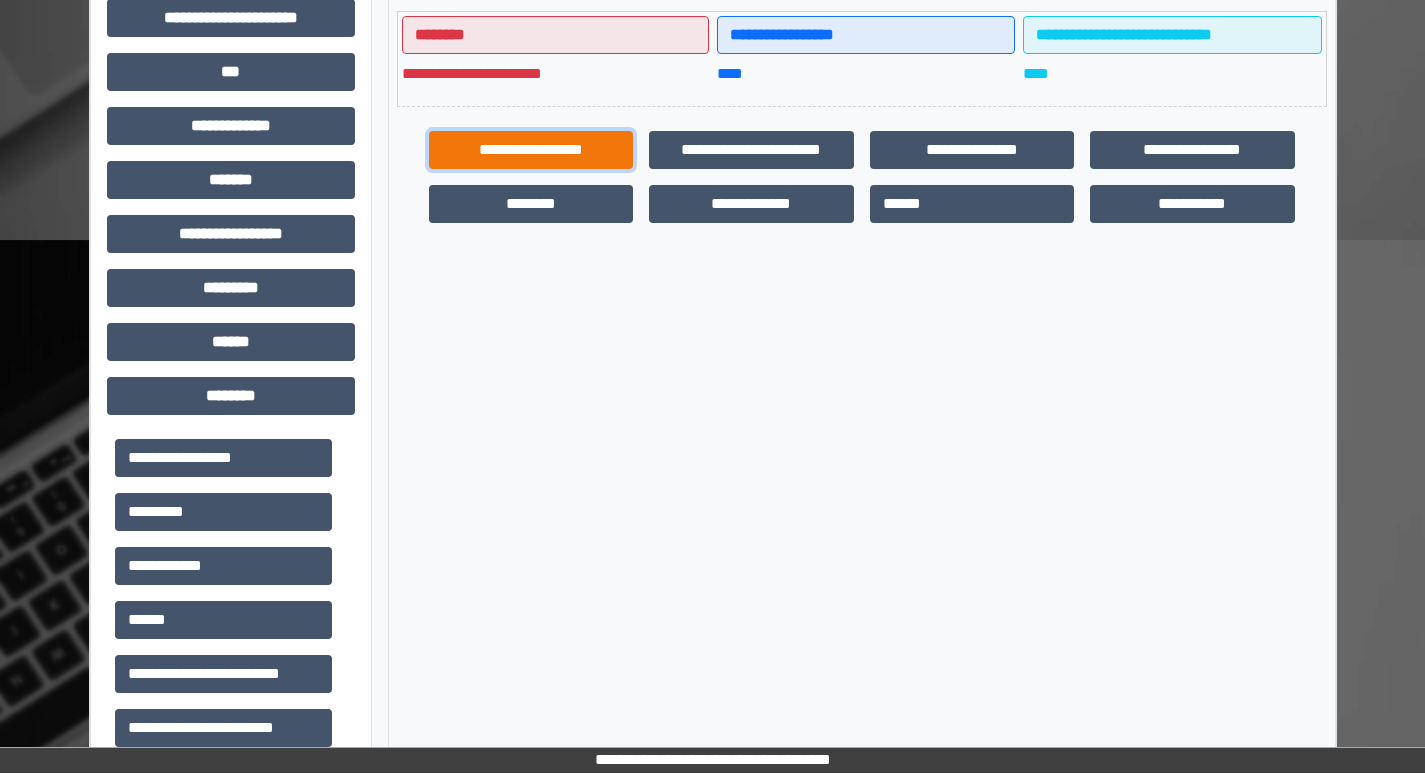 click on "**********" at bounding box center [531, 150] 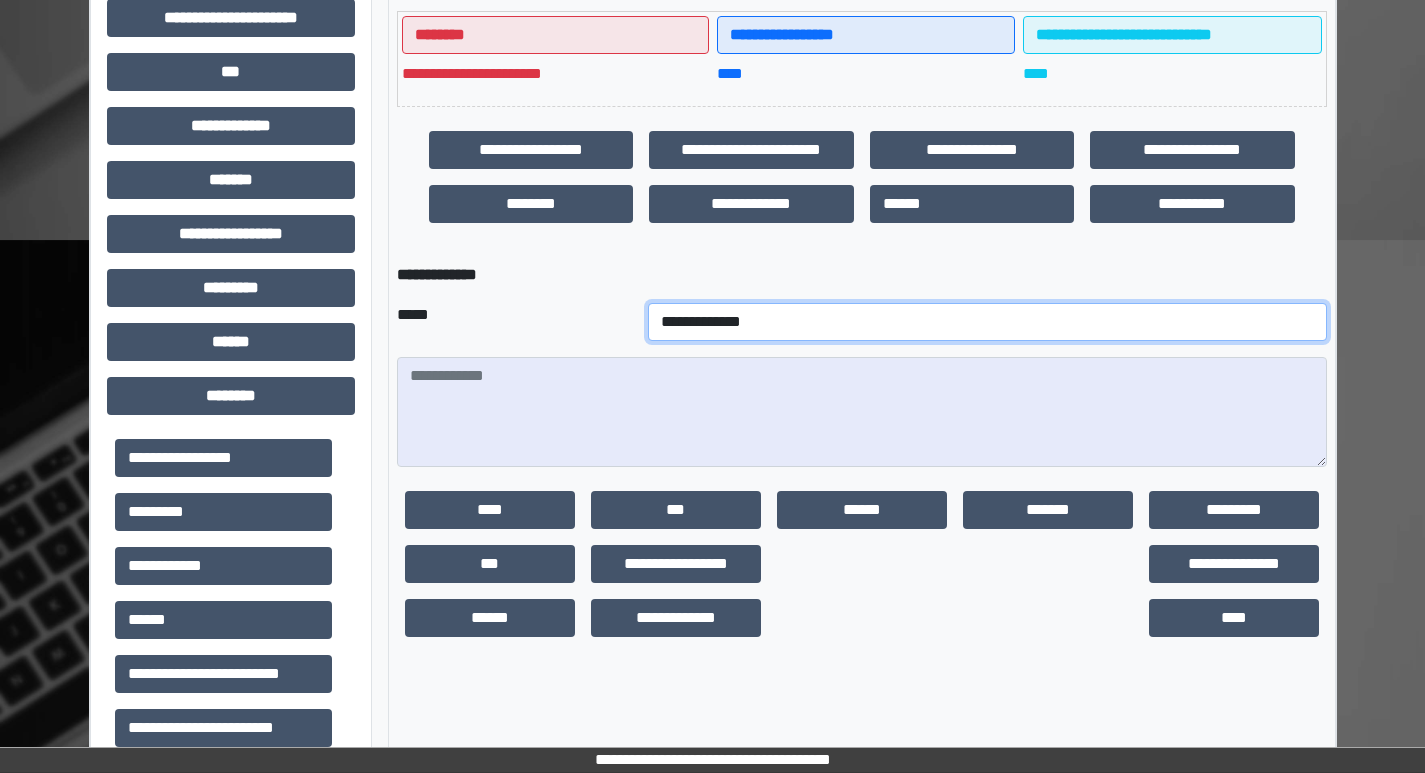 click on "**********" at bounding box center [987, 322] 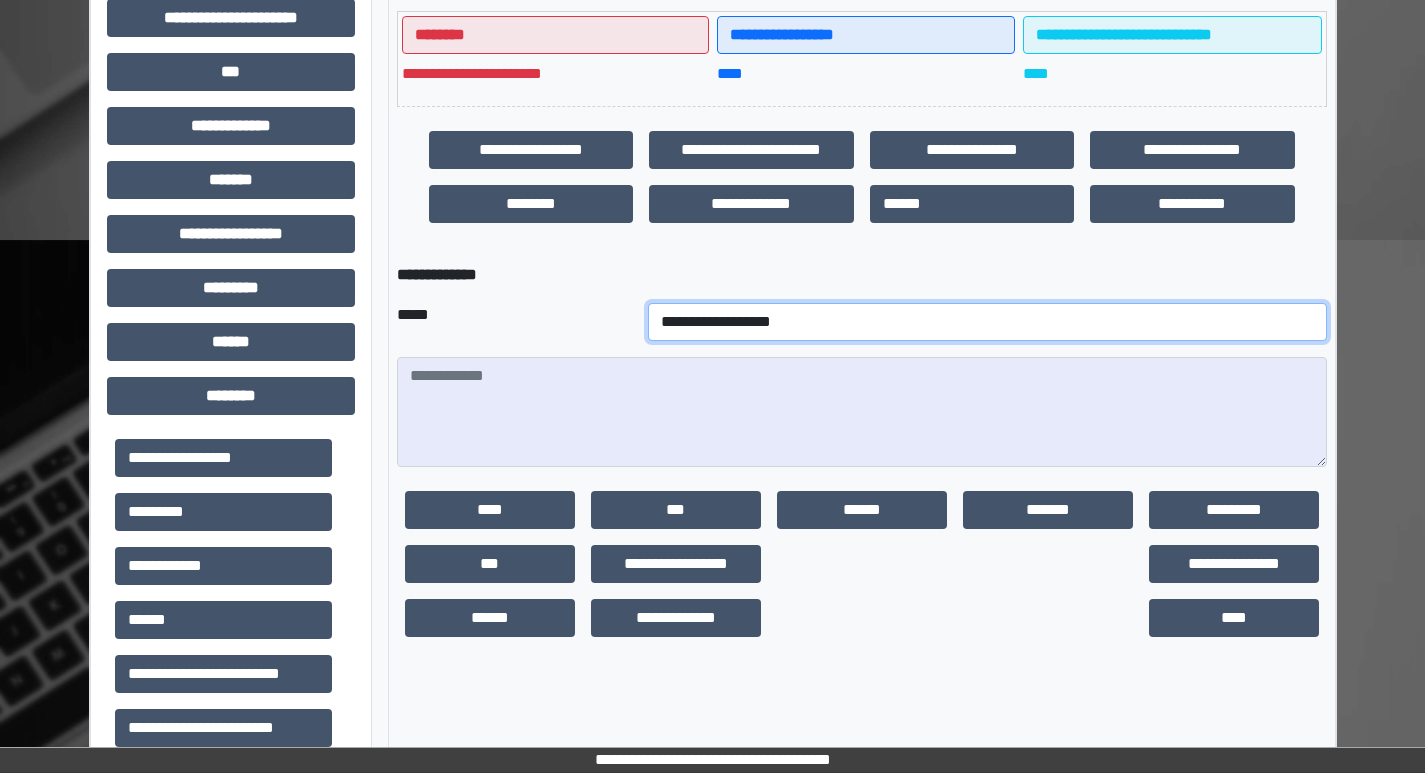 click on "**********" at bounding box center [987, 322] 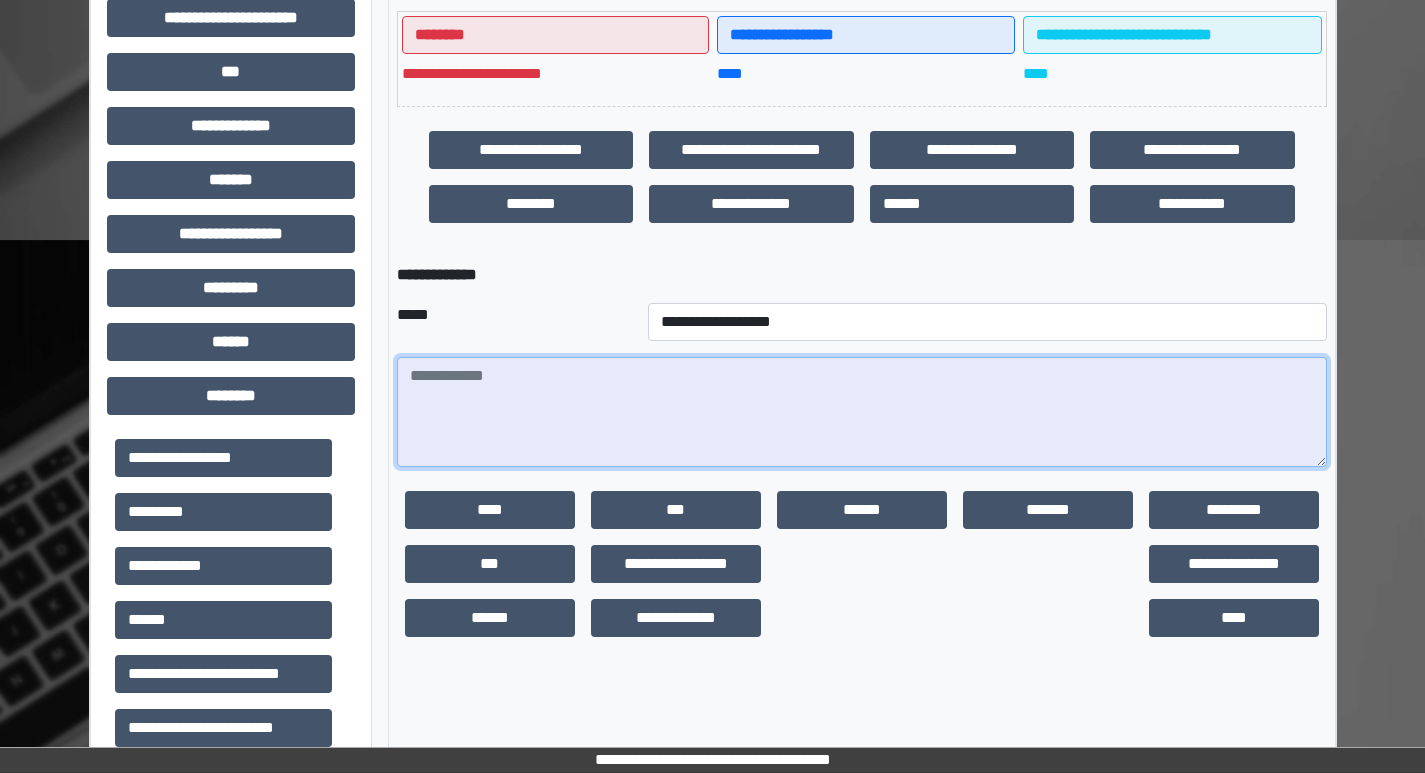 click at bounding box center [862, 412] 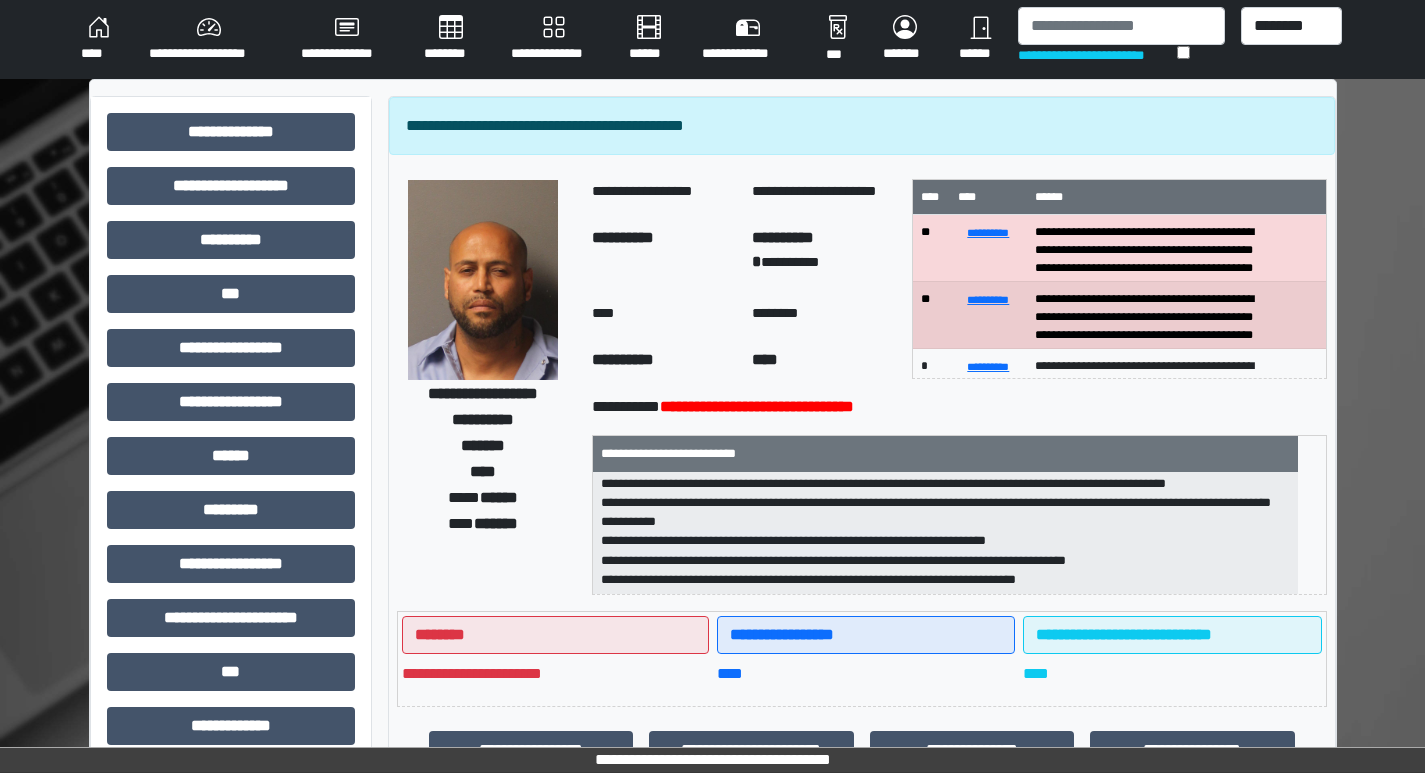 scroll, scrollTop: 0, scrollLeft: 0, axis: both 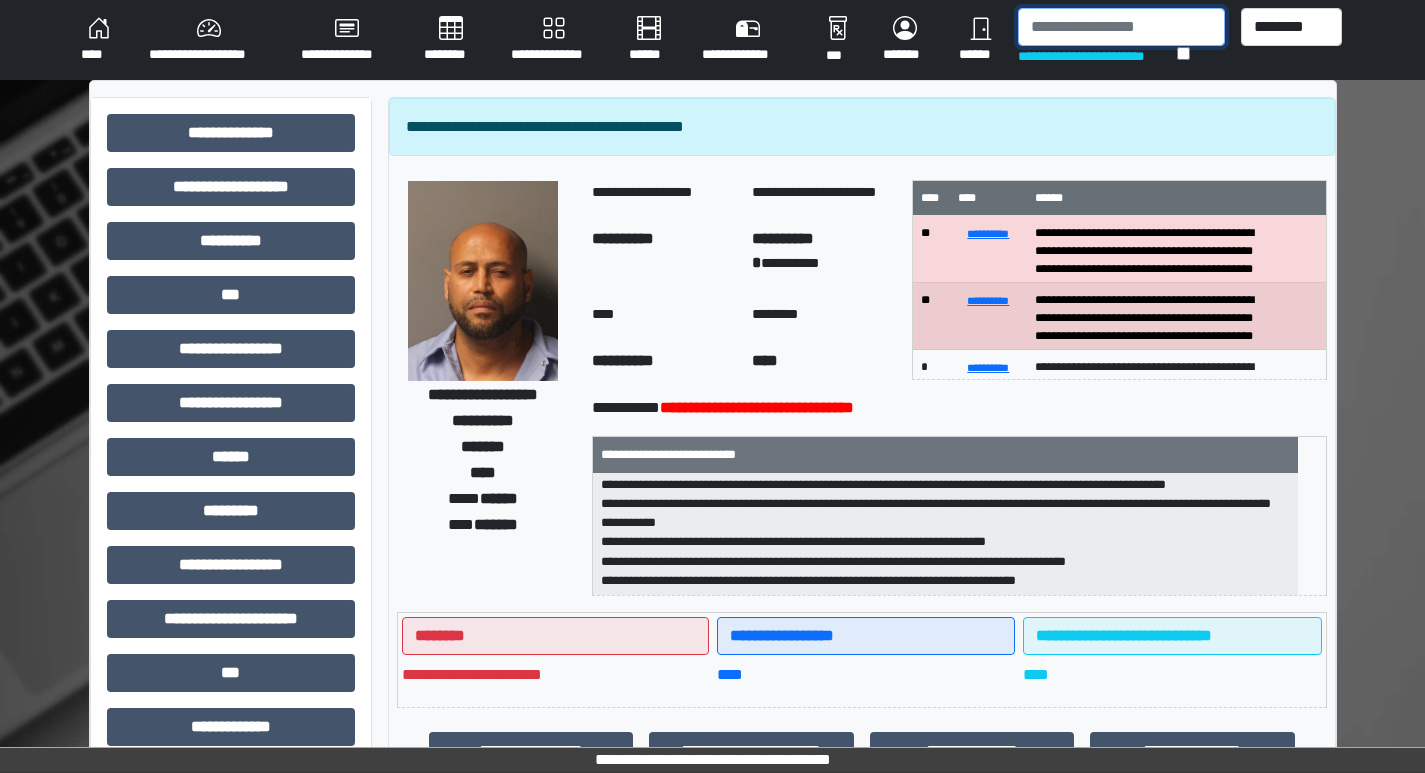 click at bounding box center (1121, 27) 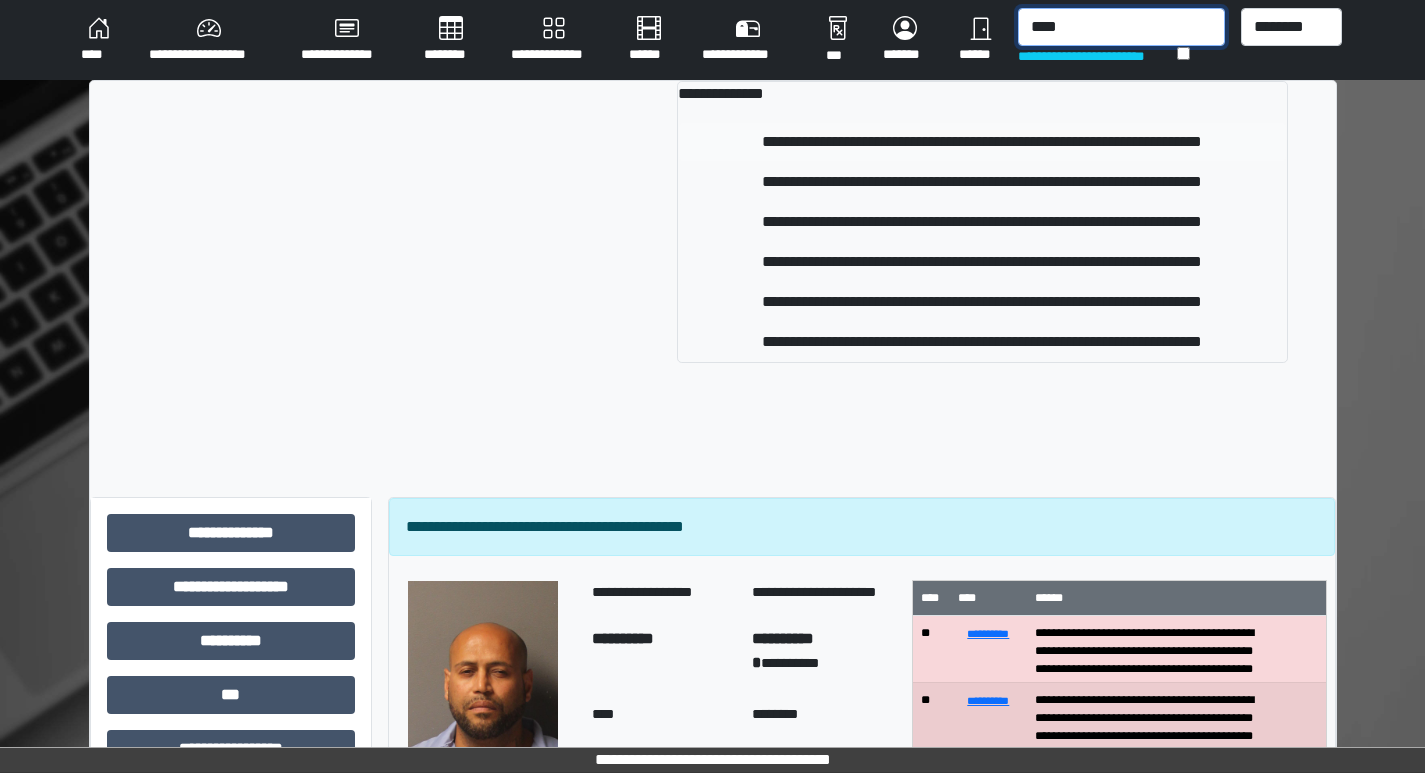 type on "****" 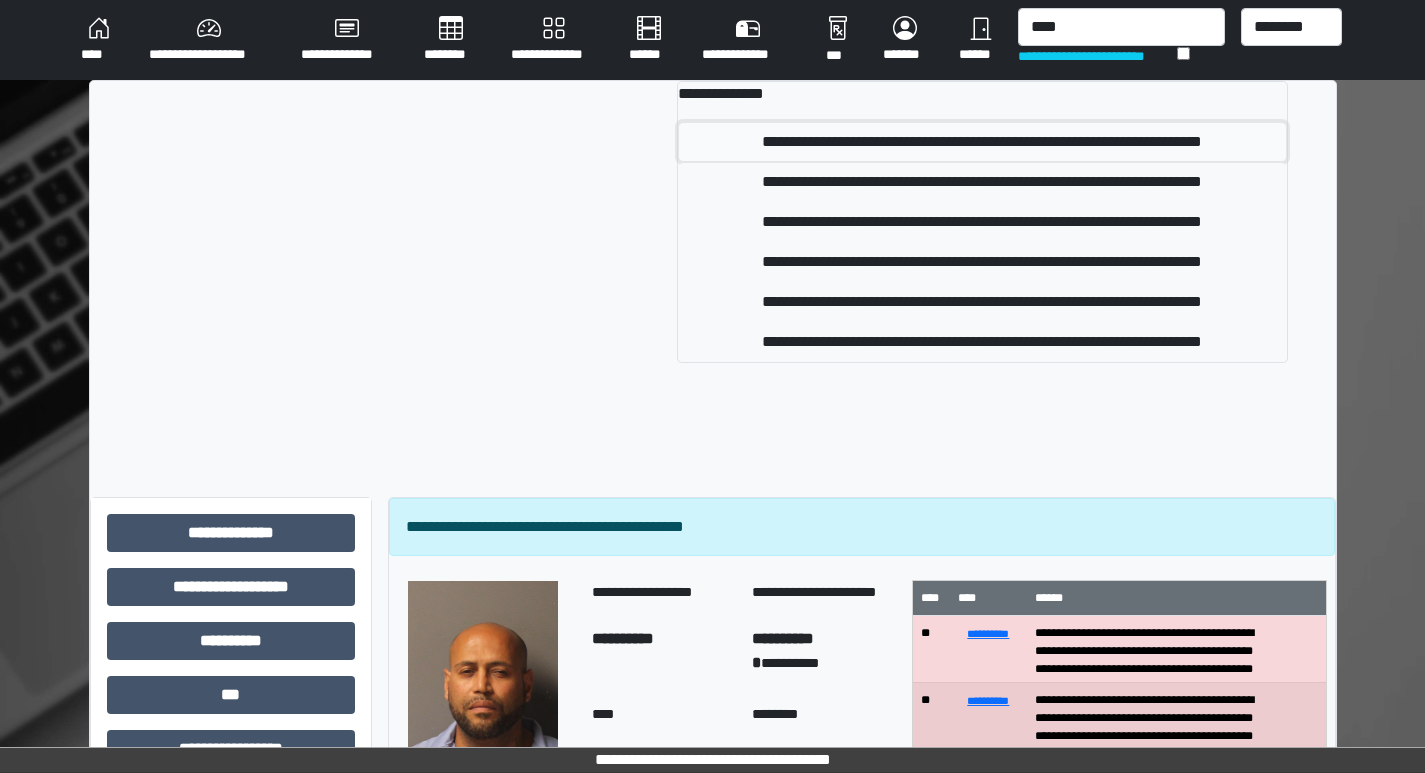 click on "**********" at bounding box center [982, 142] 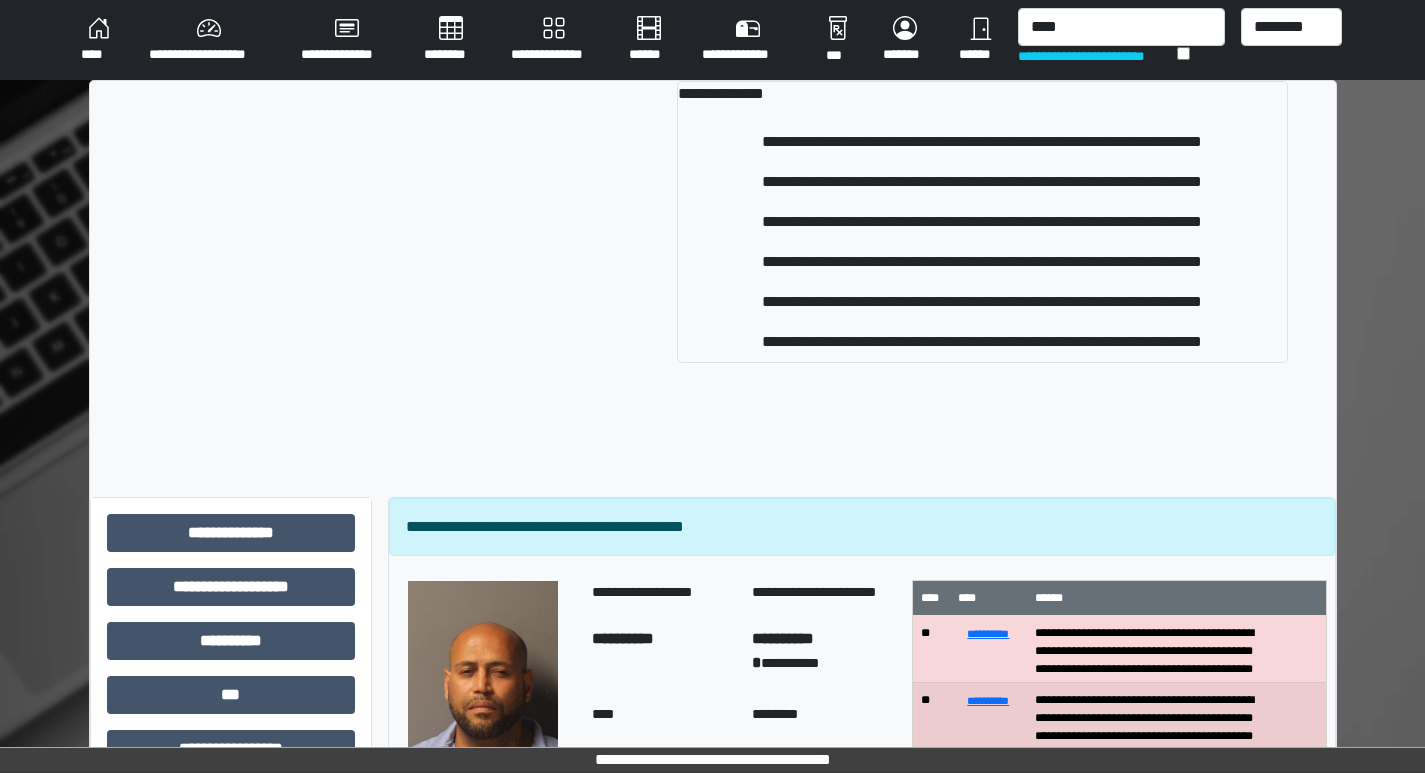 type 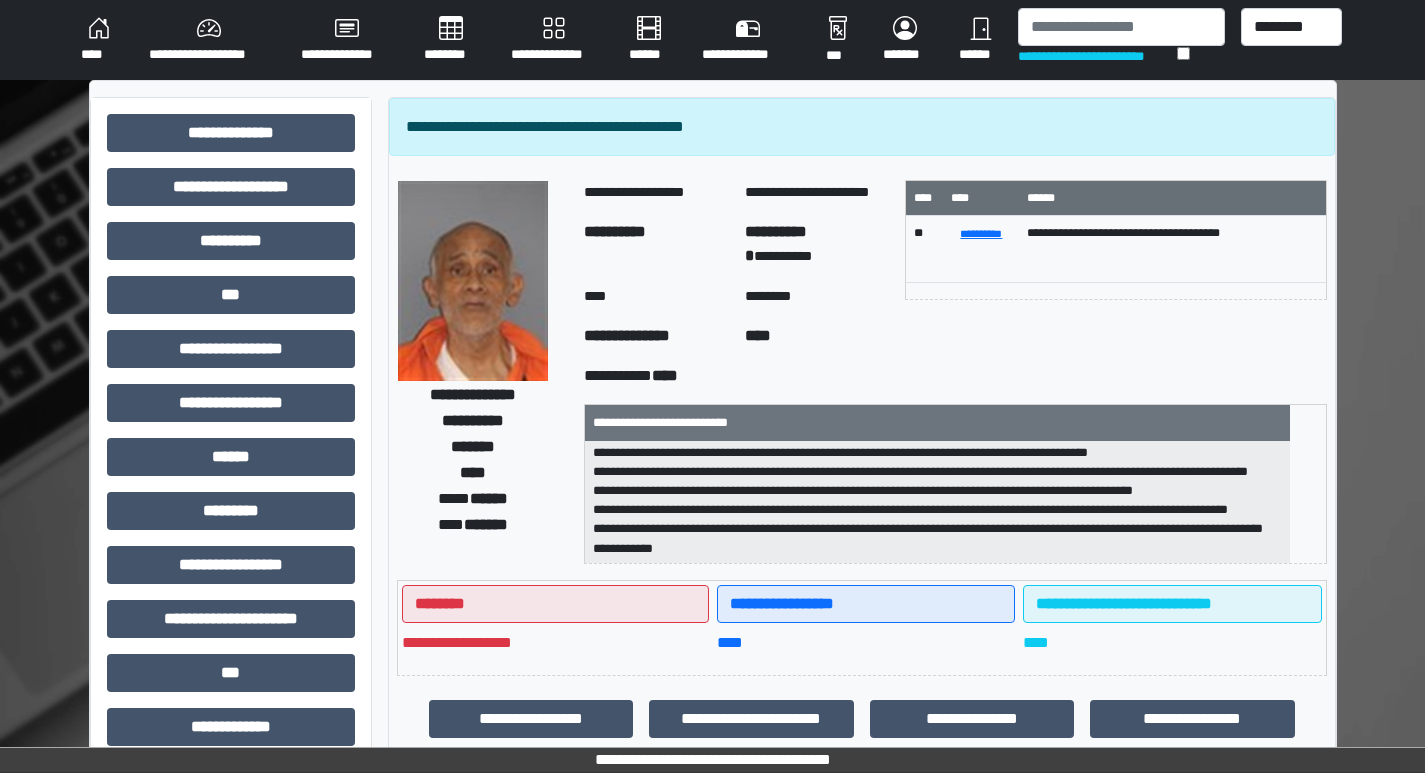scroll, scrollTop: 409, scrollLeft: 0, axis: vertical 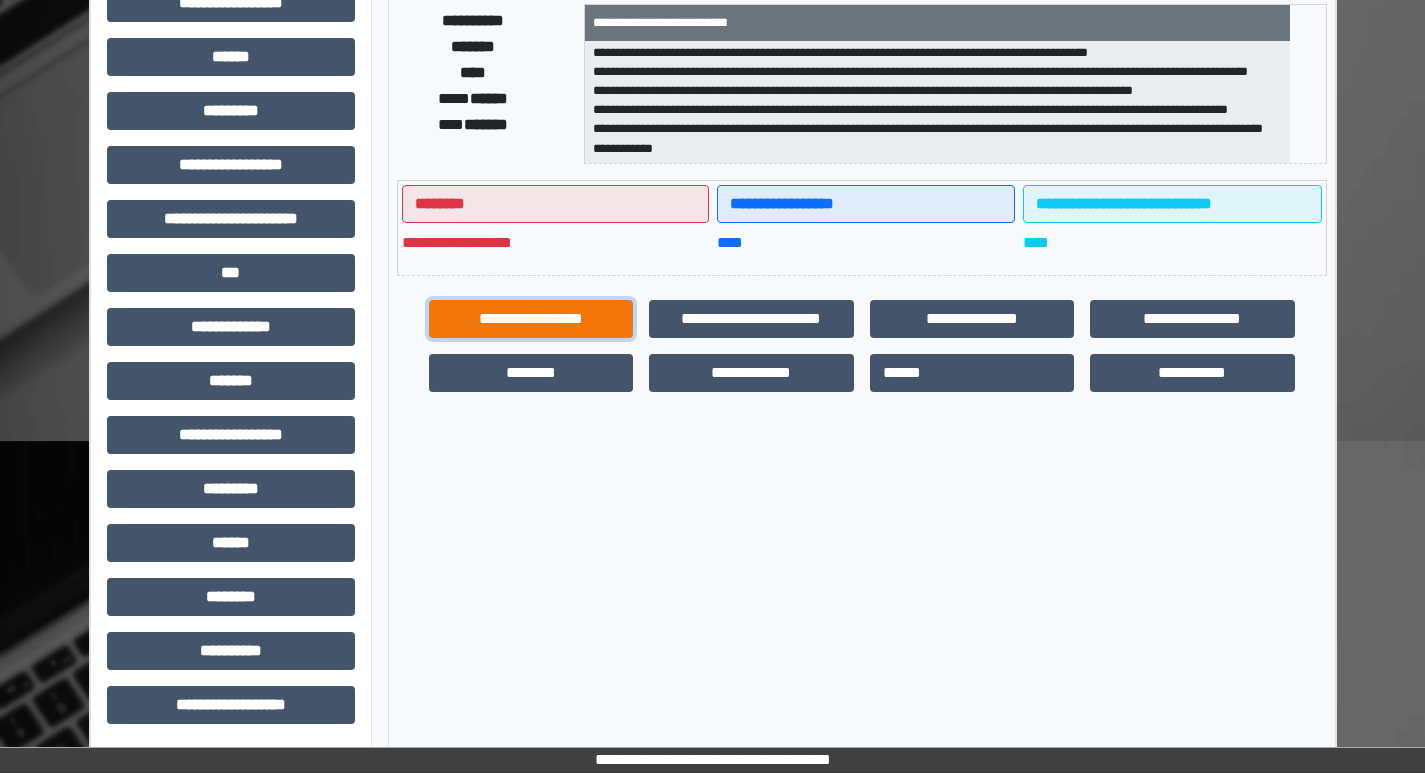 click on "**********" at bounding box center [531, 319] 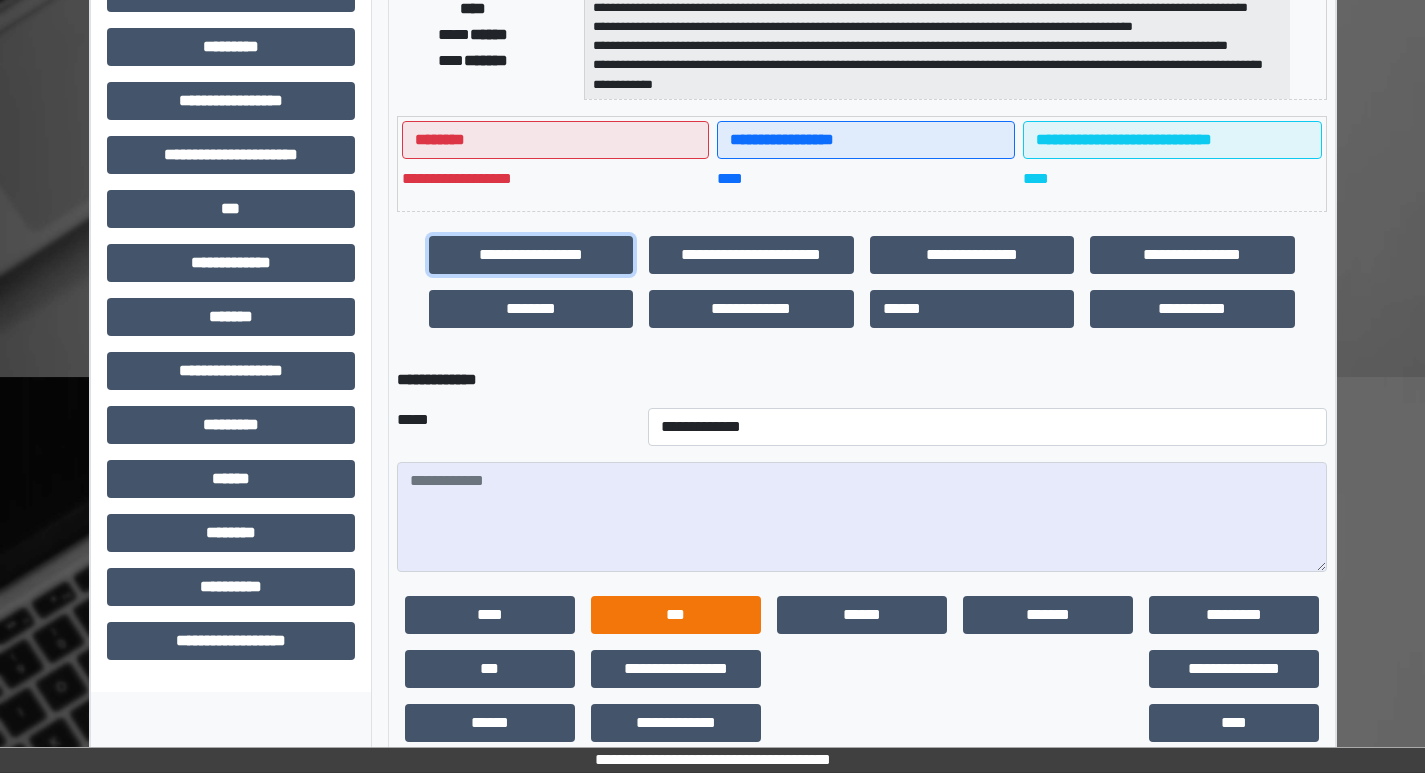 scroll, scrollTop: 499, scrollLeft: 0, axis: vertical 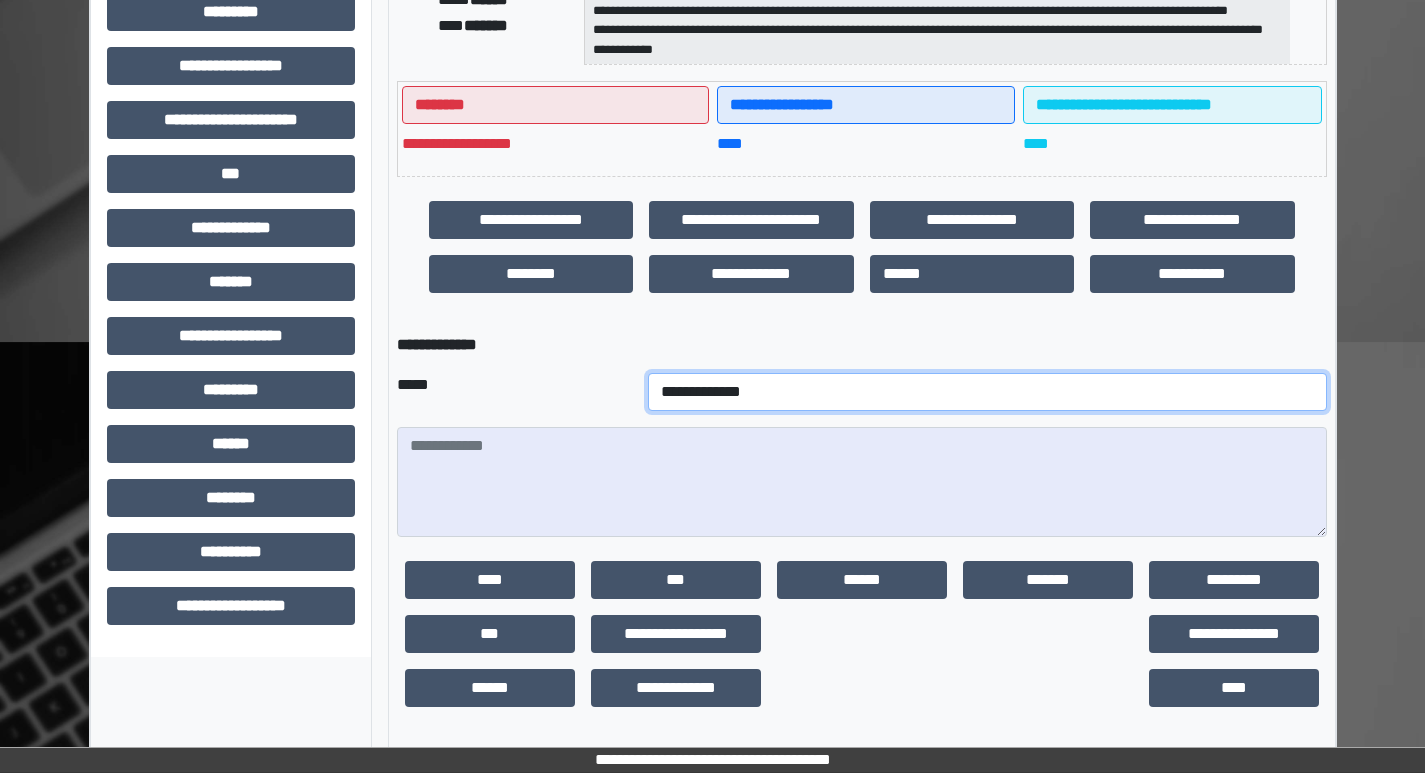 click on "**********" at bounding box center (987, 392) 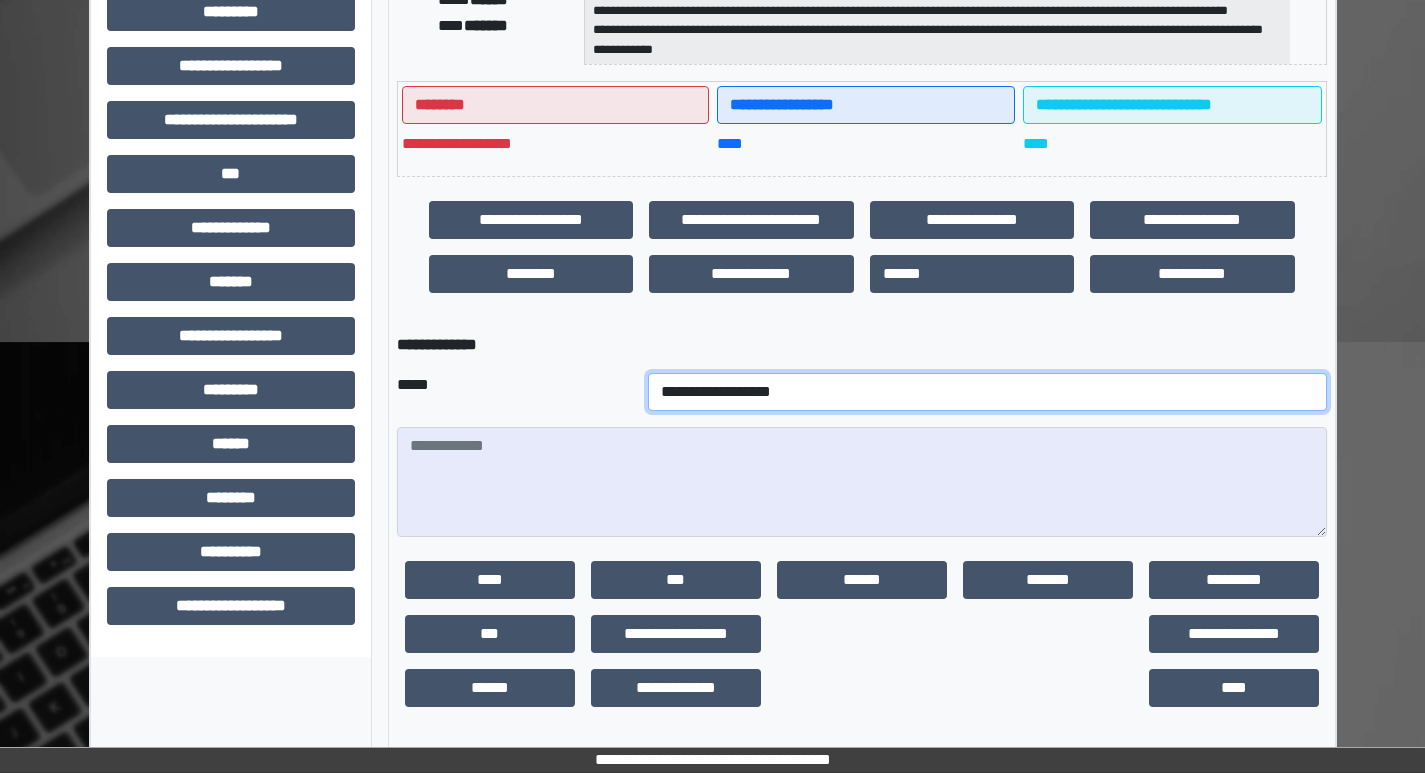 click on "**********" at bounding box center (987, 392) 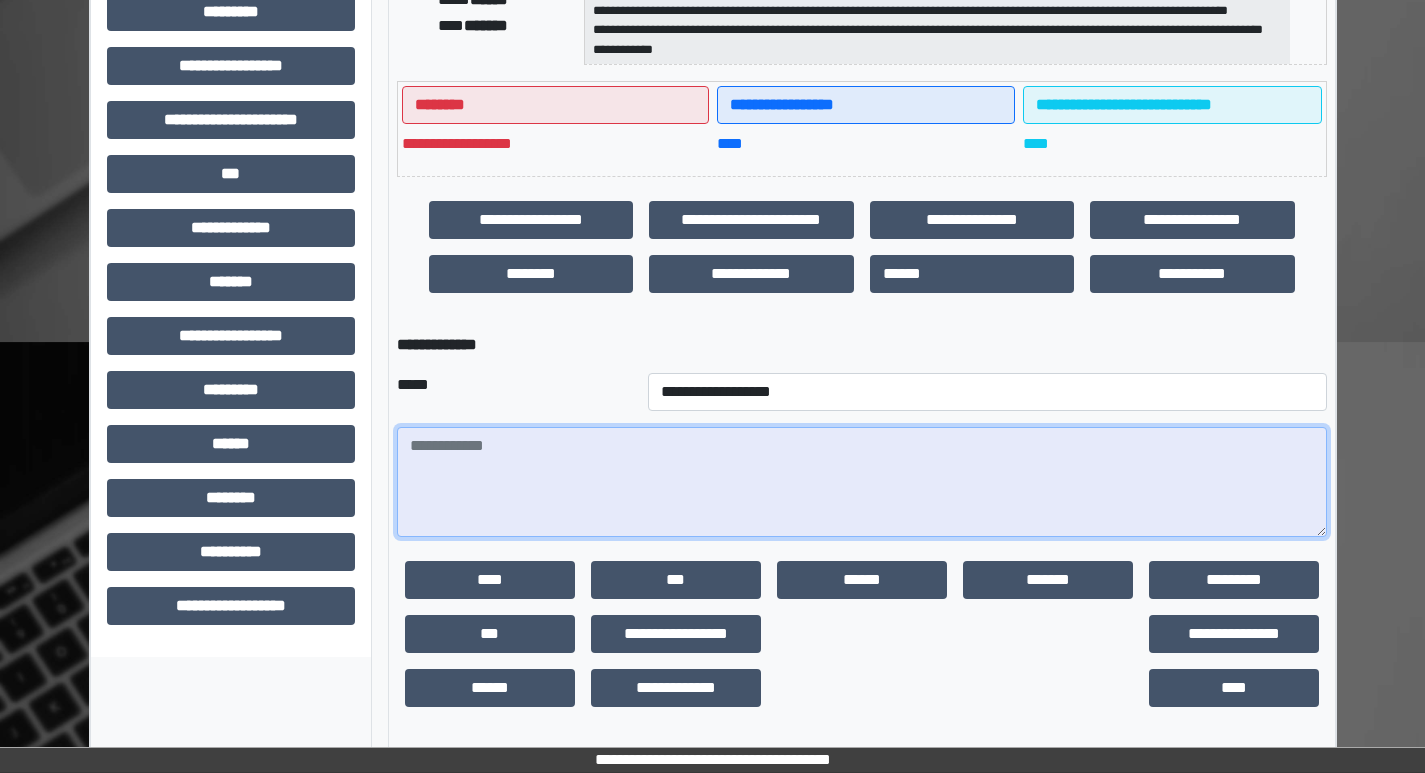 click at bounding box center (862, 482) 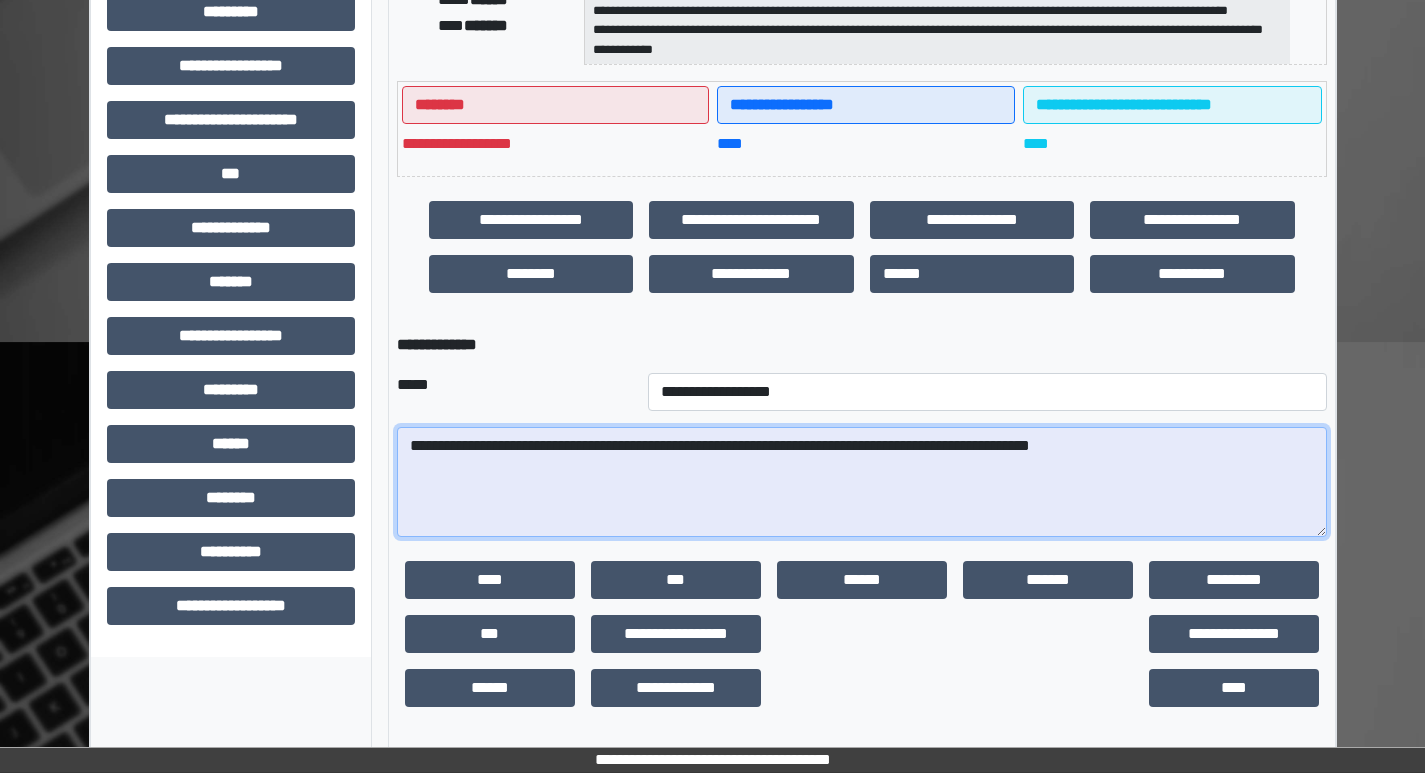 click on "**********" at bounding box center (862, 482) 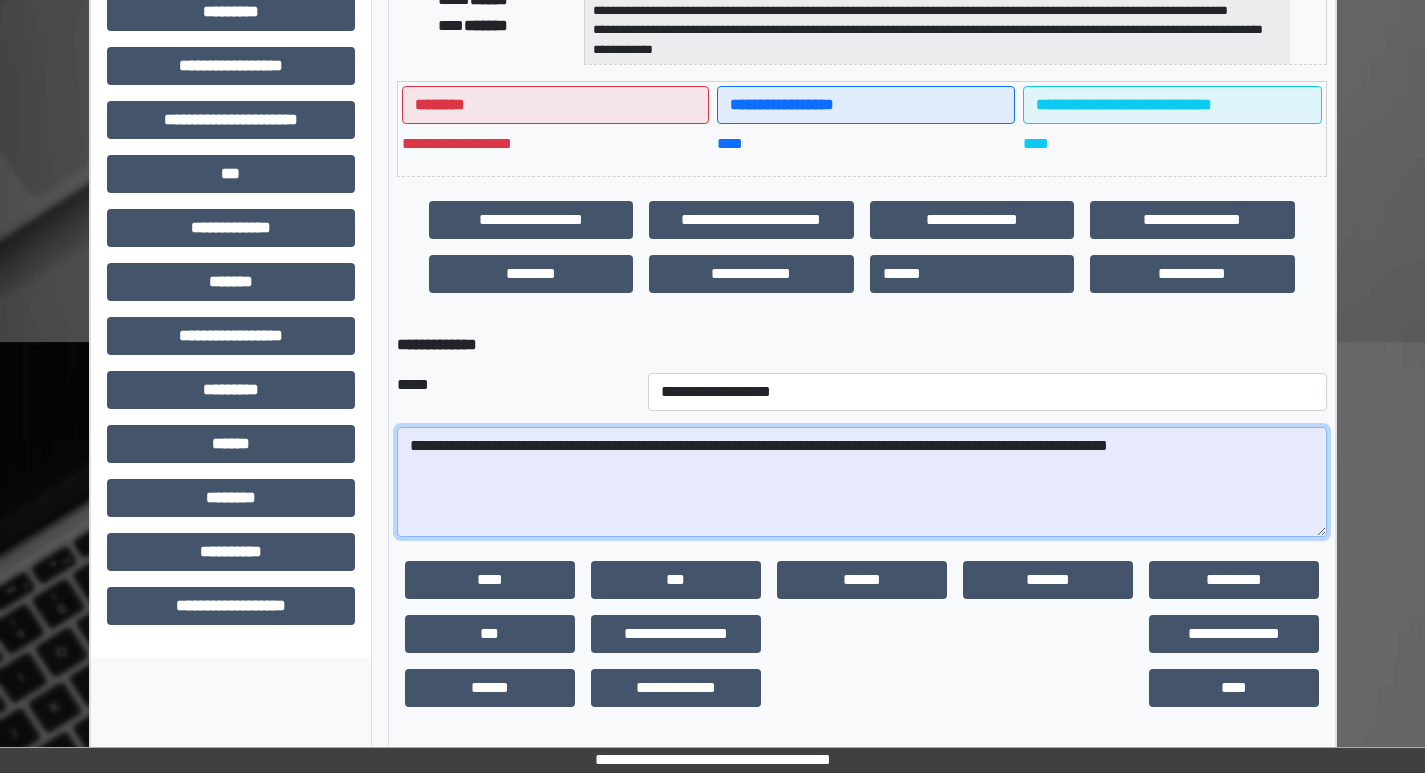 click on "**********" at bounding box center (862, 482) 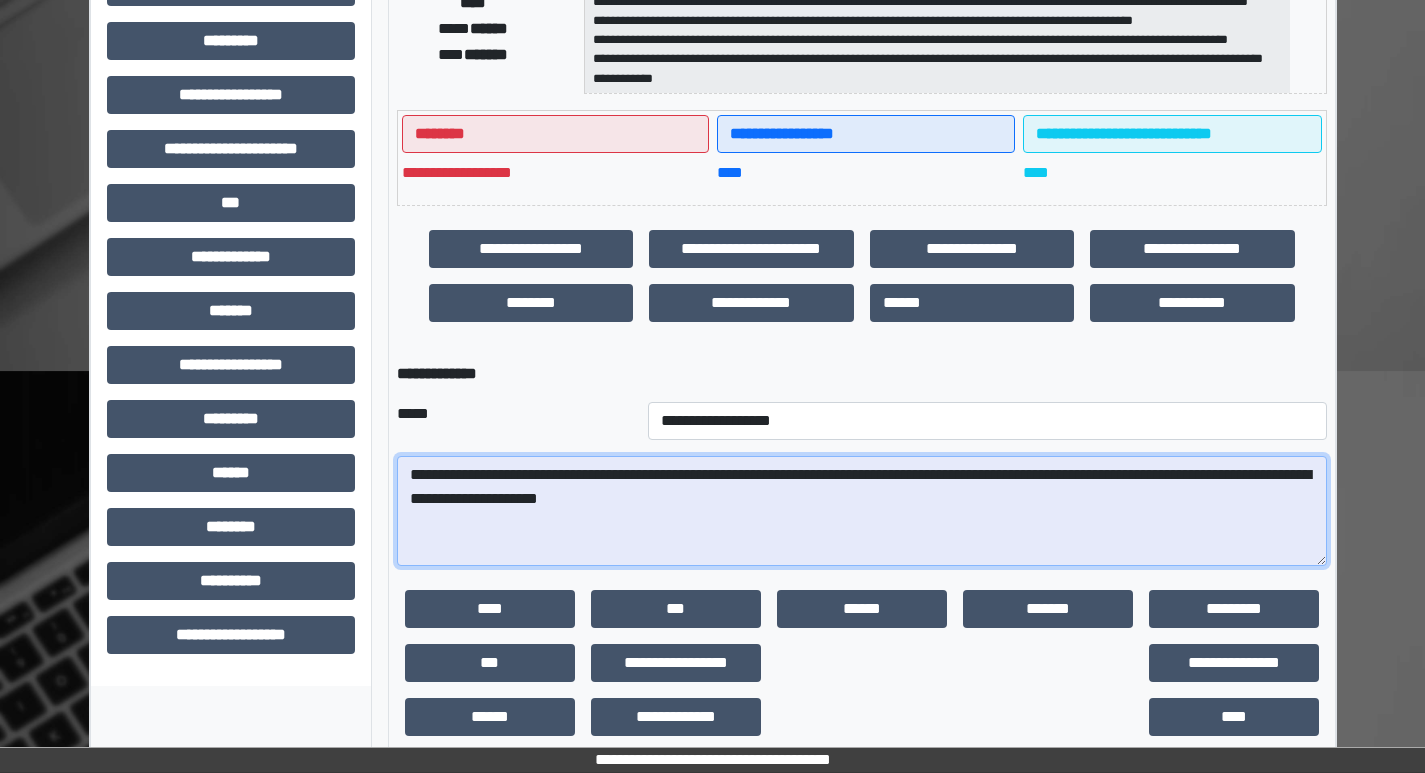 scroll, scrollTop: 499, scrollLeft: 0, axis: vertical 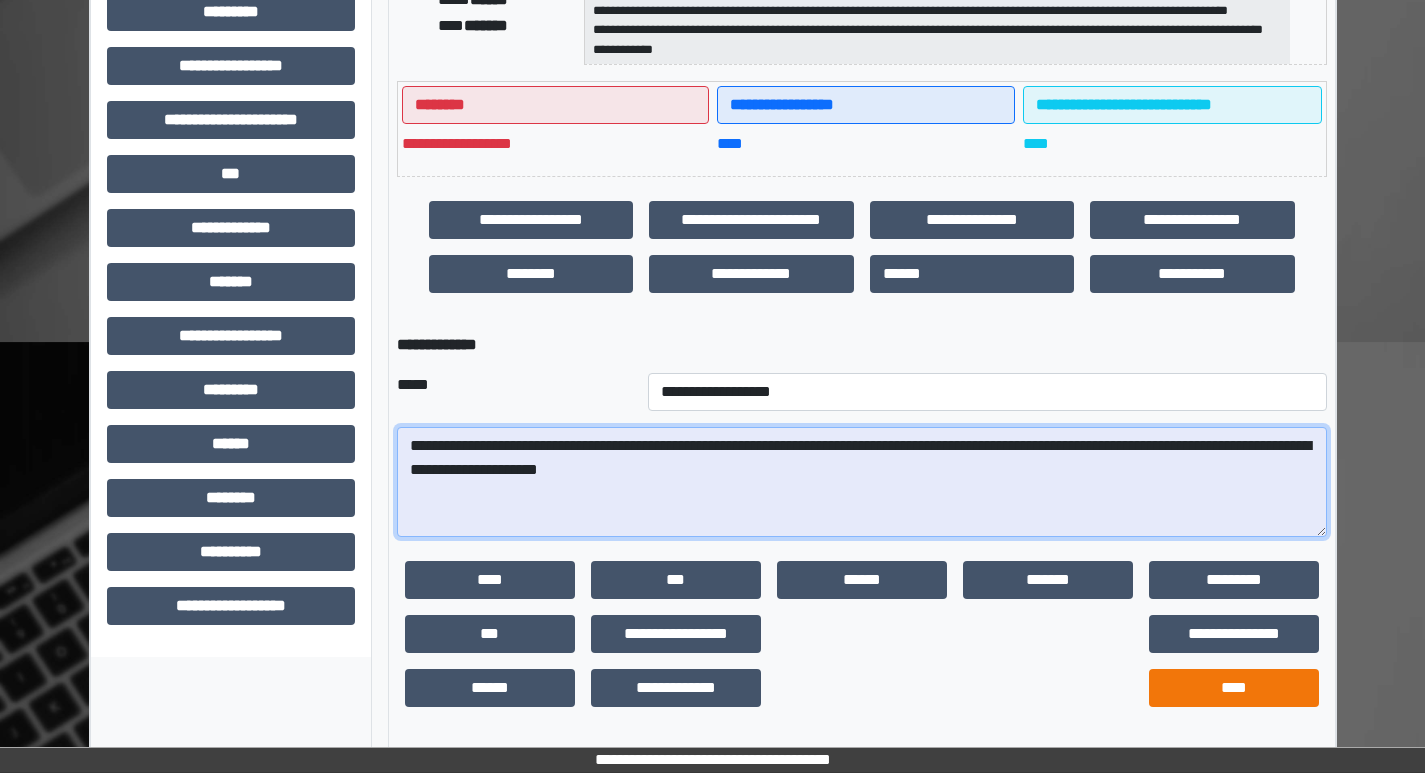 type on "**********" 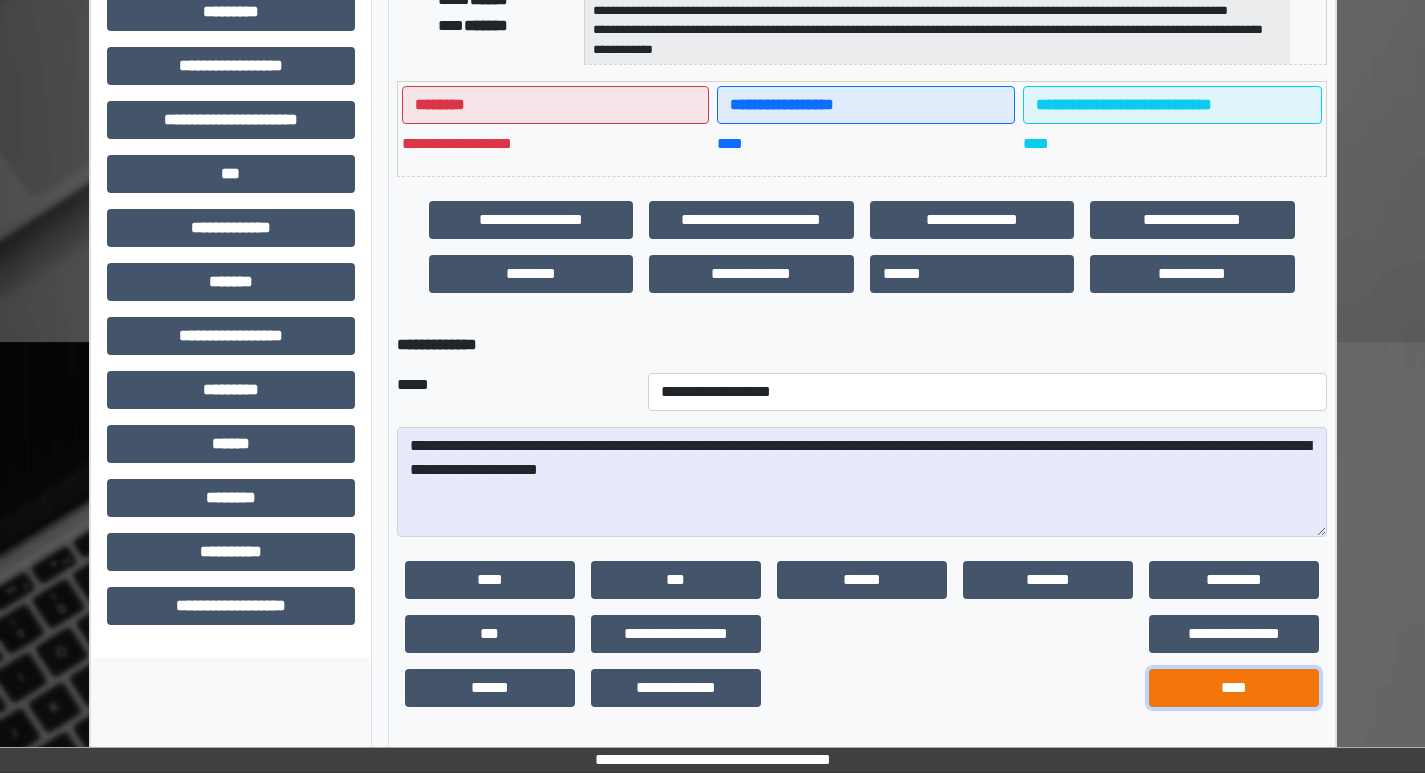 click on "****" at bounding box center [1234, 688] 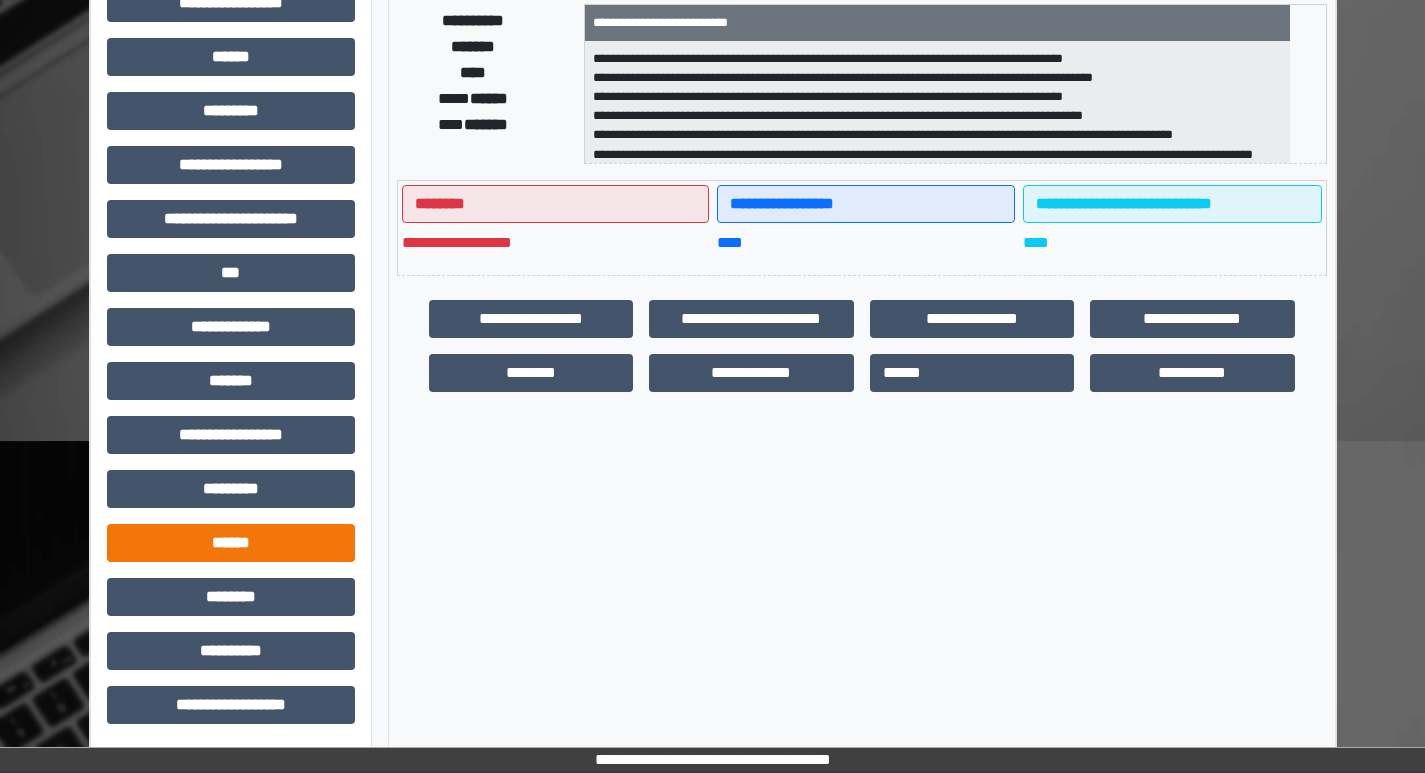 scroll, scrollTop: 401, scrollLeft: 0, axis: vertical 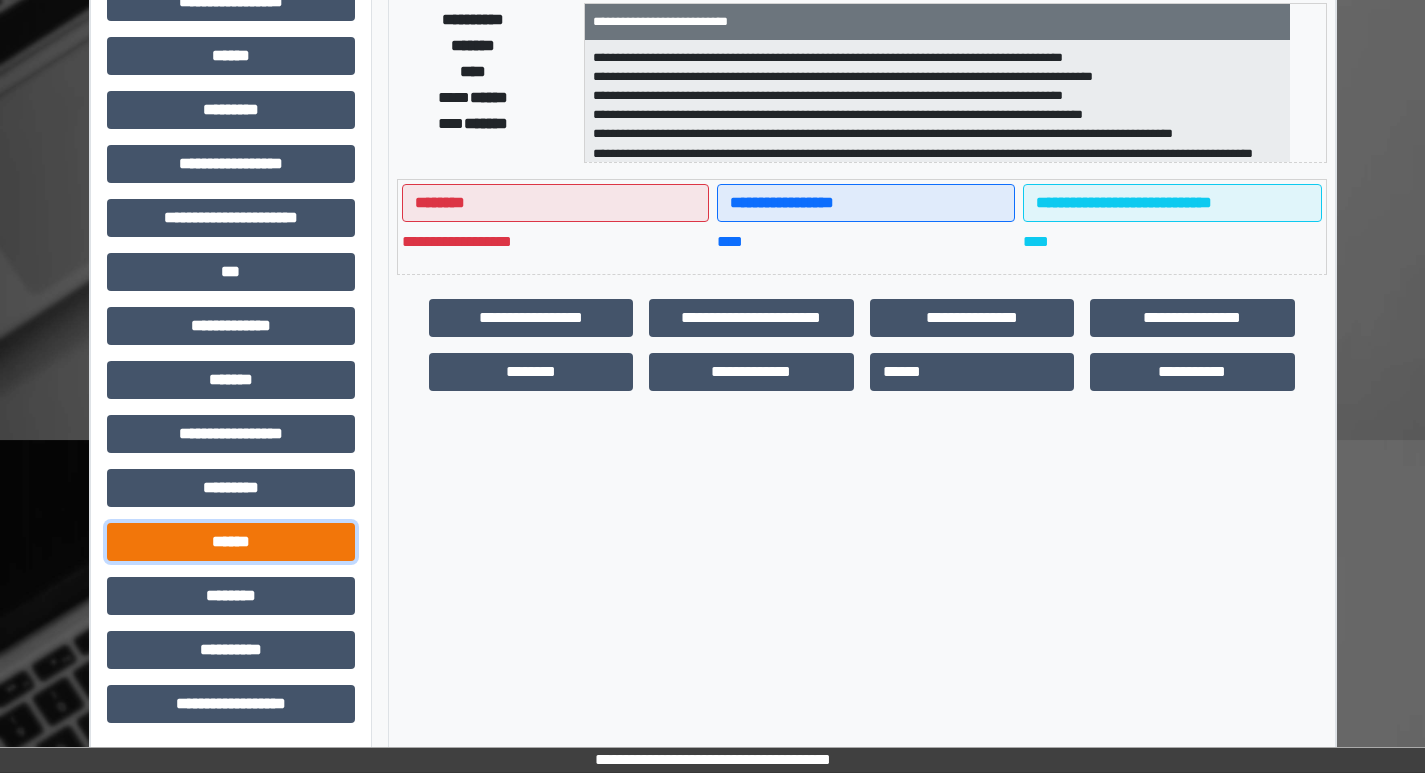 click on "******" at bounding box center (231, 542) 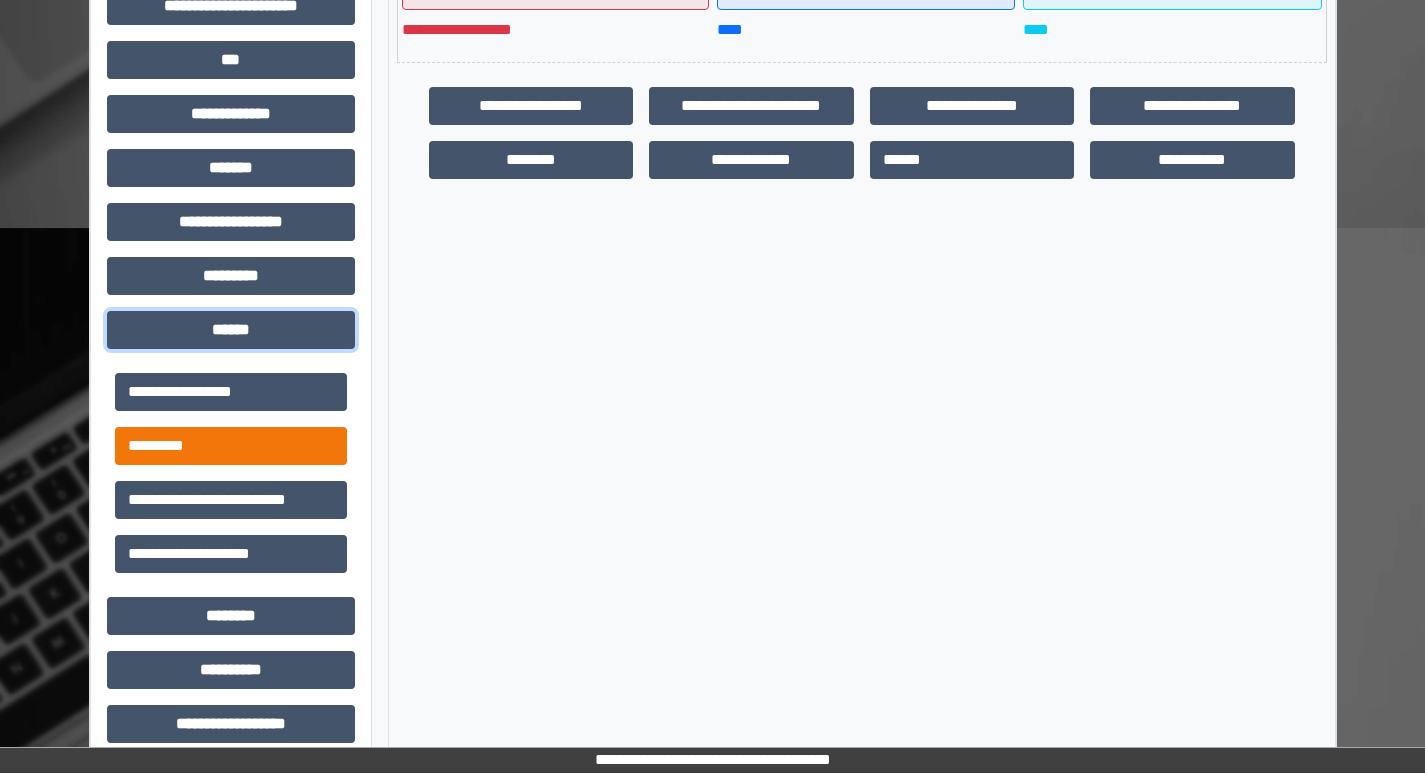scroll, scrollTop: 633, scrollLeft: 0, axis: vertical 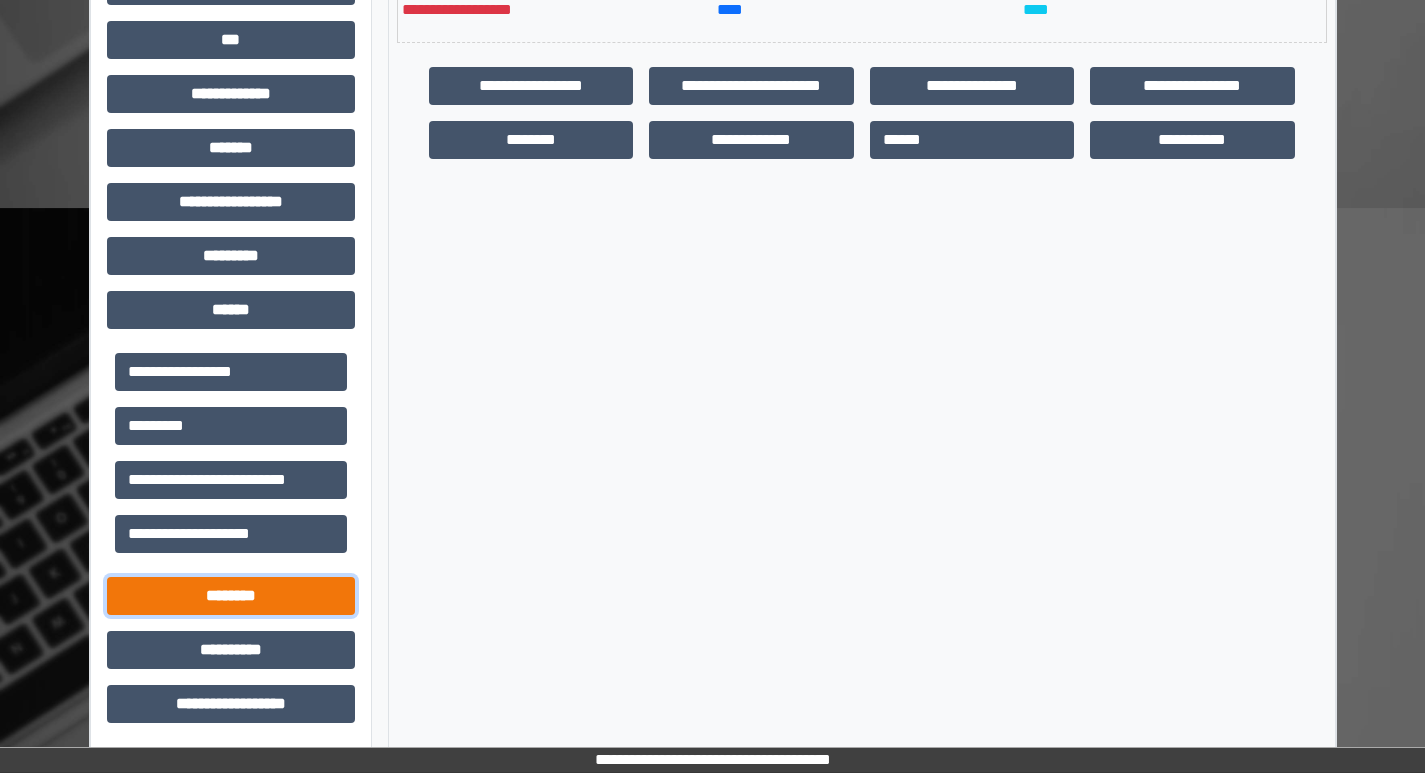 click on "********" at bounding box center (231, 596) 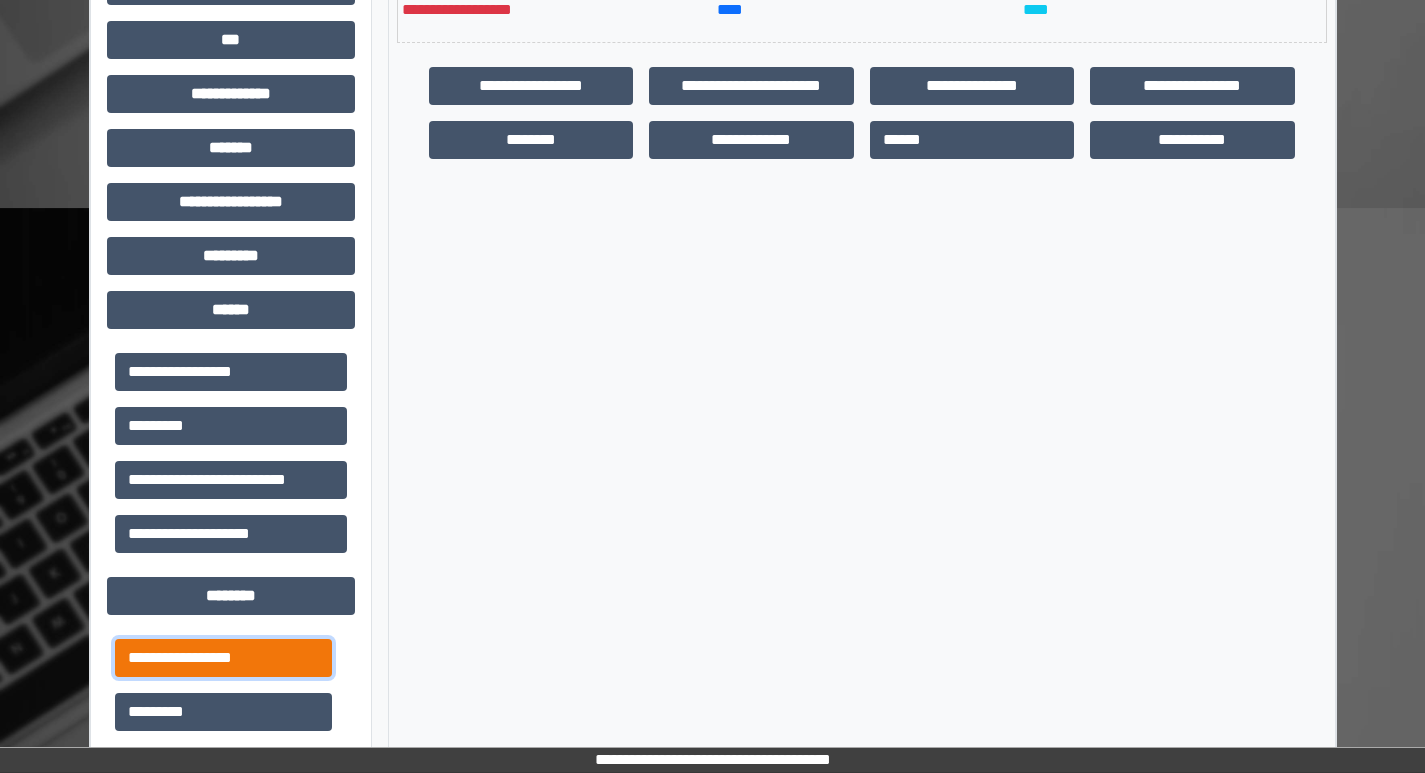 click on "**********" at bounding box center (223, 658) 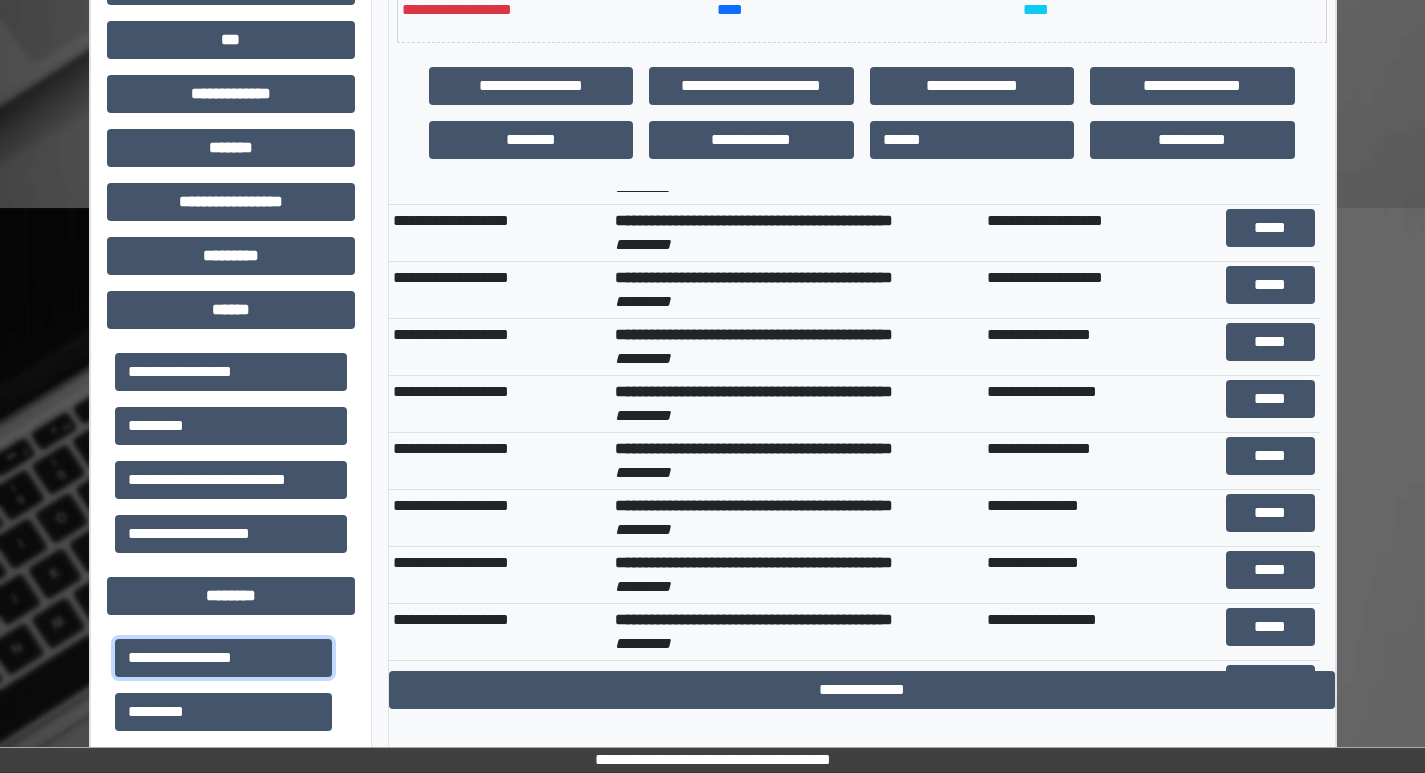 scroll, scrollTop: 0, scrollLeft: 0, axis: both 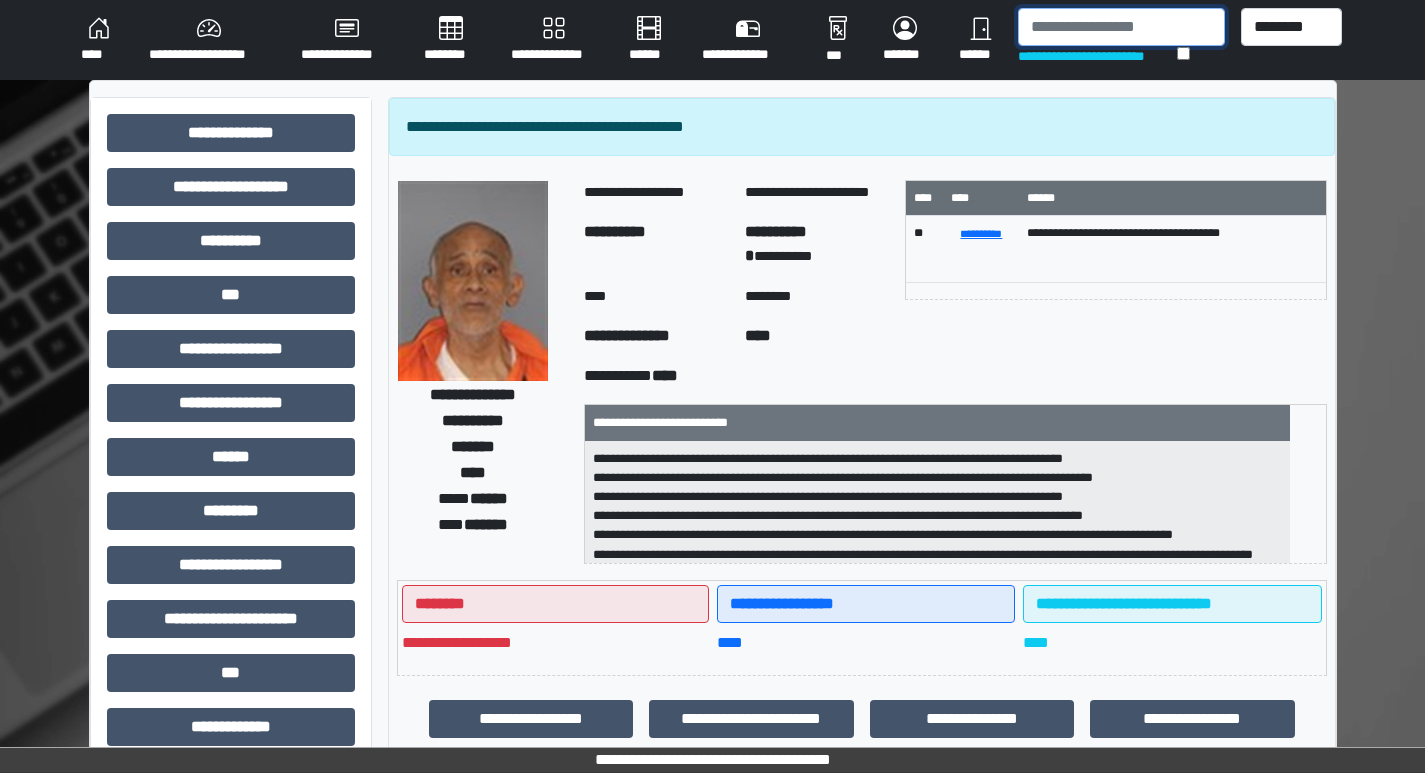 click at bounding box center [1121, 27] 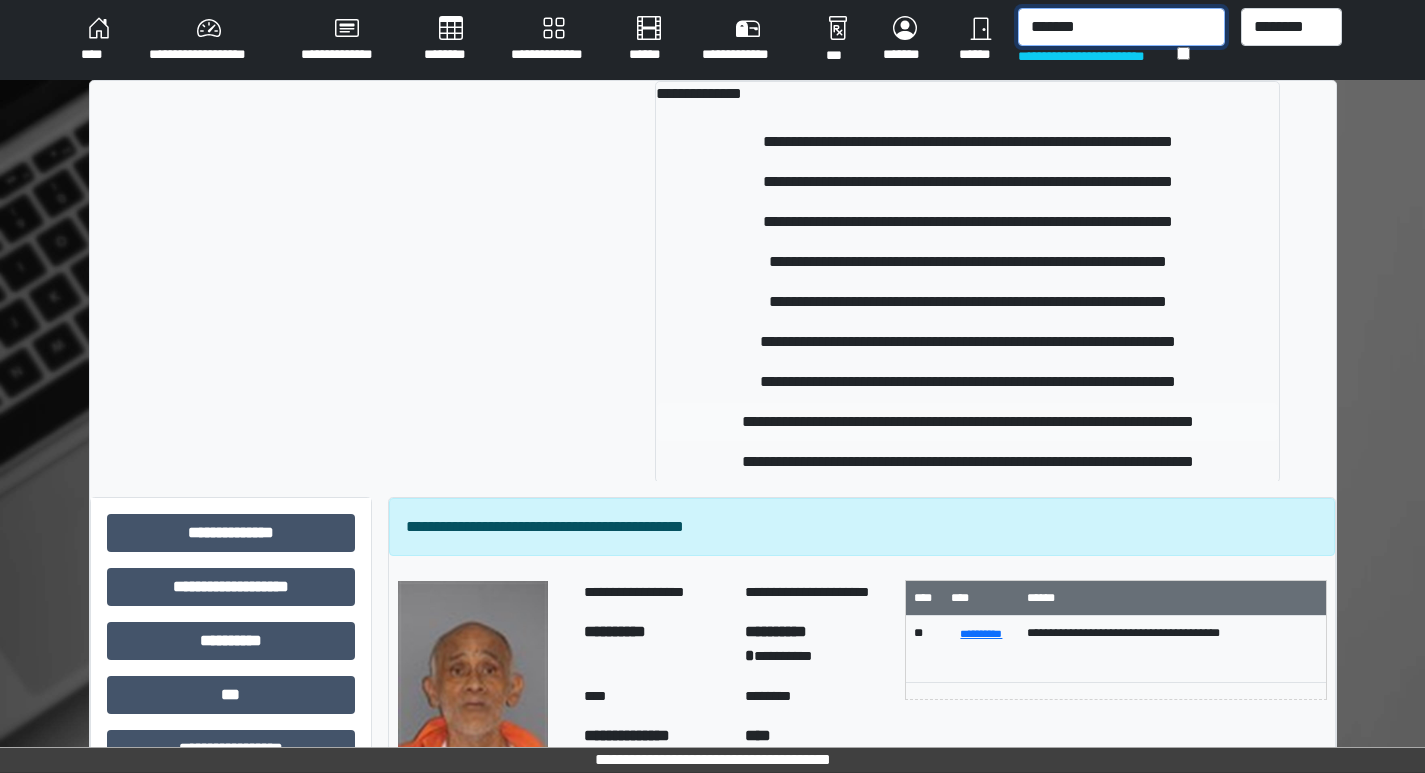 type on "*******" 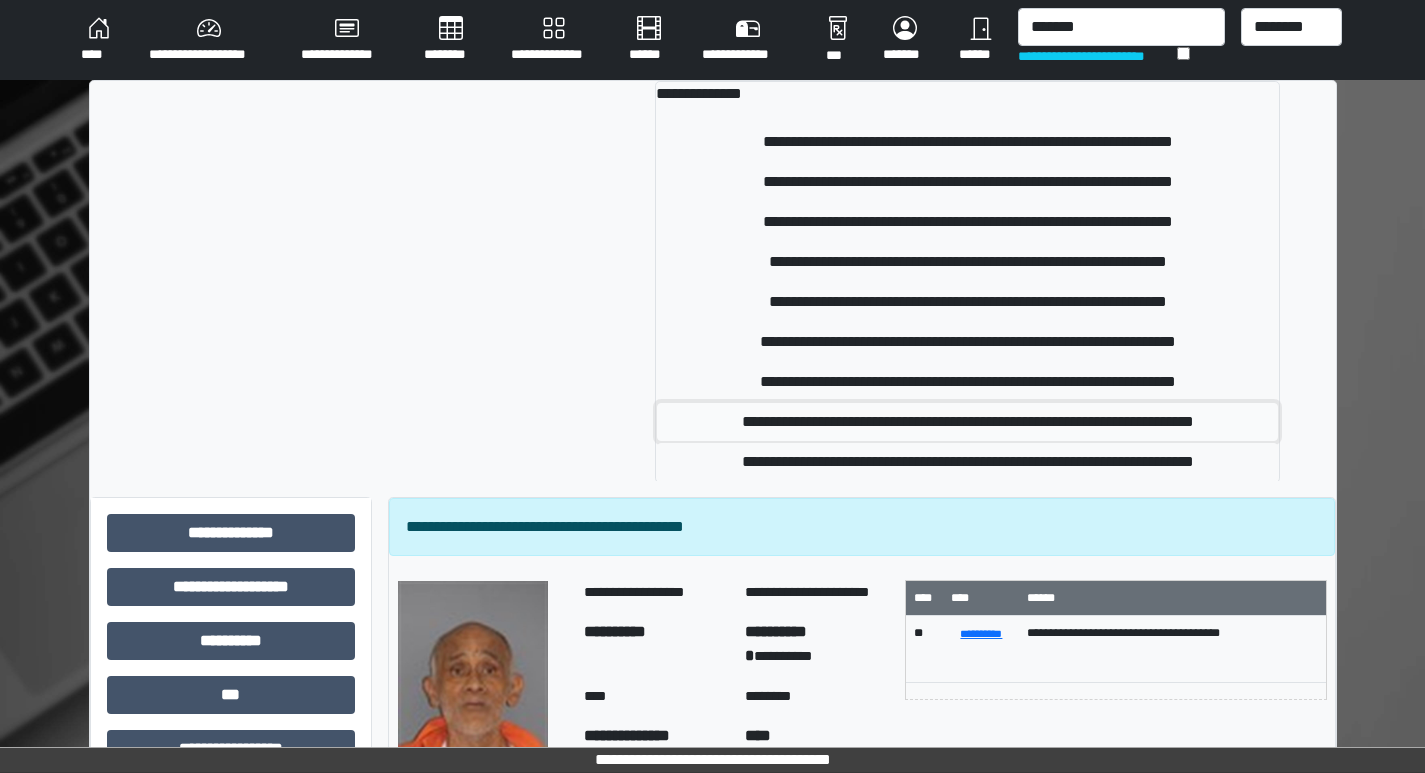 click on "**********" at bounding box center [967, 422] 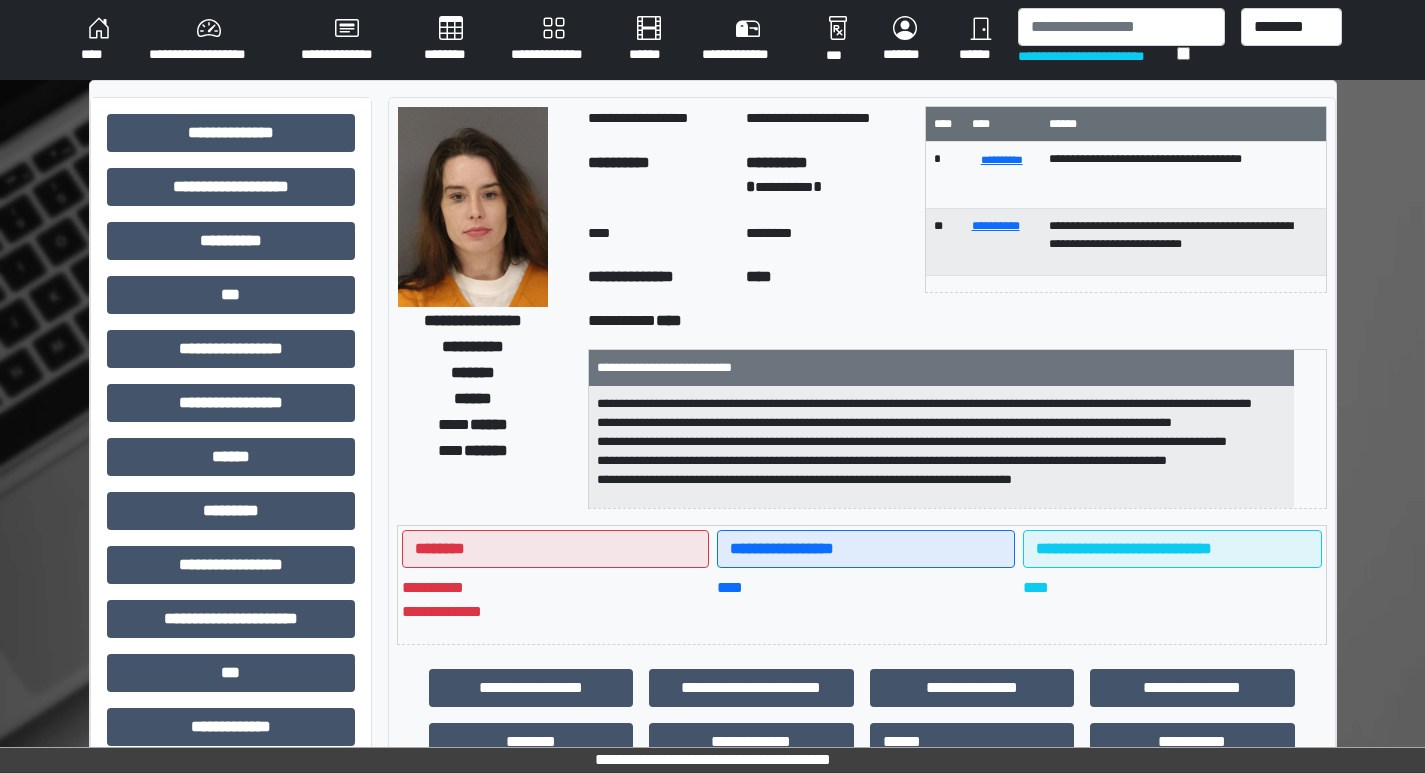 scroll, scrollTop: 44, scrollLeft: 0, axis: vertical 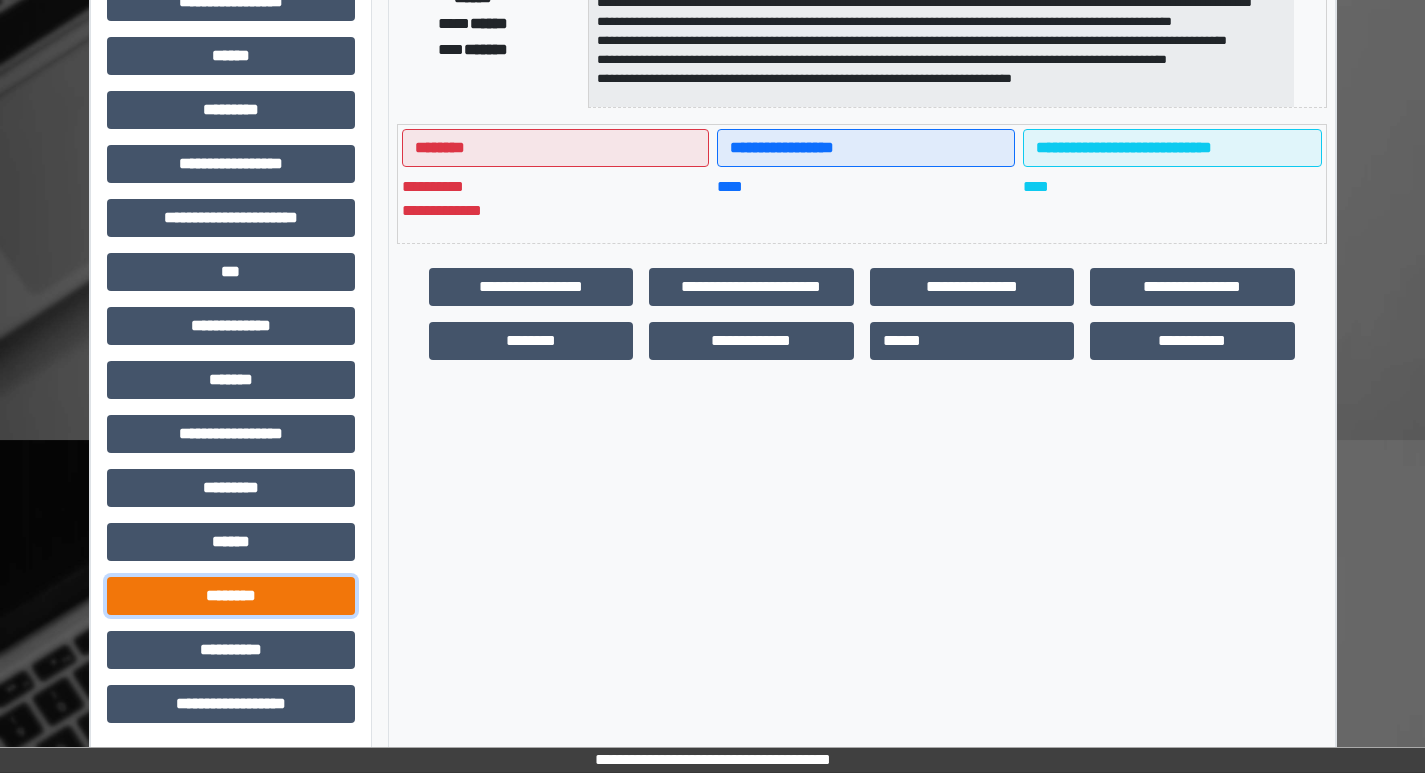 click on "********" at bounding box center [231, 596] 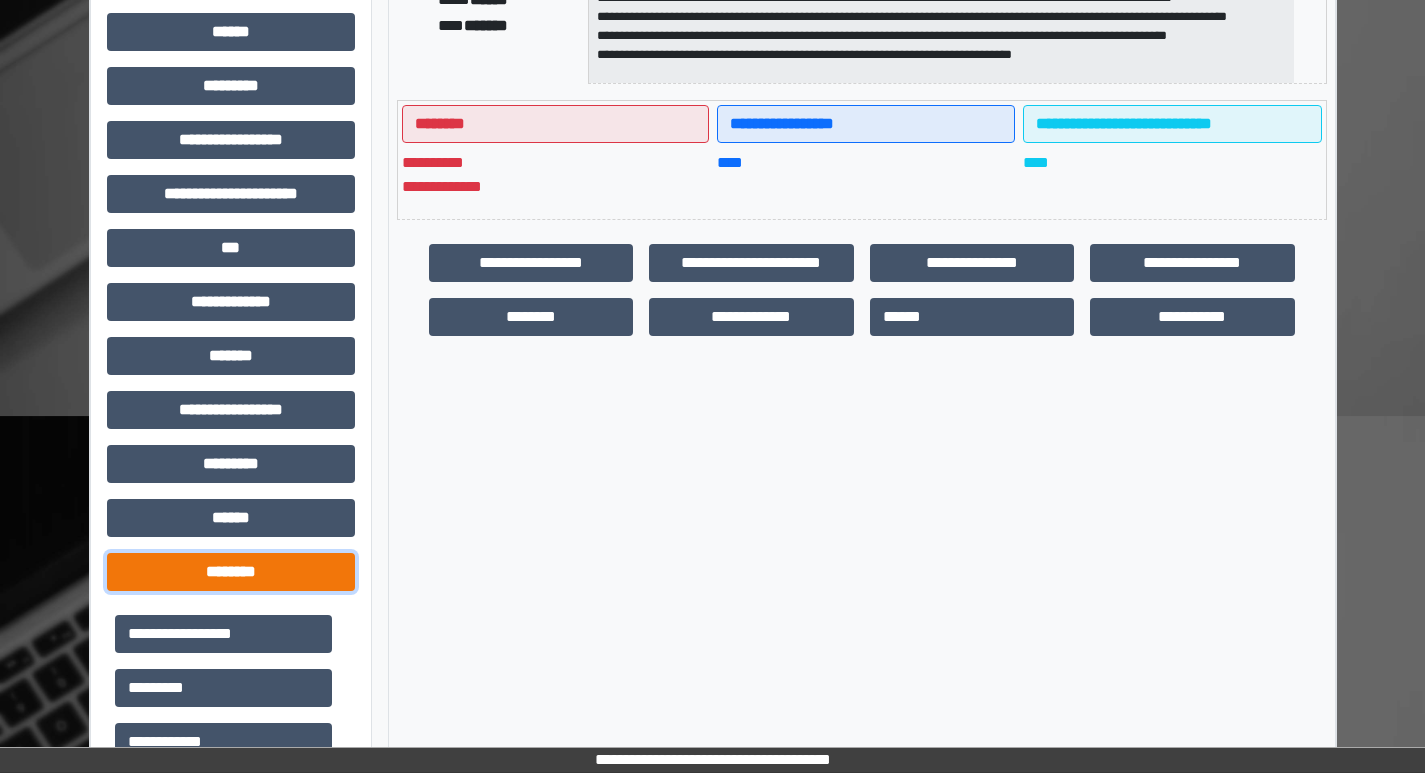 scroll, scrollTop: 601, scrollLeft: 0, axis: vertical 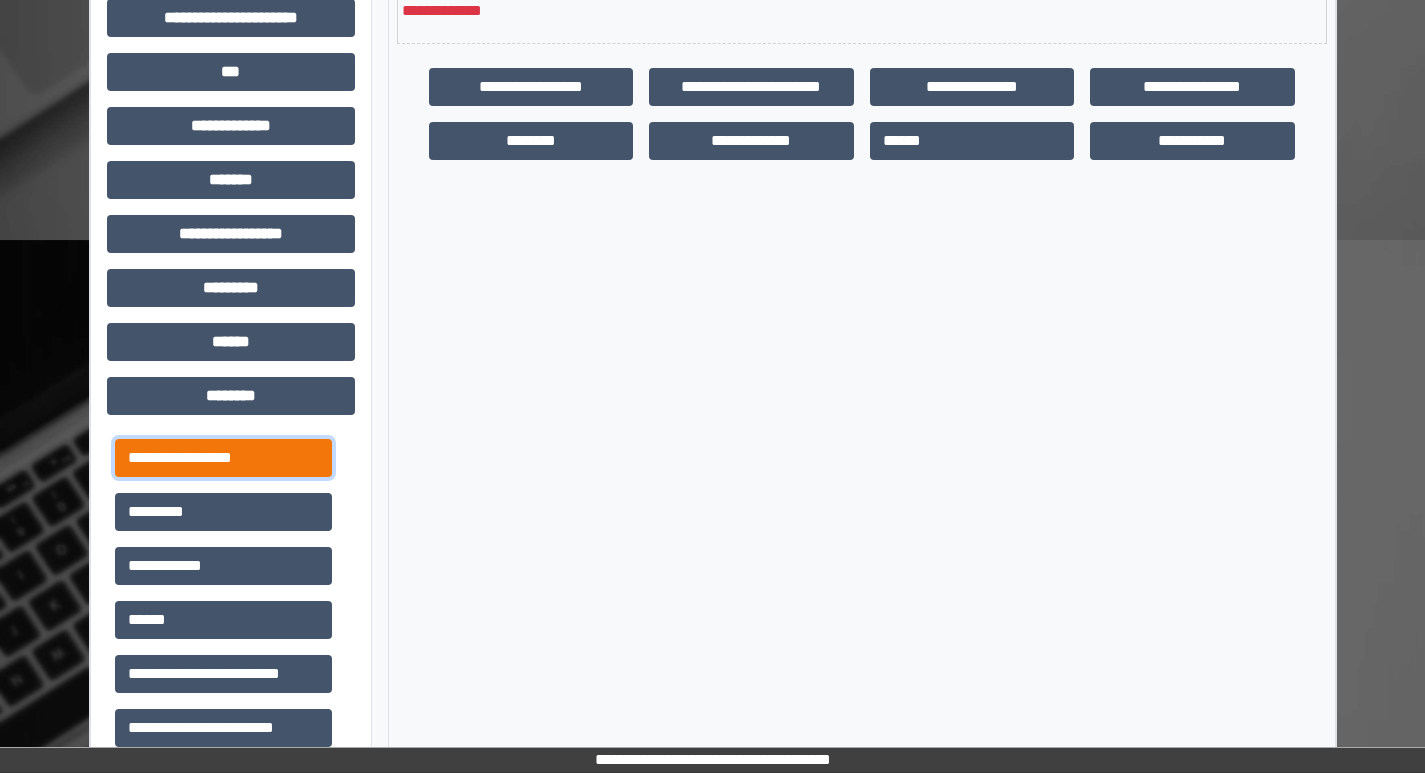 click on "**********" at bounding box center (223, 458) 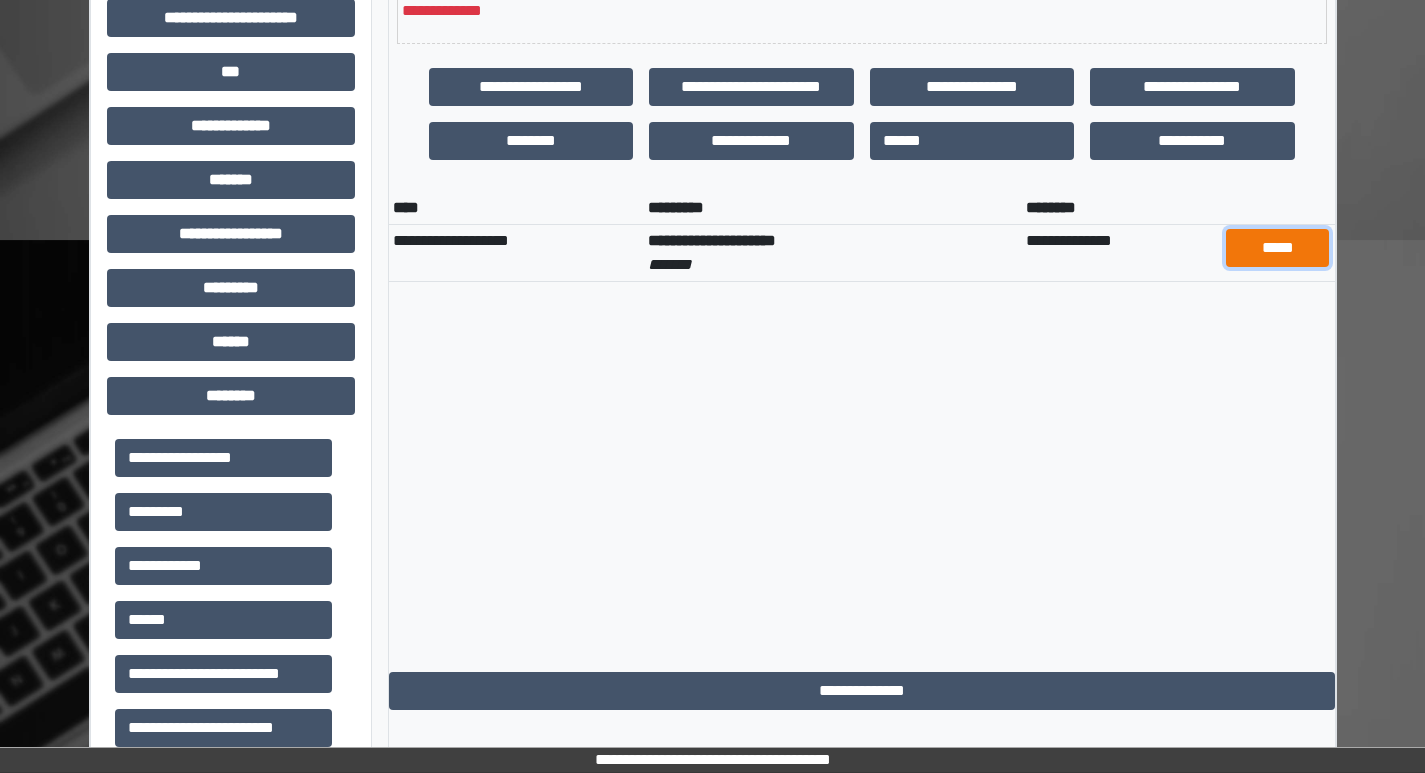 click on "*****" at bounding box center [1277, 248] 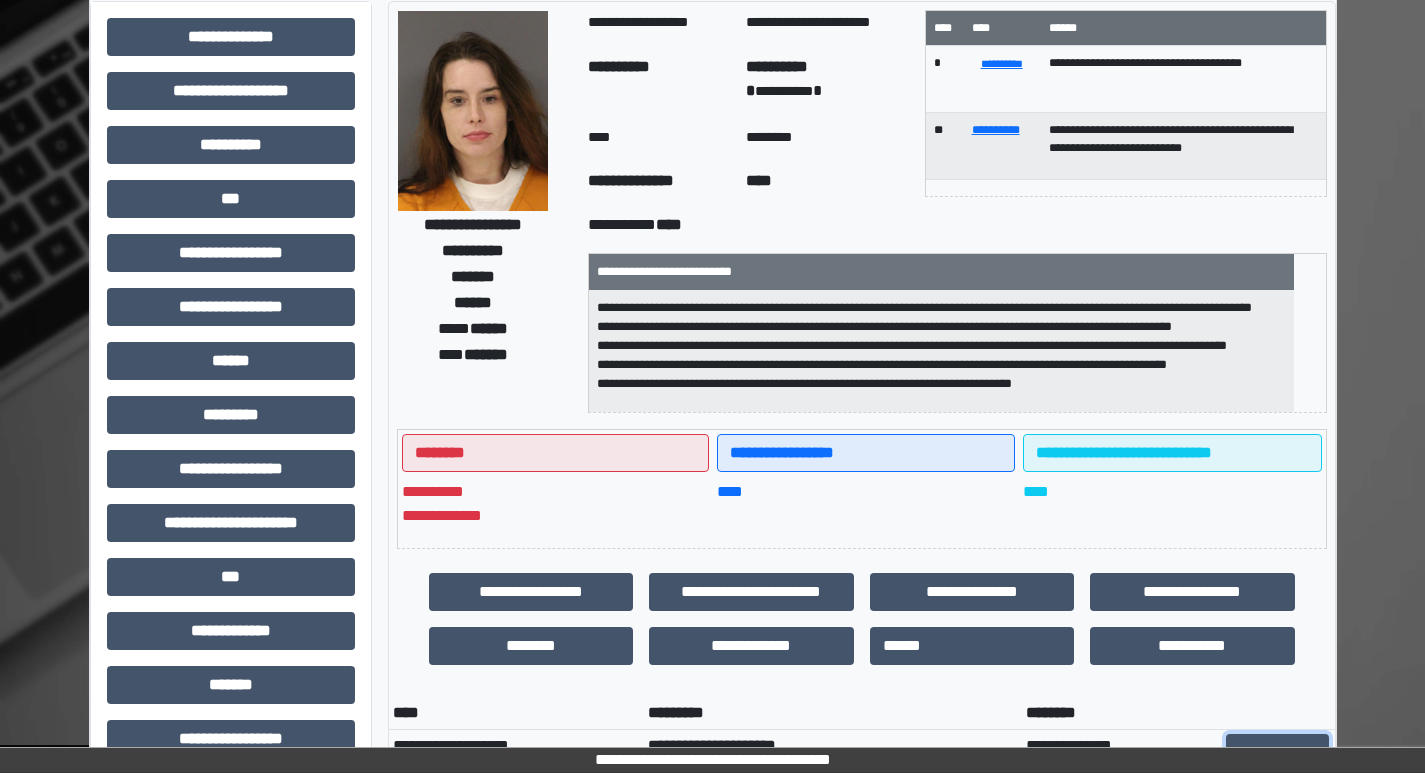 scroll, scrollTop: 0, scrollLeft: 0, axis: both 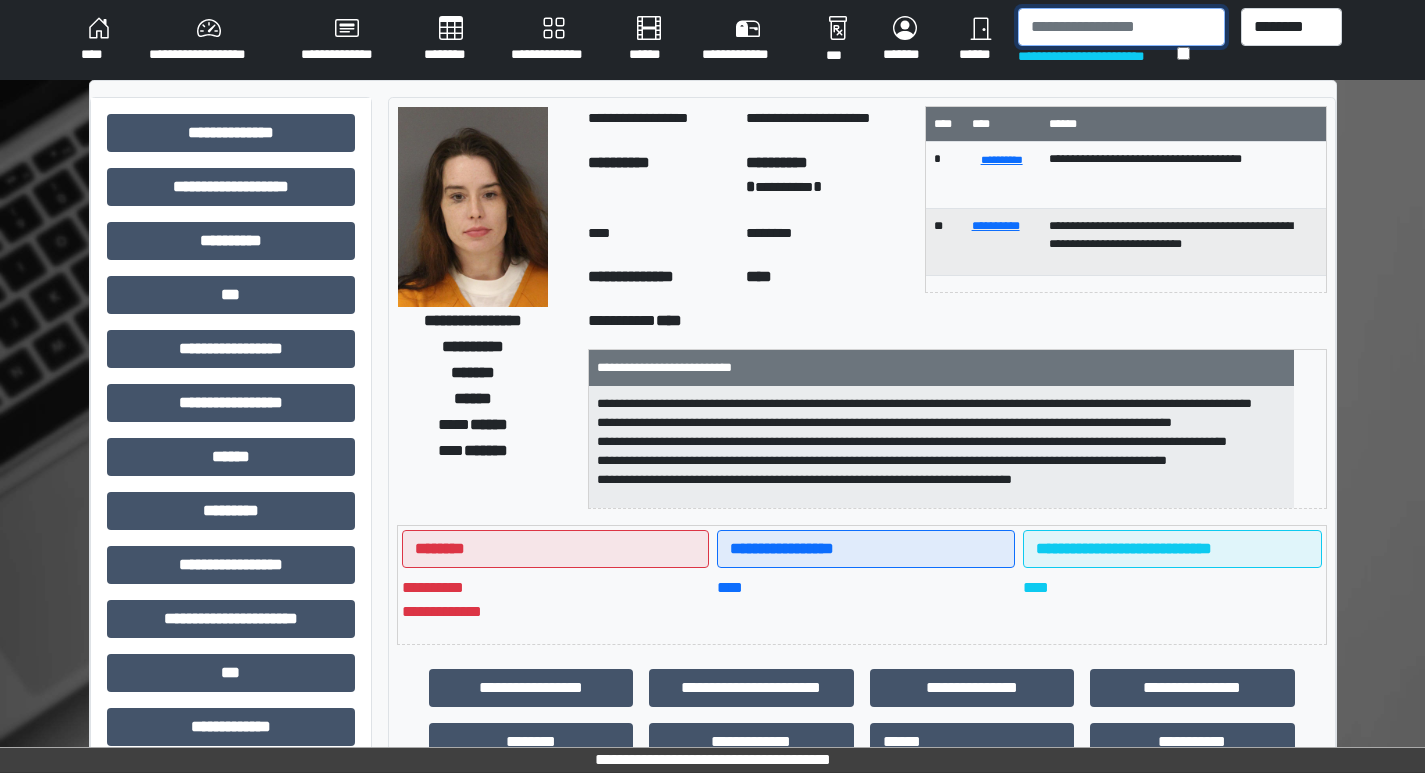 click at bounding box center [1121, 27] 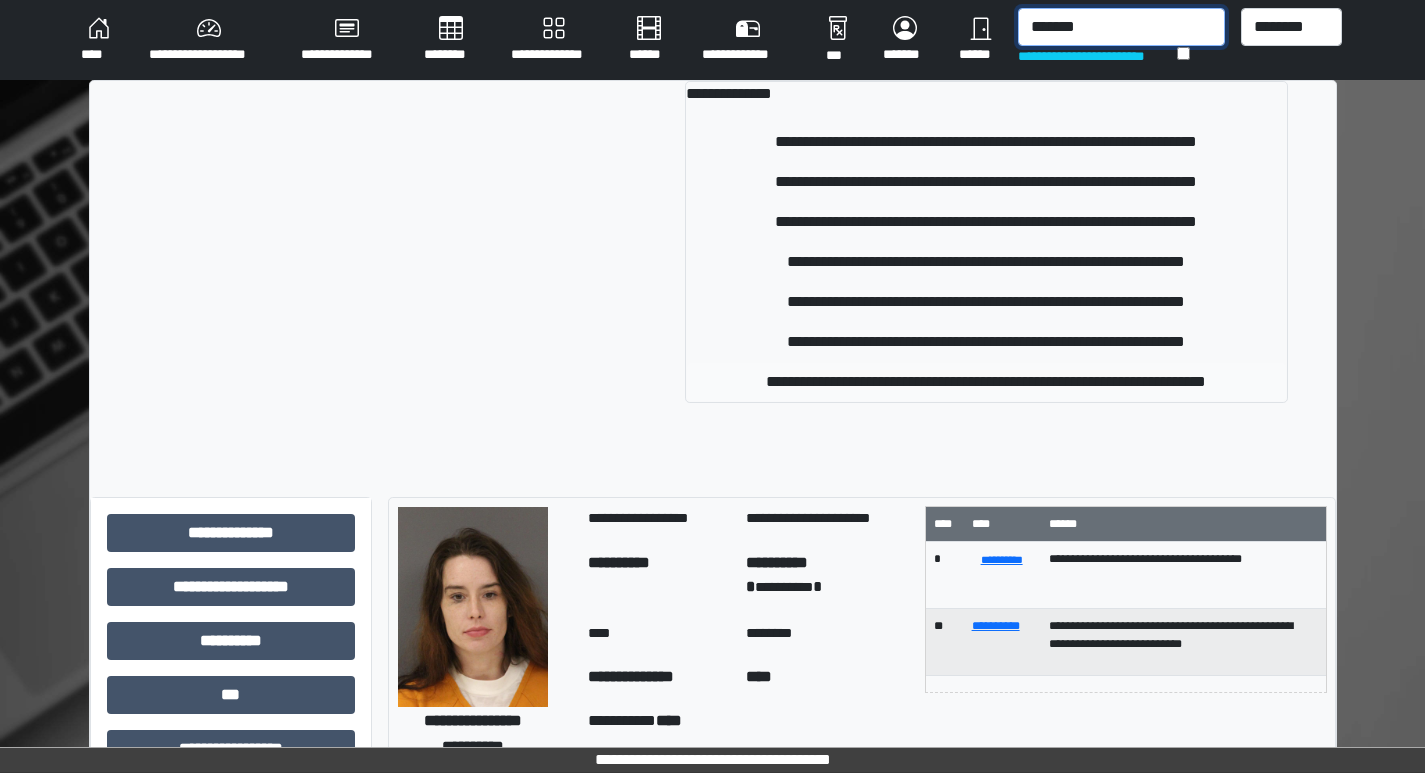 type on "*******" 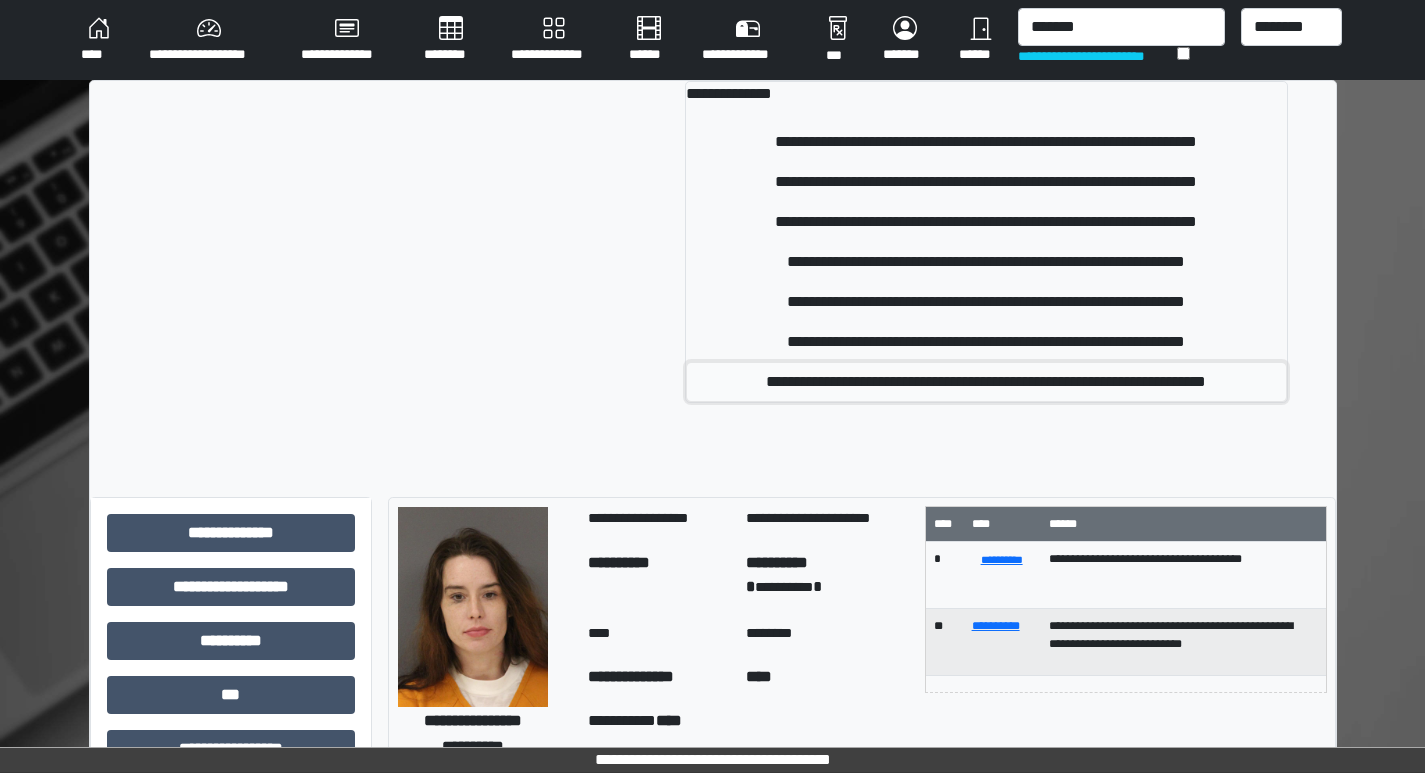 click on "**********" at bounding box center [986, 382] 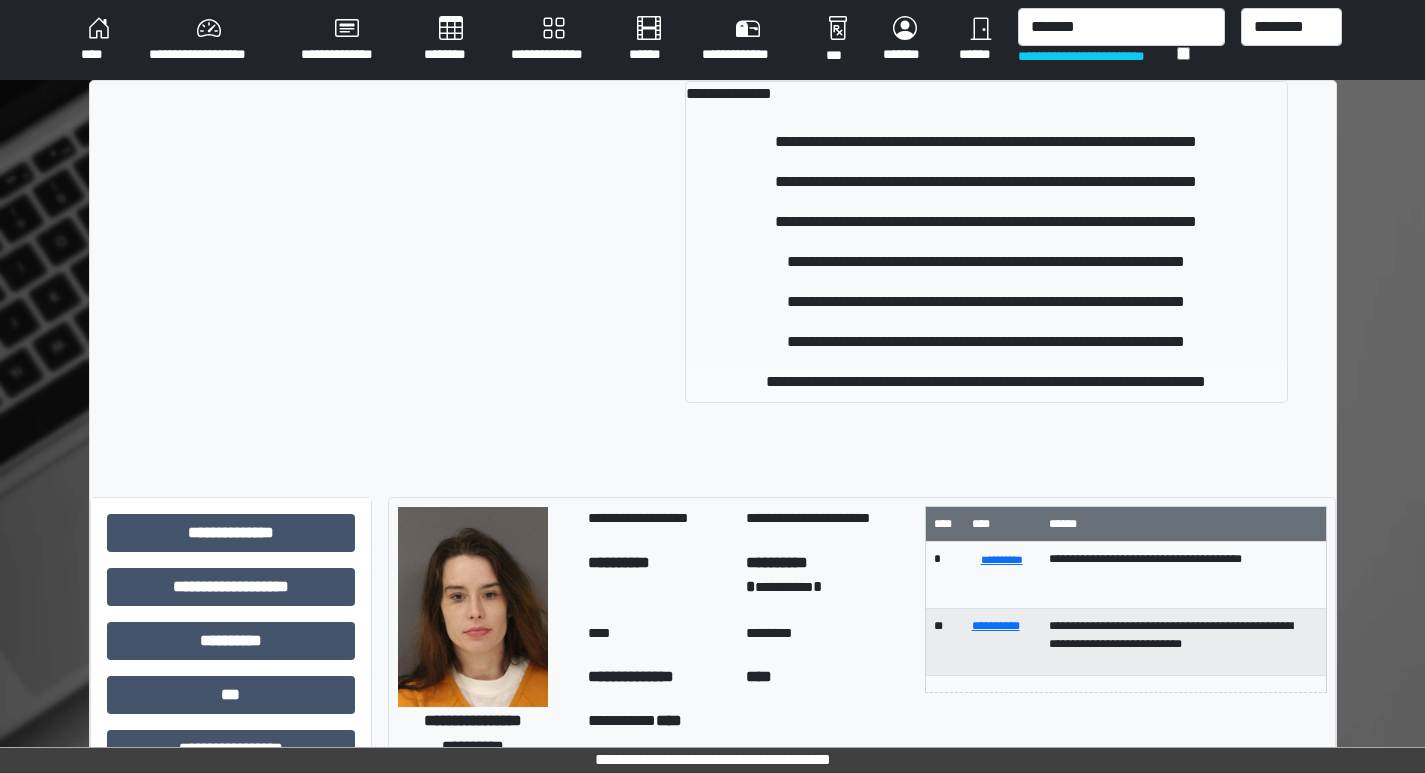 type 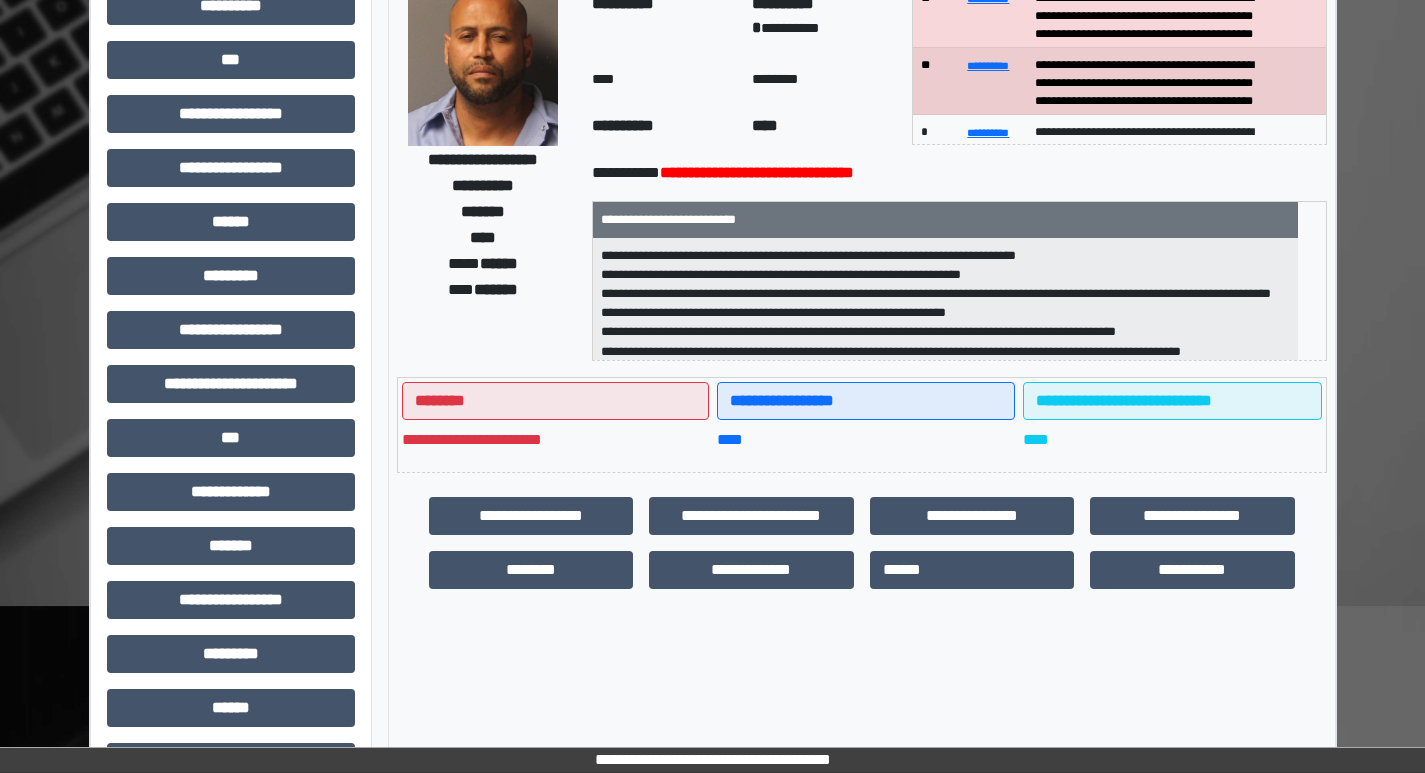 scroll, scrollTop: 200, scrollLeft: 0, axis: vertical 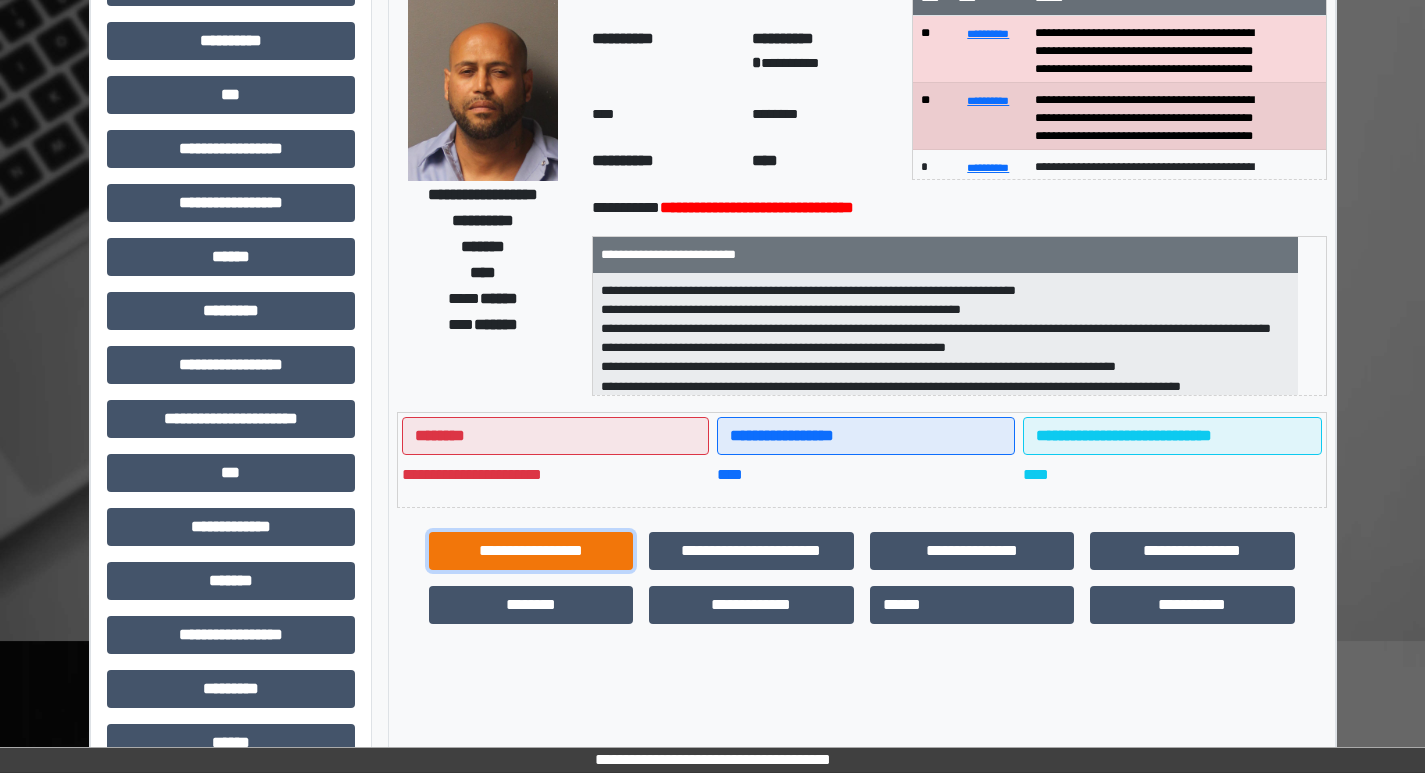 click on "**********" at bounding box center [531, 551] 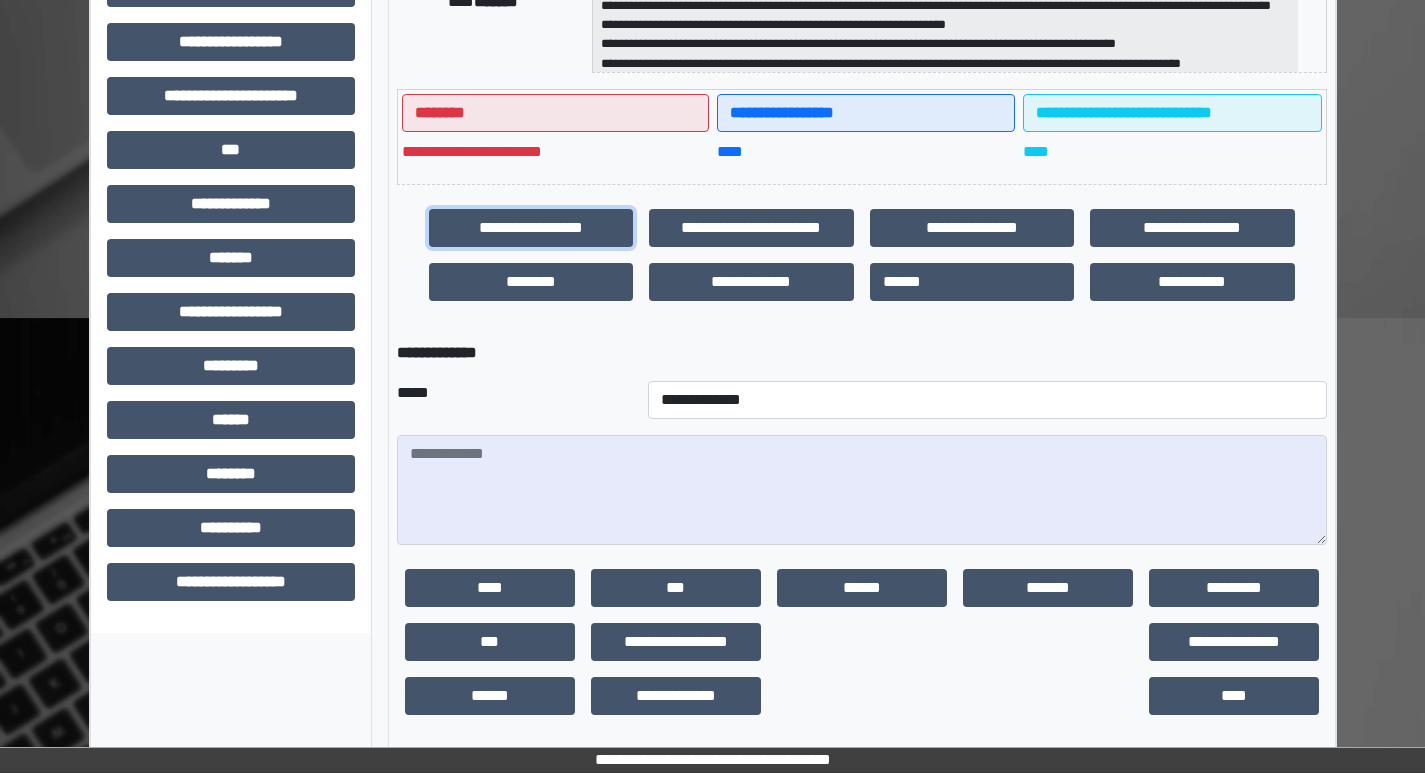 scroll, scrollTop: 531, scrollLeft: 0, axis: vertical 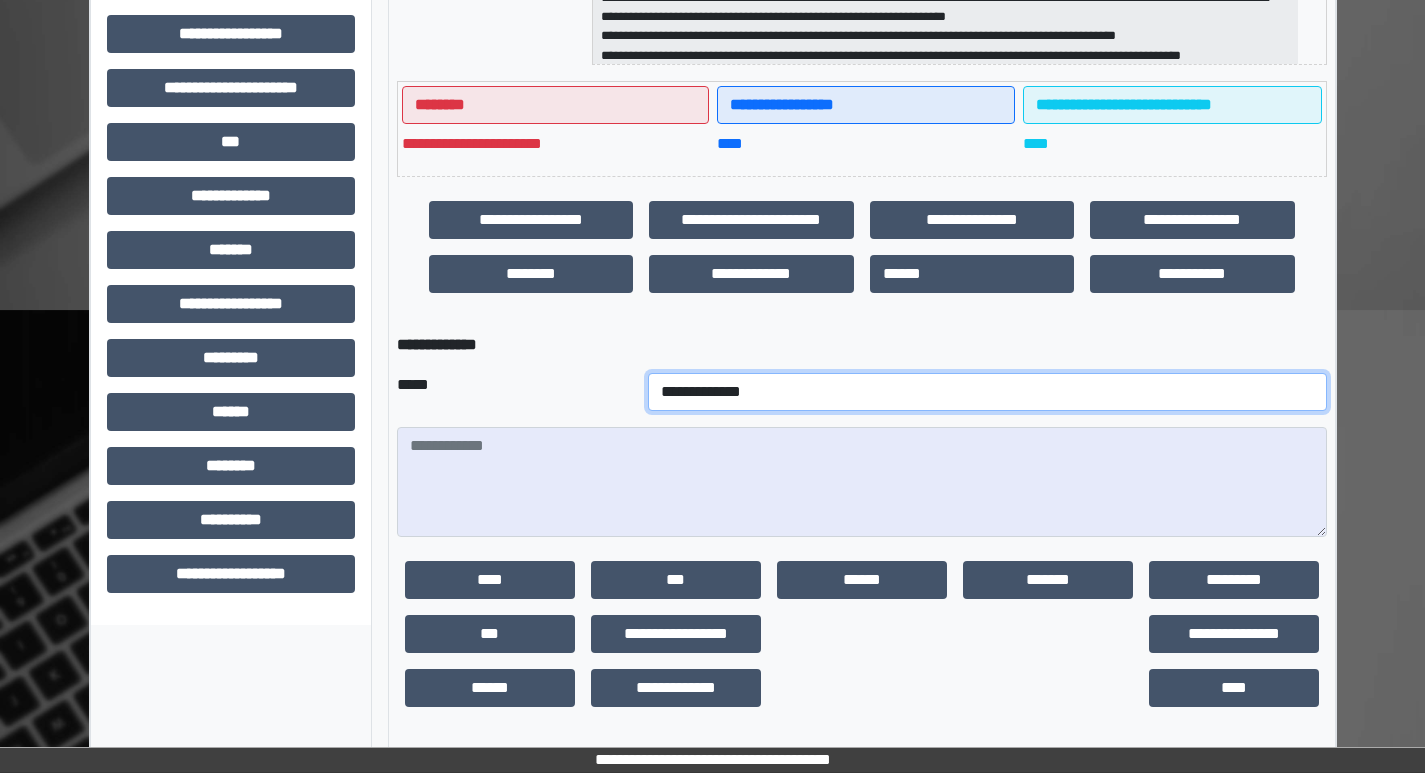 click on "**********" at bounding box center (987, 392) 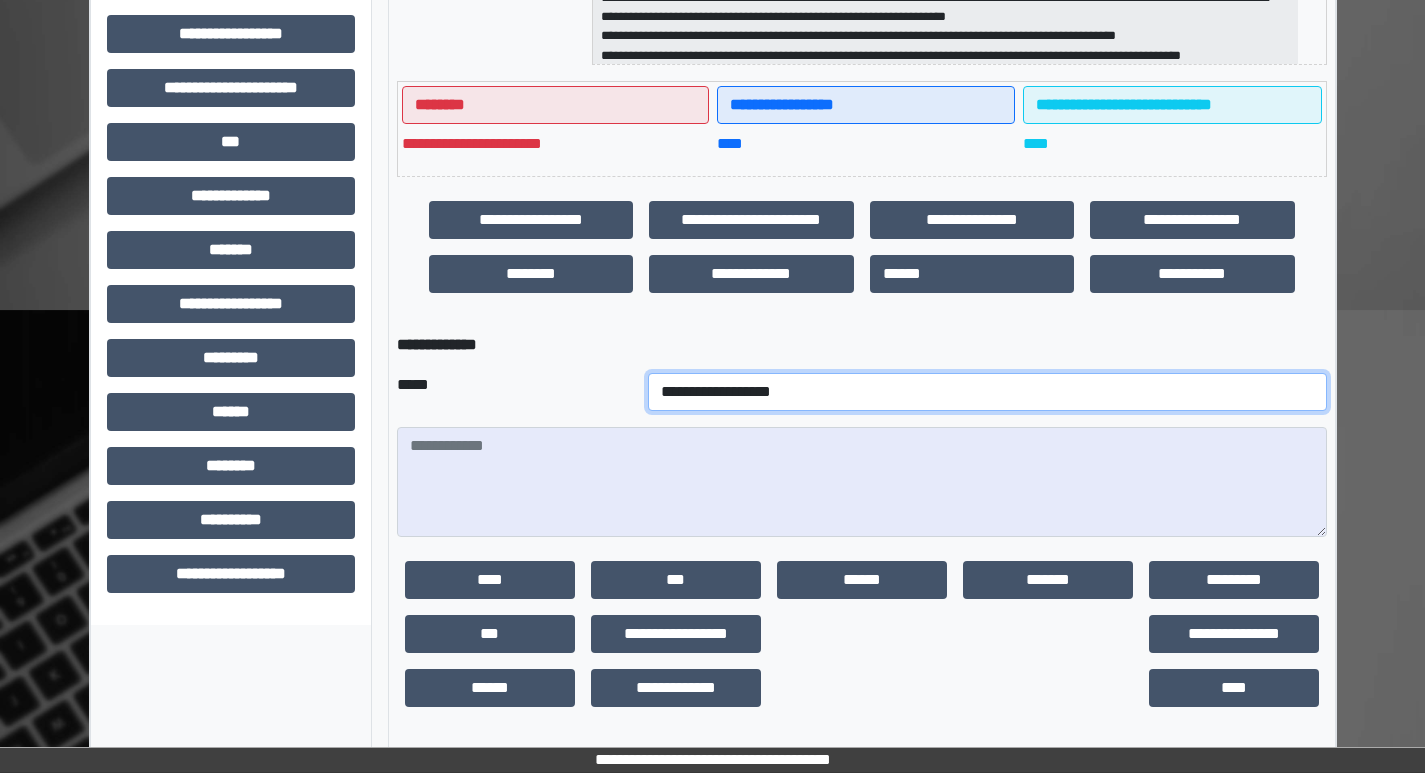 click on "**********" at bounding box center (987, 392) 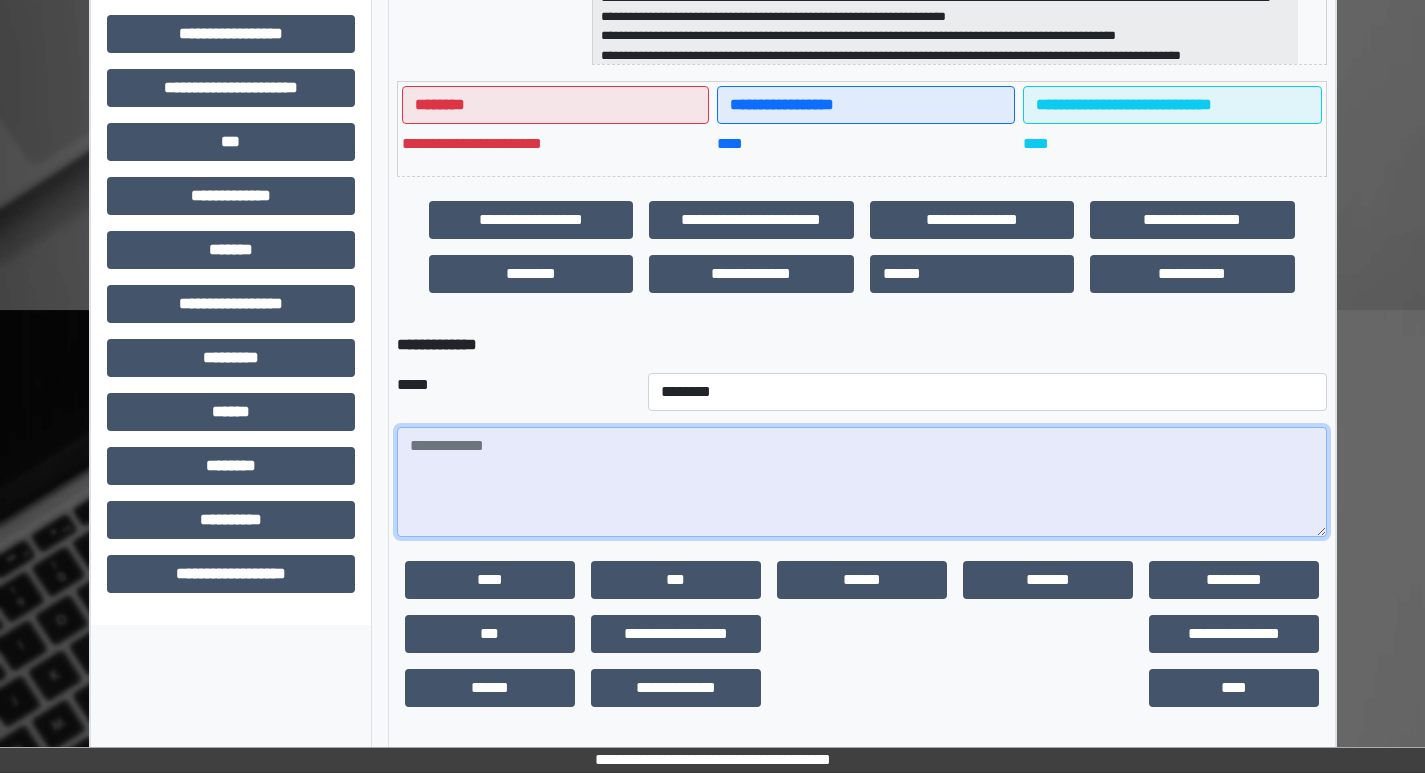click at bounding box center [862, 482] 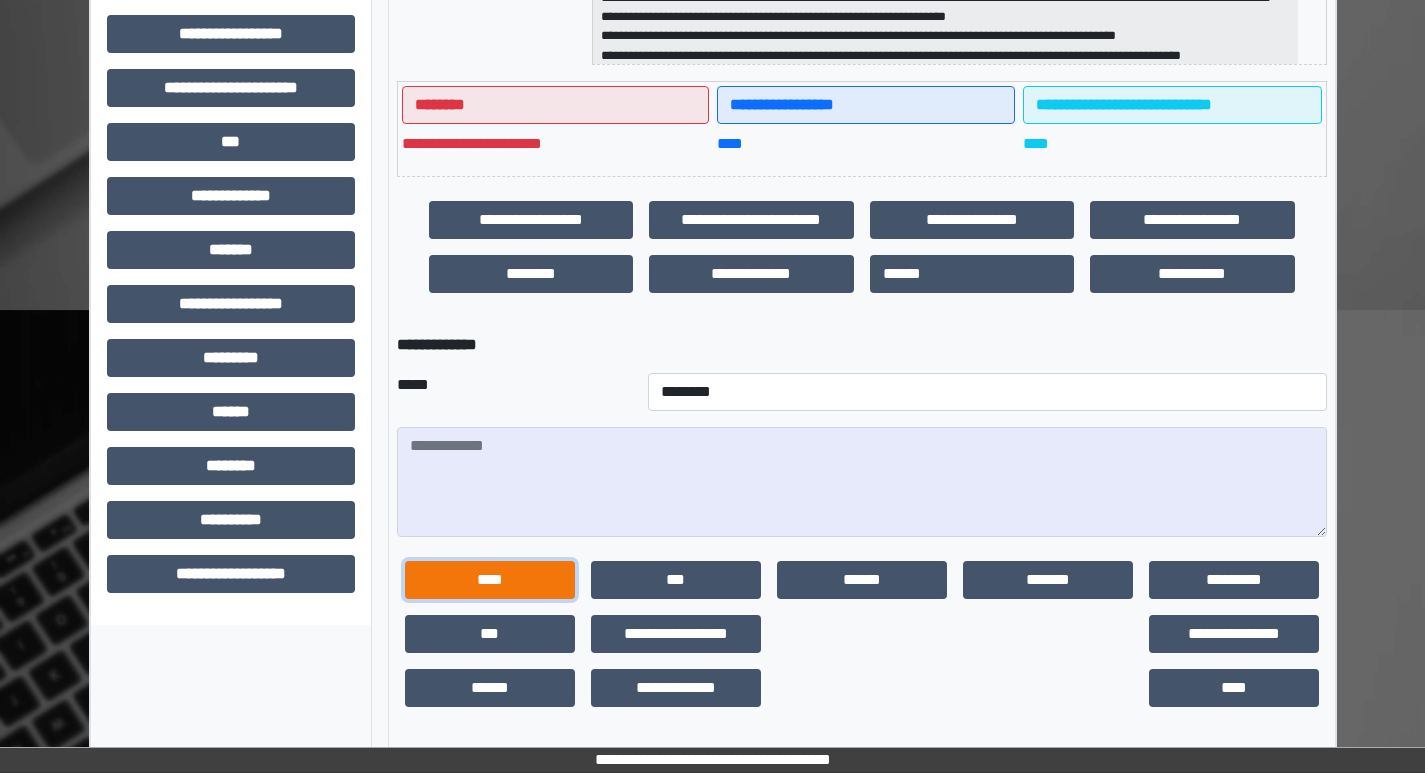 click on "****" at bounding box center [490, 580] 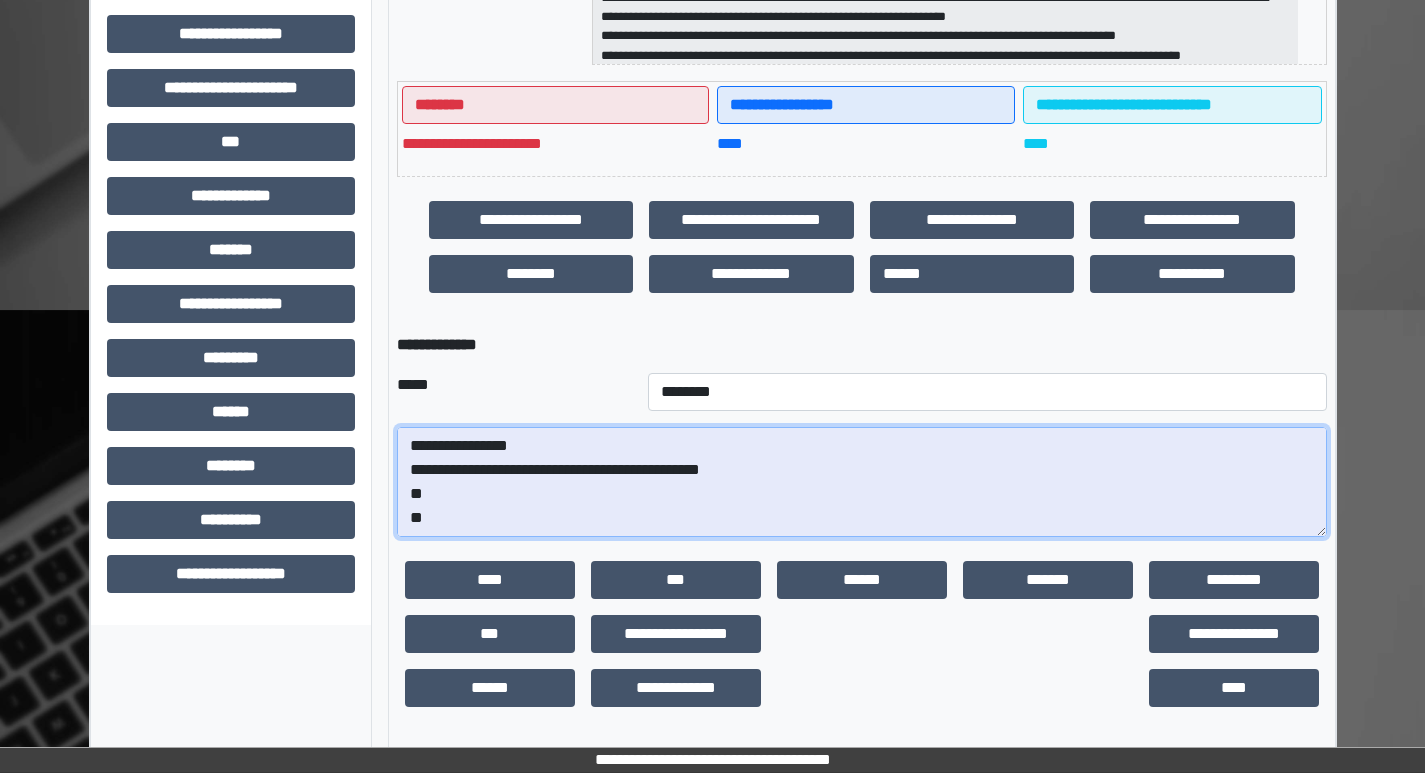 click on "**********" at bounding box center [862, 482] 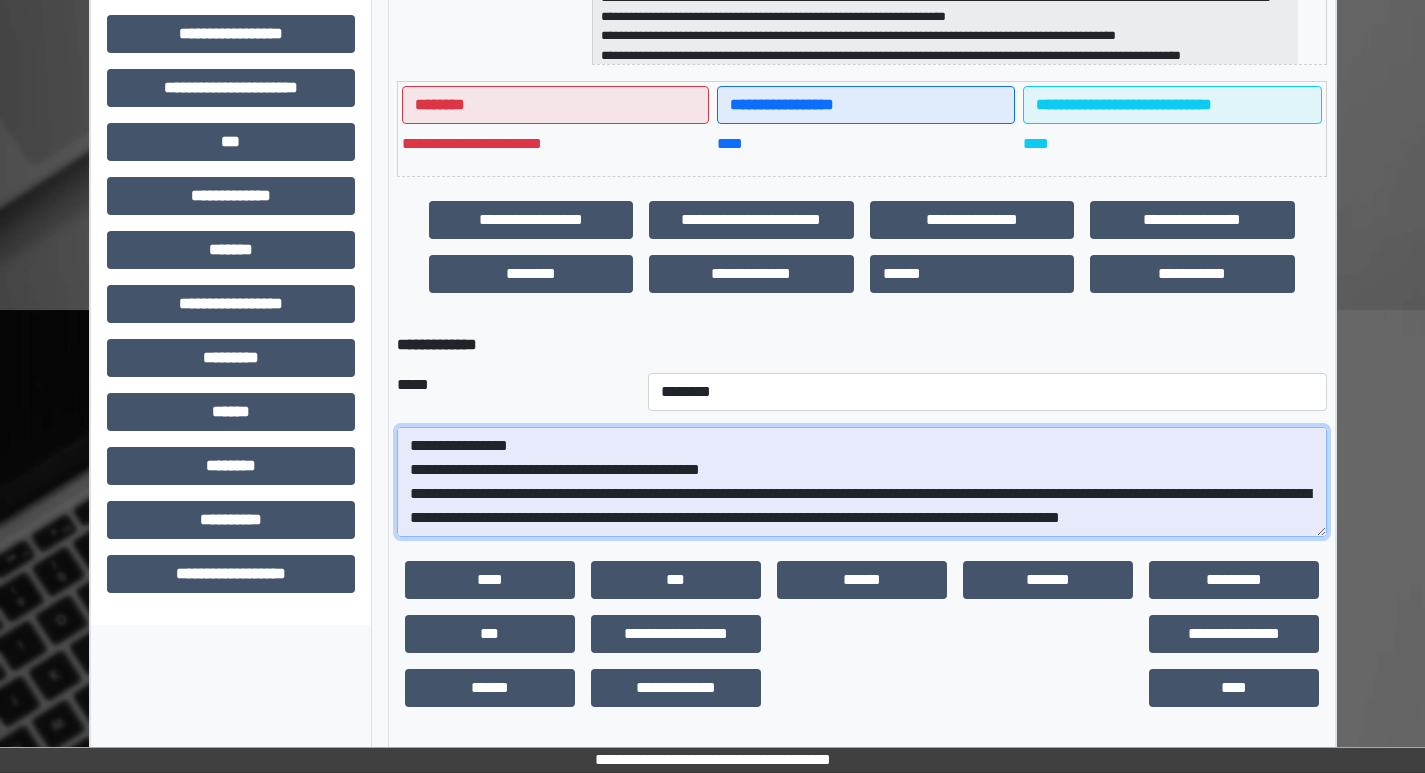 scroll, scrollTop: 17, scrollLeft: 0, axis: vertical 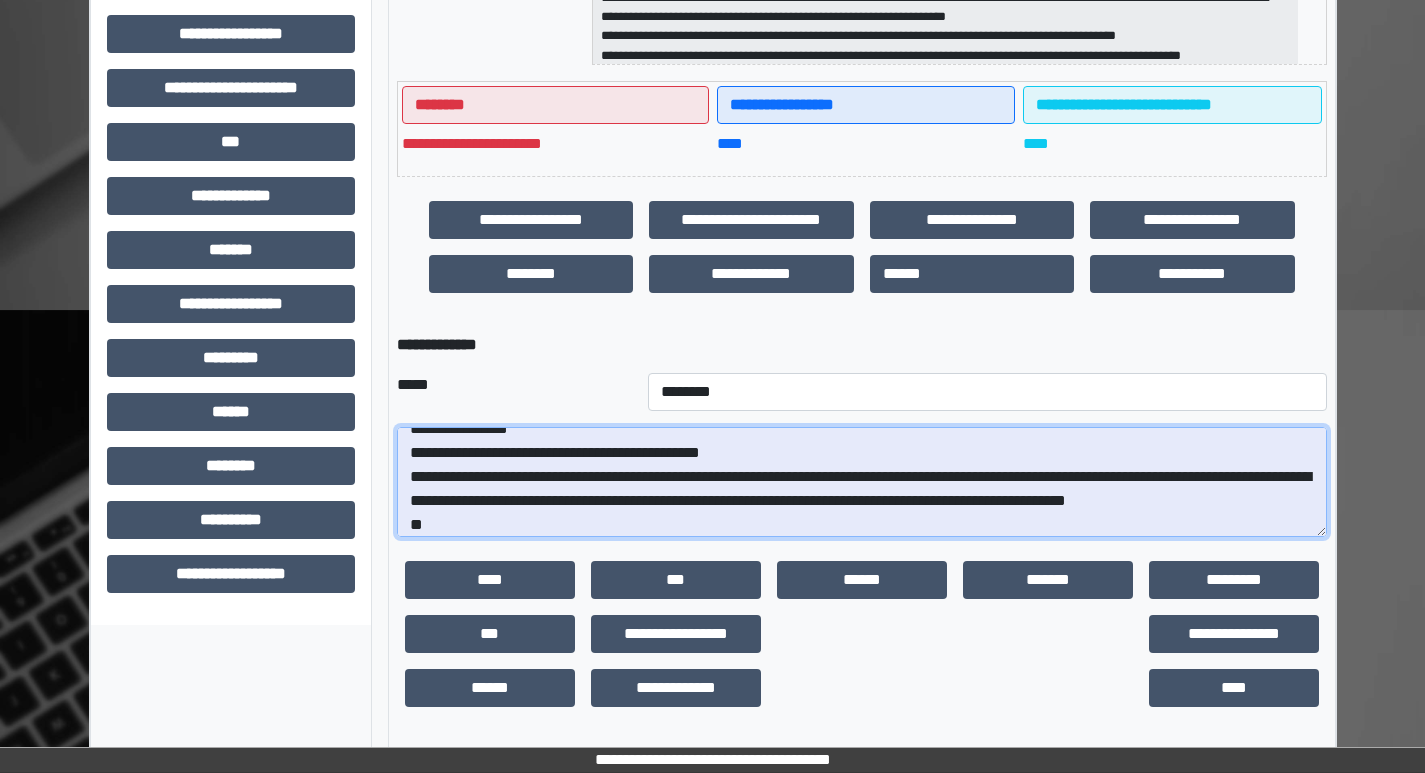 click on "**********" at bounding box center [862, 482] 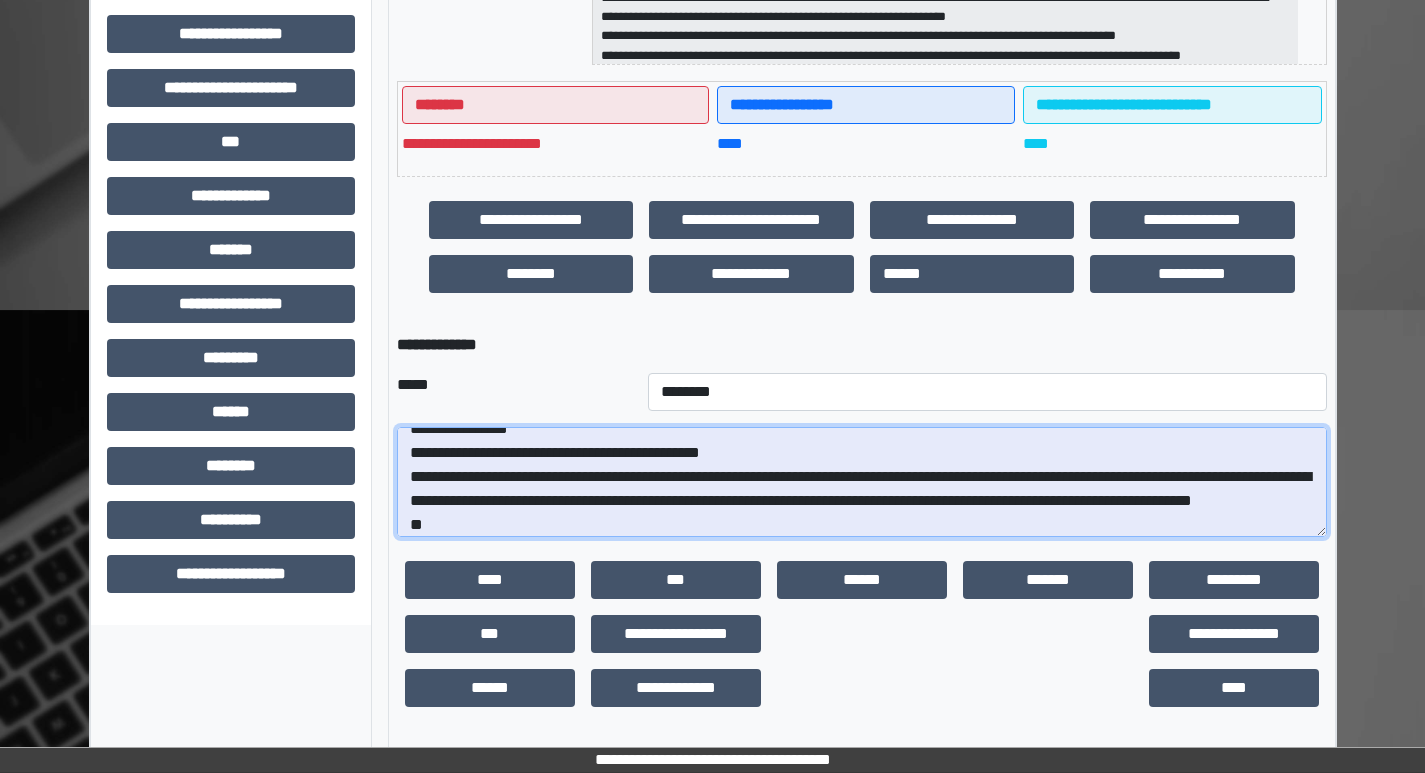 click on "**********" at bounding box center (862, 482) 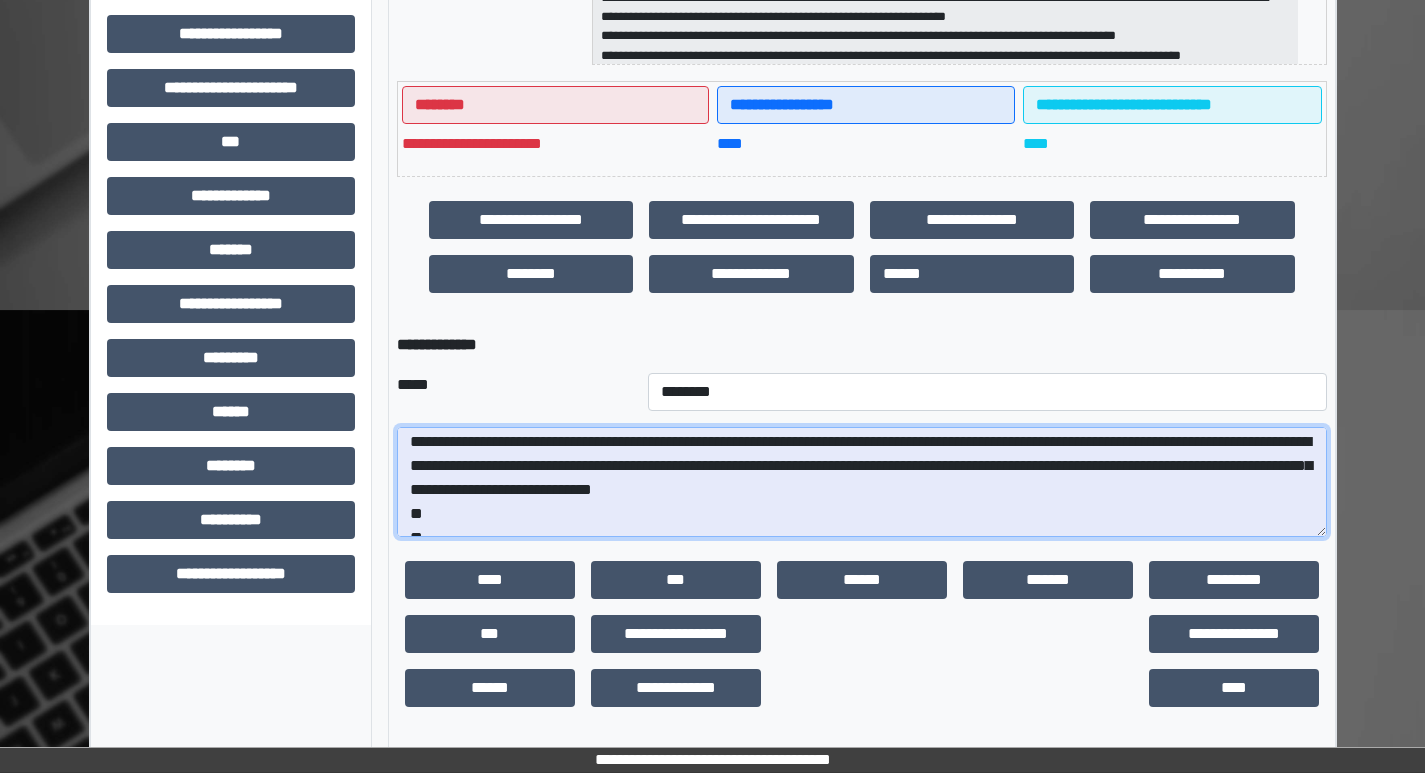 scroll, scrollTop: 96, scrollLeft: 0, axis: vertical 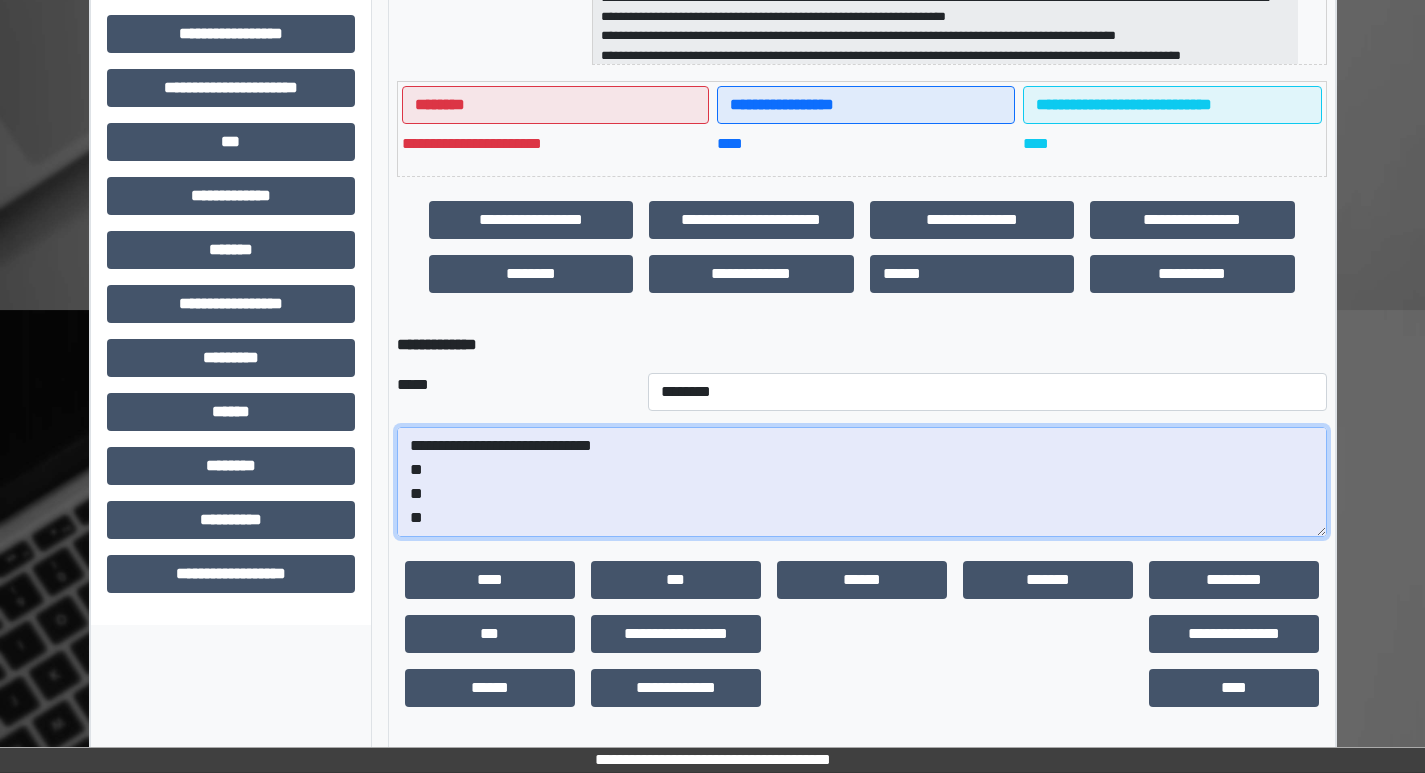 drag, startPoint x: 986, startPoint y: 529, endPoint x: 766, endPoint y: 453, distance: 232.75739 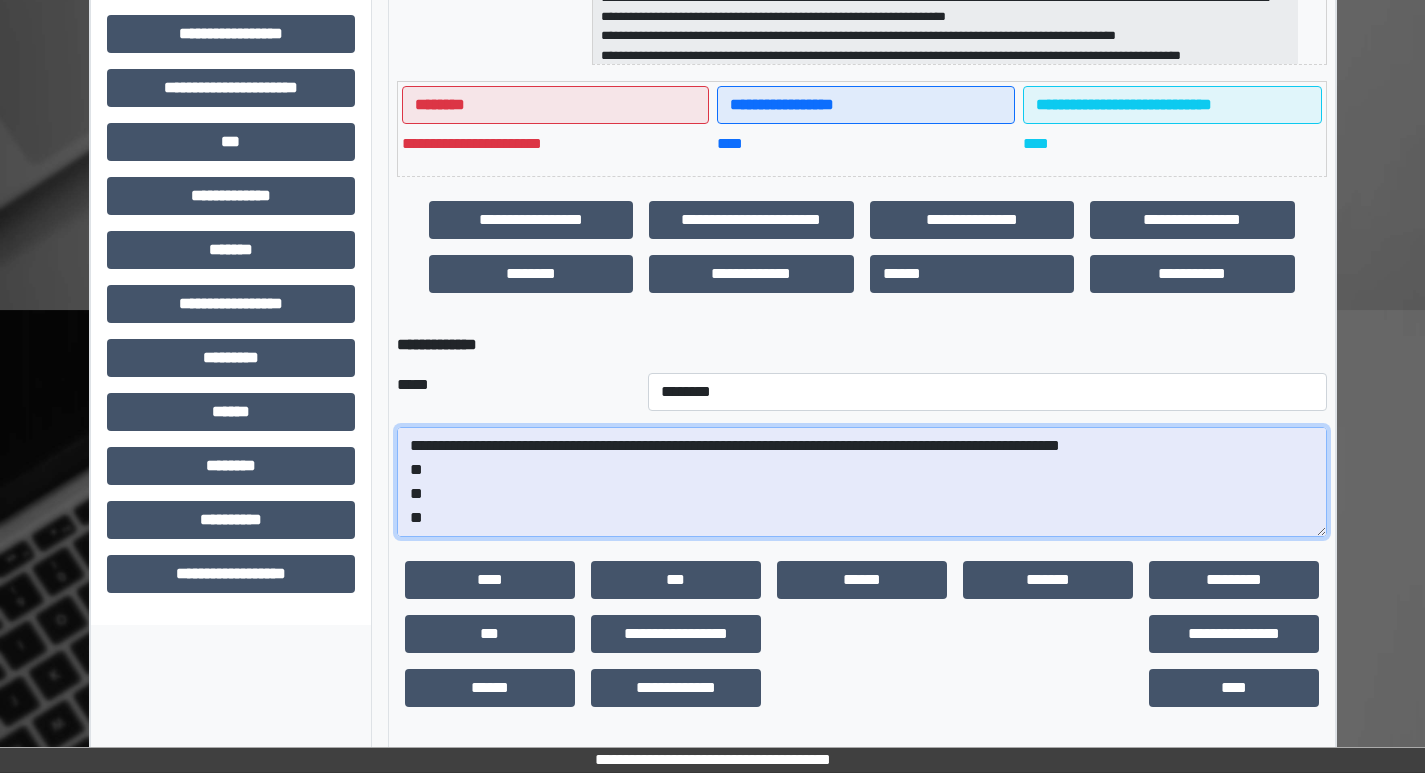 click on "**********" at bounding box center (862, 482) 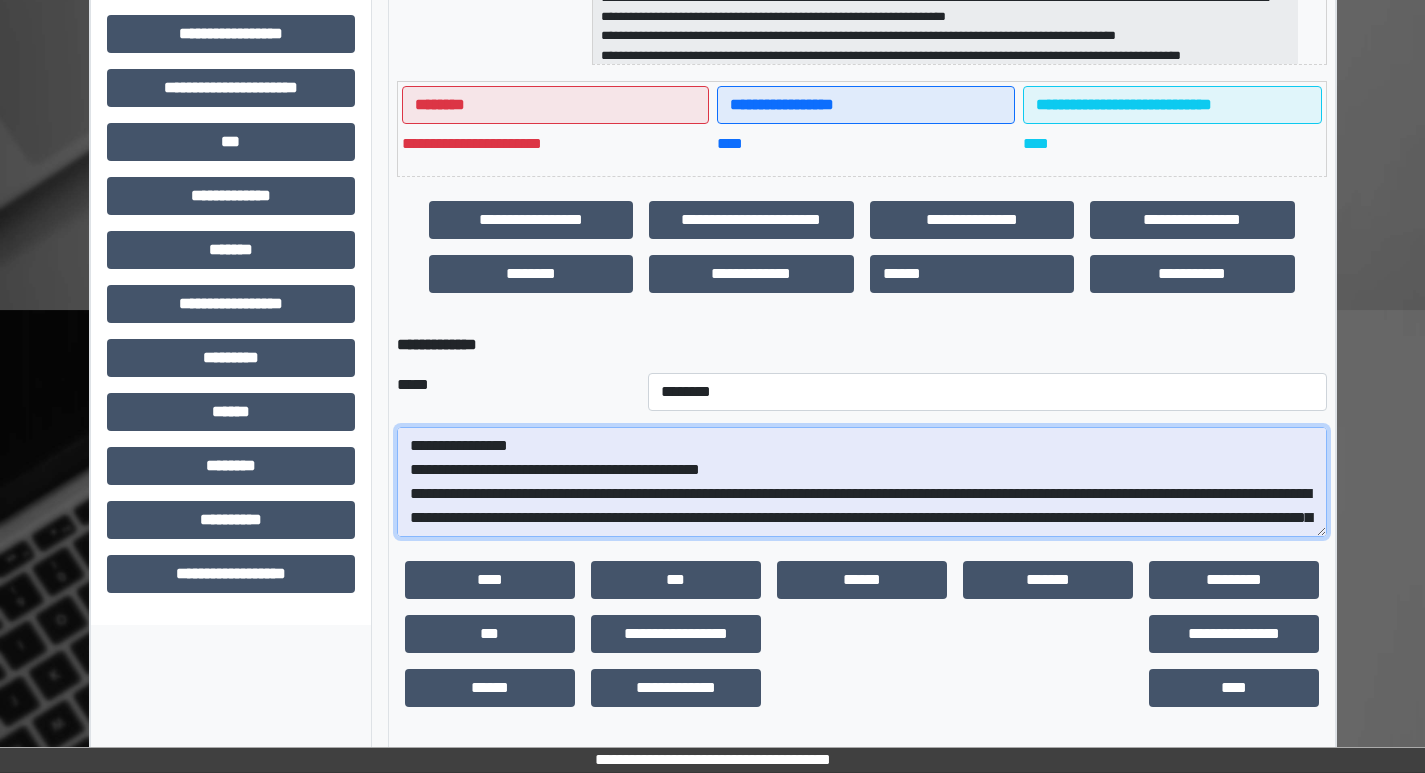 scroll, scrollTop: 100, scrollLeft: 0, axis: vertical 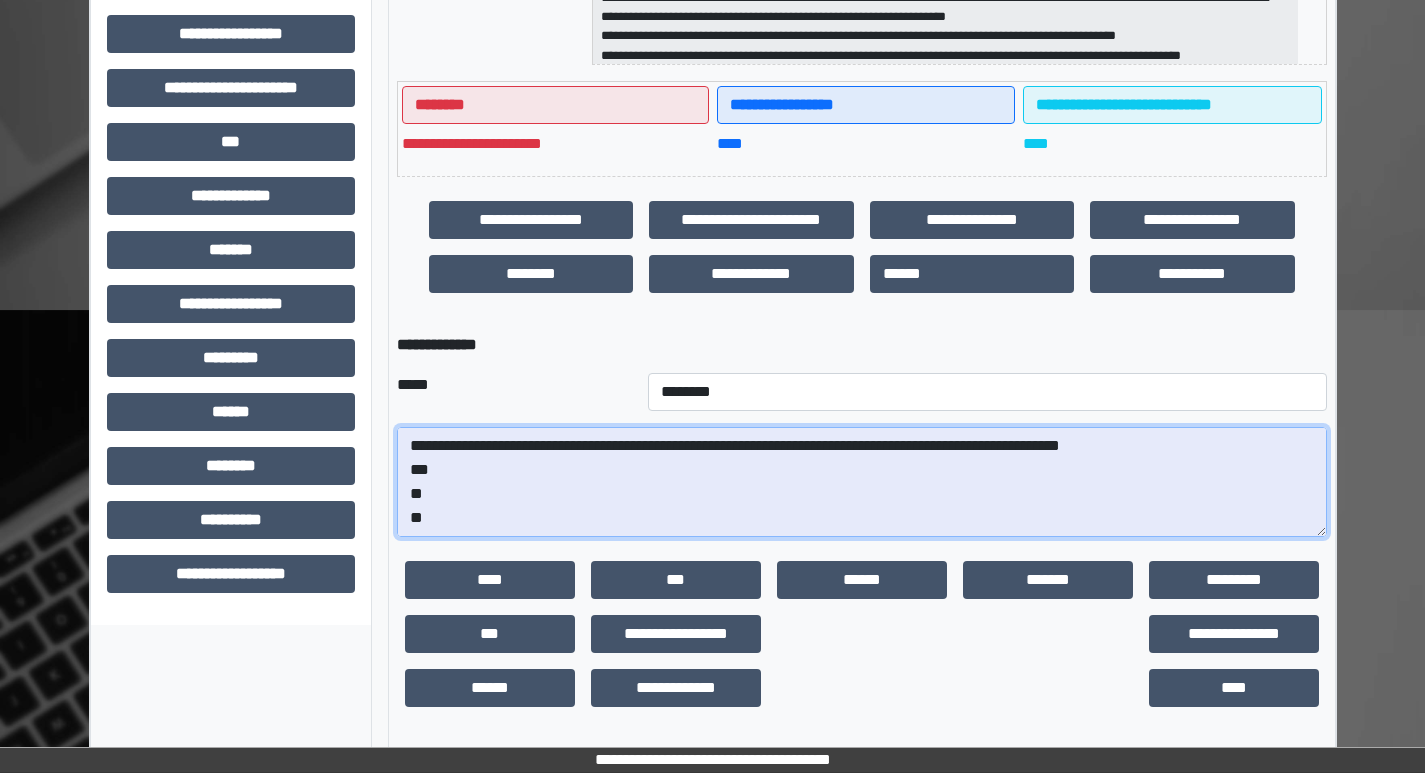 click on "**********" at bounding box center (862, 482) 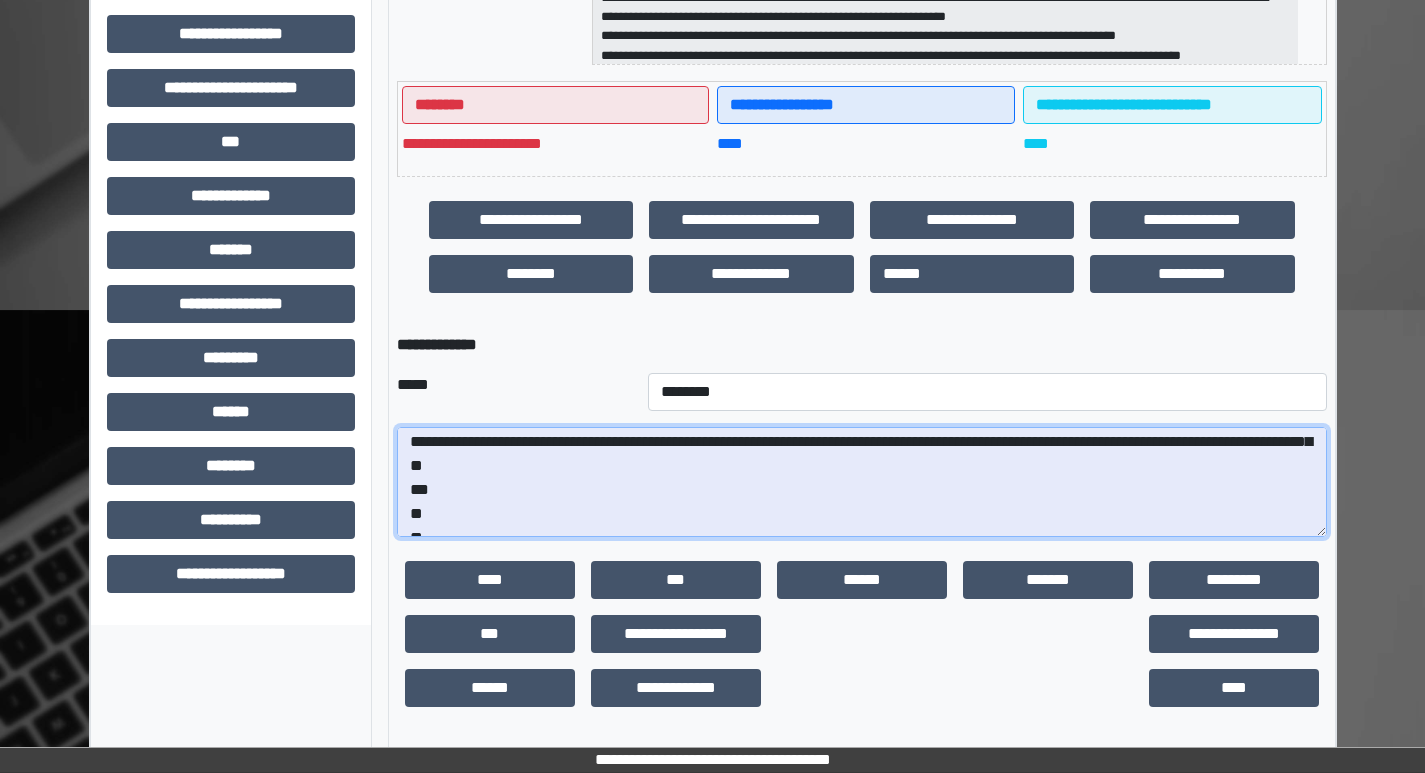 drag, startPoint x: 657, startPoint y: 461, endPoint x: 691, endPoint y: 468, distance: 34.713108 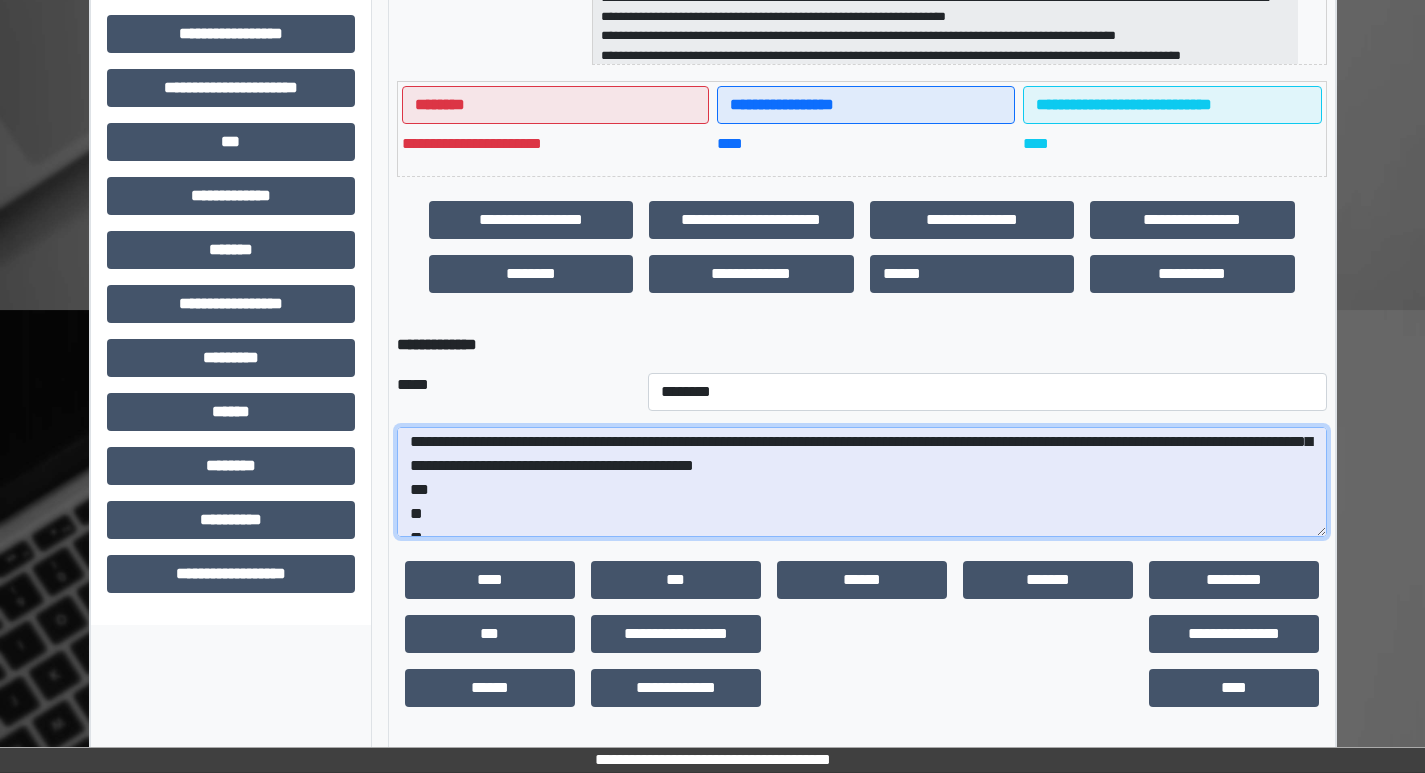 click on "**********" at bounding box center (862, 482) 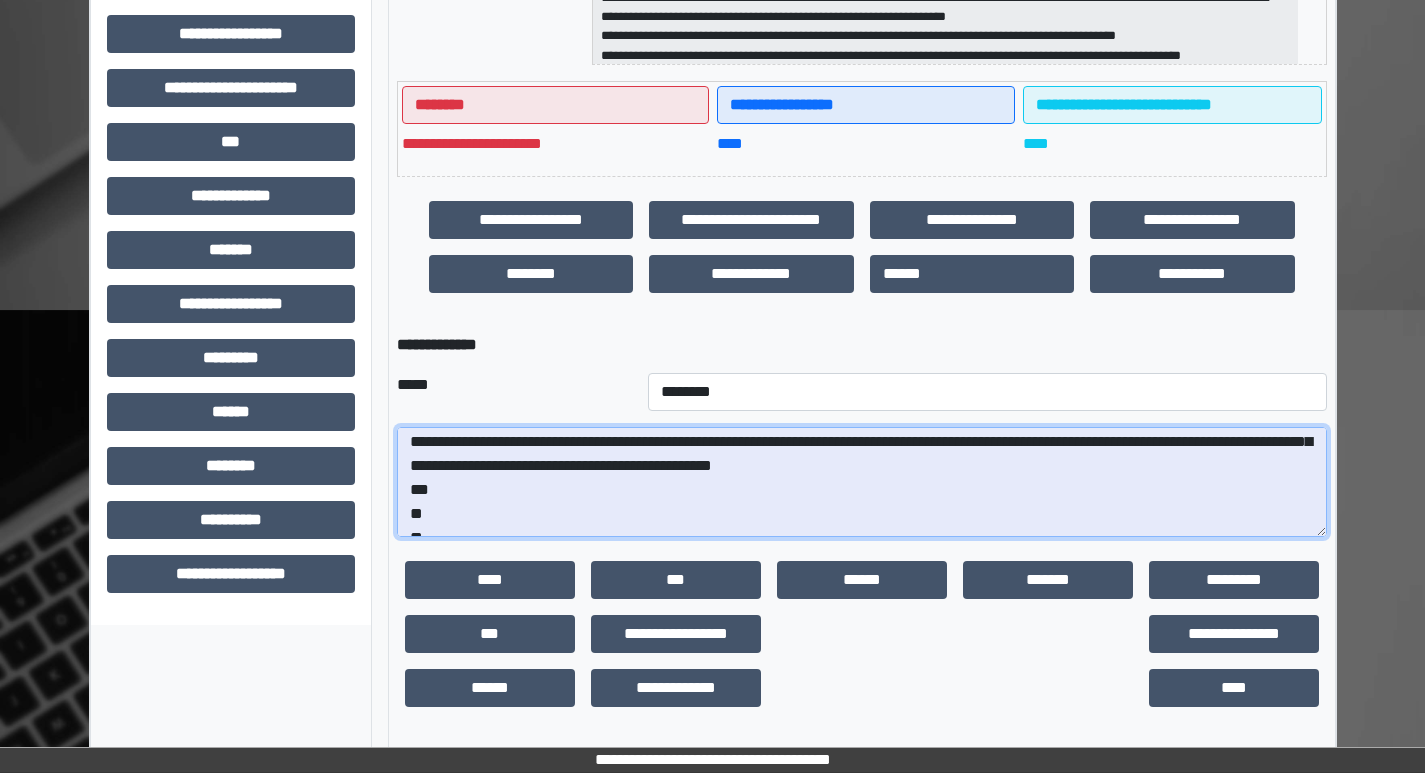 click on "**********" at bounding box center (862, 482) 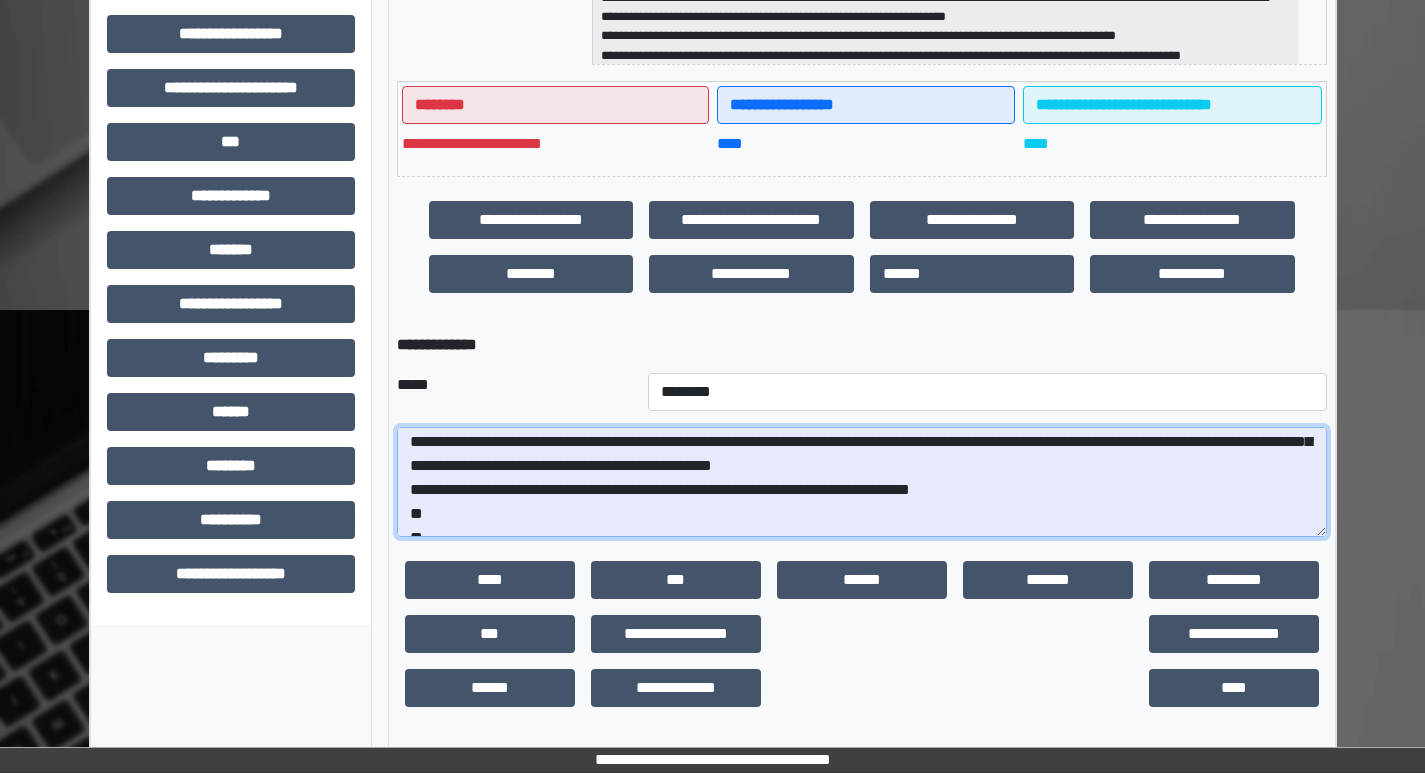 drag, startPoint x: 792, startPoint y: 491, endPoint x: 860, endPoint y: 487, distance: 68.117546 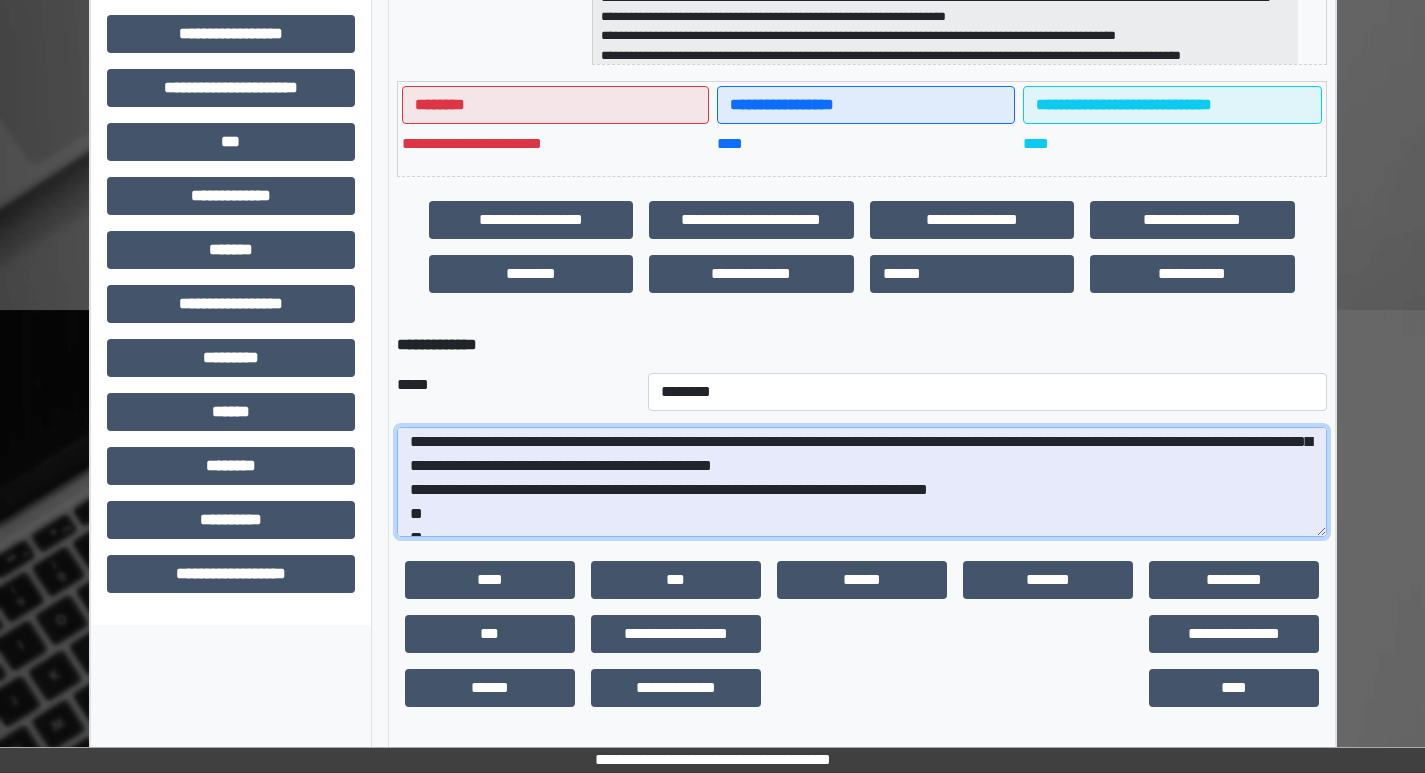 click on "**********" at bounding box center (862, 482) 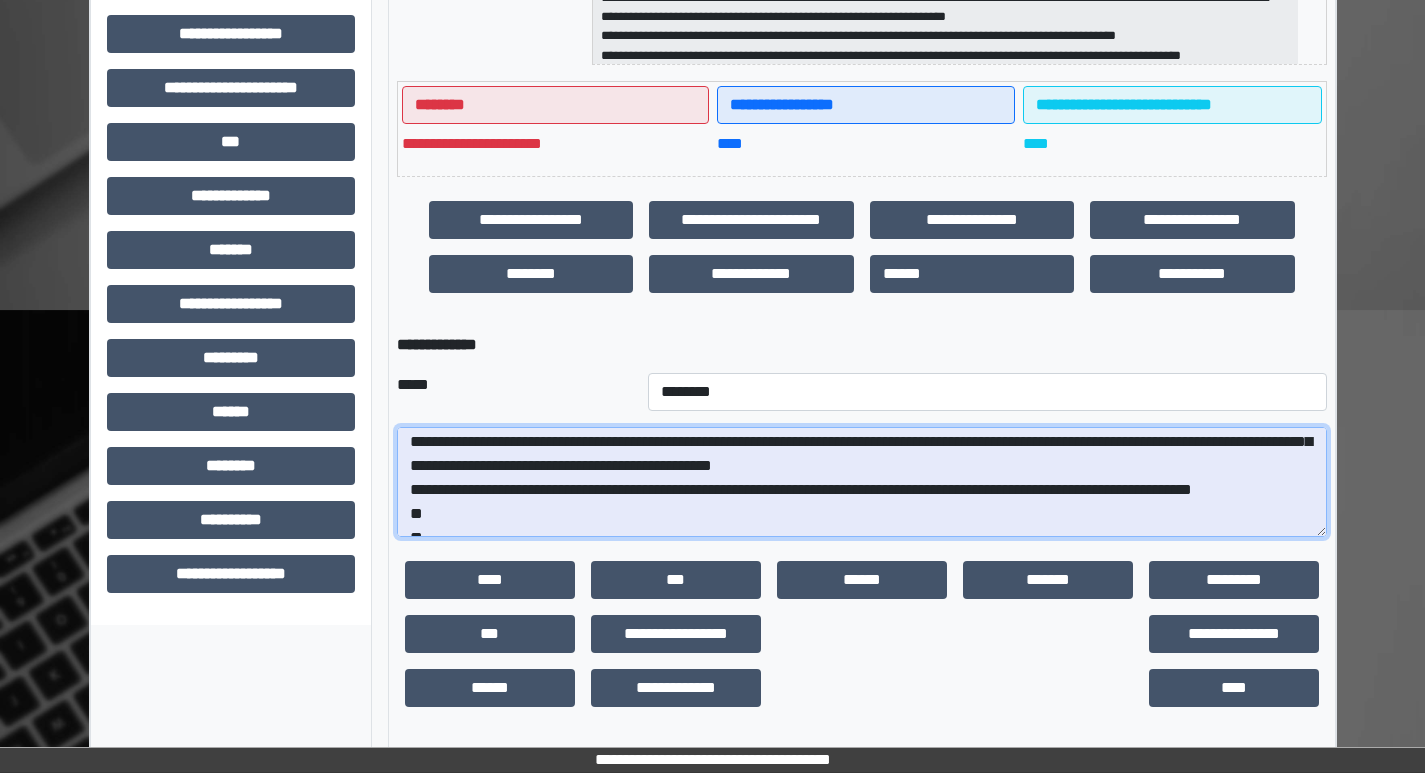 click on "**********" at bounding box center [862, 482] 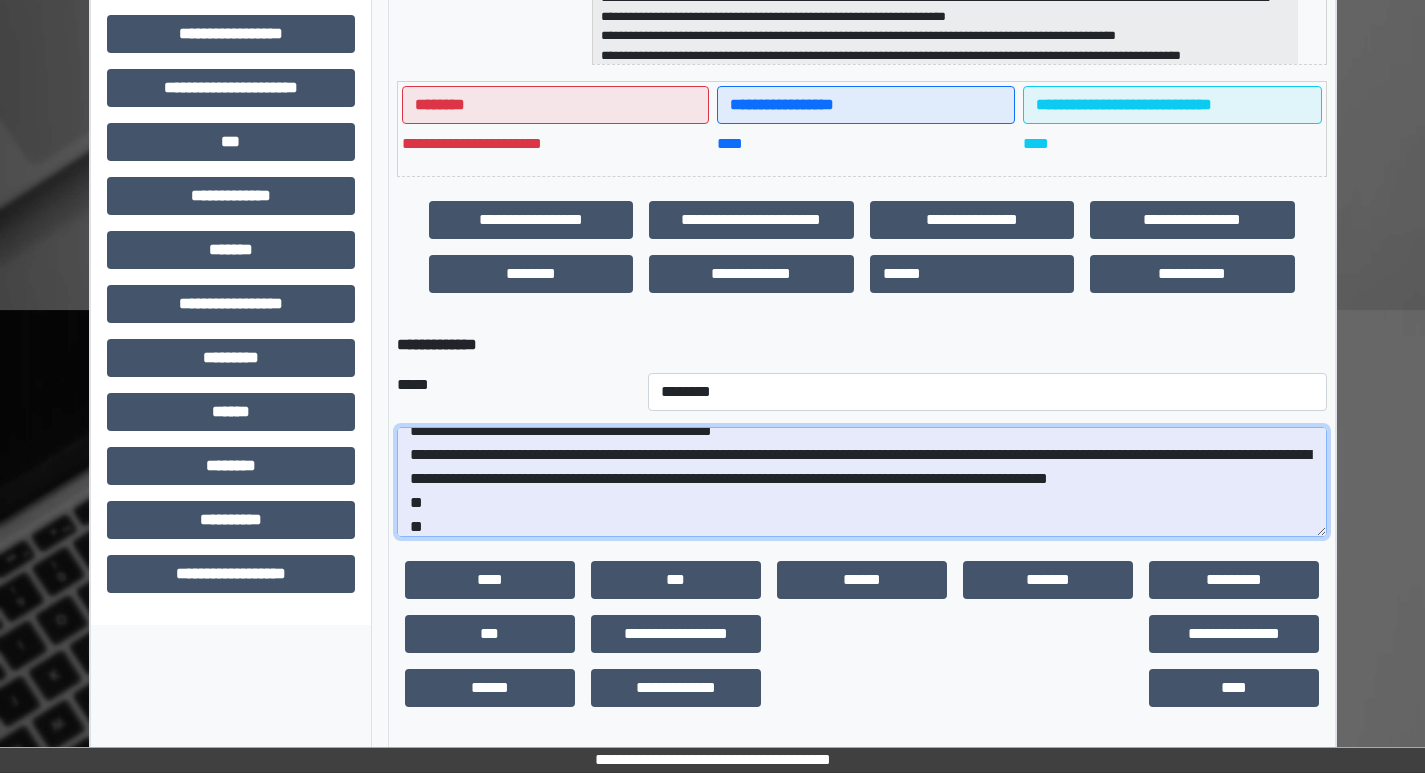 scroll, scrollTop: 168, scrollLeft: 0, axis: vertical 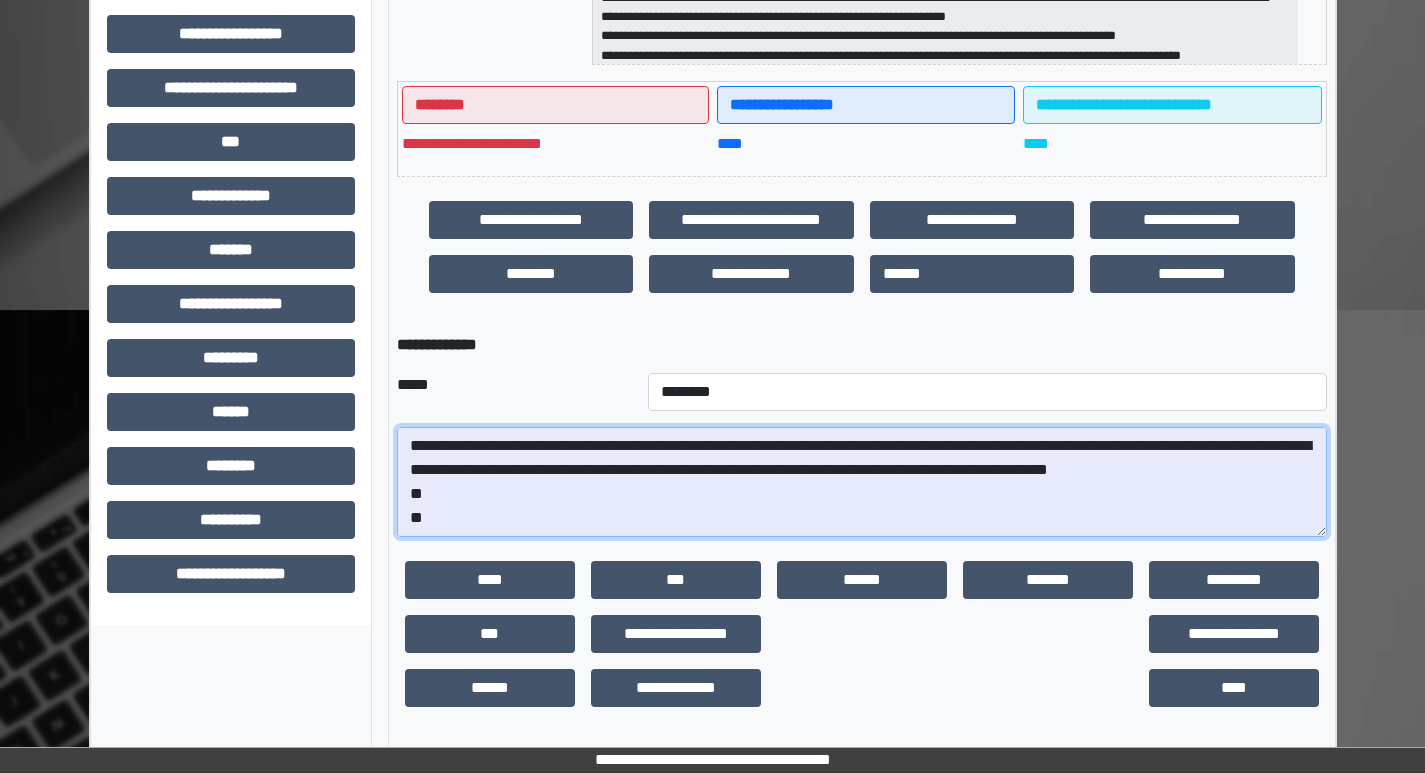 drag, startPoint x: 982, startPoint y: 451, endPoint x: 925, endPoint y: 456, distance: 57.21888 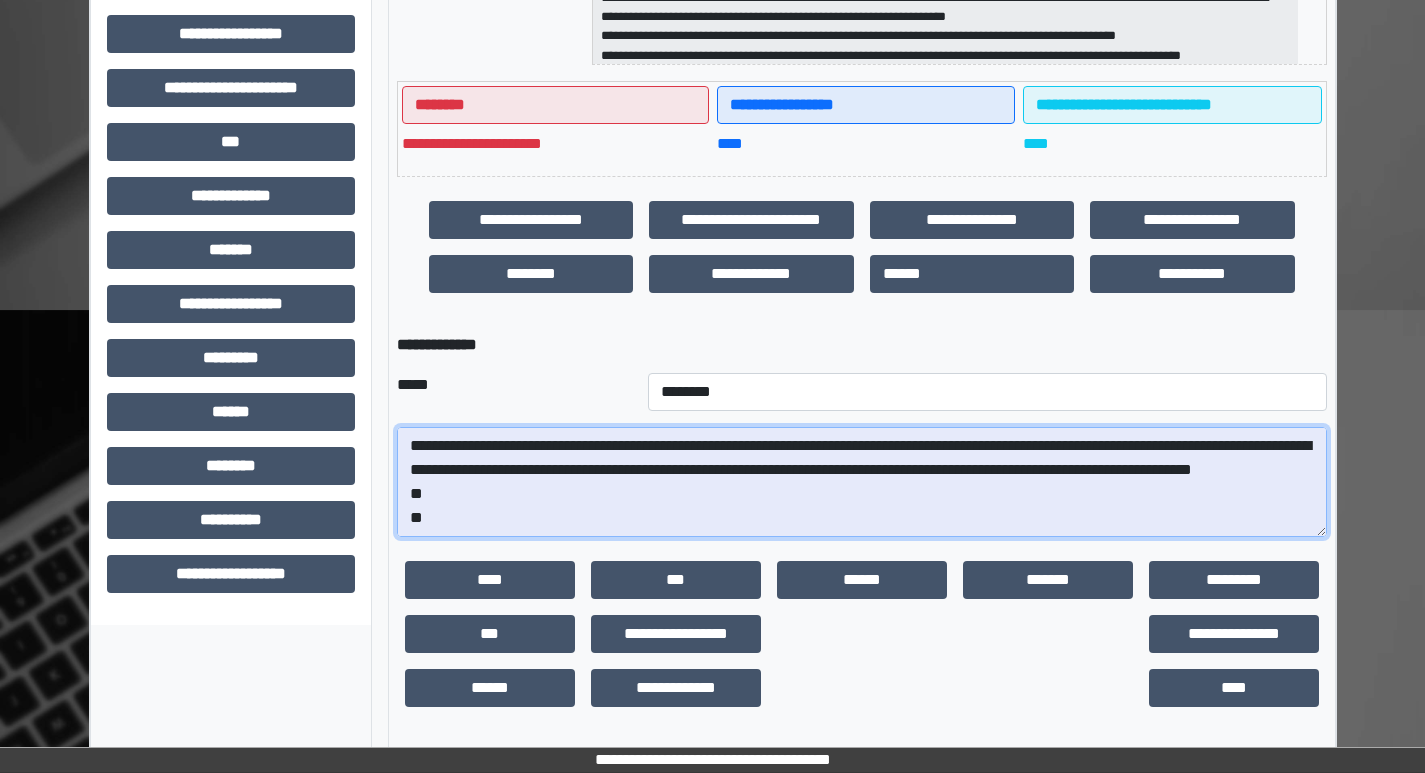 click on "**********" at bounding box center (862, 482) 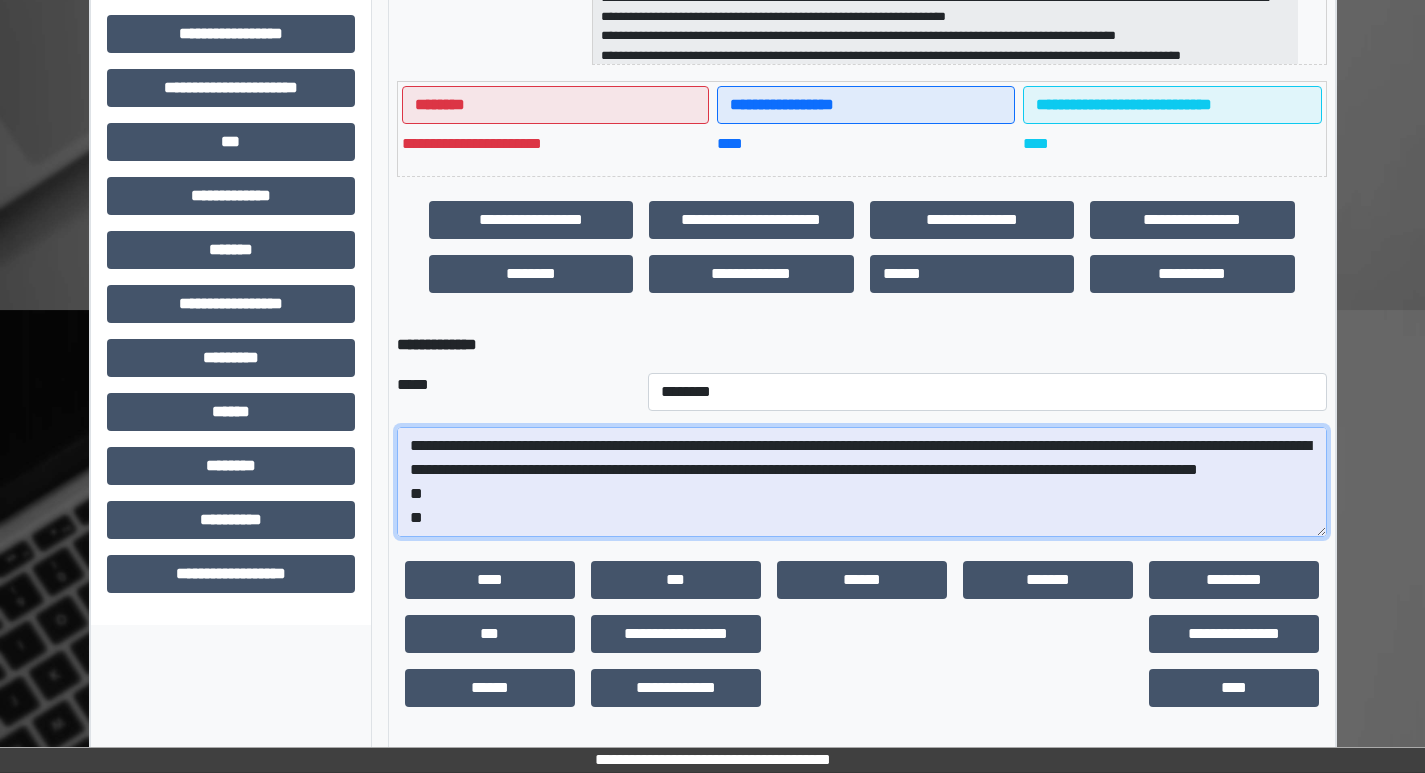 click on "**********" at bounding box center [862, 482] 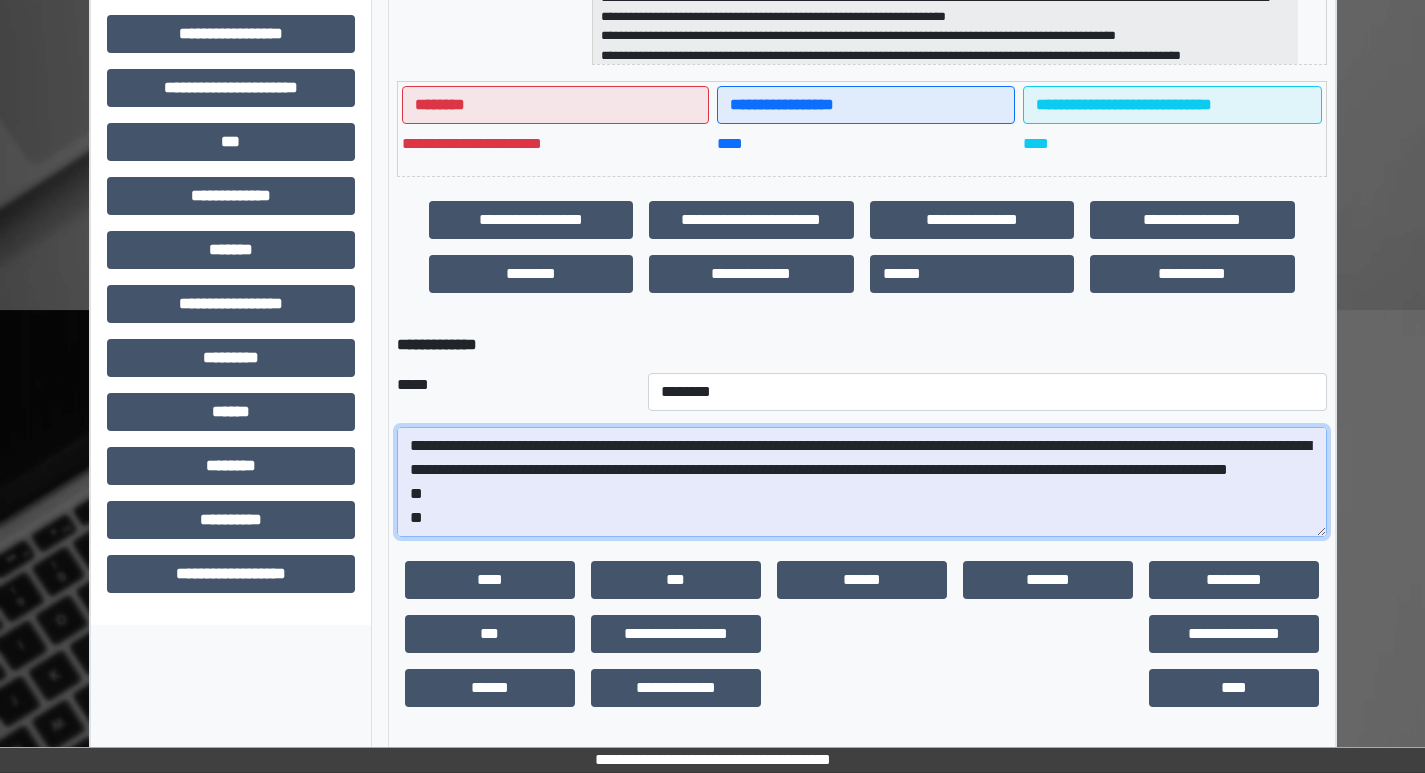click on "**********" at bounding box center (862, 482) 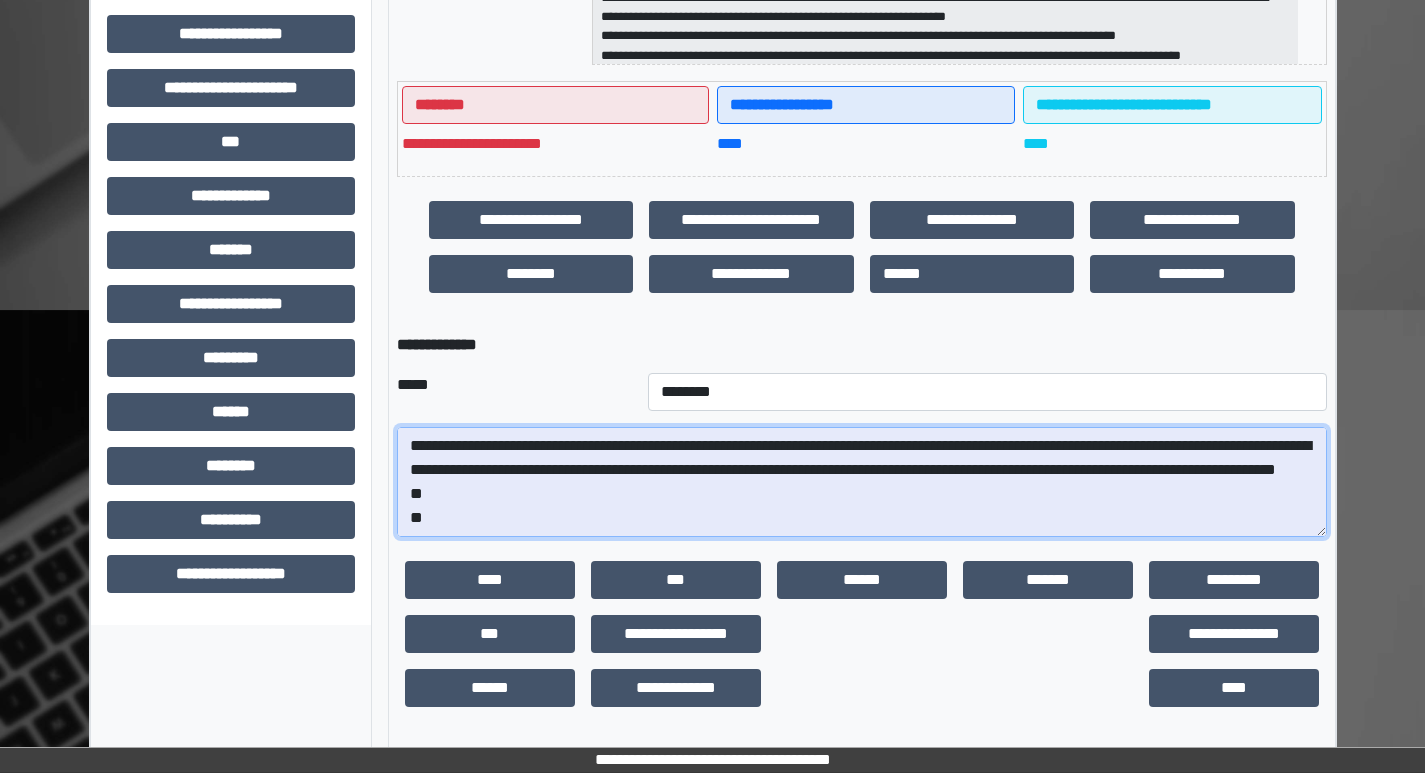 click on "**********" at bounding box center (862, 482) 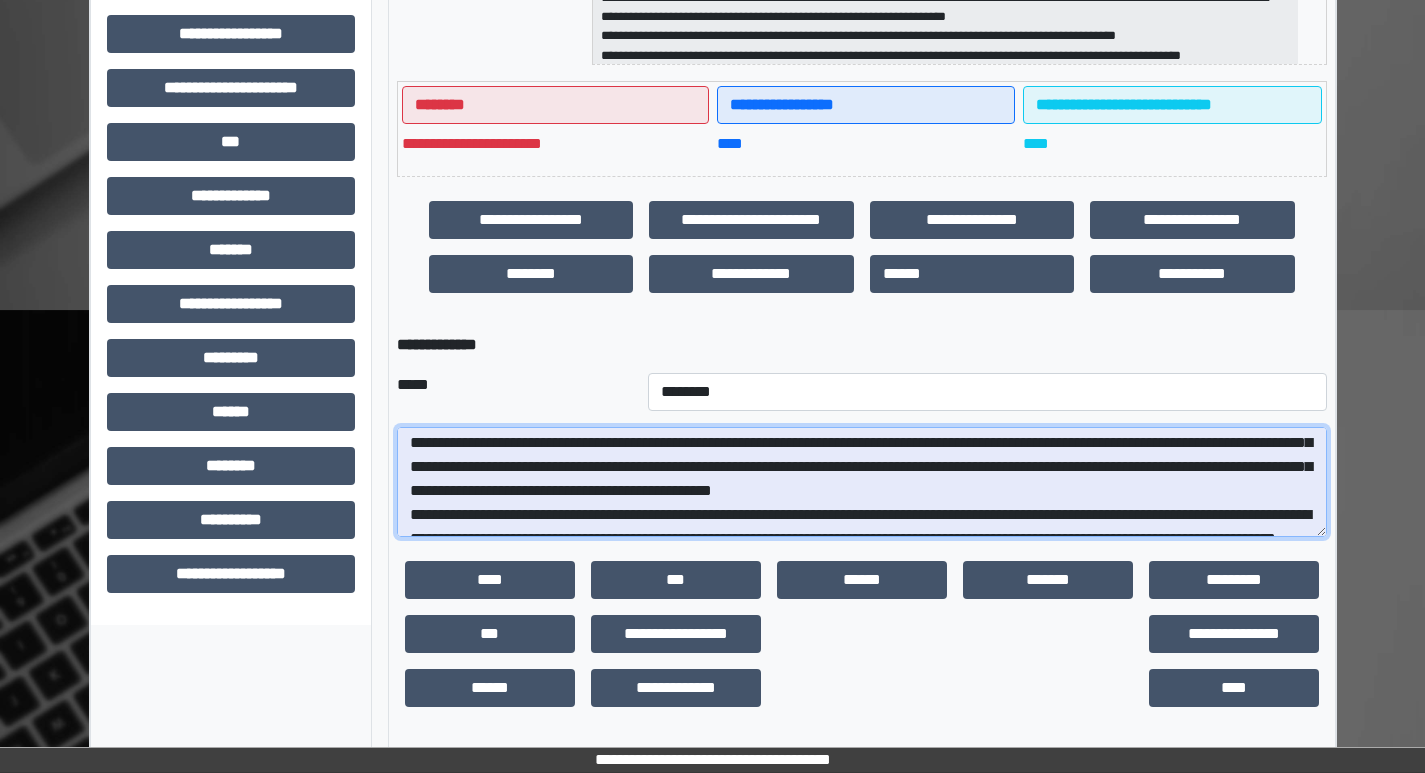 scroll, scrollTop: 168, scrollLeft: 0, axis: vertical 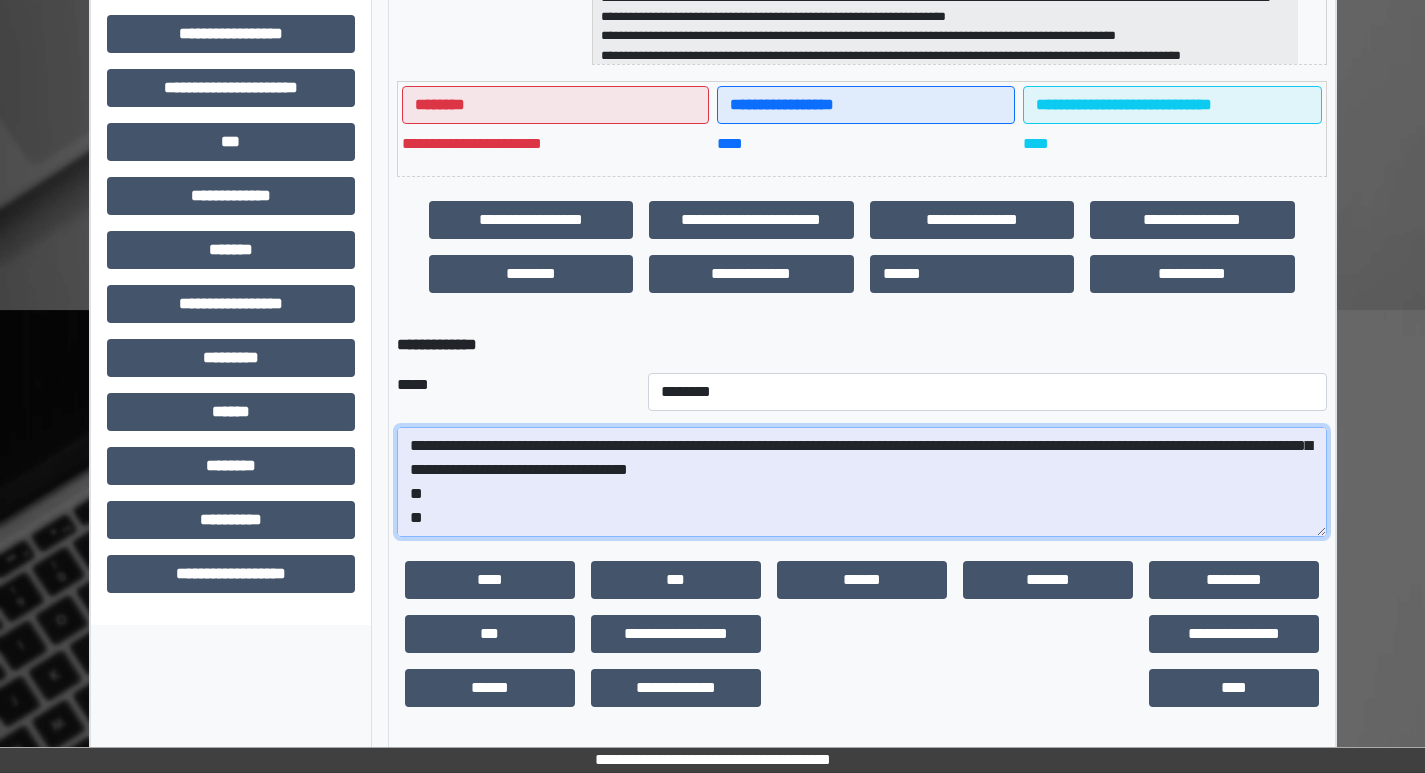click on "**********" at bounding box center (862, 482) 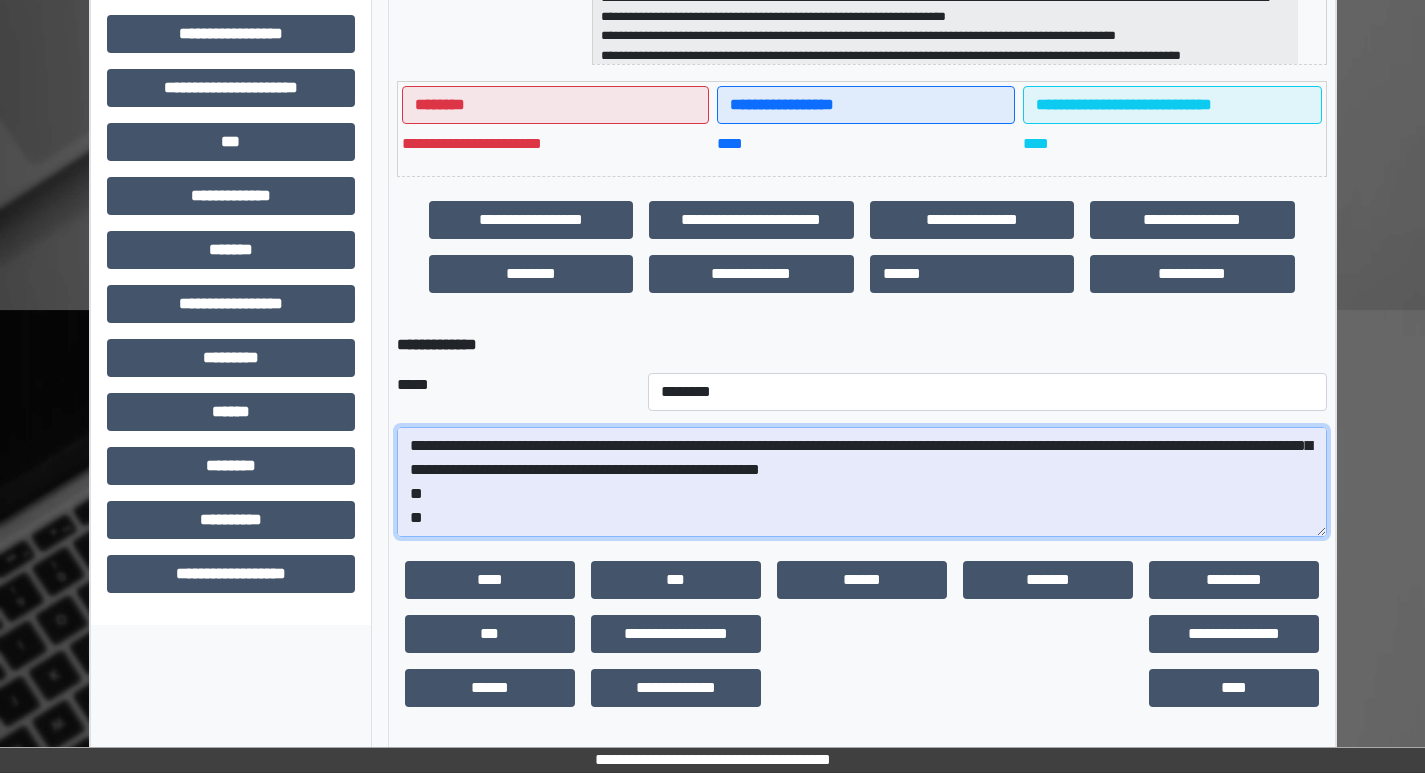 click on "**********" at bounding box center [862, 482] 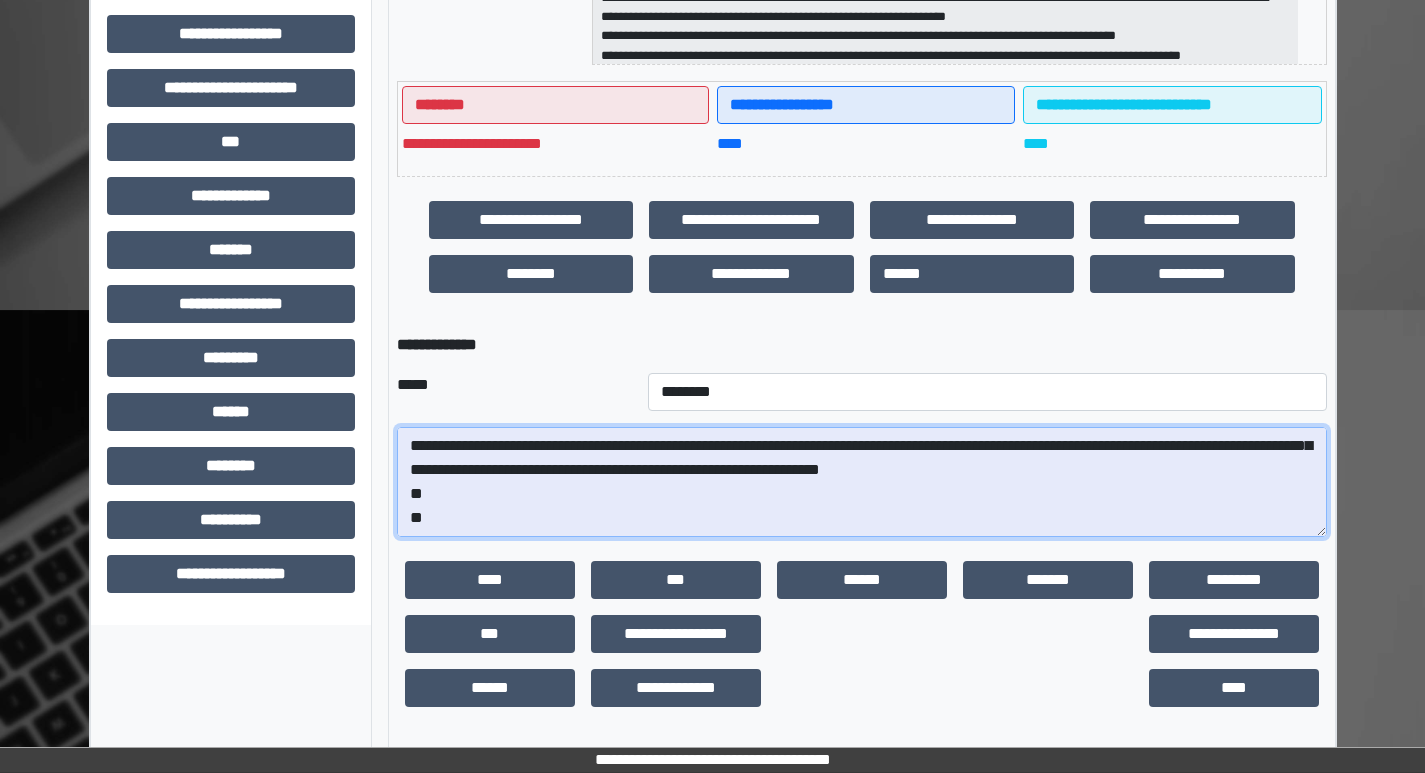 drag, startPoint x: 1008, startPoint y: 468, endPoint x: 1059, endPoint y: 469, distance: 51.009804 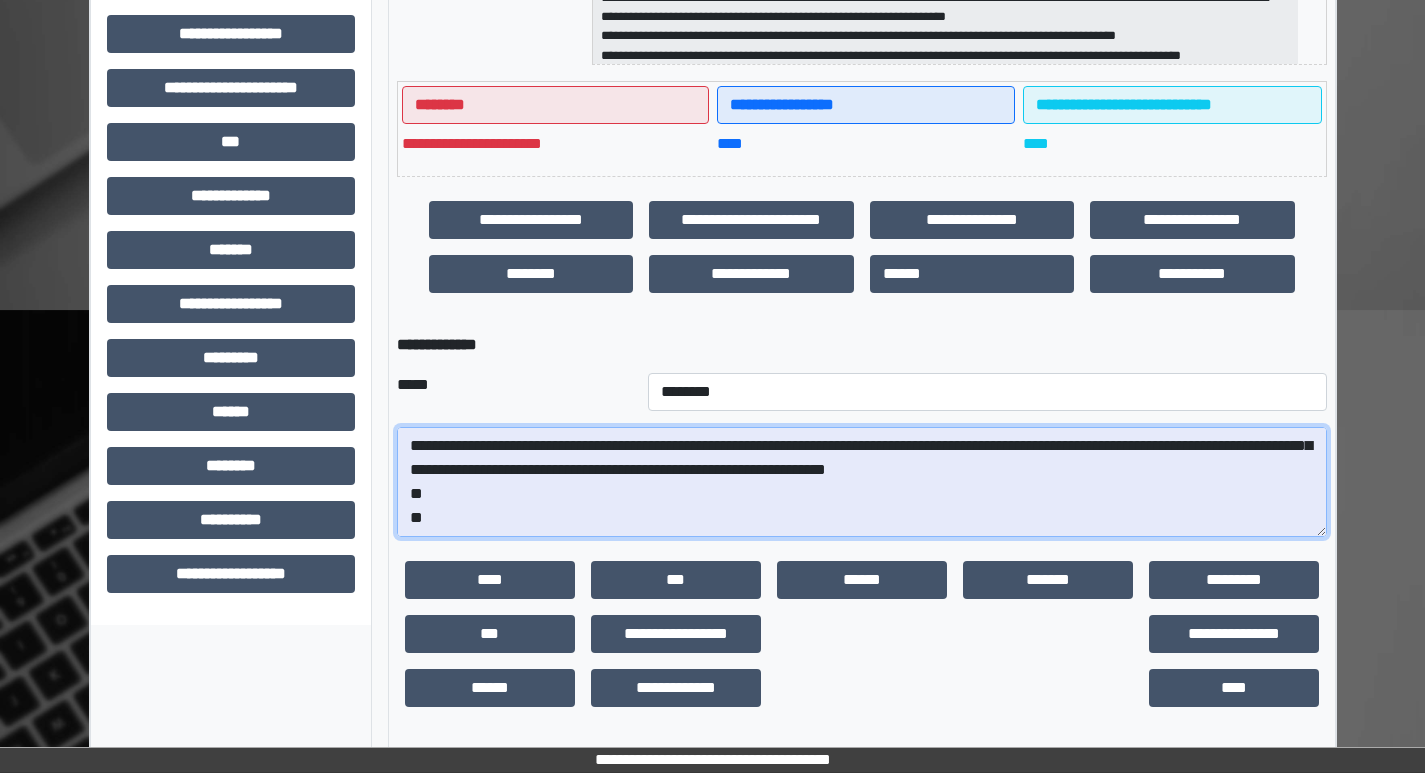 click on "**********" at bounding box center [862, 482] 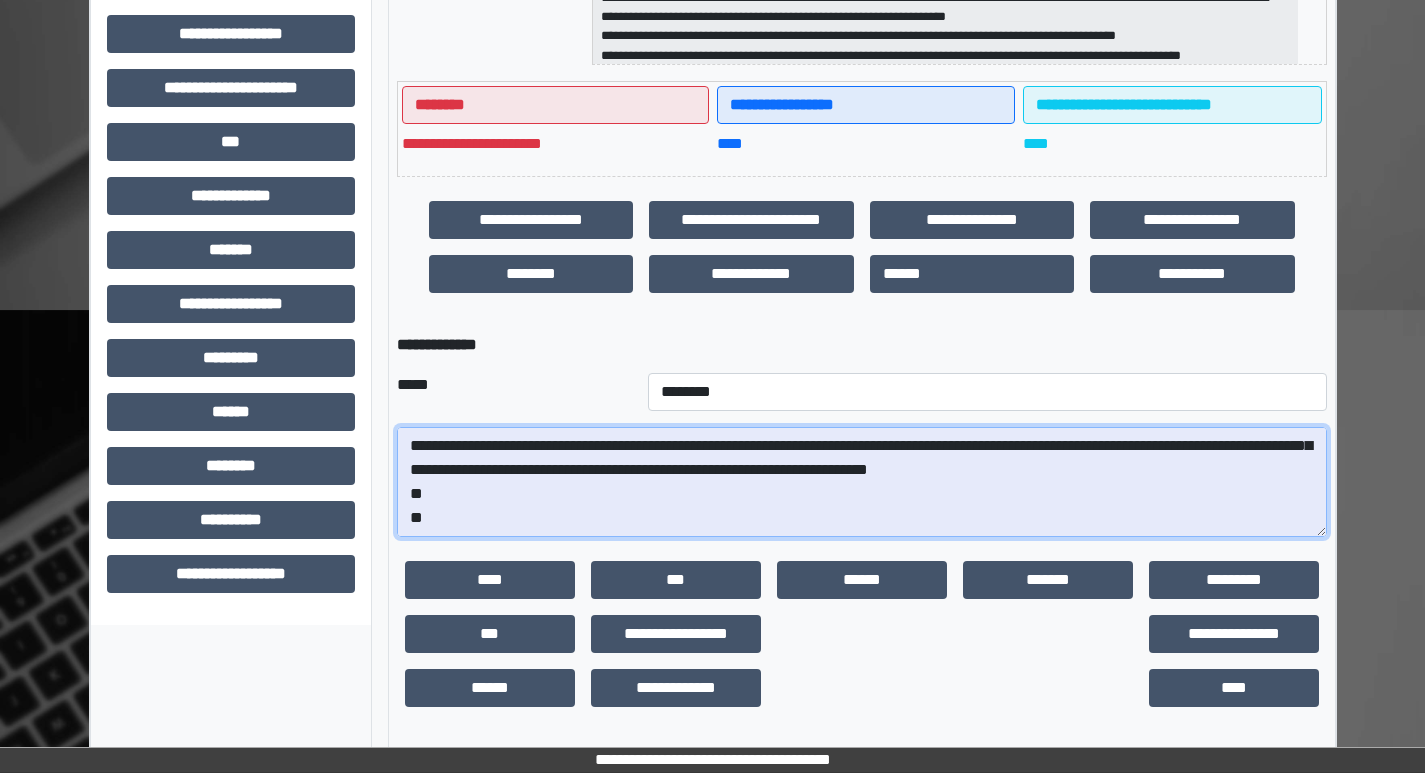 click on "**********" at bounding box center [862, 482] 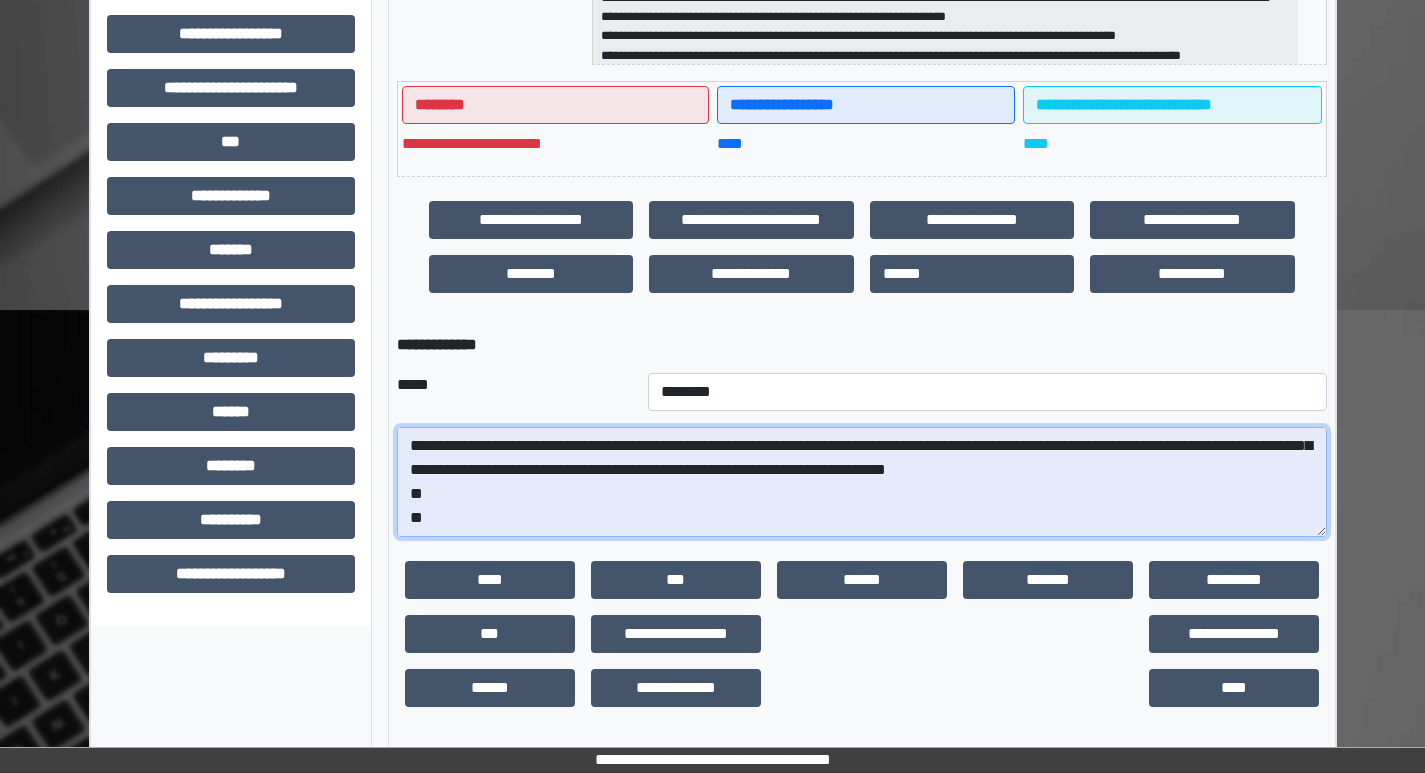 click on "**********" at bounding box center (862, 482) 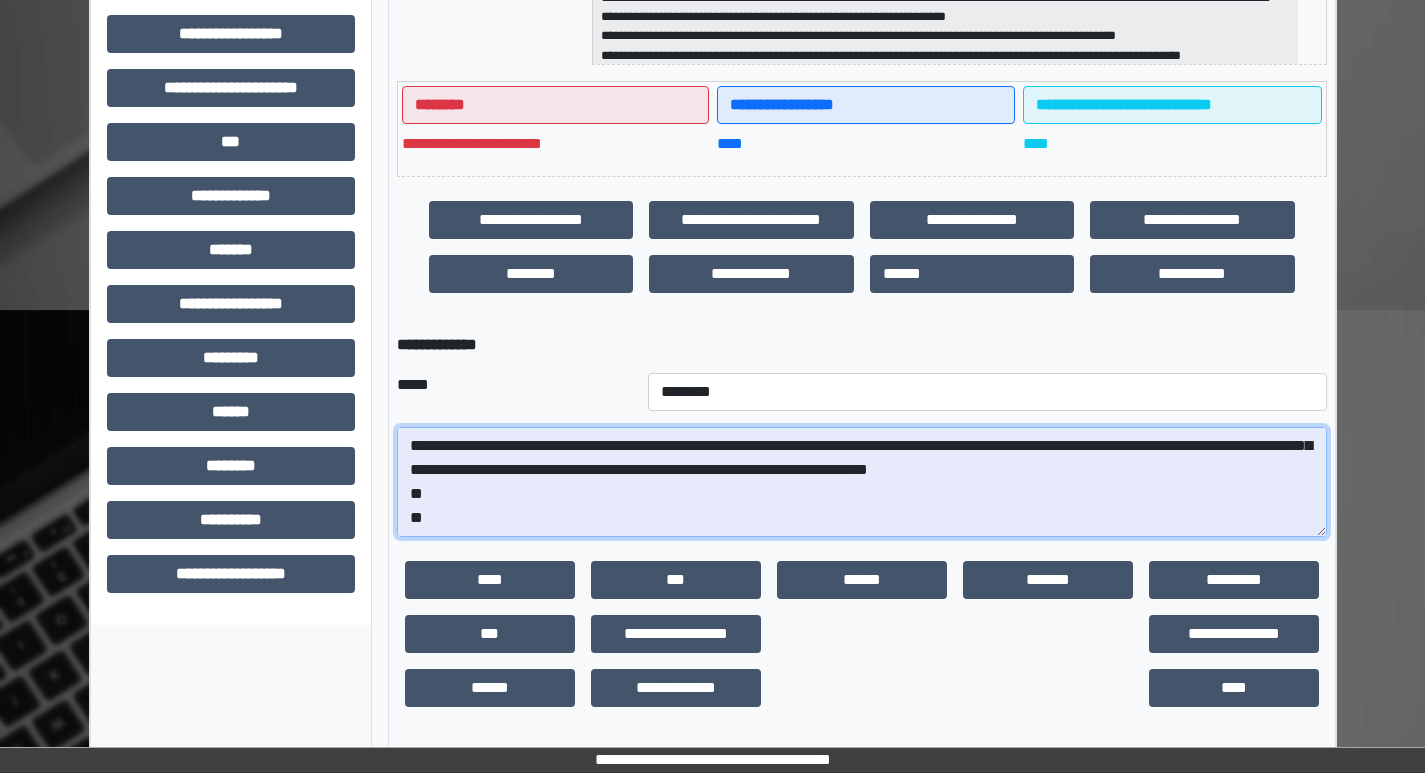 click on "**********" at bounding box center [862, 482] 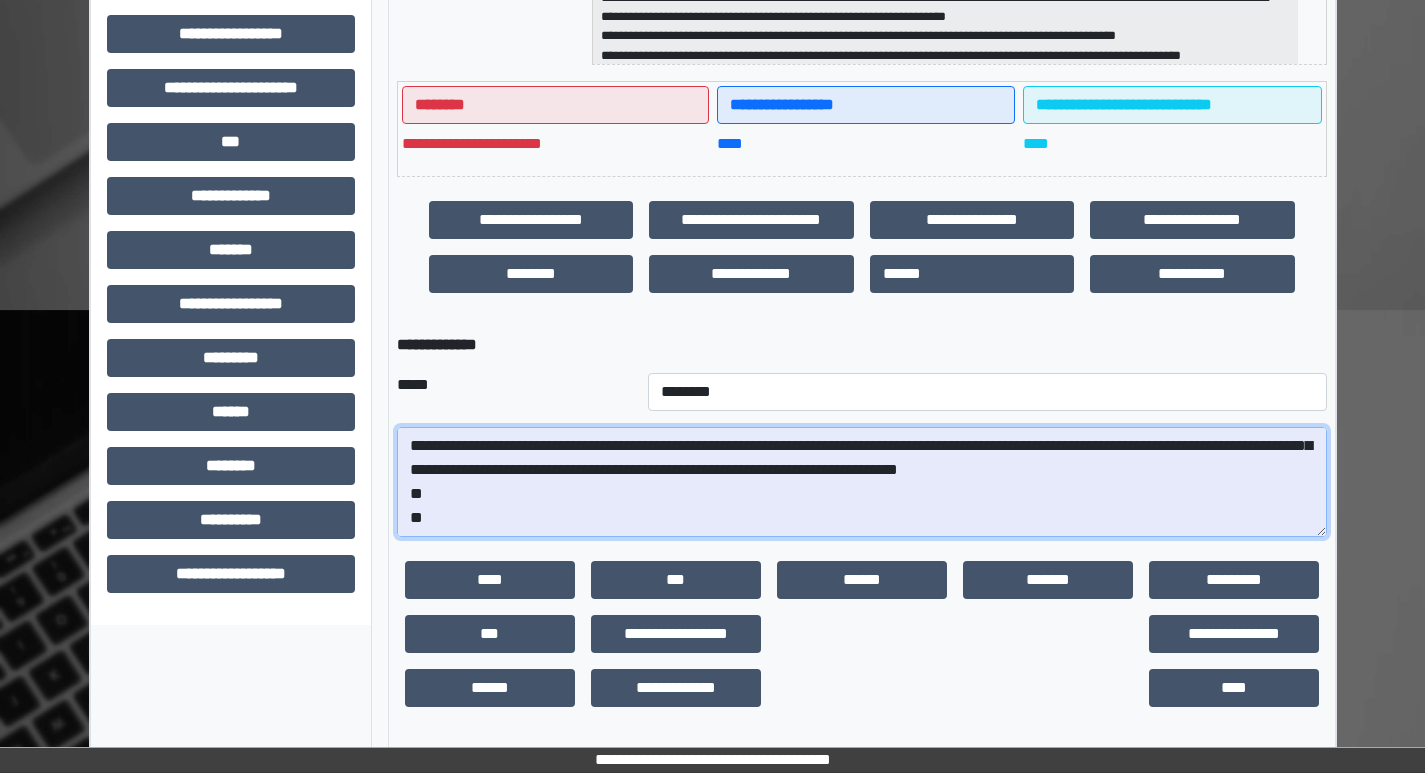 click on "**********" at bounding box center [862, 482] 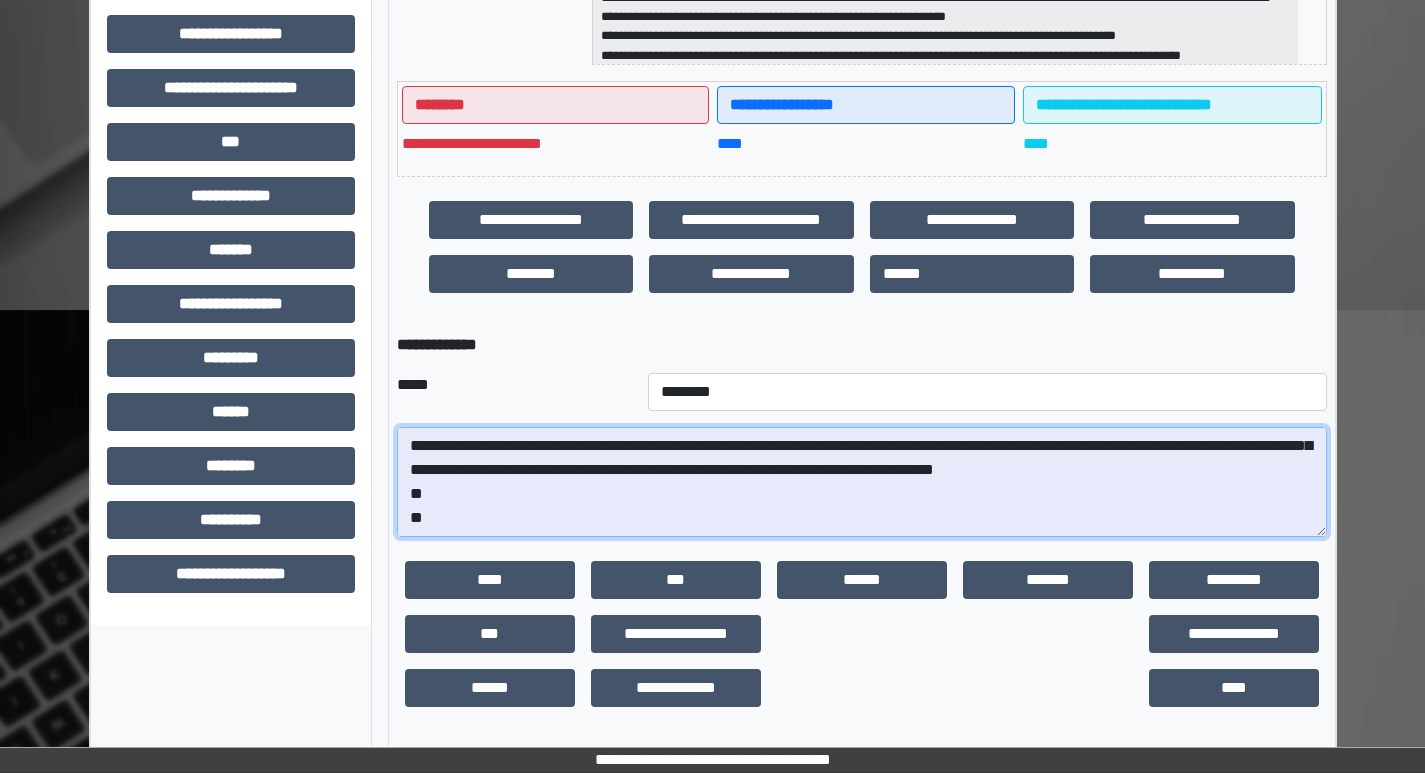 click on "**********" at bounding box center [862, 482] 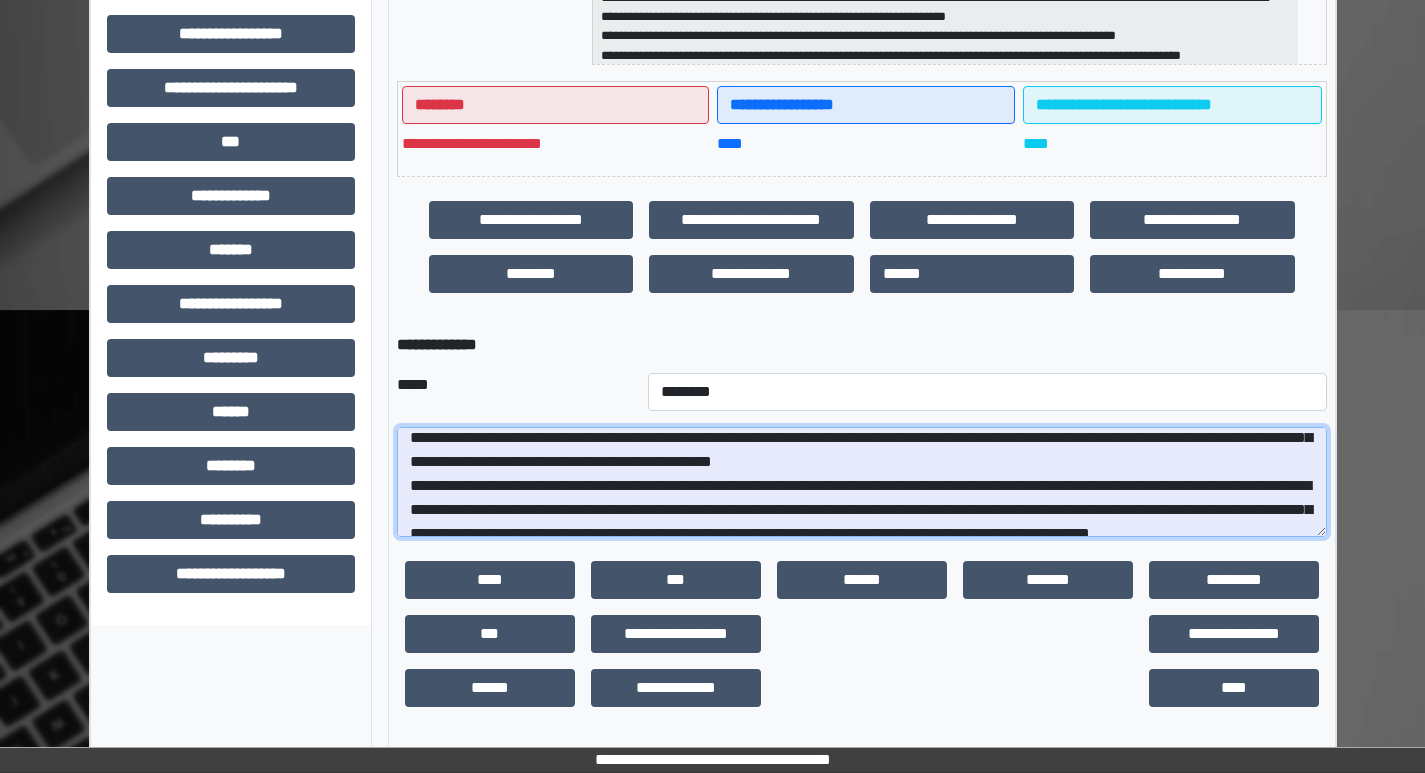 scroll, scrollTop: 68, scrollLeft: 0, axis: vertical 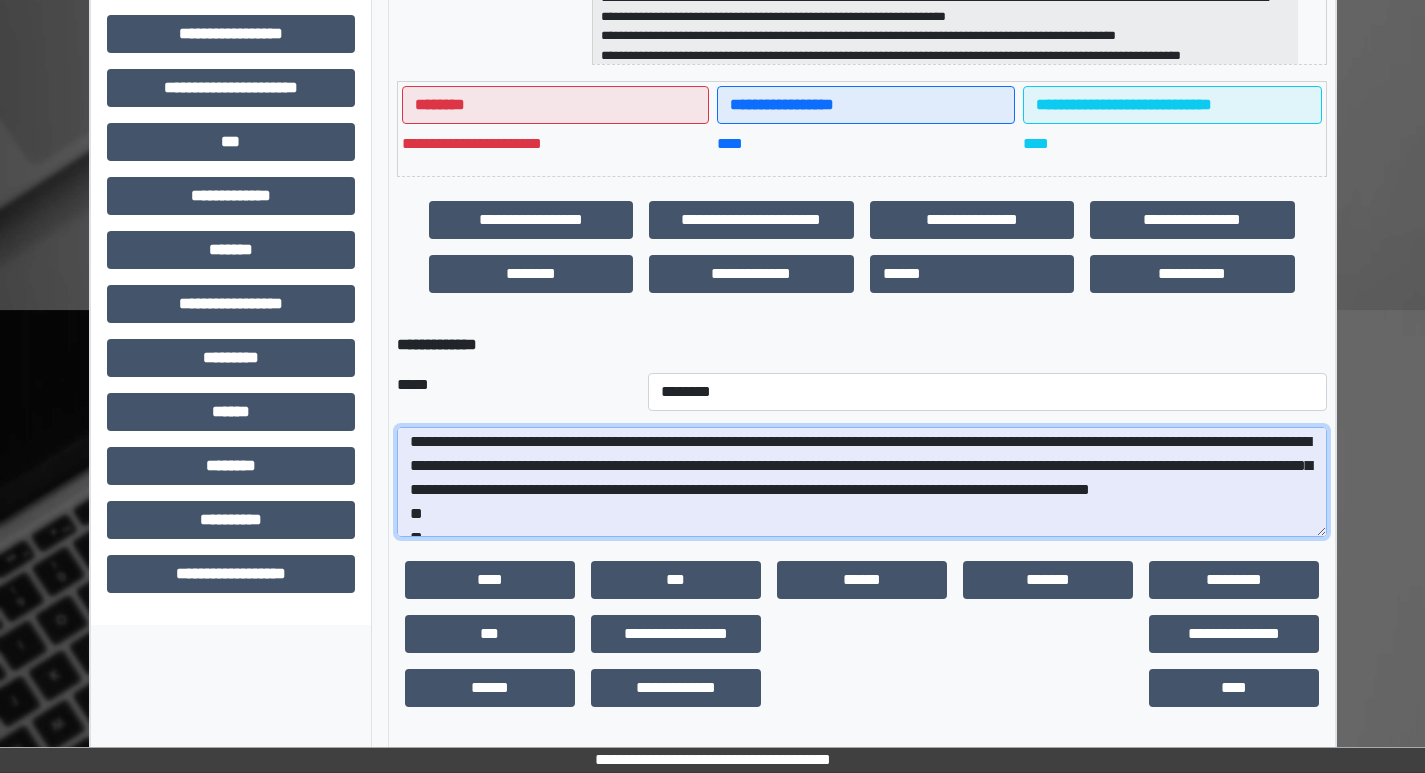 drag, startPoint x: 483, startPoint y: 468, endPoint x: 498, endPoint y: 467, distance: 15.033297 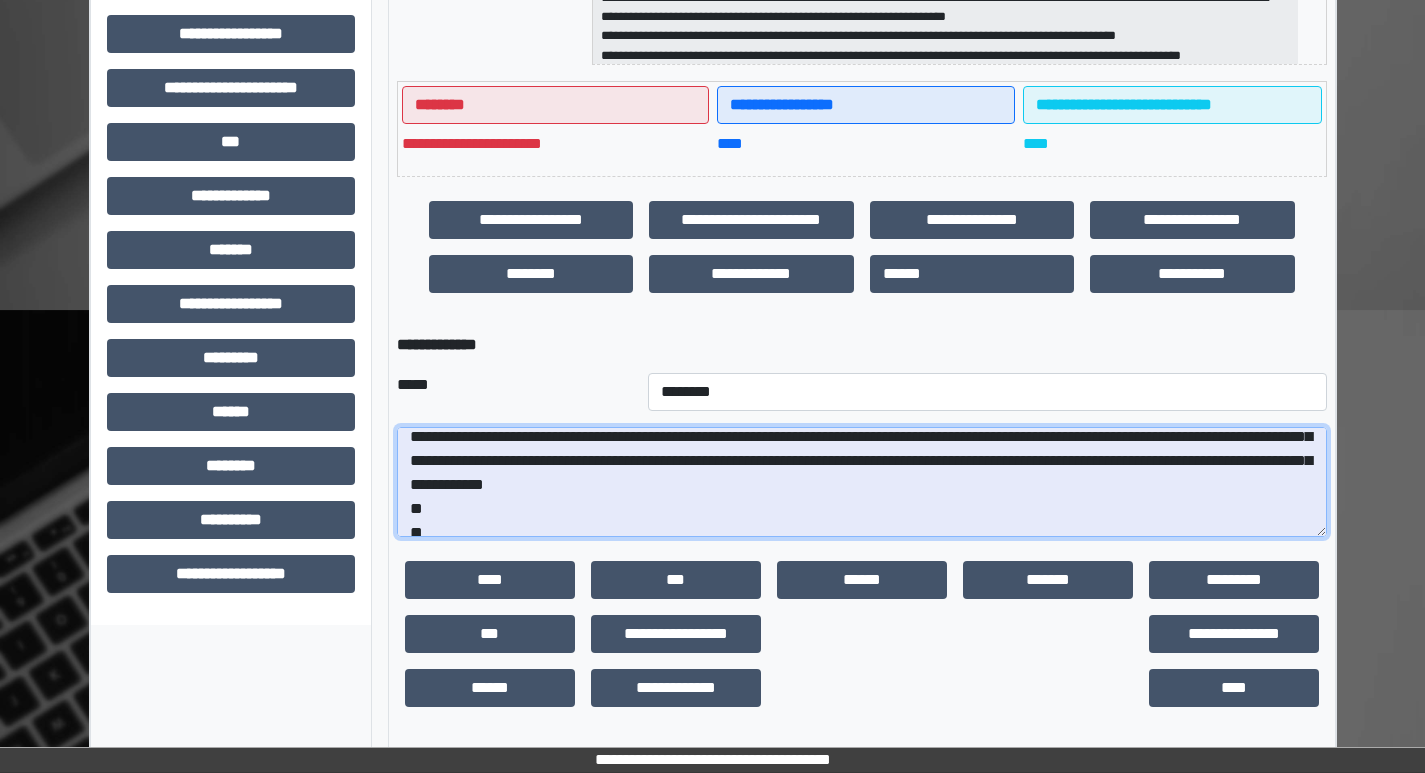 scroll, scrollTop: 192, scrollLeft: 0, axis: vertical 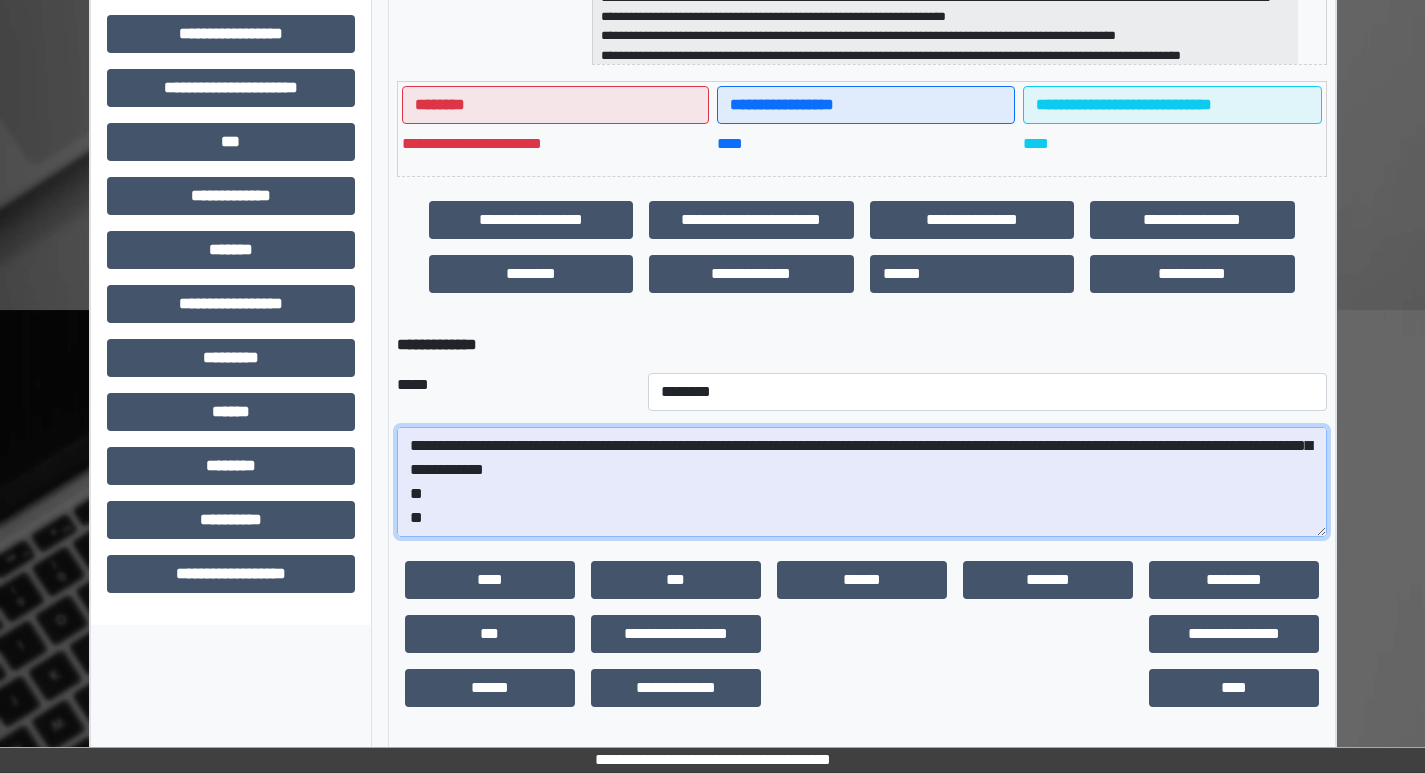 drag, startPoint x: 1091, startPoint y: 473, endPoint x: 1119, endPoint y: 482, distance: 29.410883 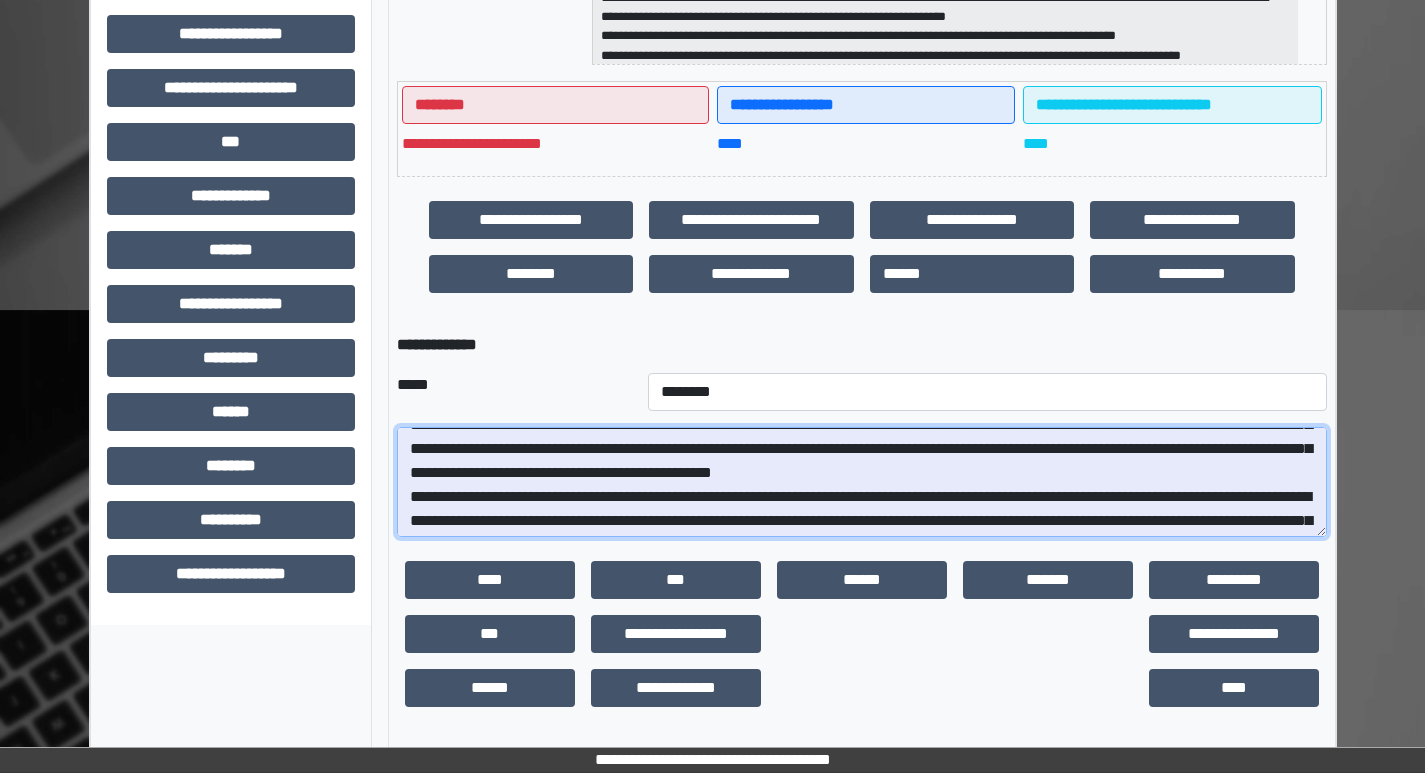 scroll, scrollTop: 92, scrollLeft: 0, axis: vertical 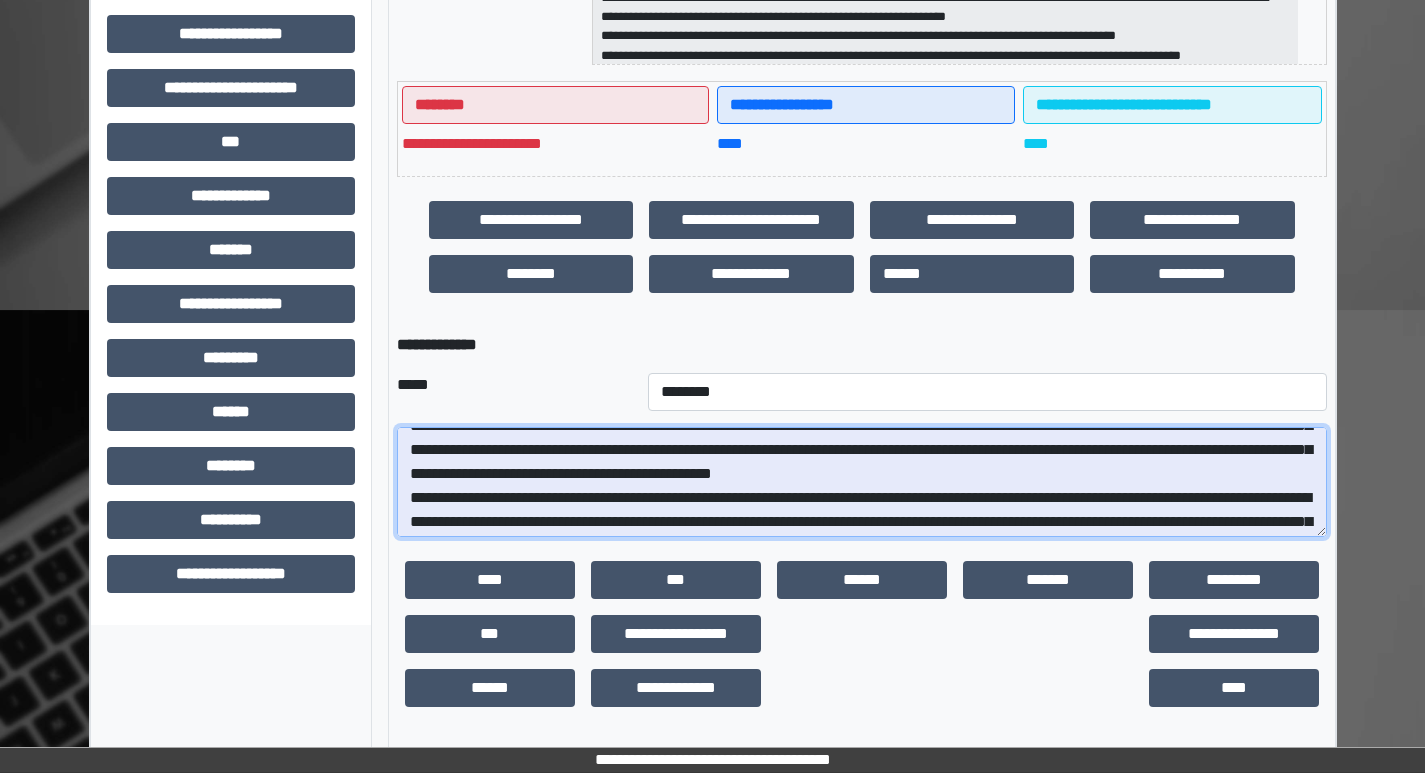click at bounding box center (862, 482) 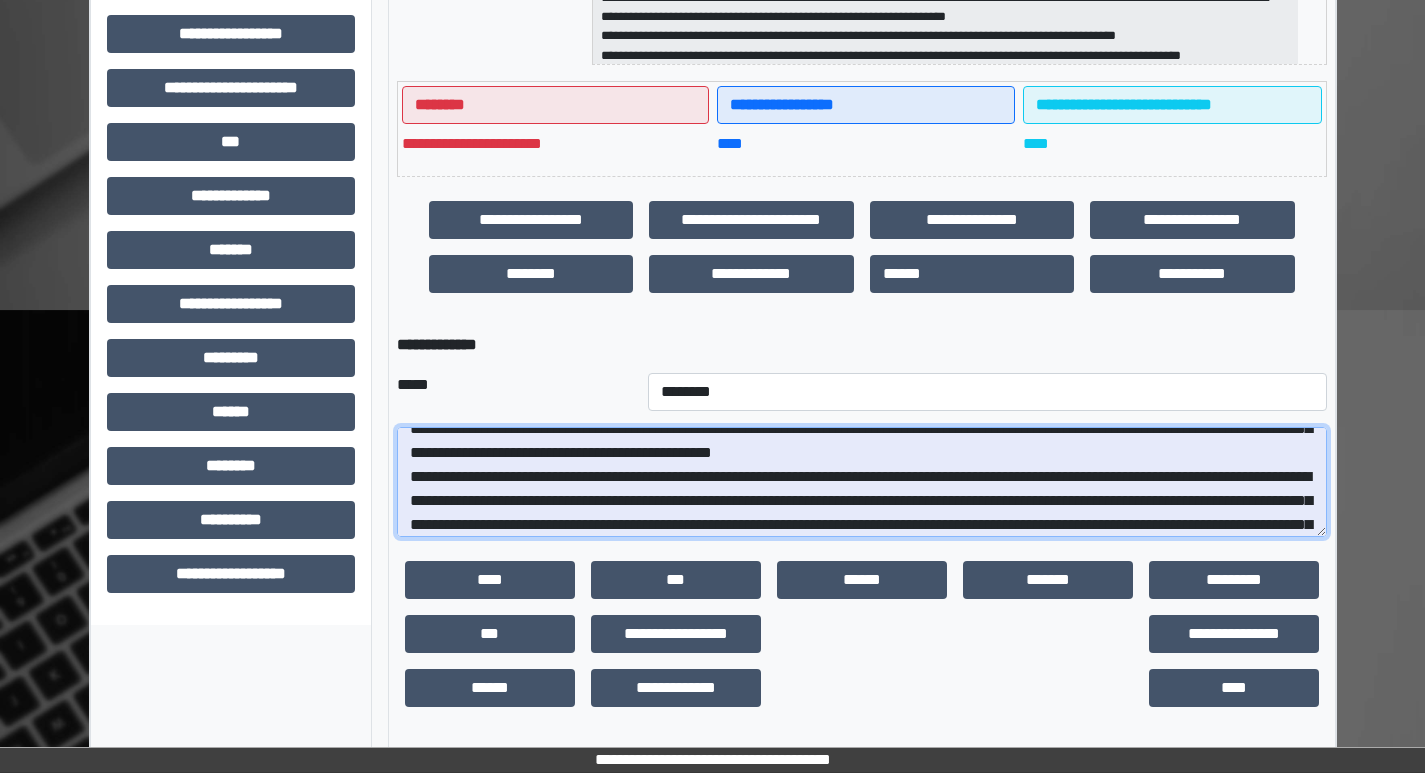 drag, startPoint x: 1152, startPoint y: 503, endPoint x: 1163, endPoint y: 505, distance: 11.18034 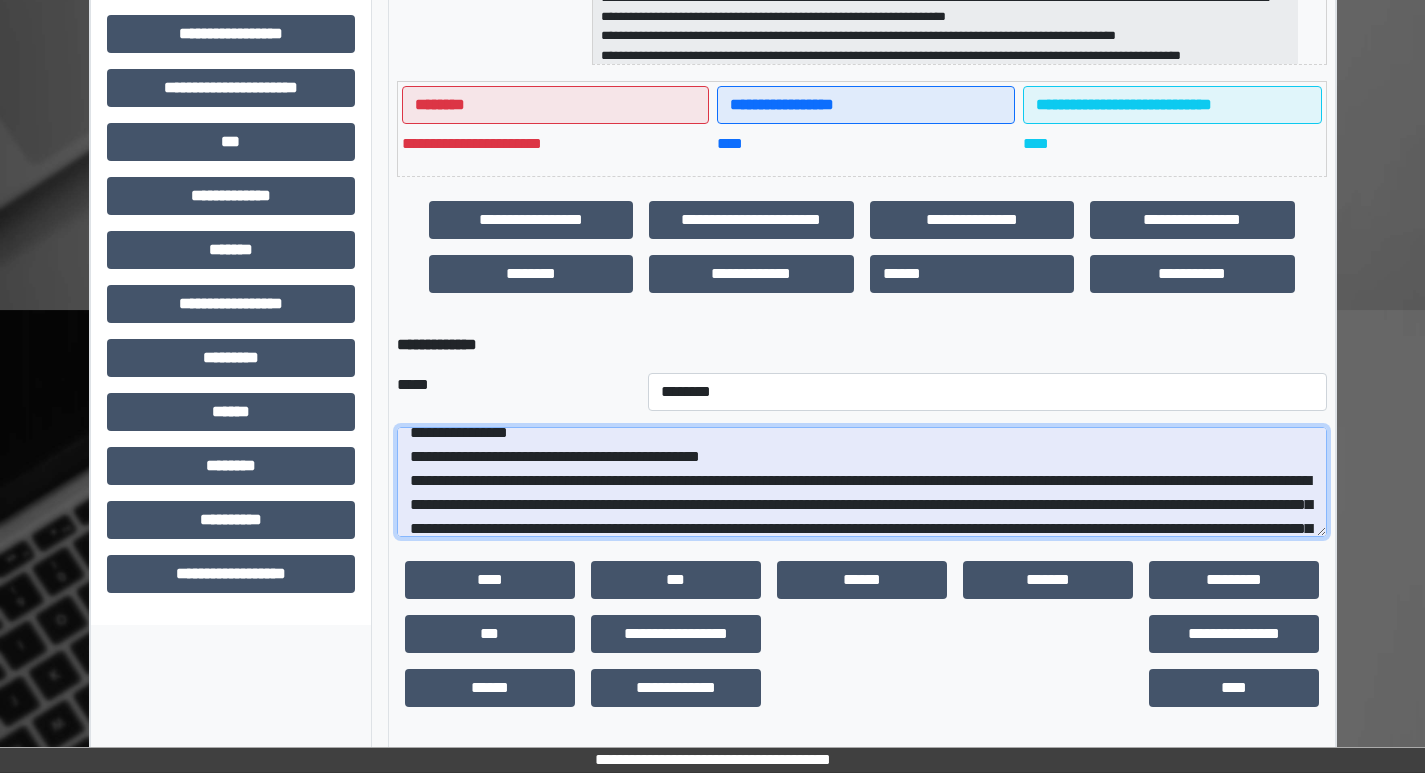 drag, startPoint x: 935, startPoint y: 480, endPoint x: 819, endPoint y: 481, distance: 116.00431 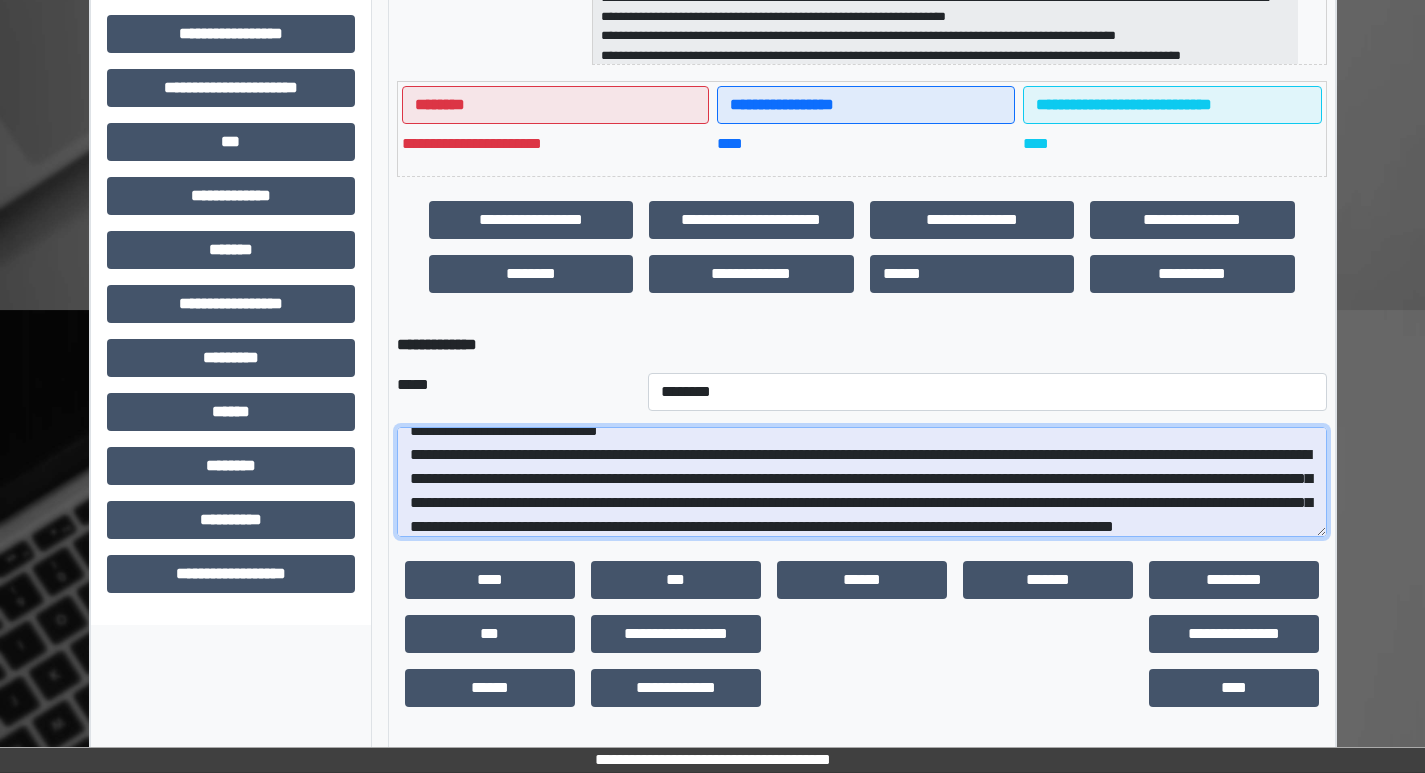drag, startPoint x: 1234, startPoint y: 481, endPoint x: 458, endPoint y: 443, distance: 776.9299 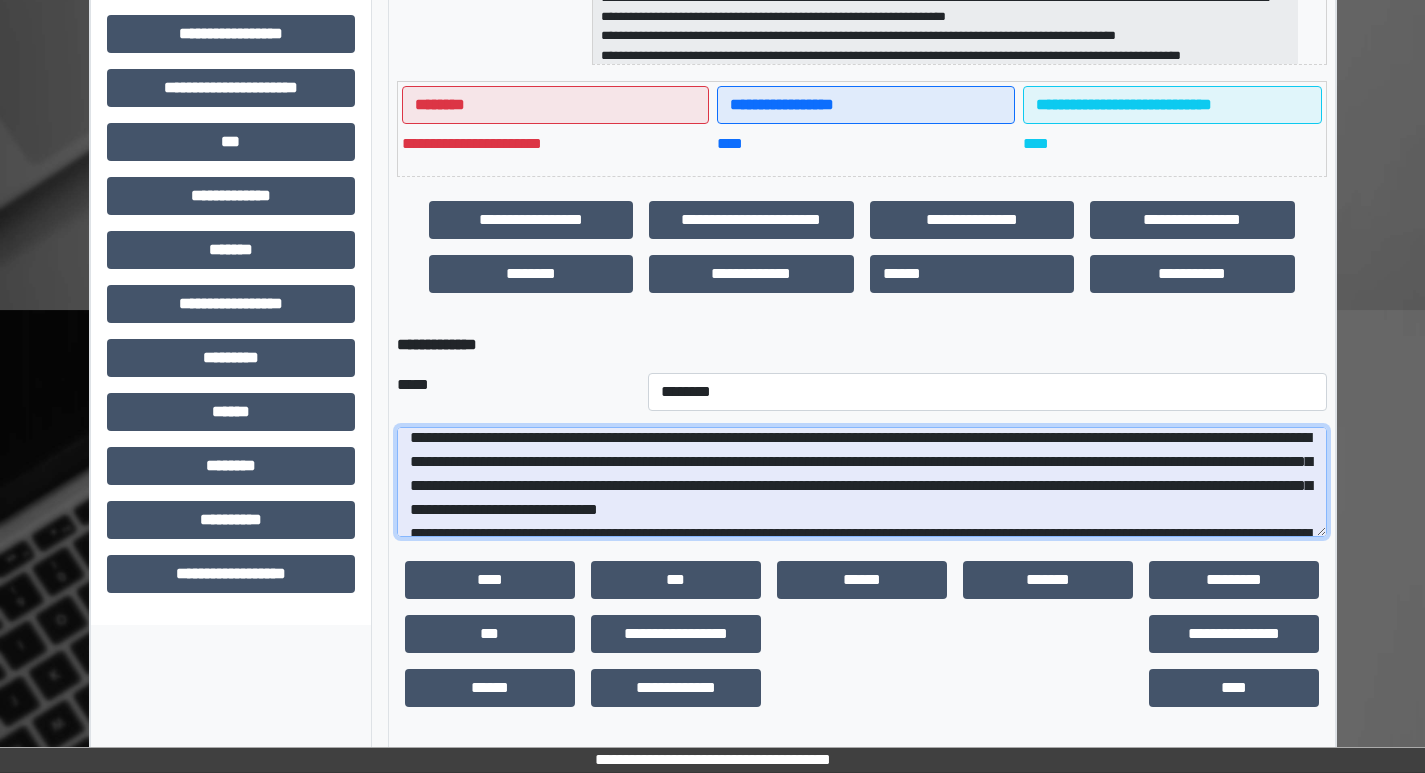 scroll, scrollTop: 25, scrollLeft: 0, axis: vertical 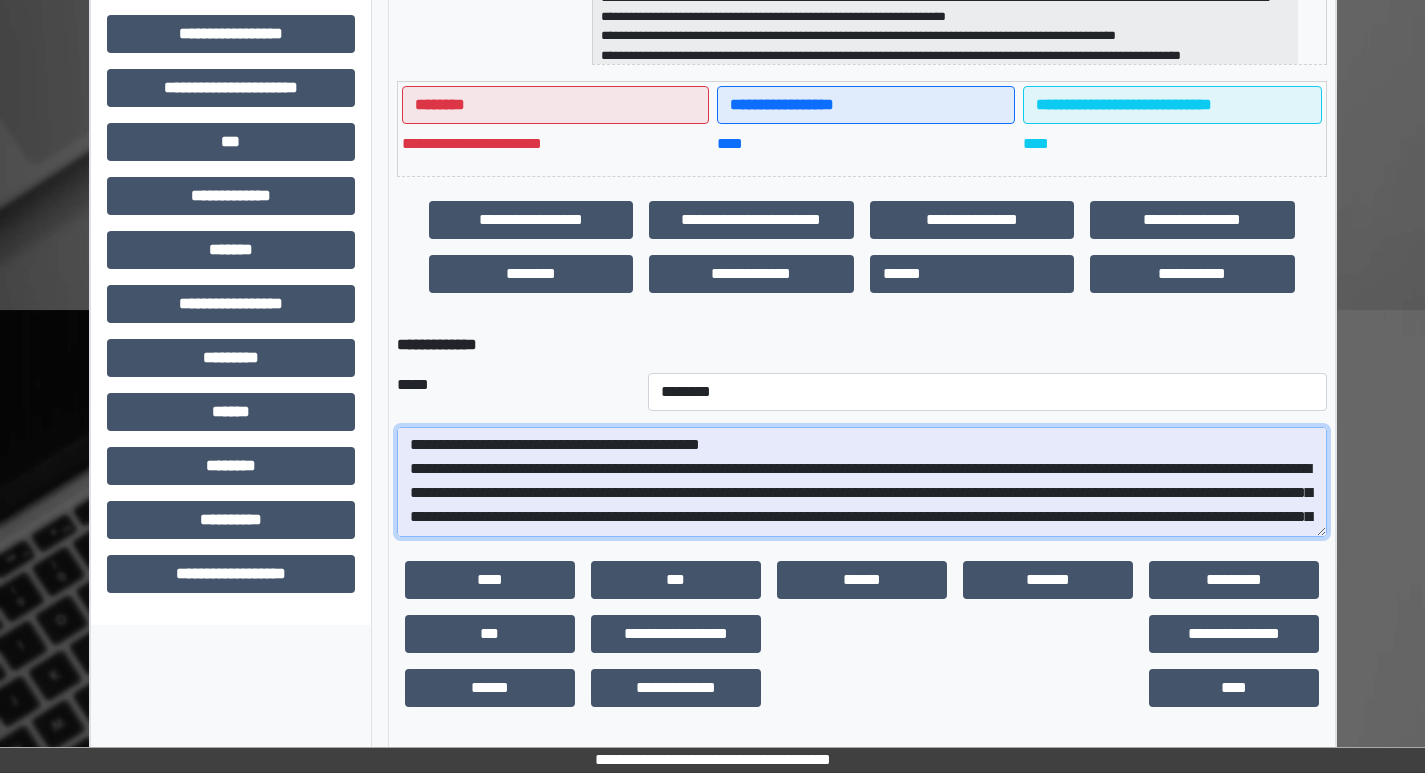 click at bounding box center (862, 482) 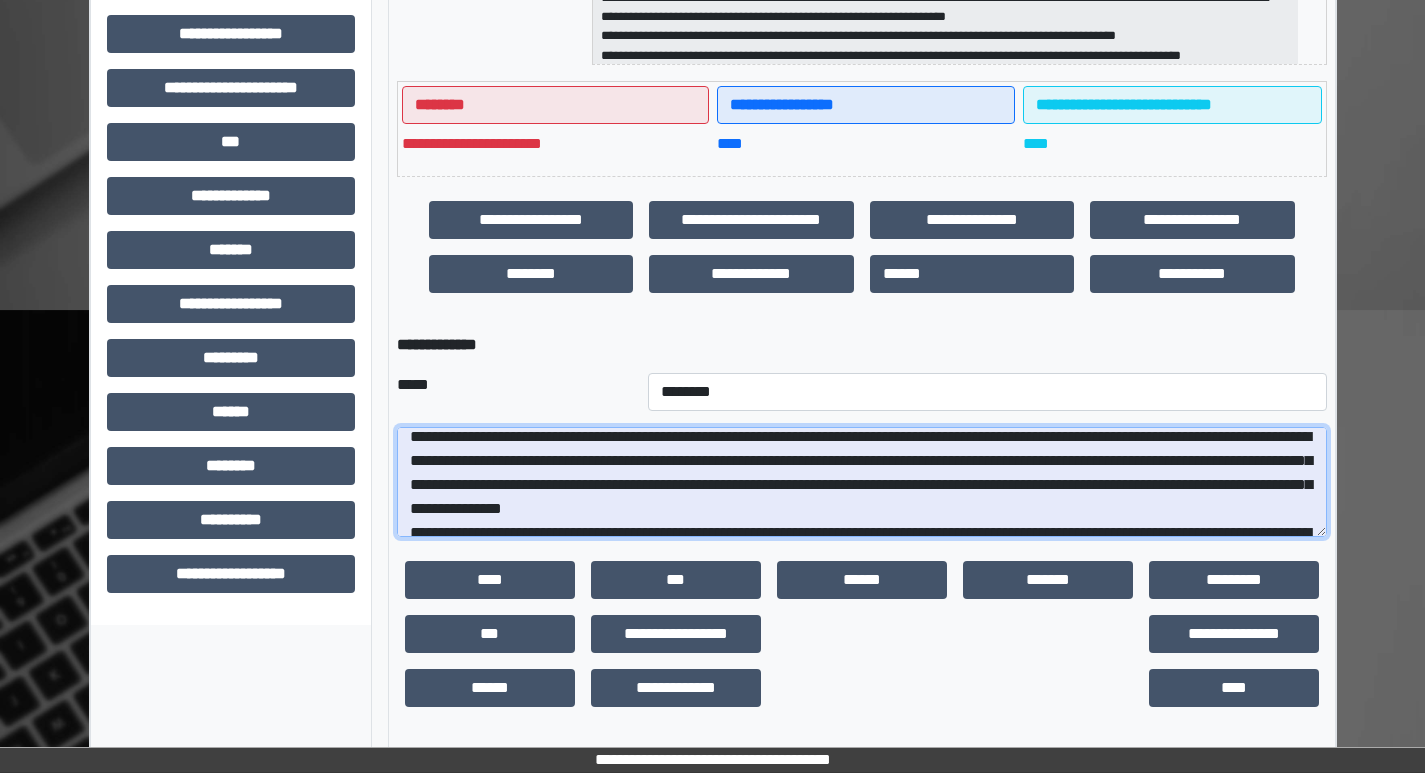 scroll, scrollTop: 25, scrollLeft: 0, axis: vertical 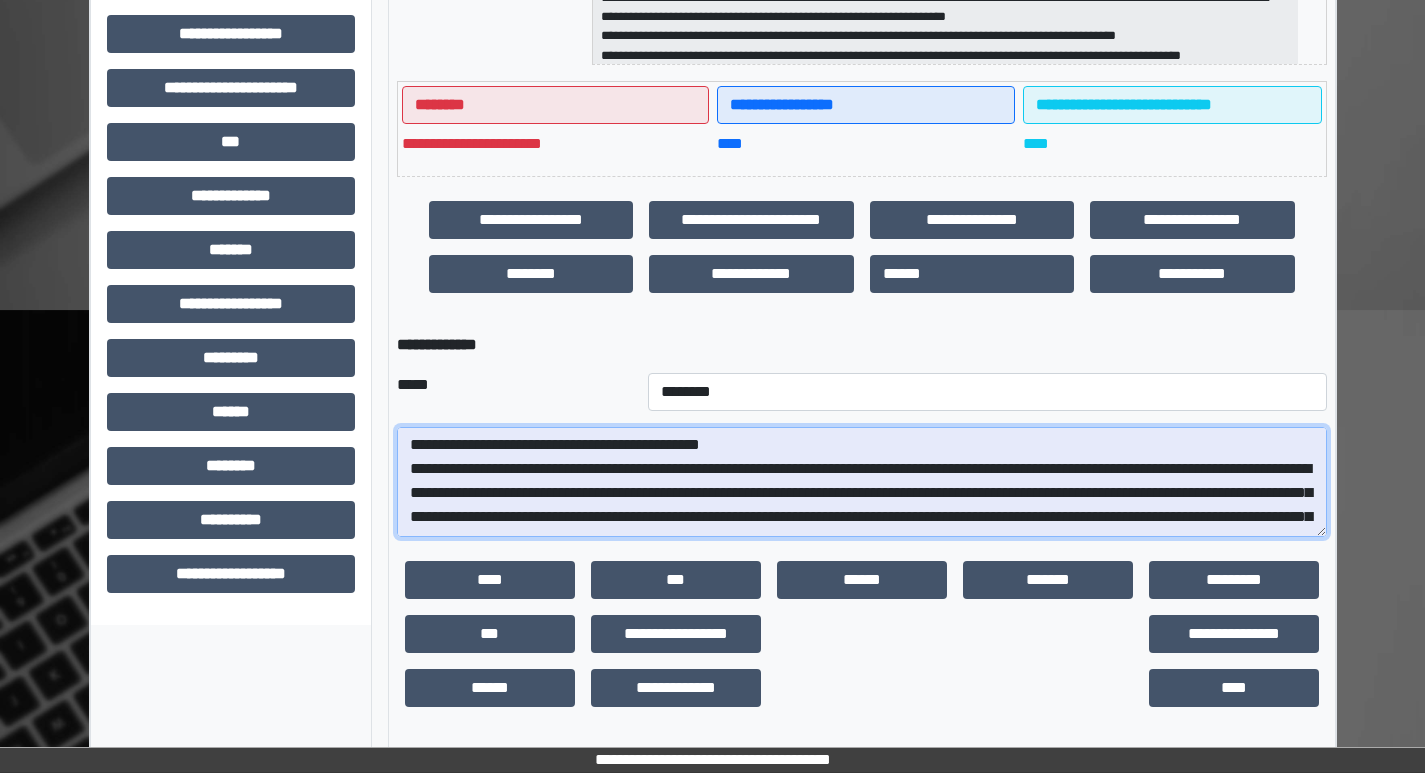 click at bounding box center [862, 482] 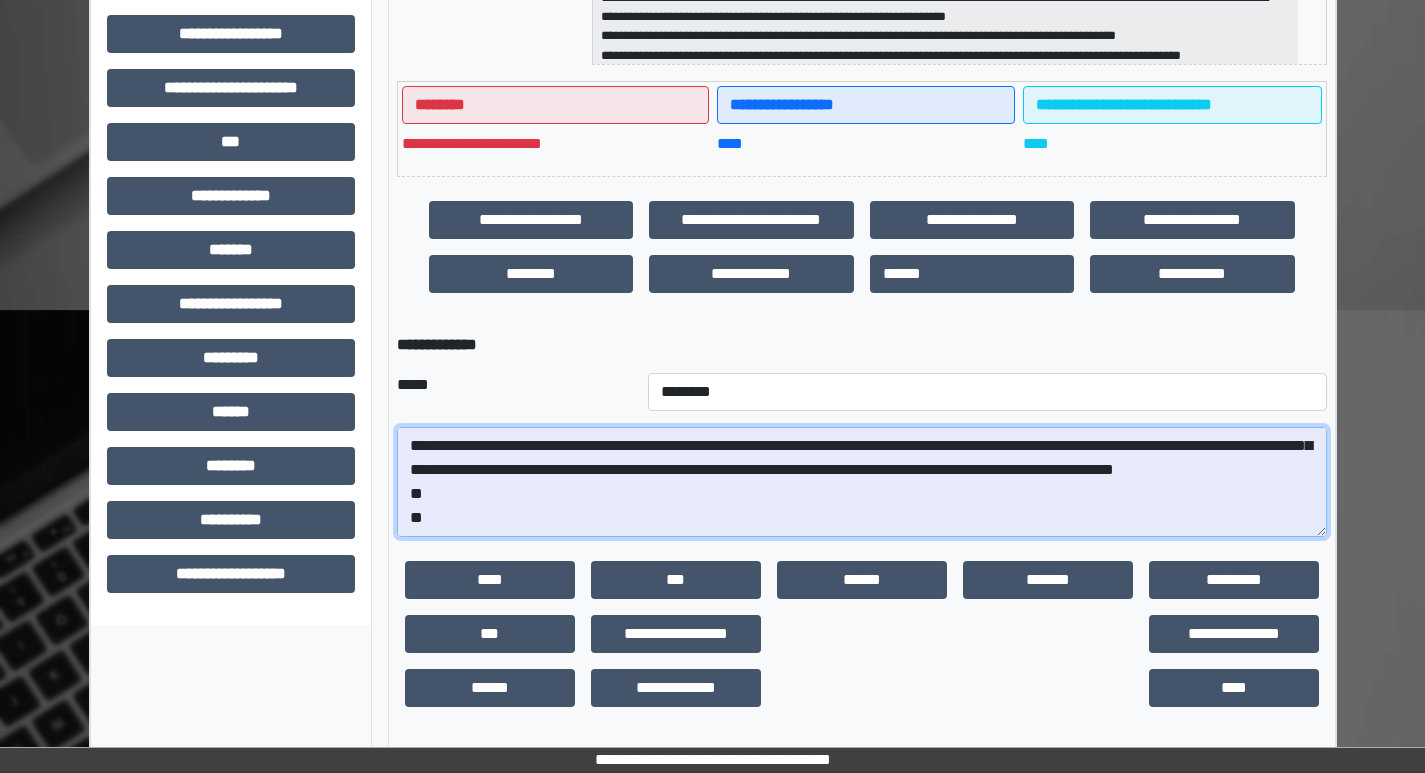 drag, startPoint x: 1121, startPoint y: 523, endPoint x: 1073, endPoint y: 474, distance: 68.593 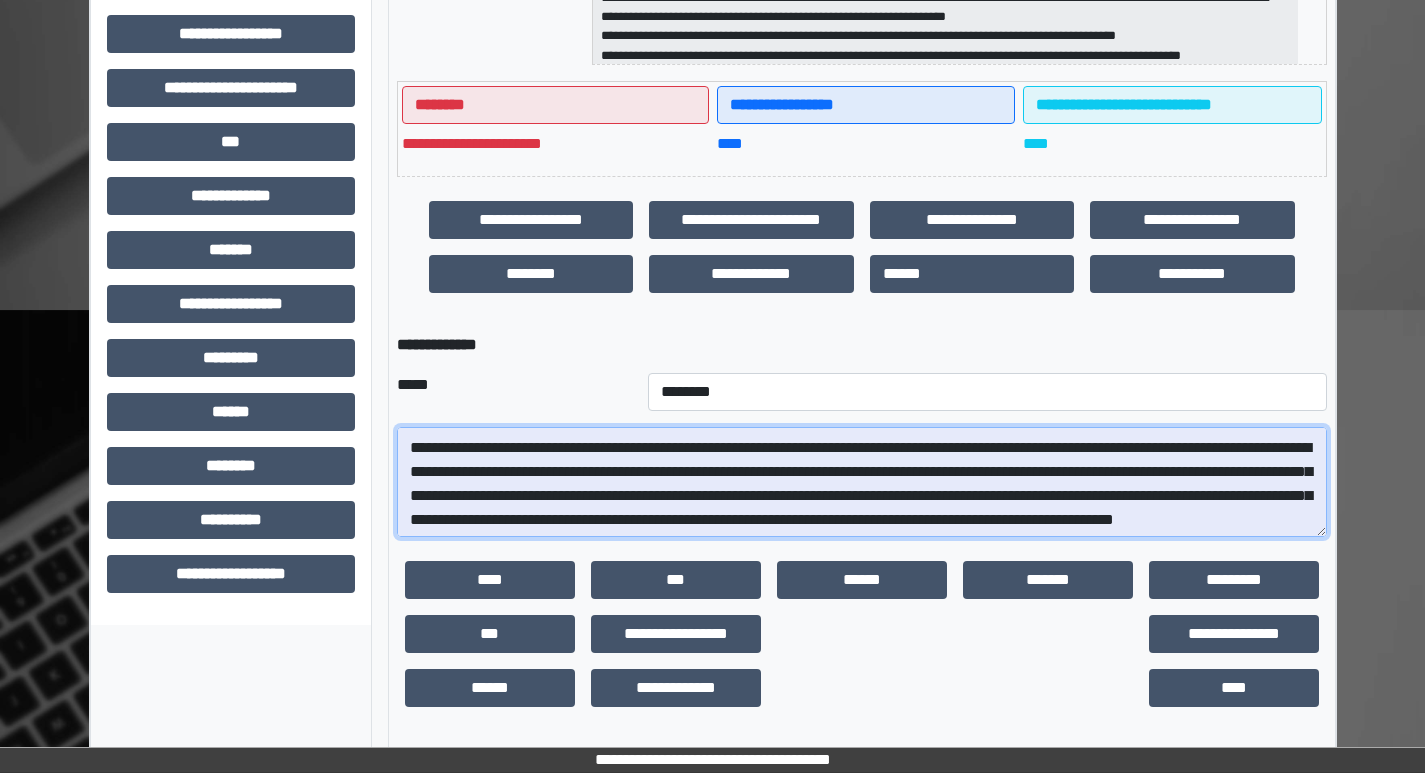 scroll, scrollTop: 97, scrollLeft: 0, axis: vertical 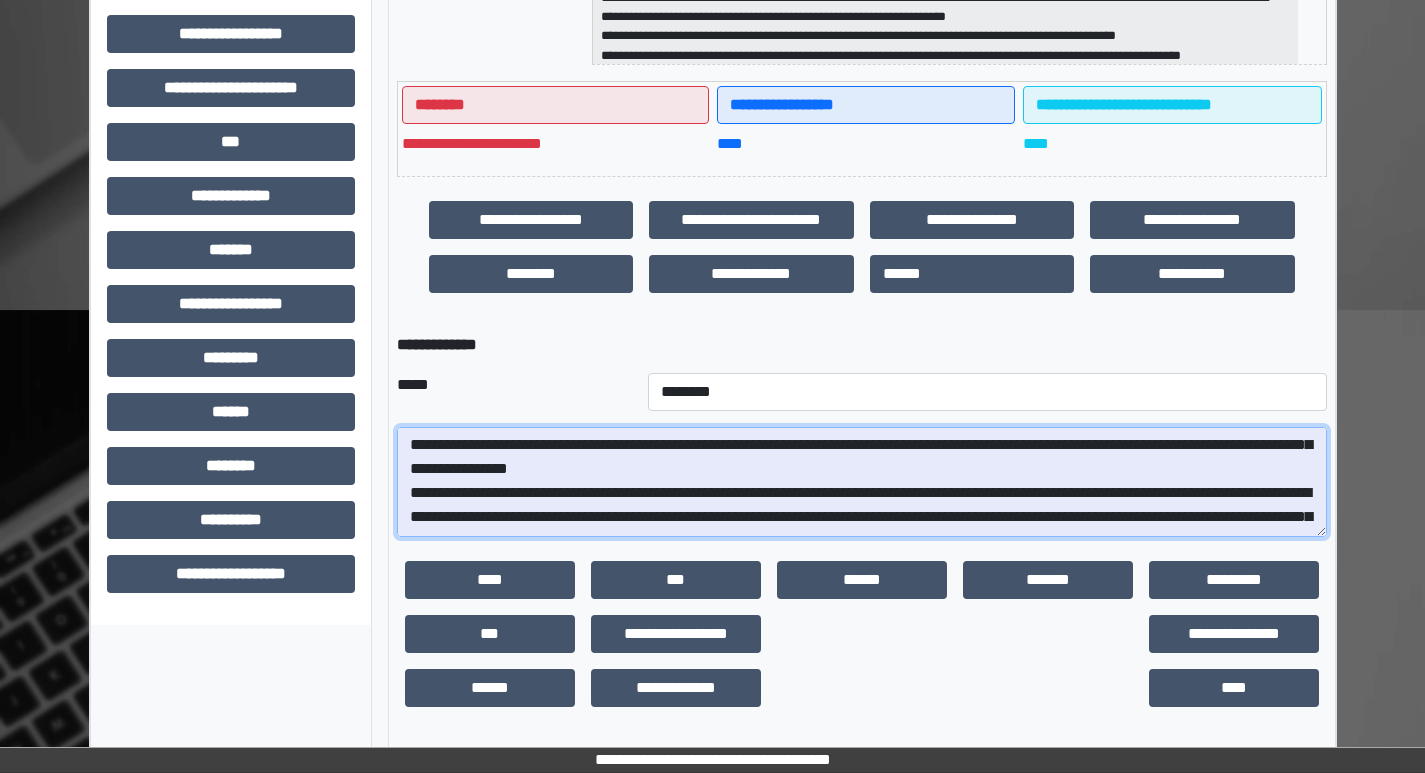 click at bounding box center (862, 482) 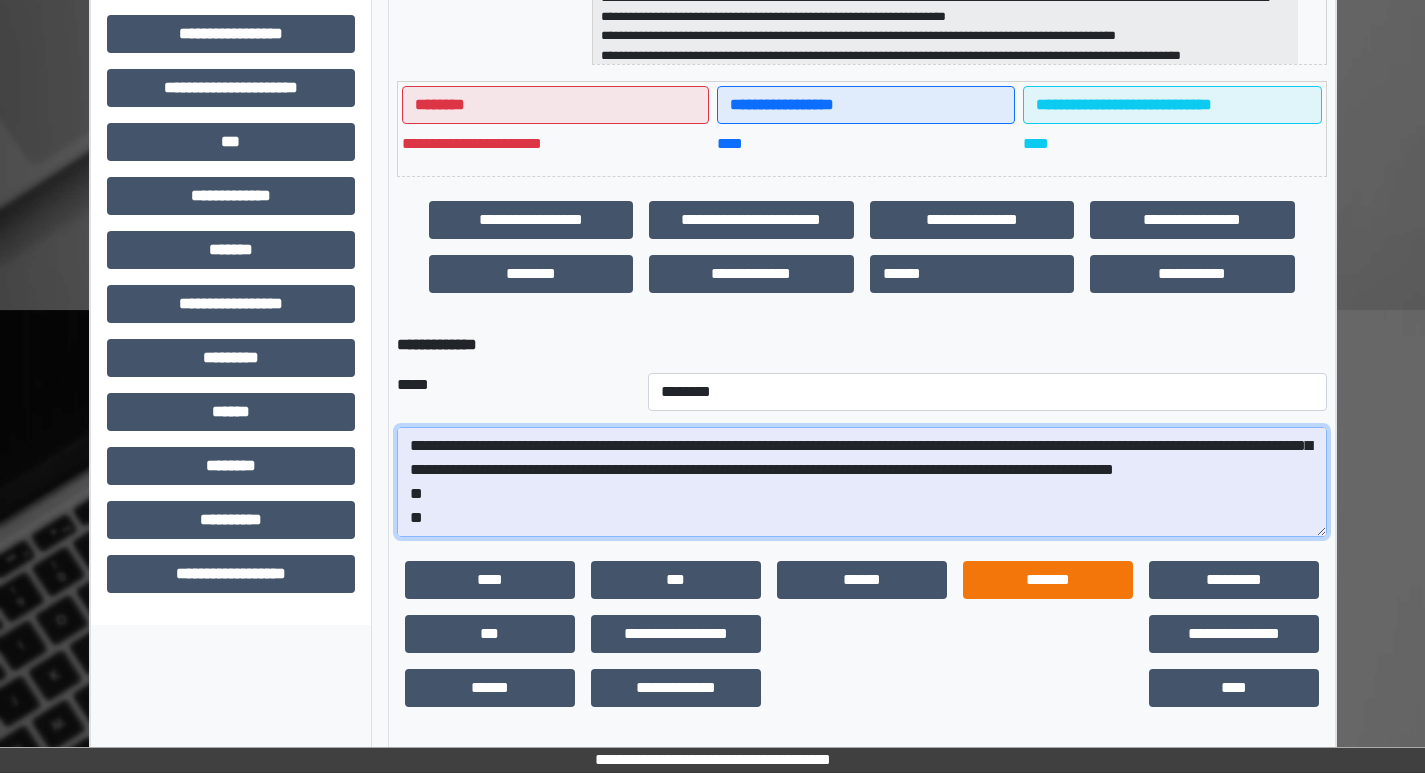 drag, startPoint x: 1012, startPoint y: 533, endPoint x: 1020, endPoint y: 564, distance: 32.01562 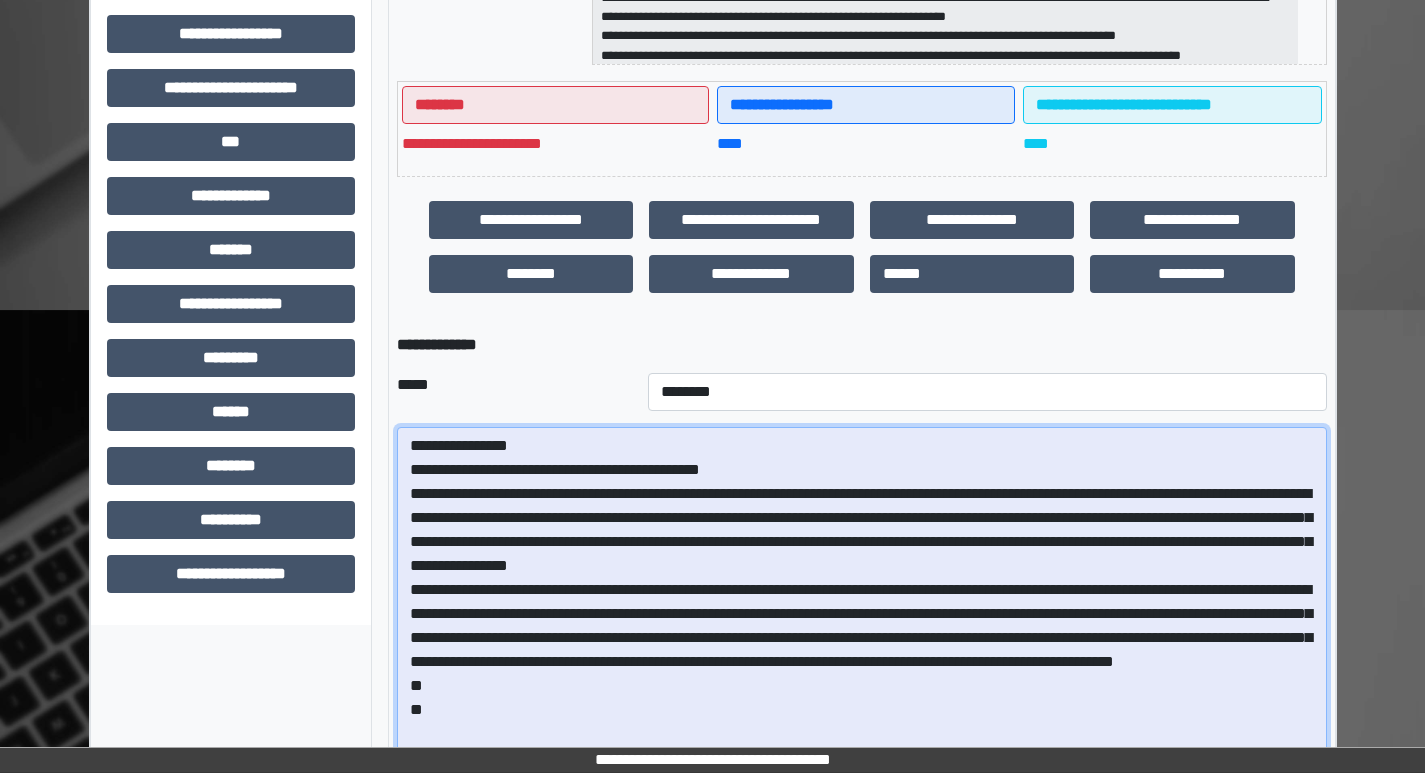 scroll, scrollTop: 0, scrollLeft: 0, axis: both 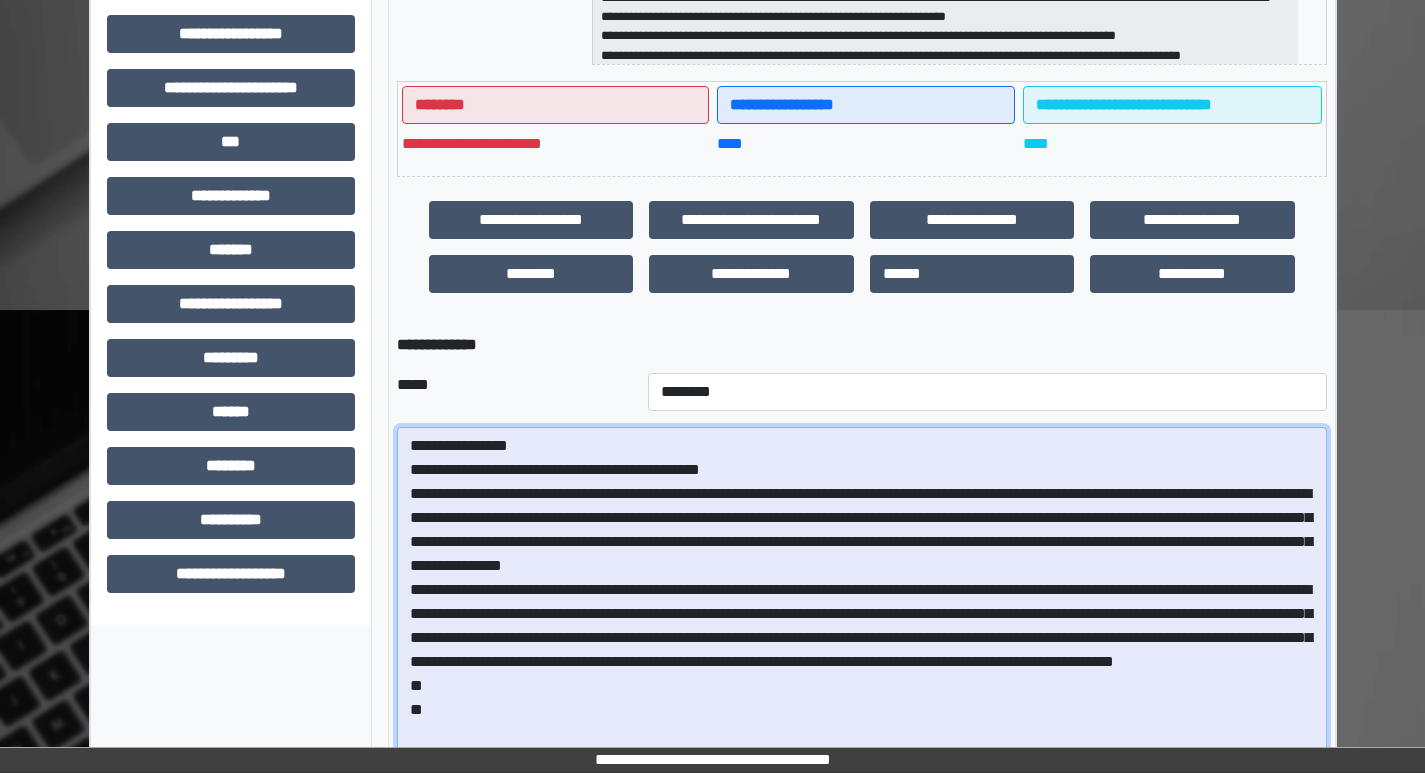 drag, startPoint x: 800, startPoint y: 537, endPoint x: 1203, endPoint y: 538, distance: 403.00125 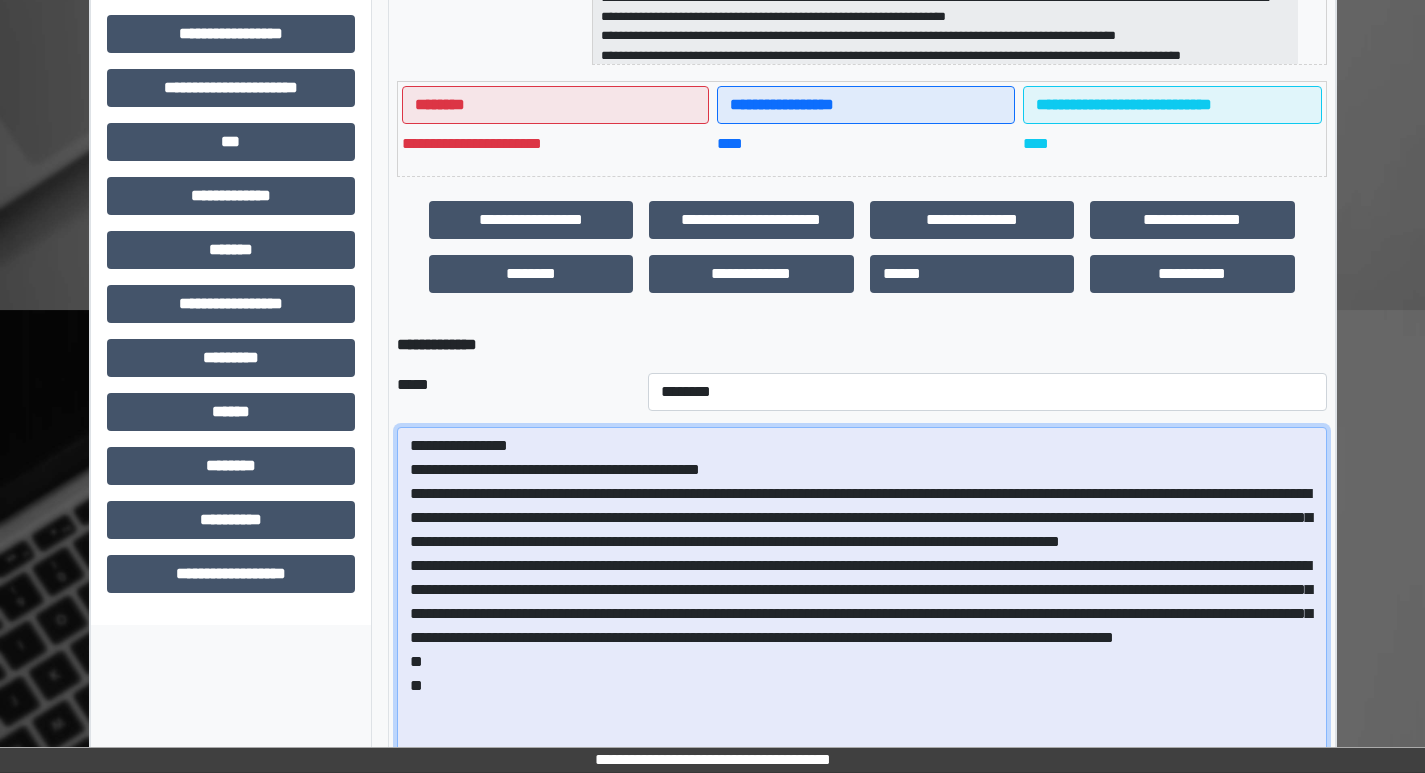 click at bounding box center (862, 617) 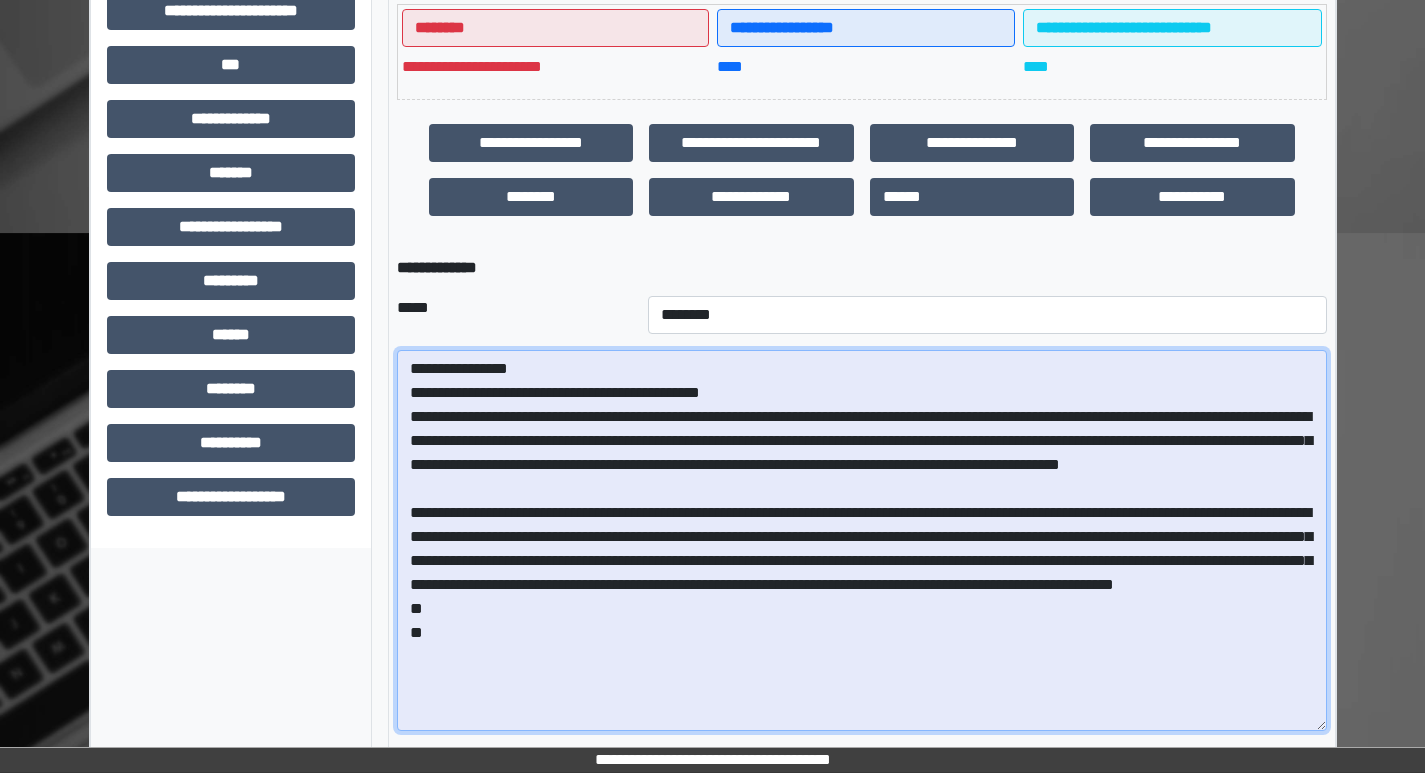 scroll, scrollTop: 731, scrollLeft: 0, axis: vertical 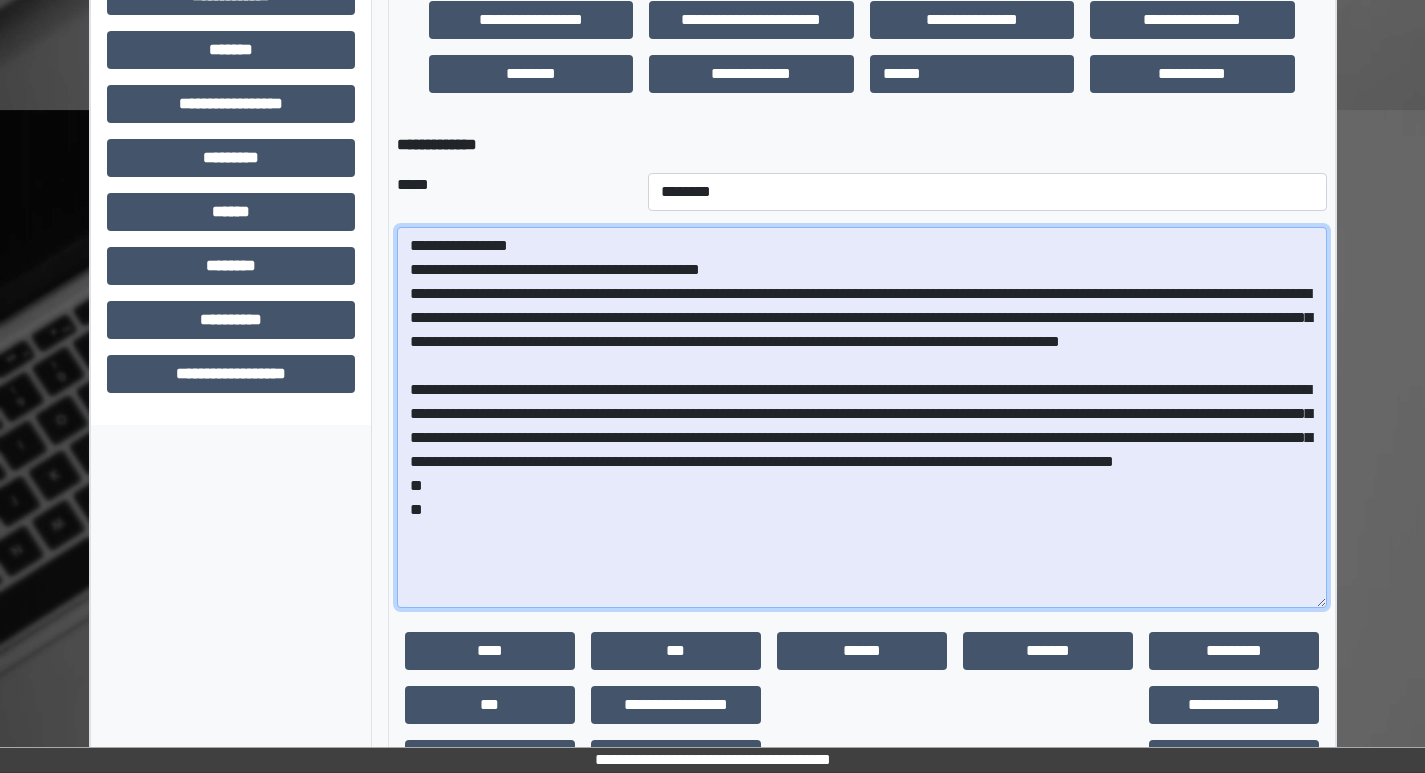 click at bounding box center (862, 417) 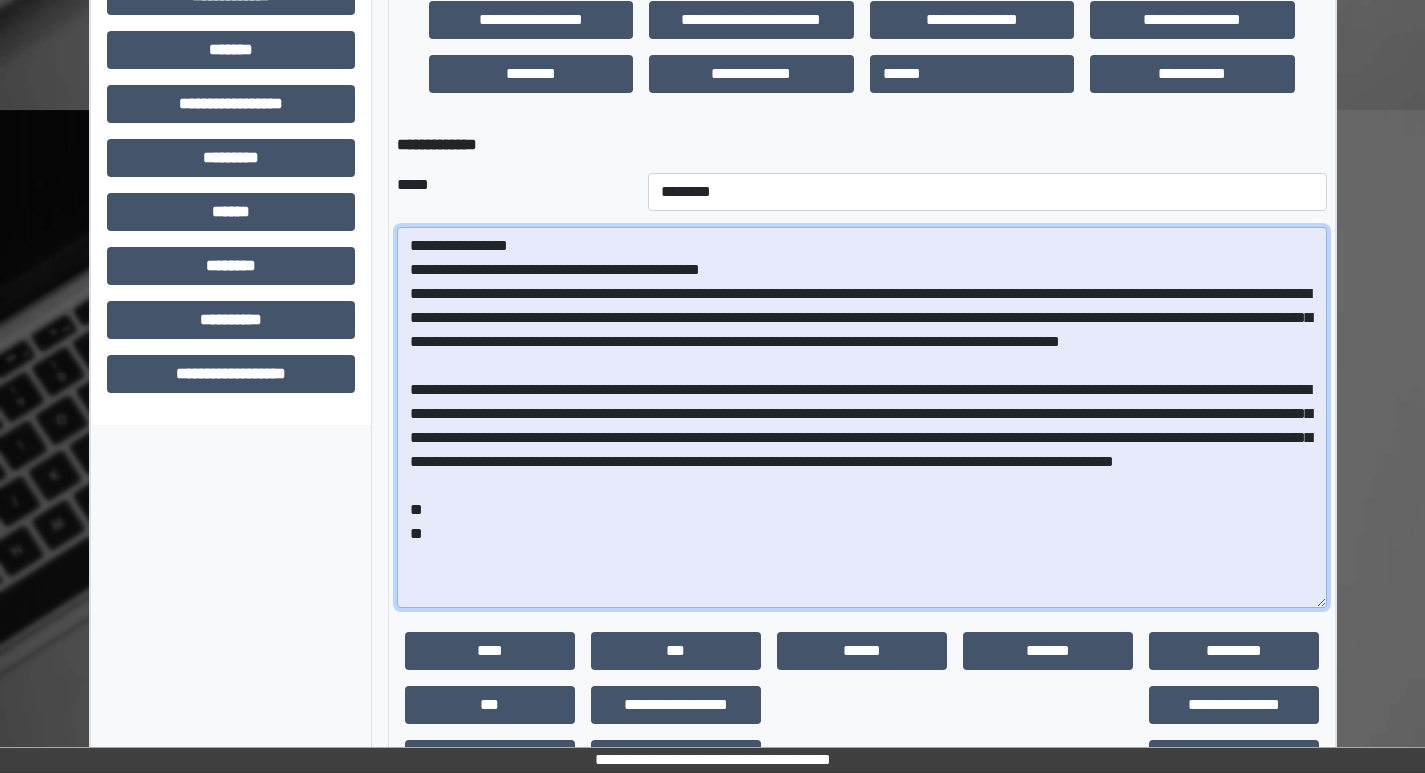 click at bounding box center [862, 417] 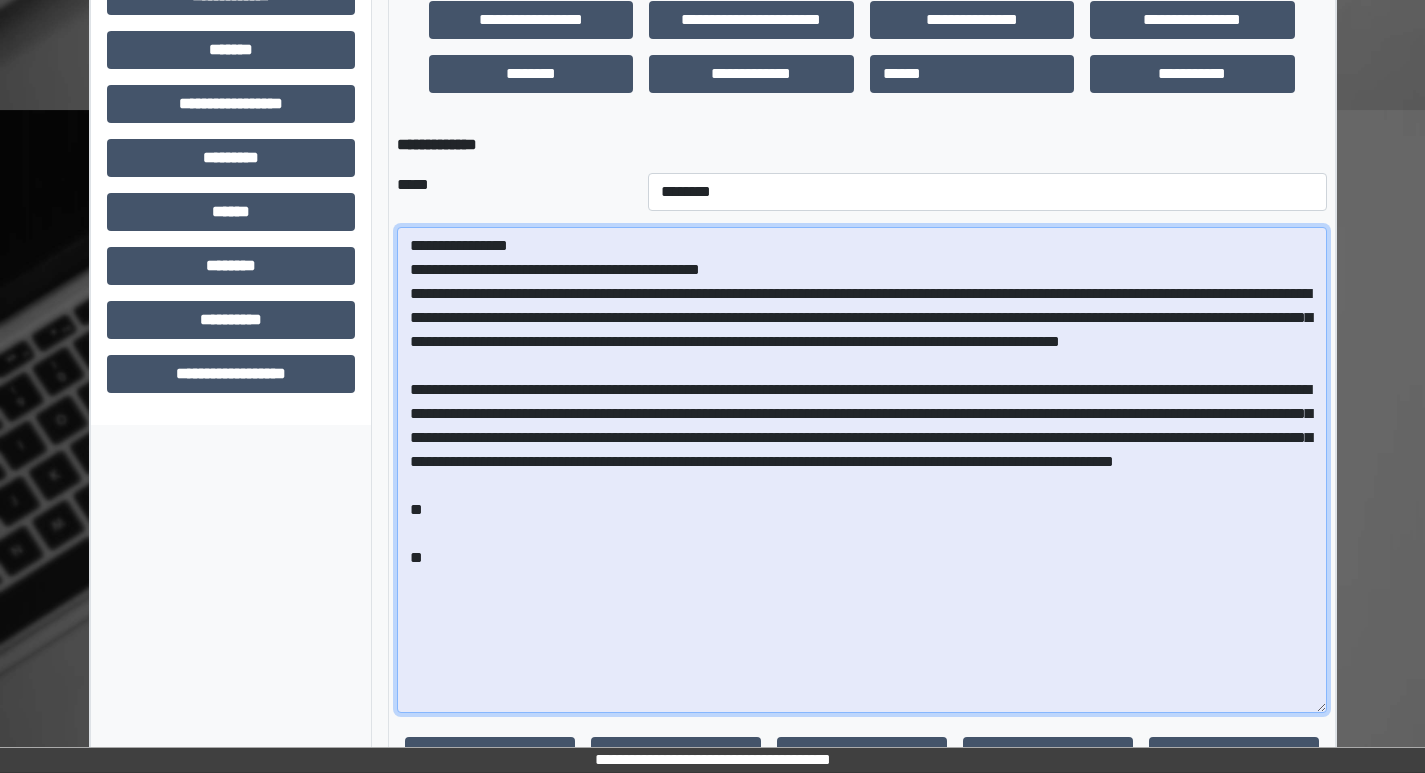 drag, startPoint x: 1319, startPoint y: 601, endPoint x: 1336, endPoint y: 708, distance: 108.34205 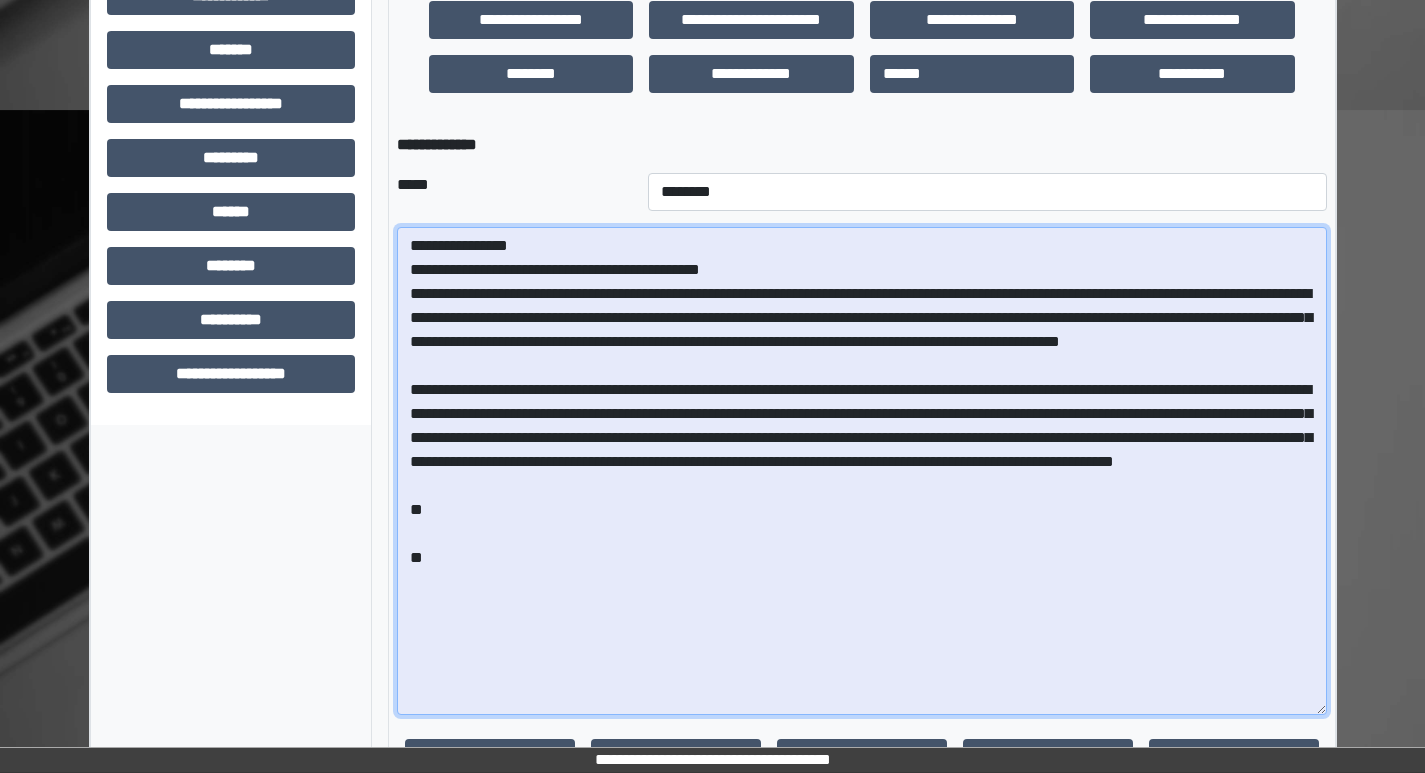 drag, startPoint x: 1073, startPoint y: 440, endPoint x: 1103, endPoint y: 443, distance: 30.149628 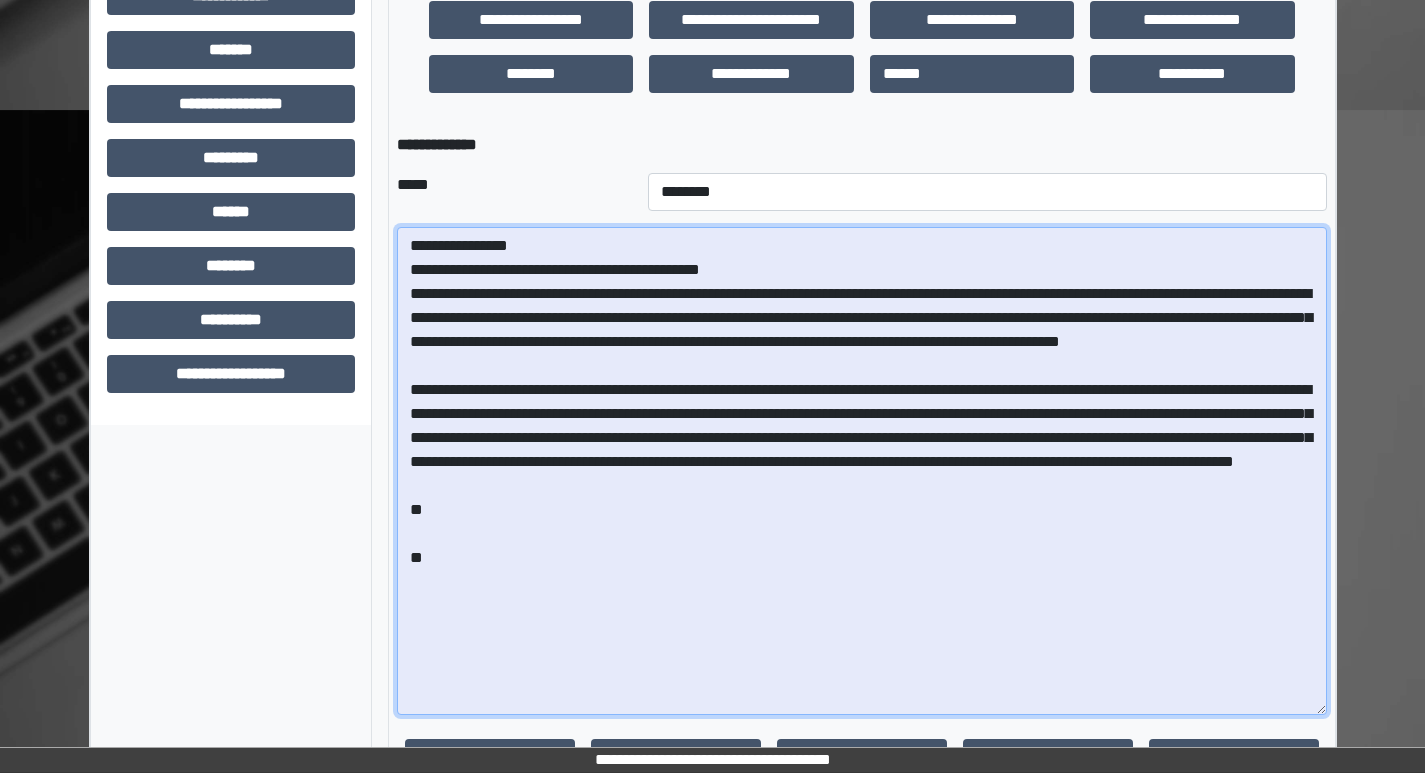 click at bounding box center [862, 471] 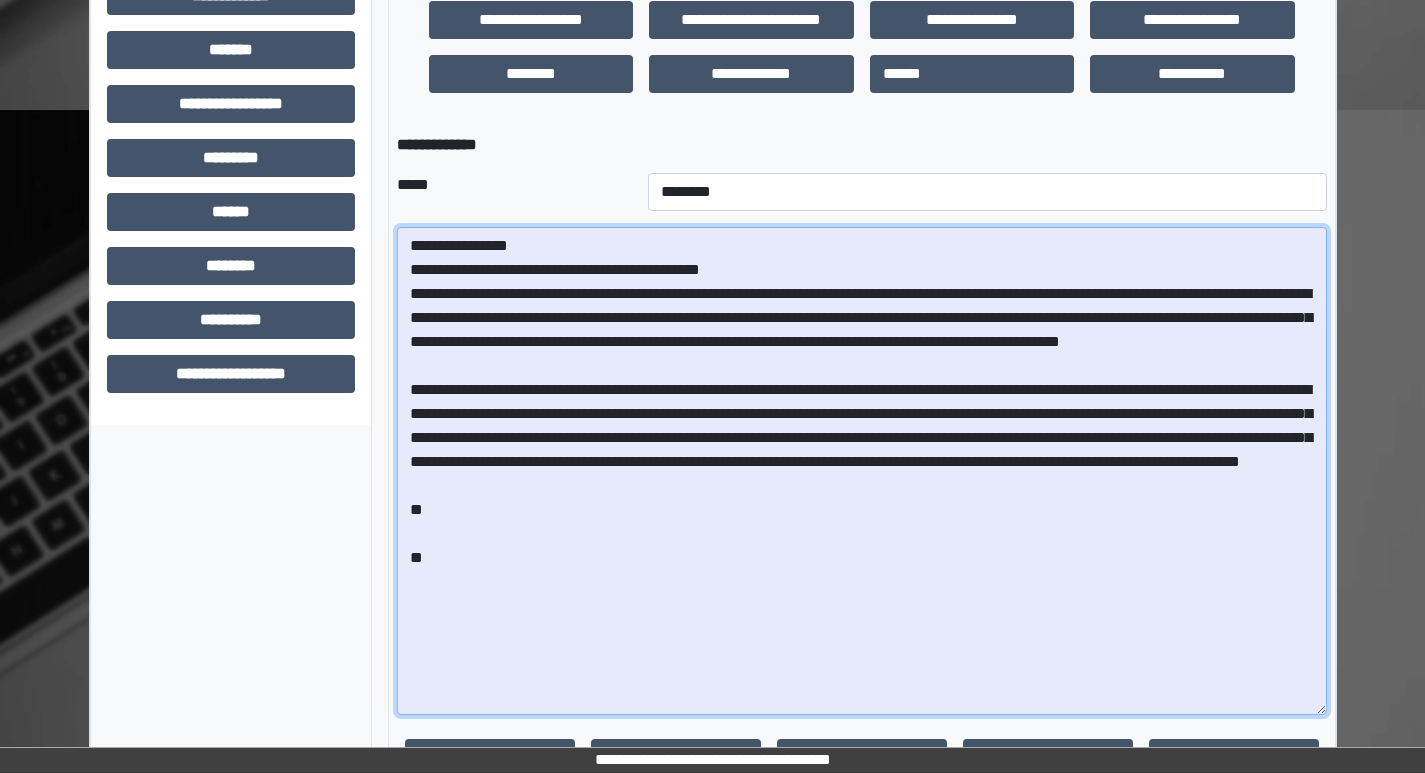 click at bounding box center [862, 471] 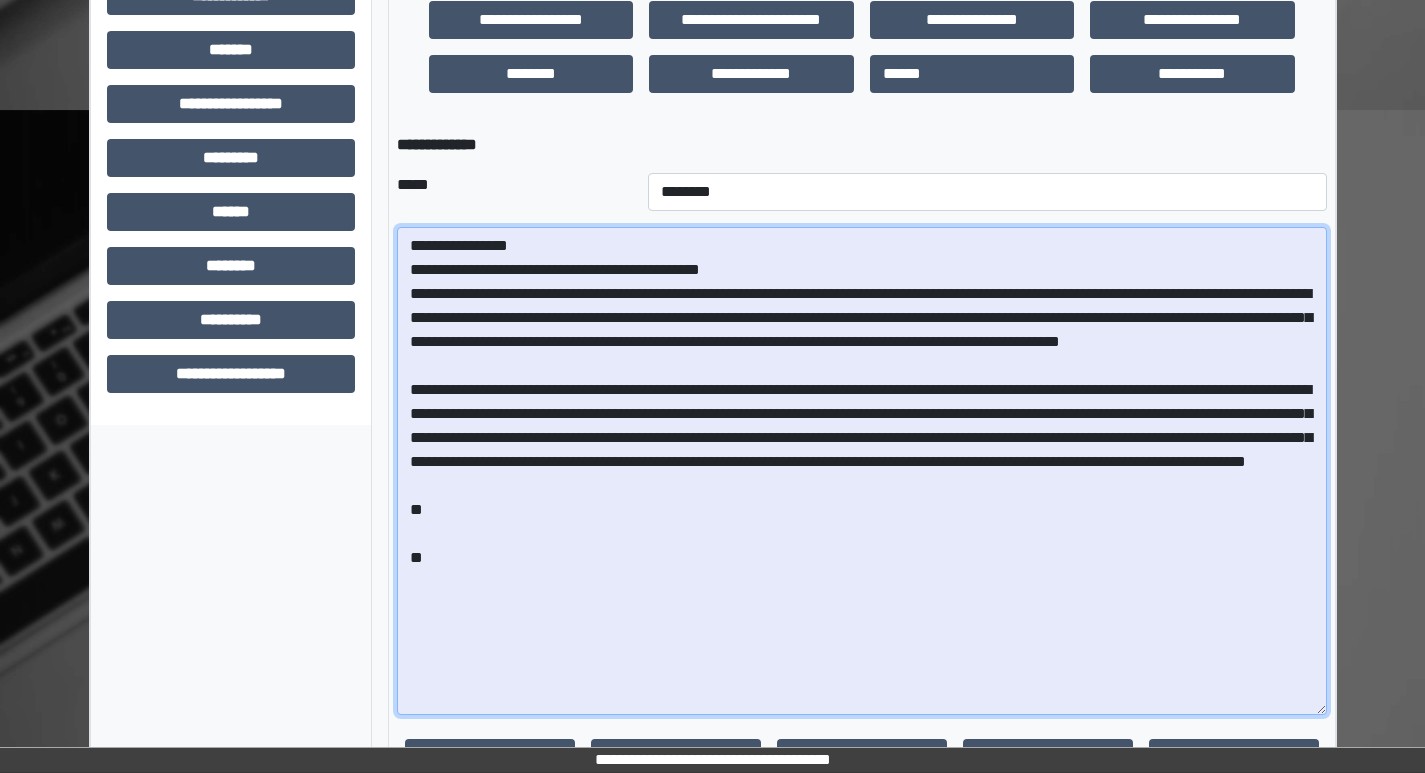 drag, startPoint x: 1157, startPoint y: 437, endPoint x: 1171, endPoint y: 437, distance: 14 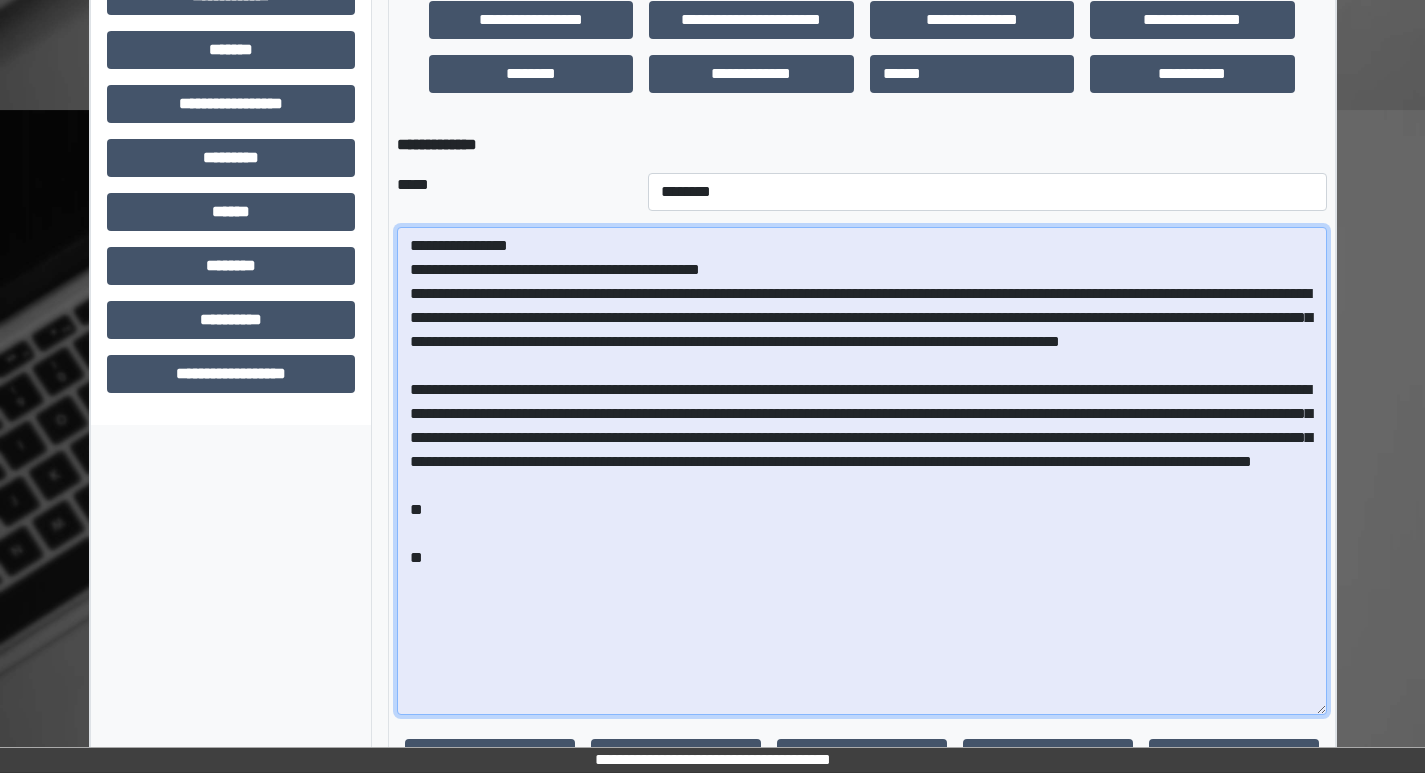 click at bounding box center [862, 471] 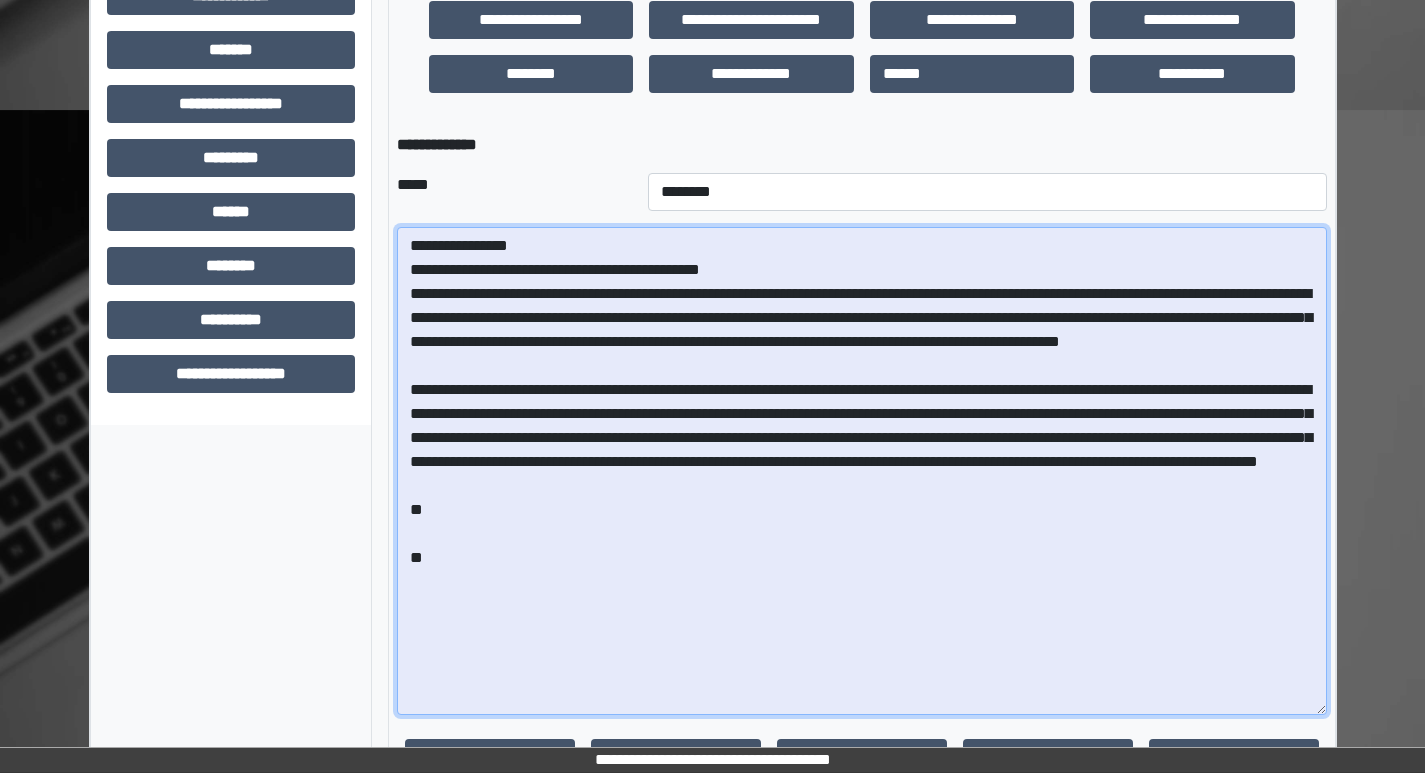 click at bounding box center [862, 471] 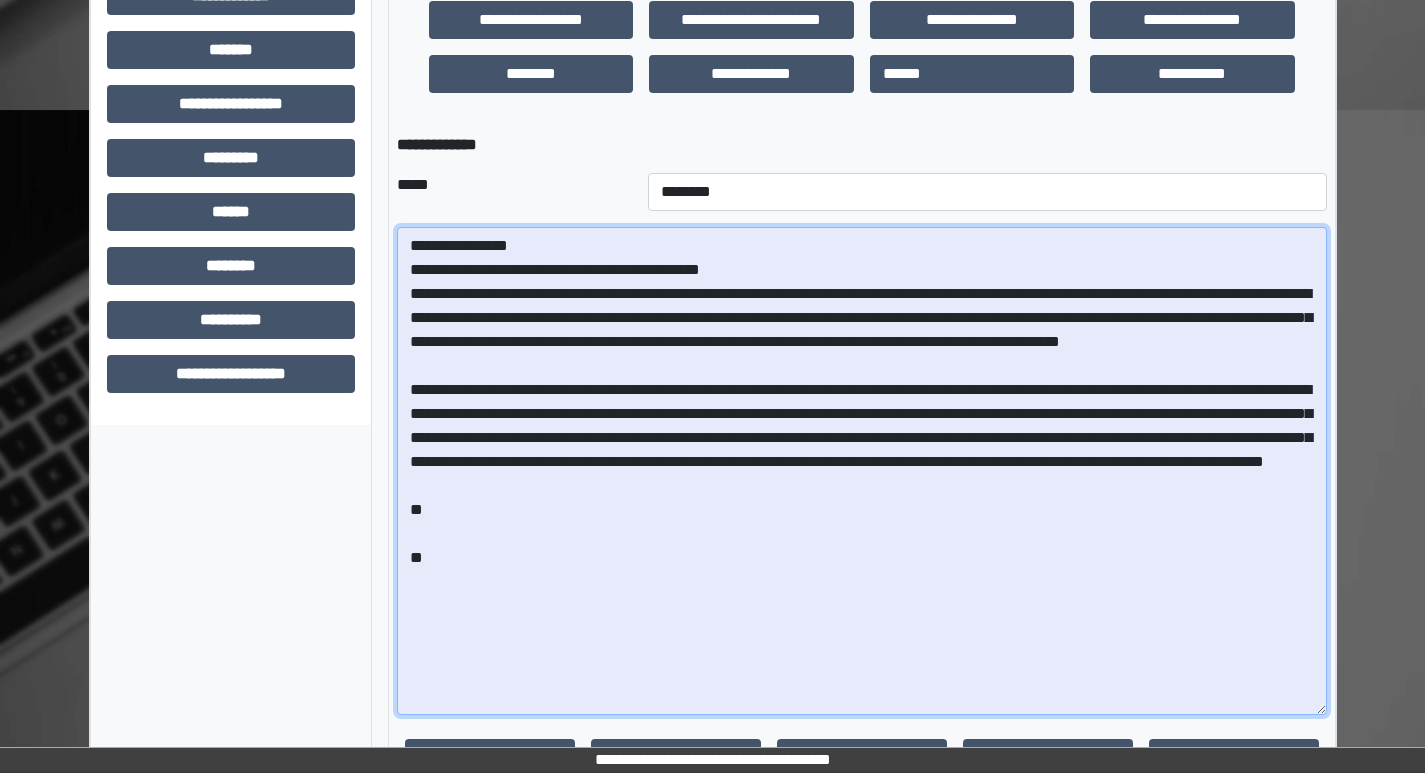 click at bounding box center [862, 471] 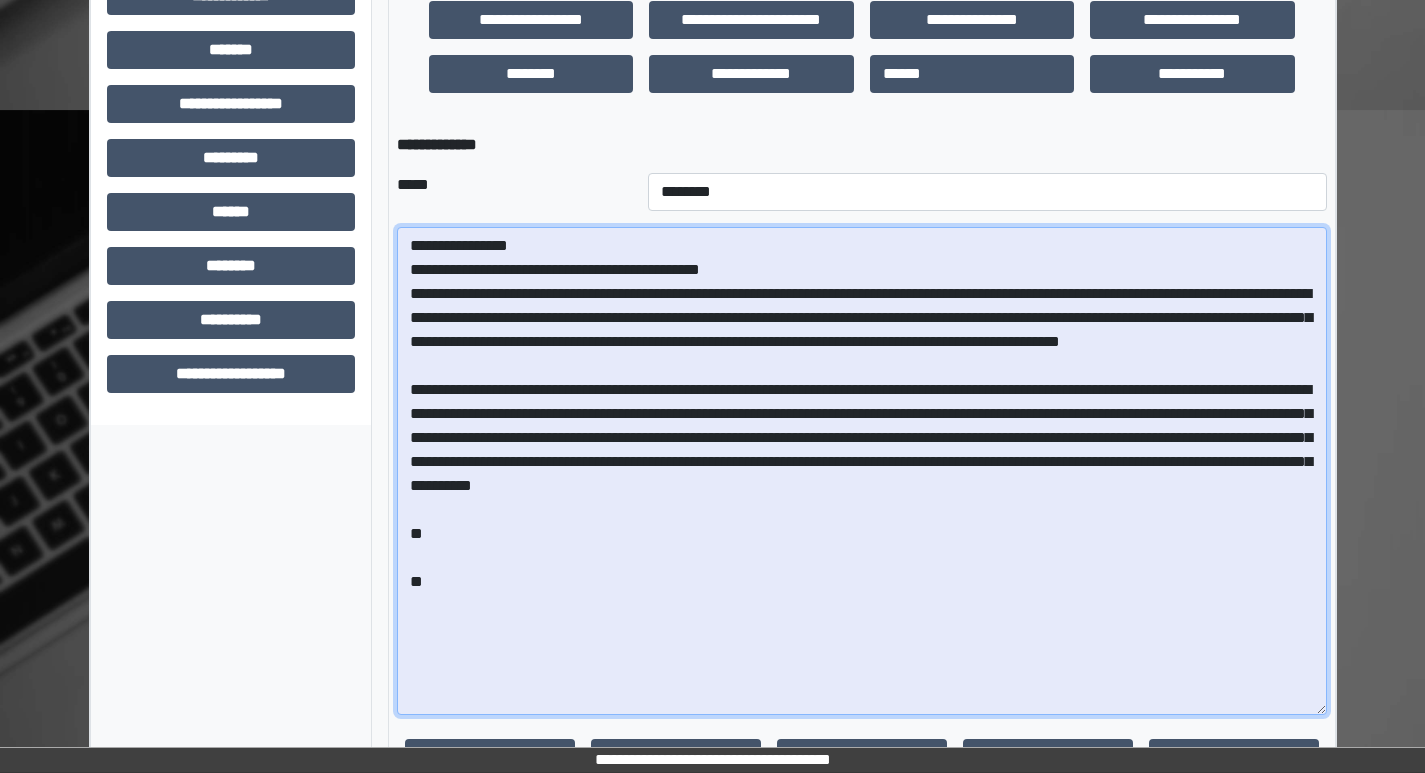 click at bounding box center (862, 471) 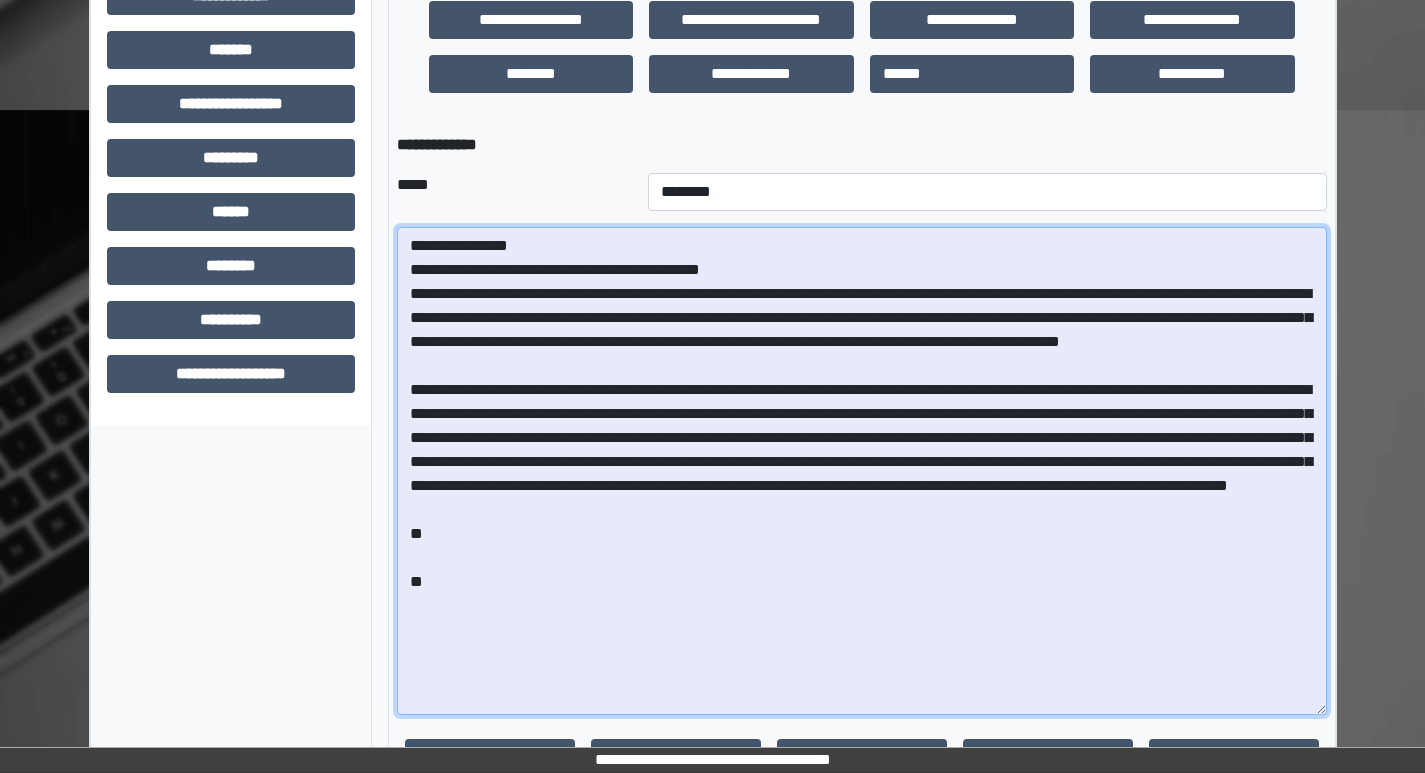 drag, startPoint x: 1158, startPoint y: 463, endPoint x: 594, endPoint y: 479, distance: 564.2269 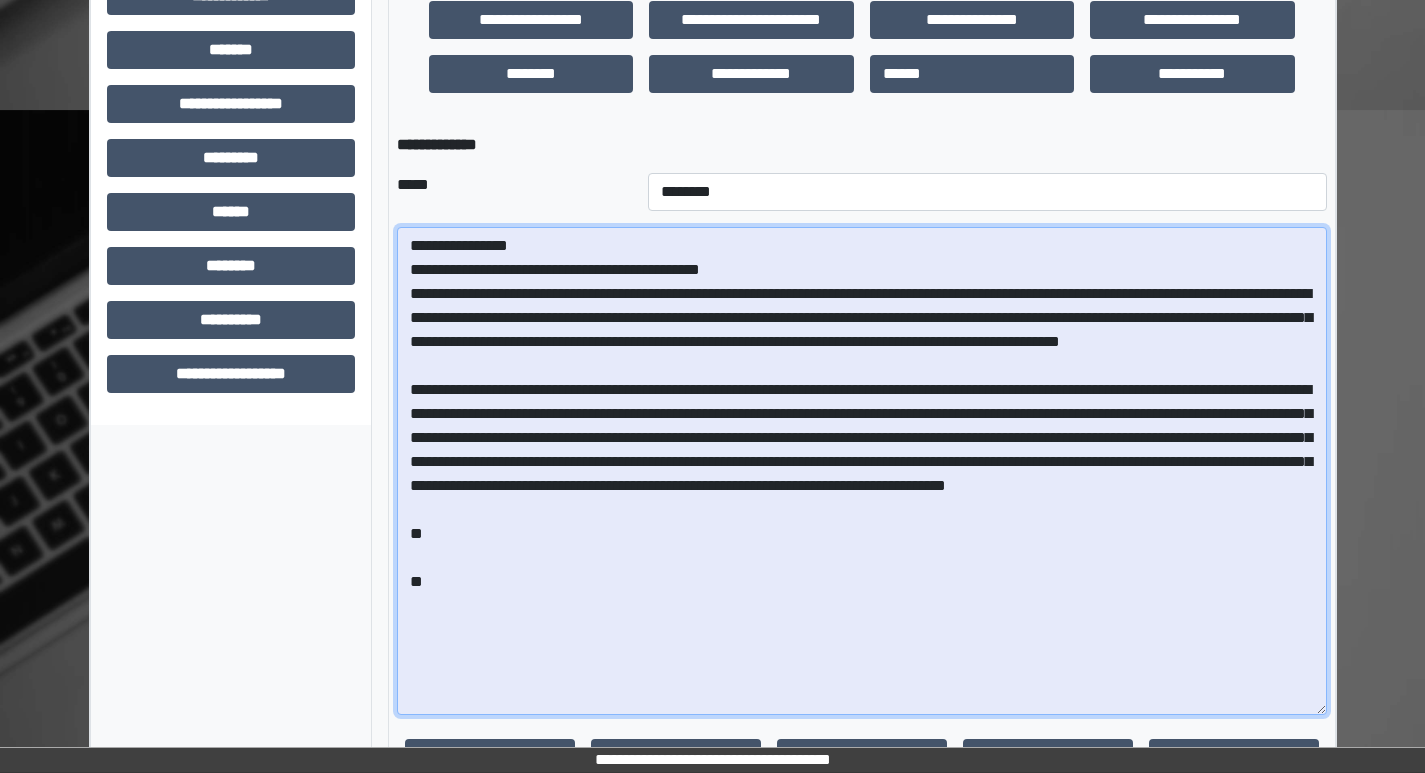click at bounding box center [862, 471] 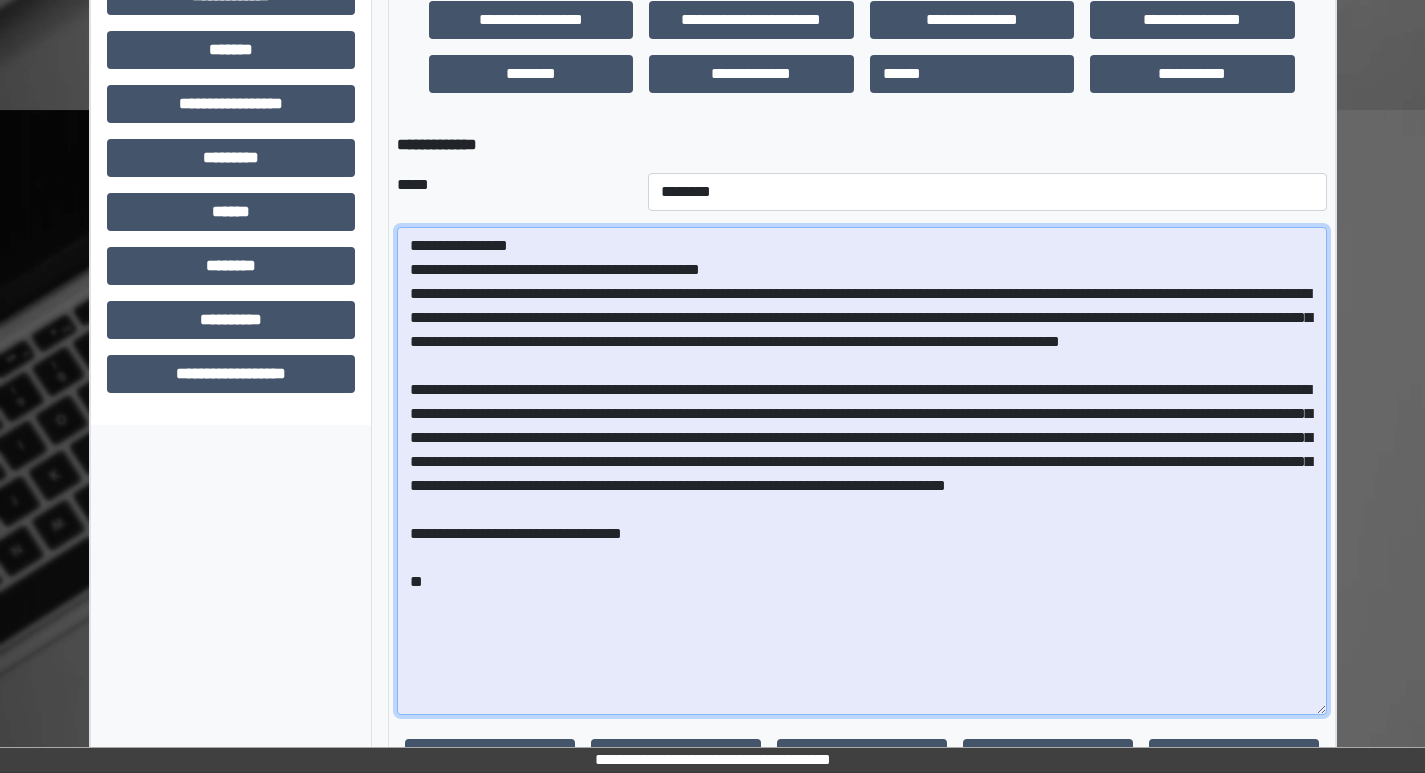 drag, startPoint x: 463, startPoint y: 583, endPoint x: 482, endPoint y: 616, distance: 38.078865 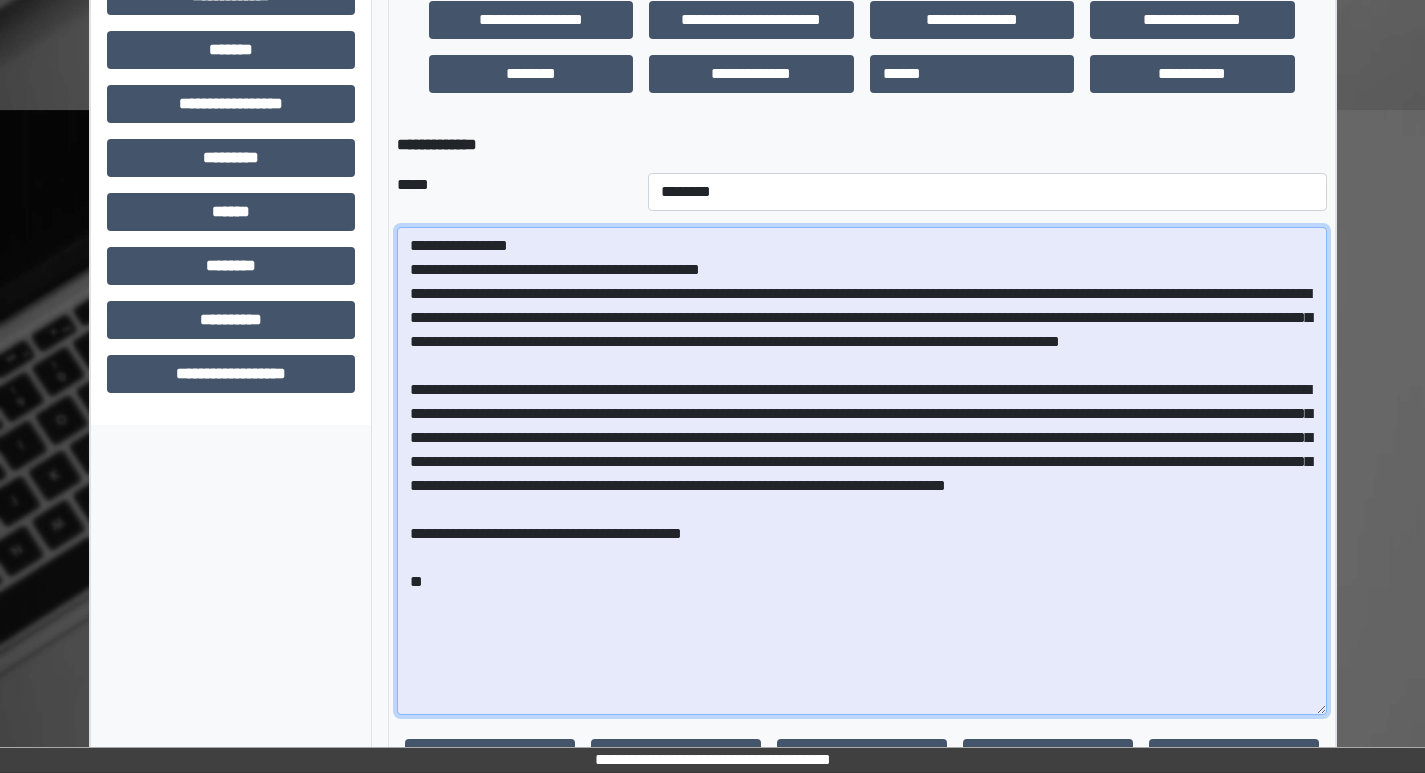 drag, startPoint x: 710, startPoint y: 583, endPoint x: 771, endPoint y: 590, distance: 61.400326 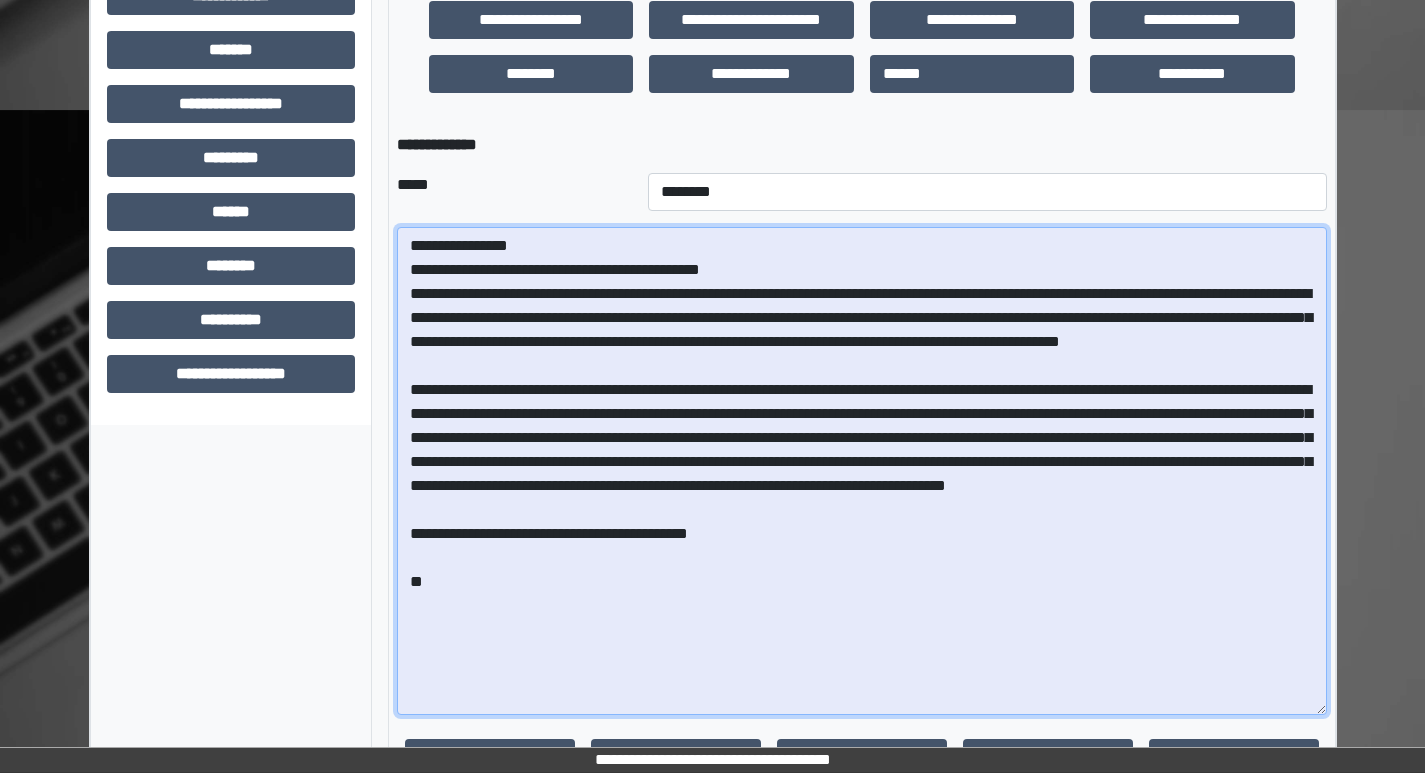 click at bounding box center [862, 471] 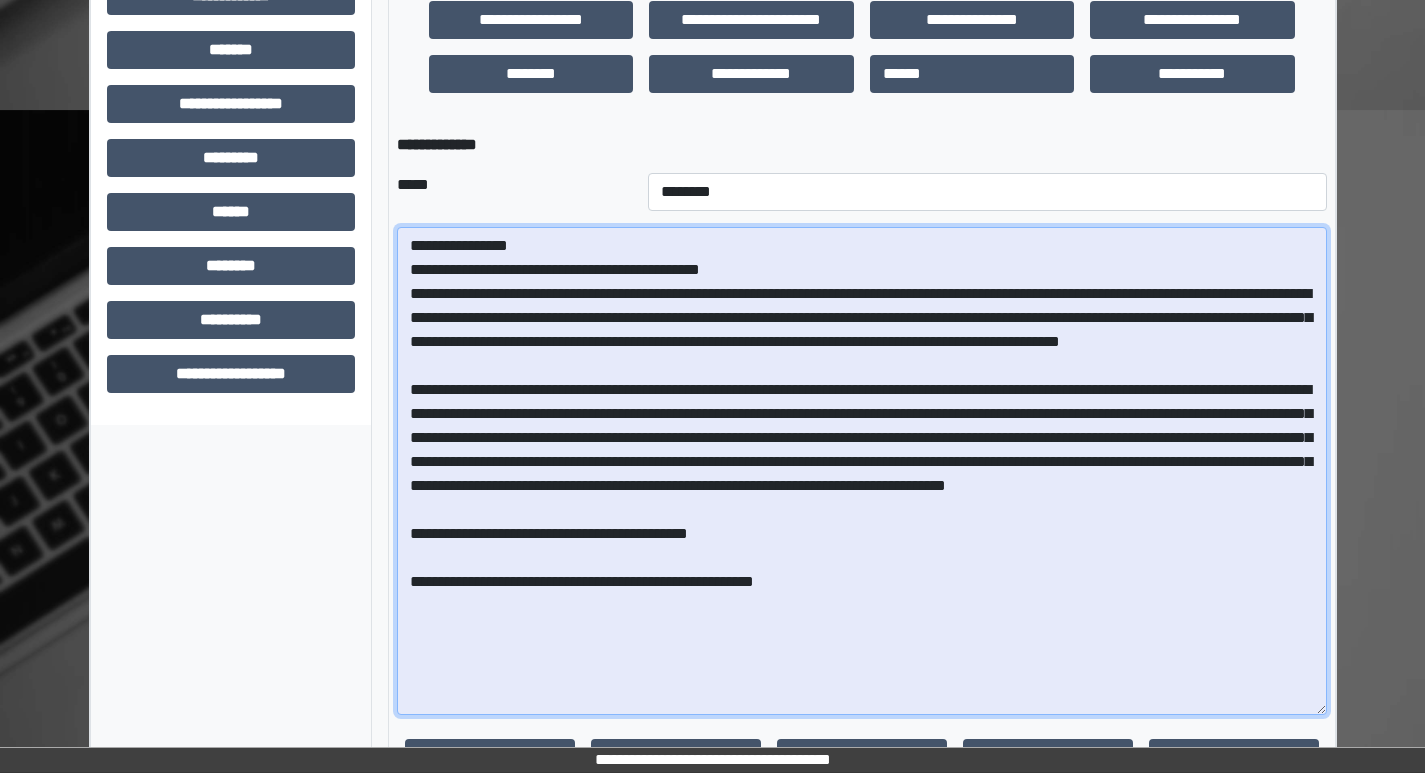 click at bounding box center [862, 471] 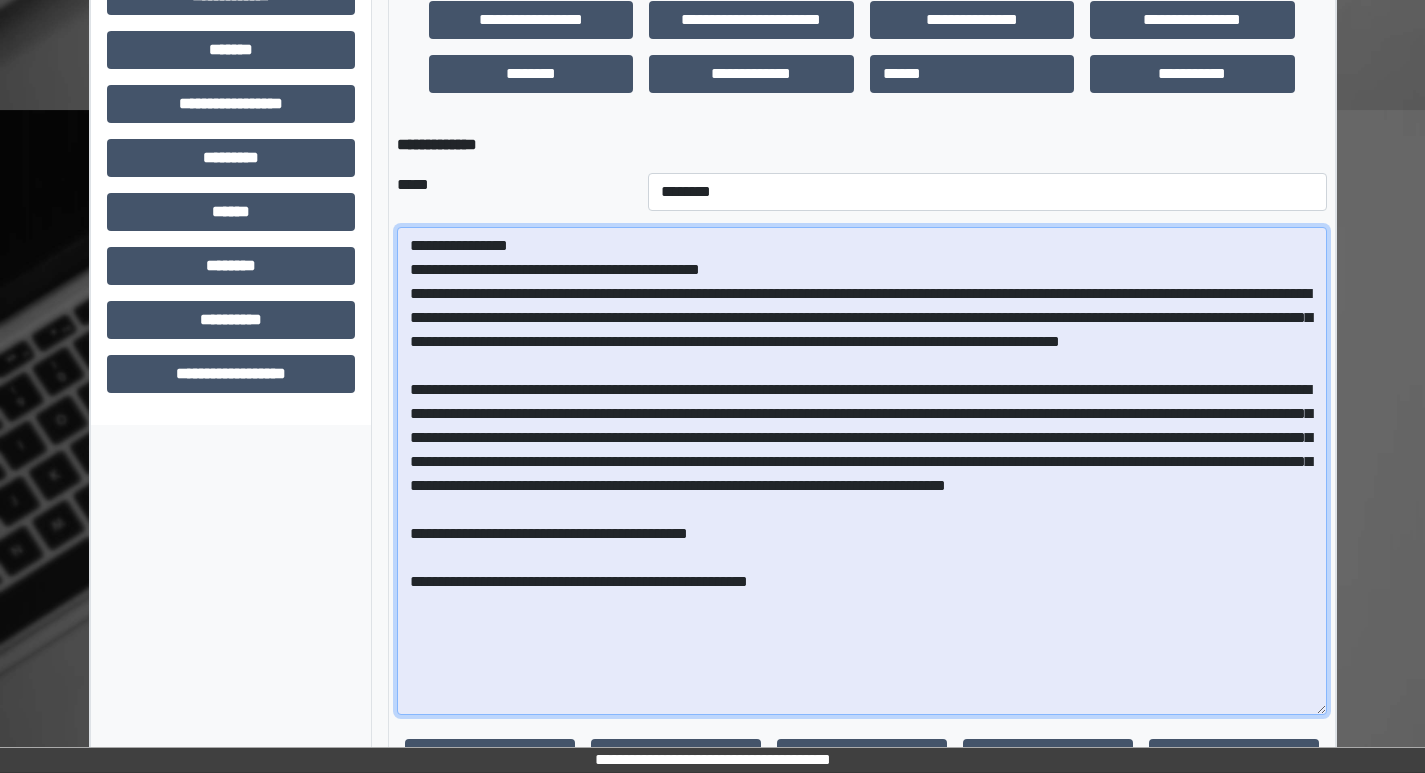 click at bounding box center [862, 471] 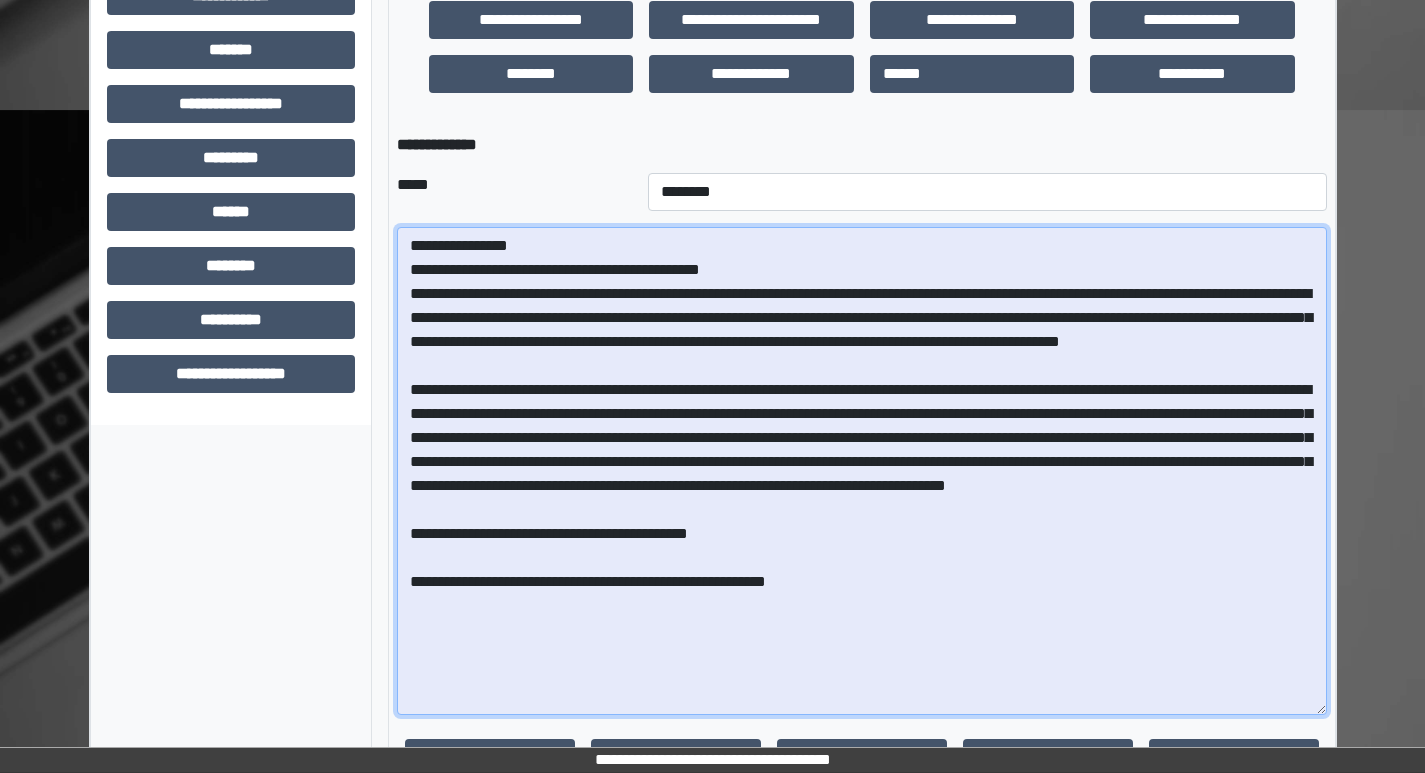 click at bounding box center [862, 471] 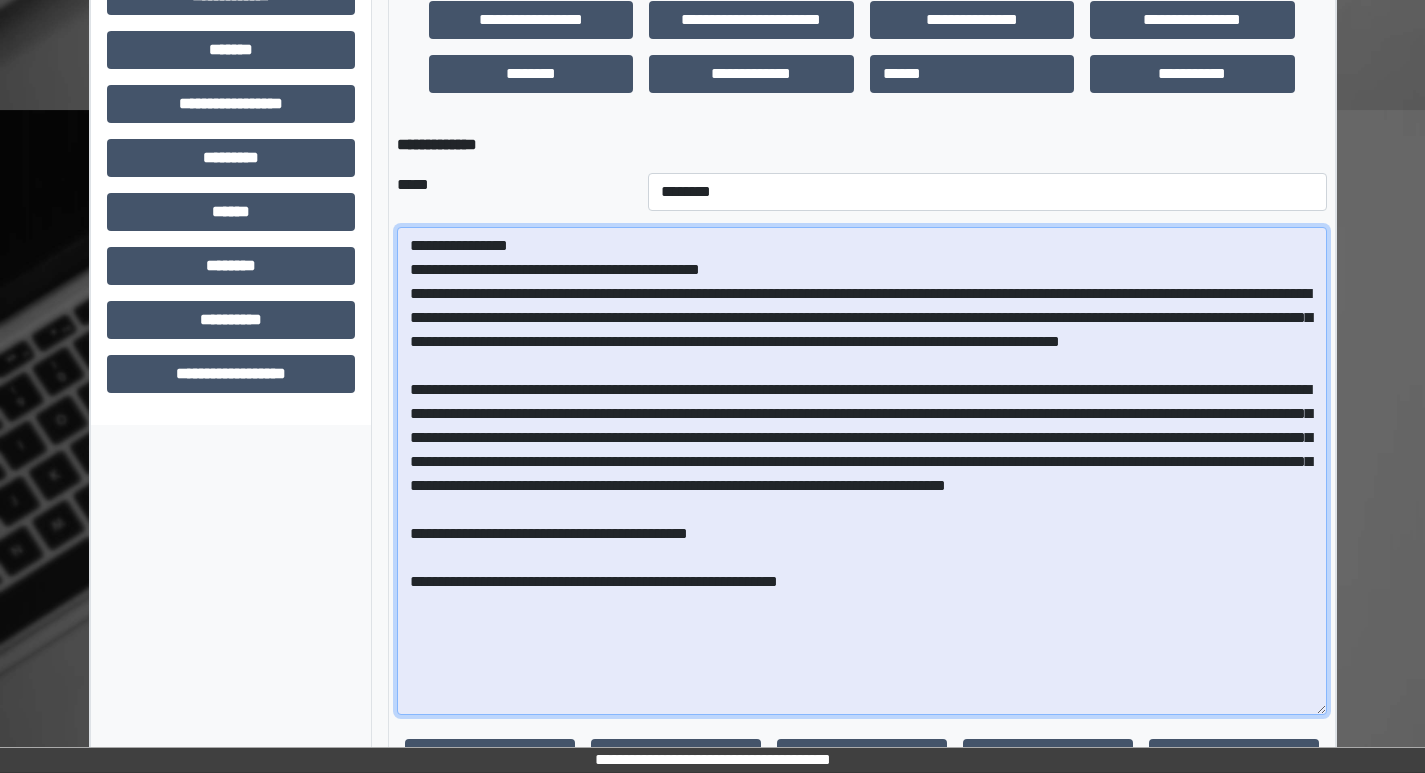 click at bounding box center [862, 471] 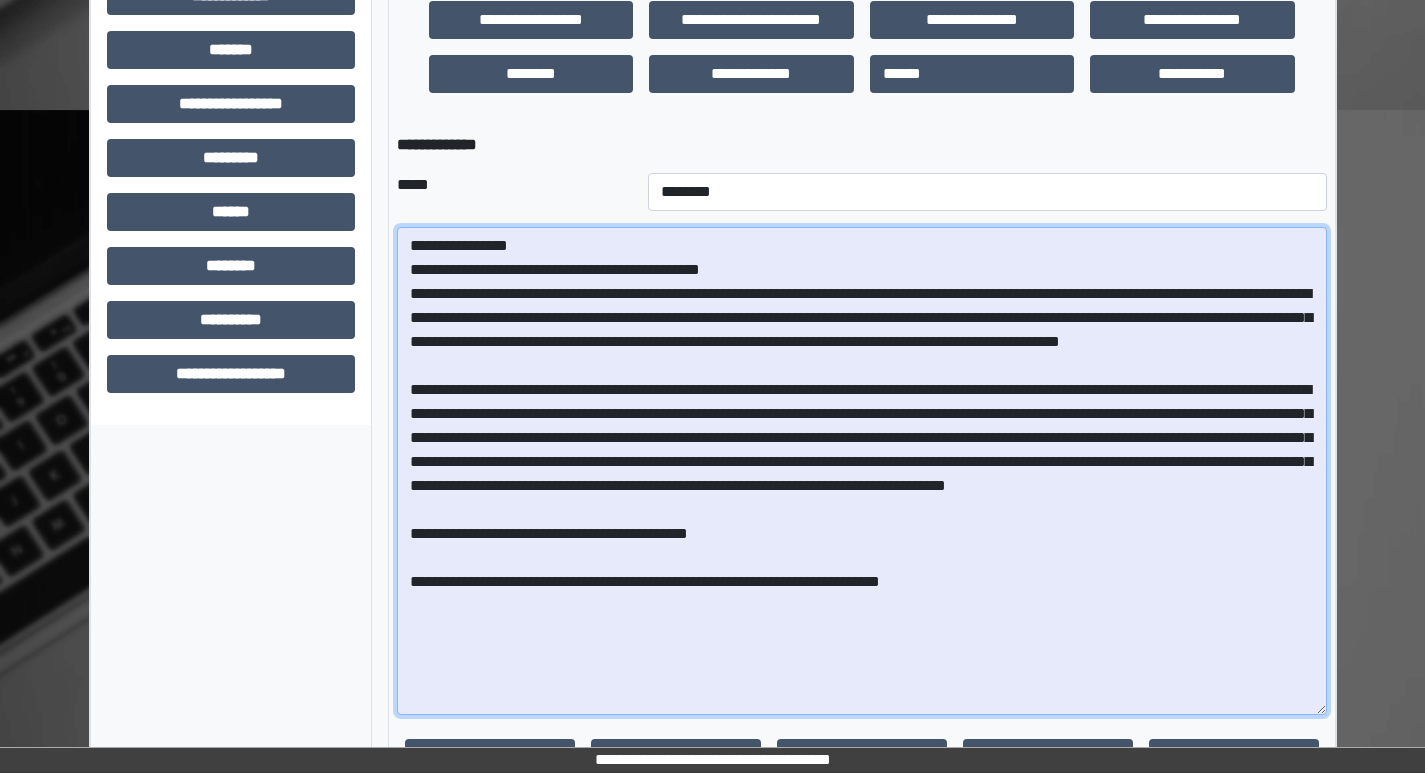click at bounding box center [862, 471] 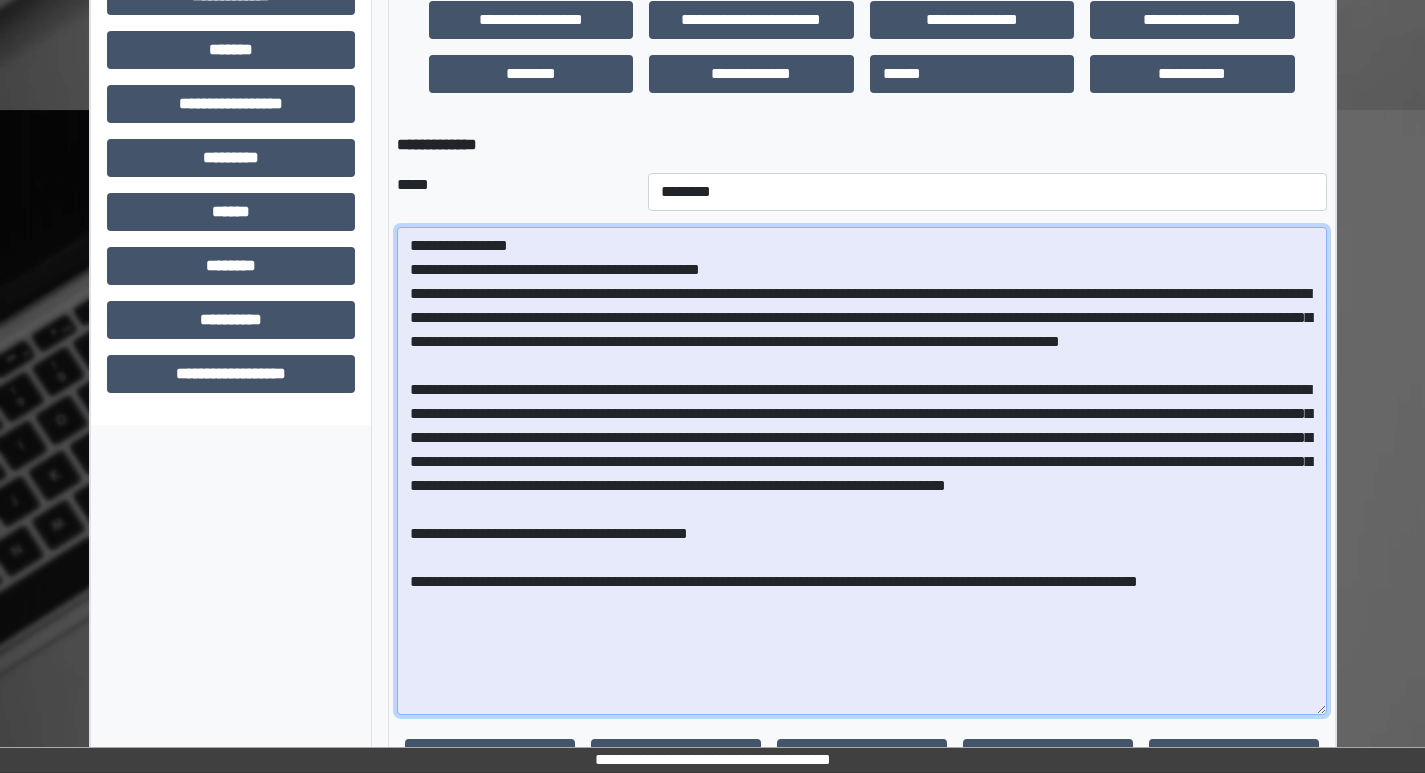 drag, startPoint x: 1056, startPoint y: 632, endPoint x: 1075, endPoint y: 632, distance: 19 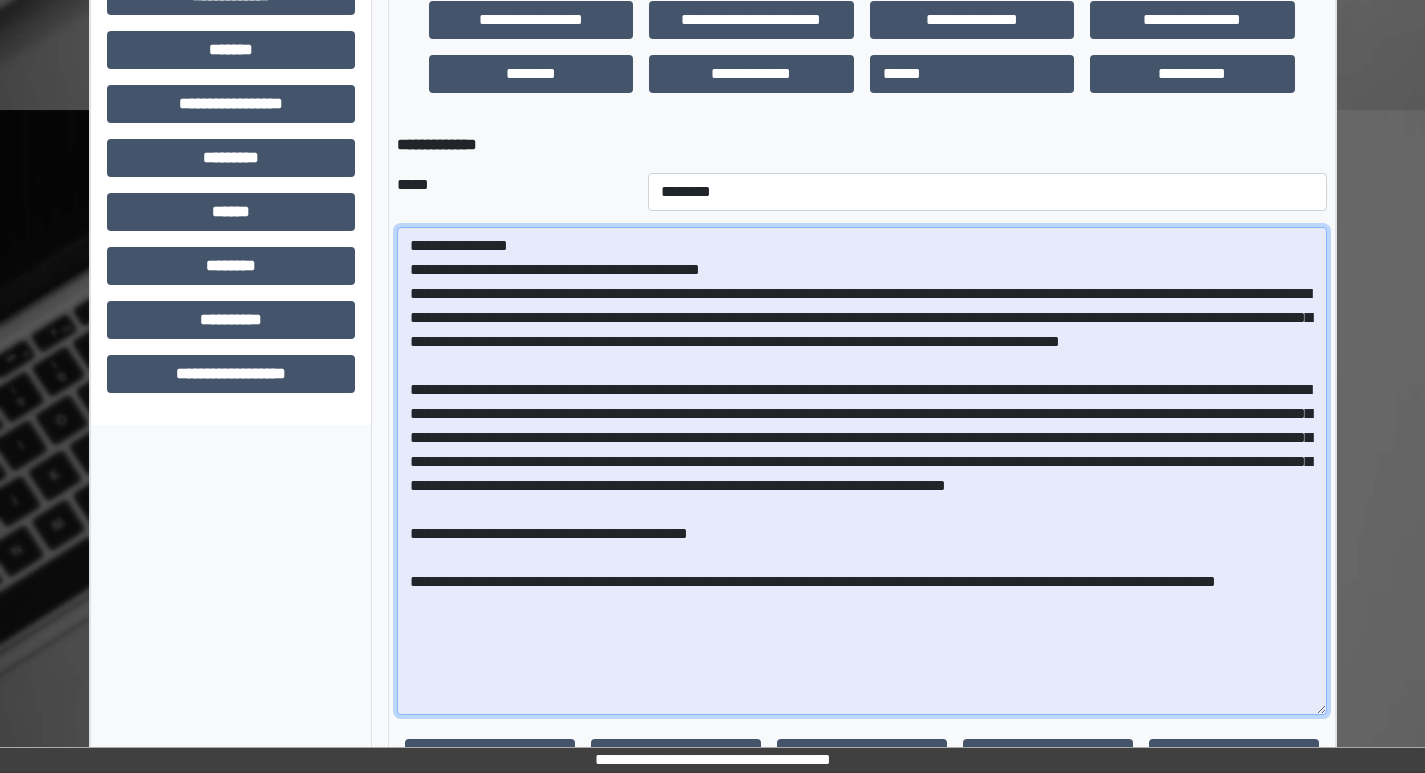 drag, startPoint x: 1027, startPoint y: 629, endPoint x: 1035, endPoint y: 651, distance: 23.409399 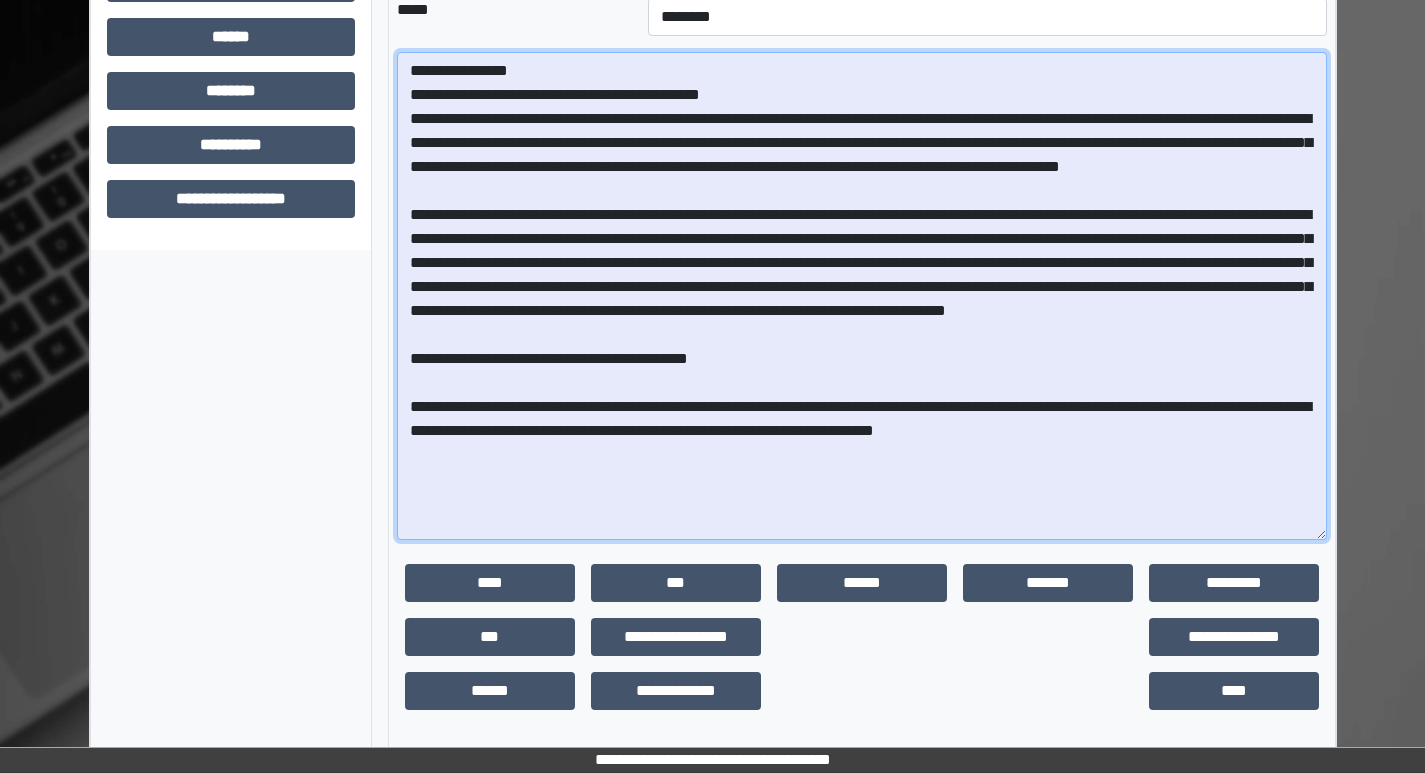 scroll, scrollTop: 909, scrollLeft: 0, axis: vertical 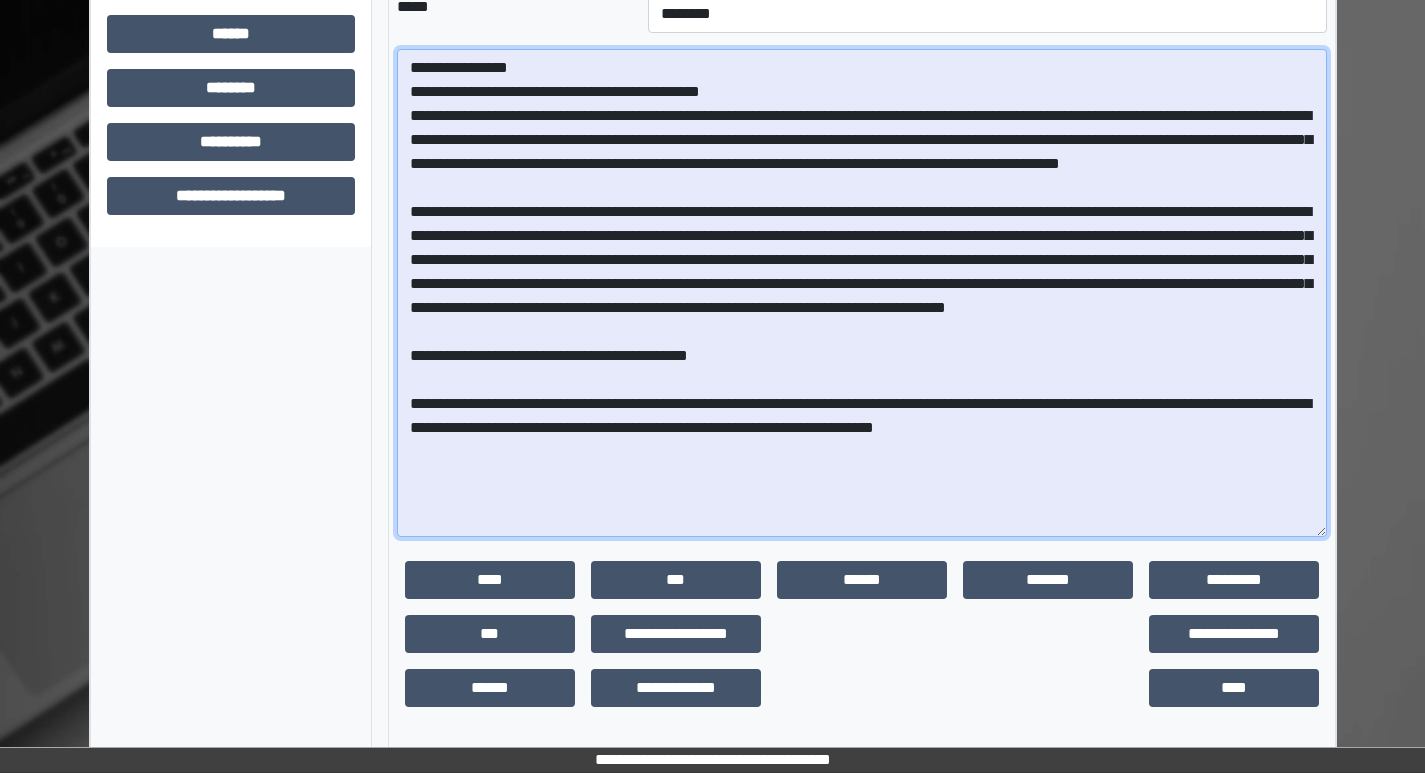 click at bounding box center (862, 293) 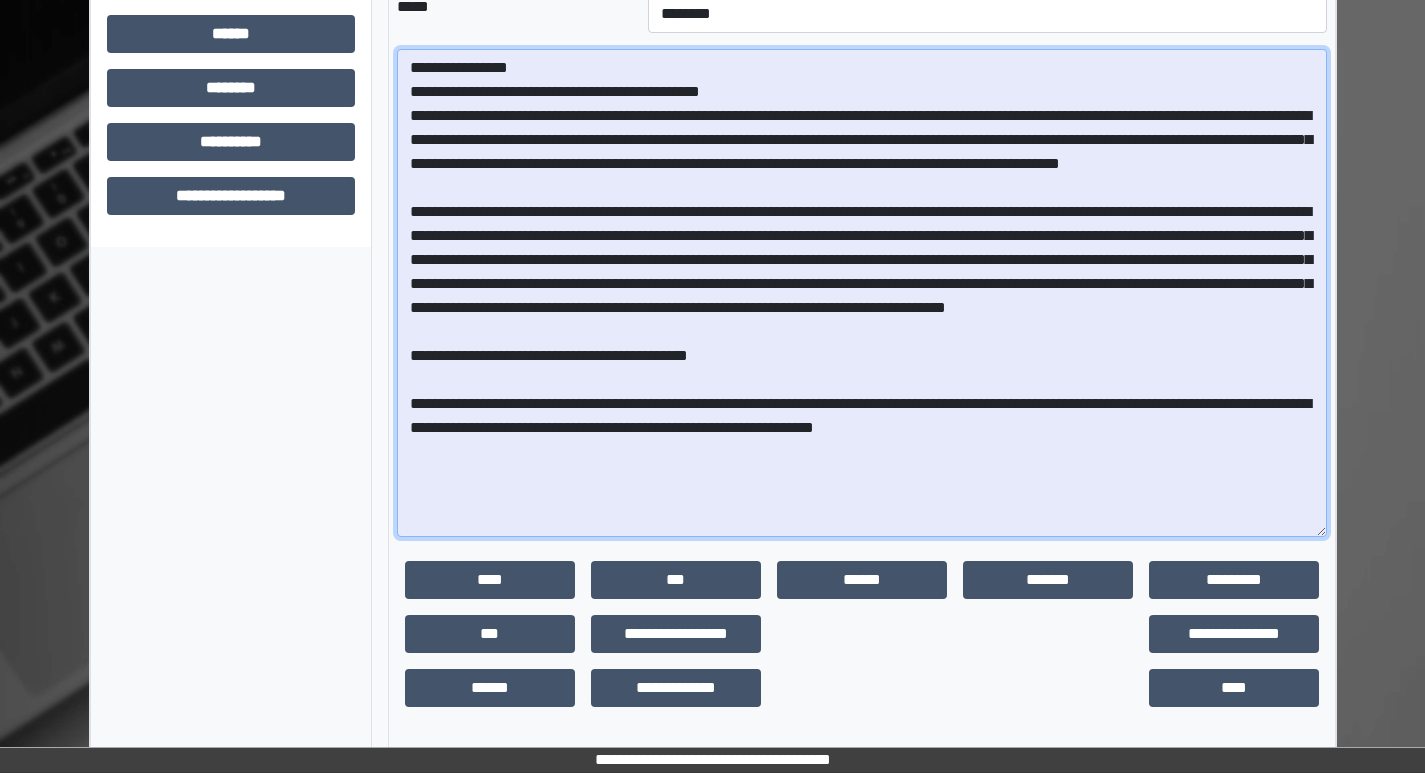 click at bounding box center [862, 293] 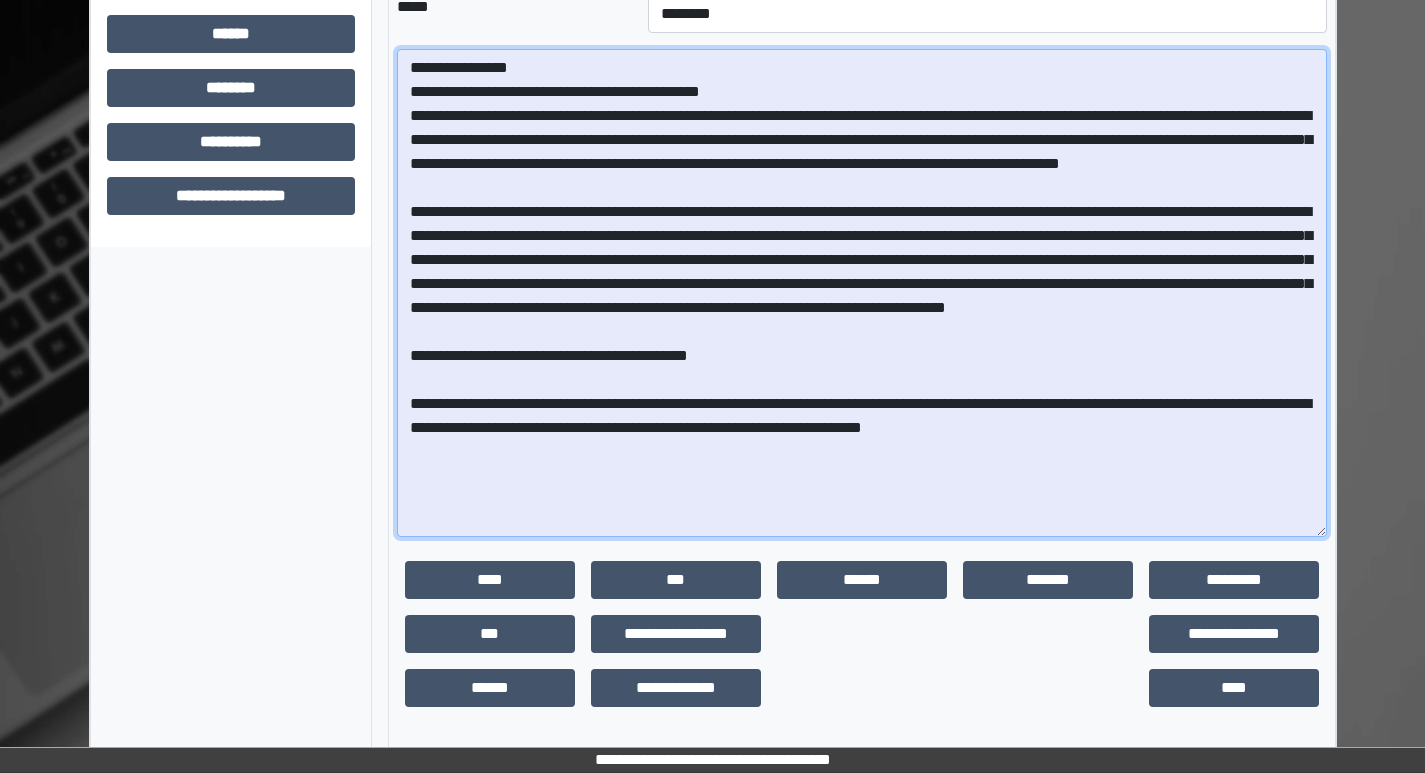 click at bounding box center [862, 293] 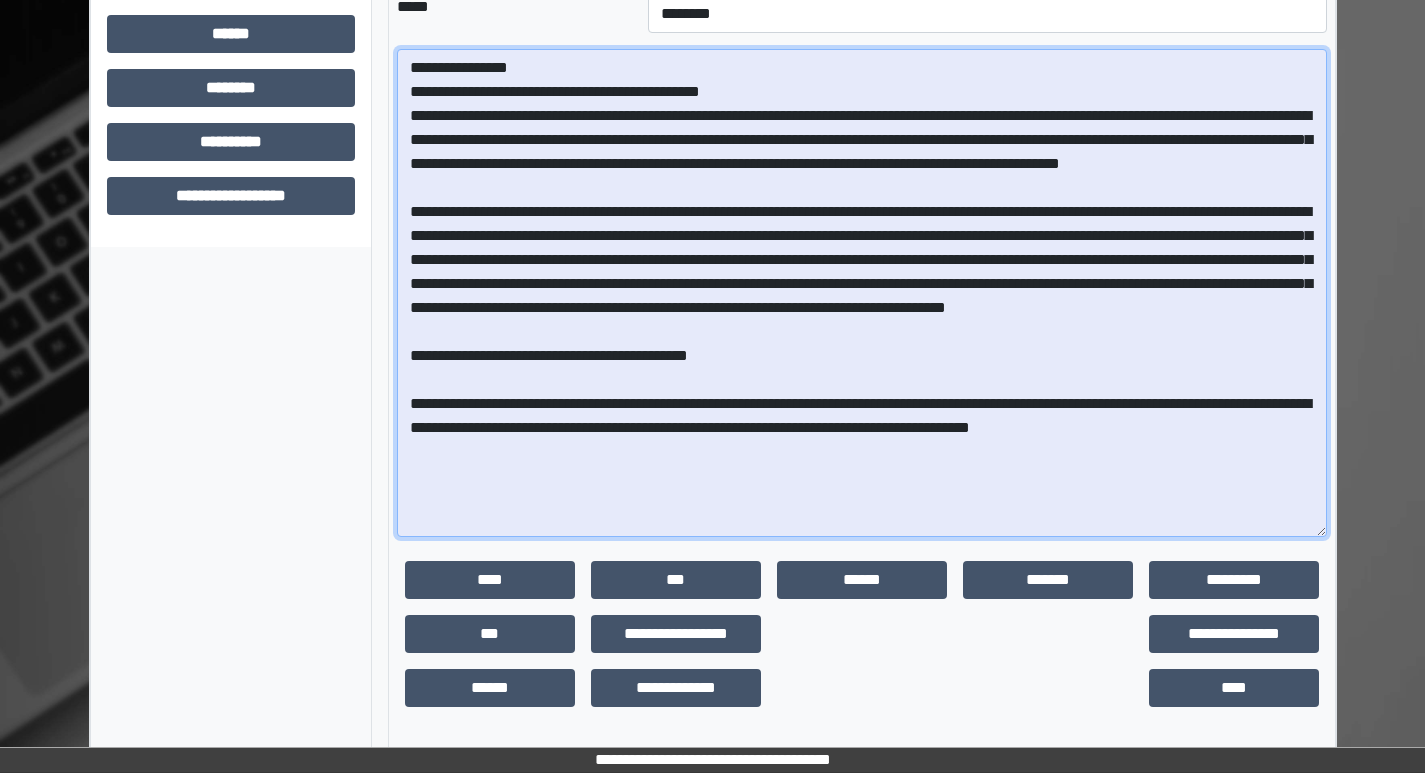 click at bounding box center [862, 293] 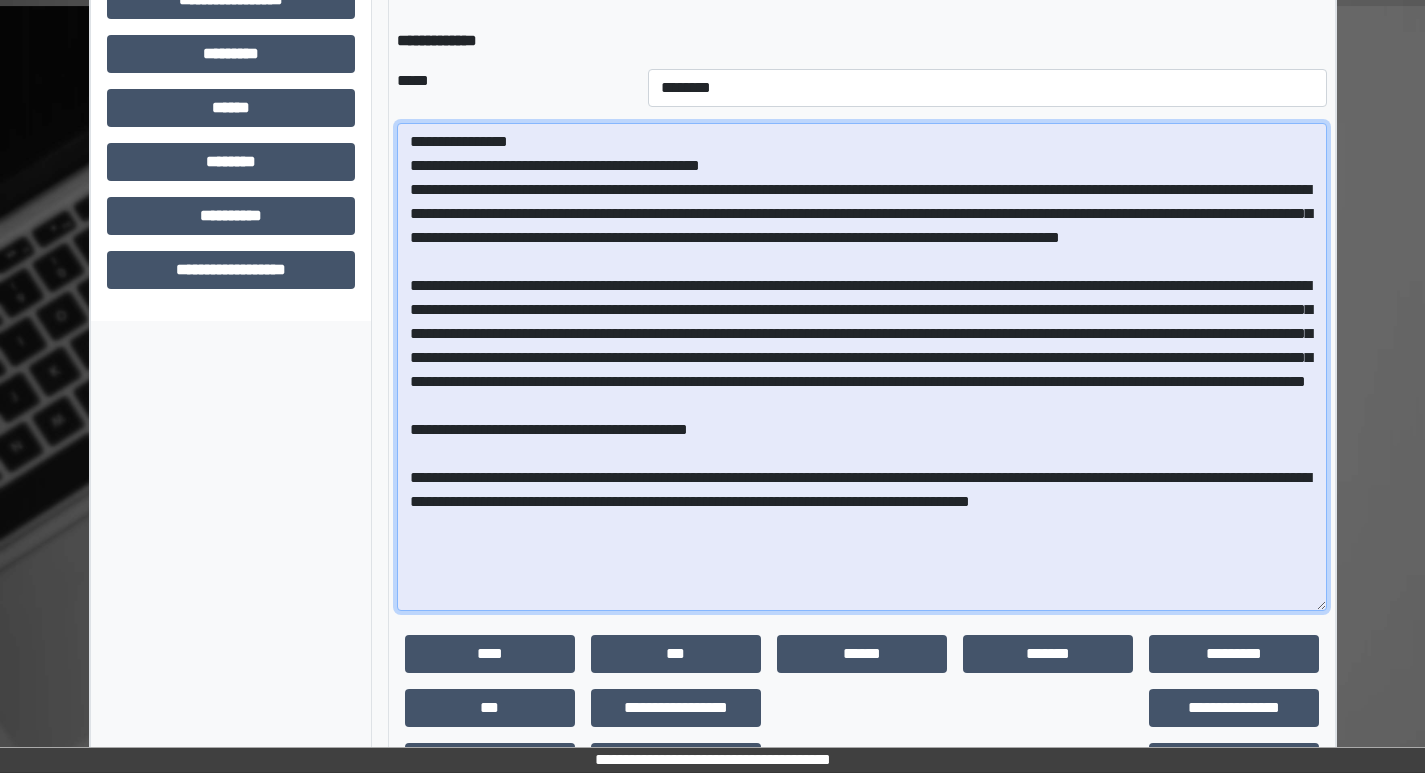 scroll, scrollTop: 909, scrollLeft: 0, axis: vertical 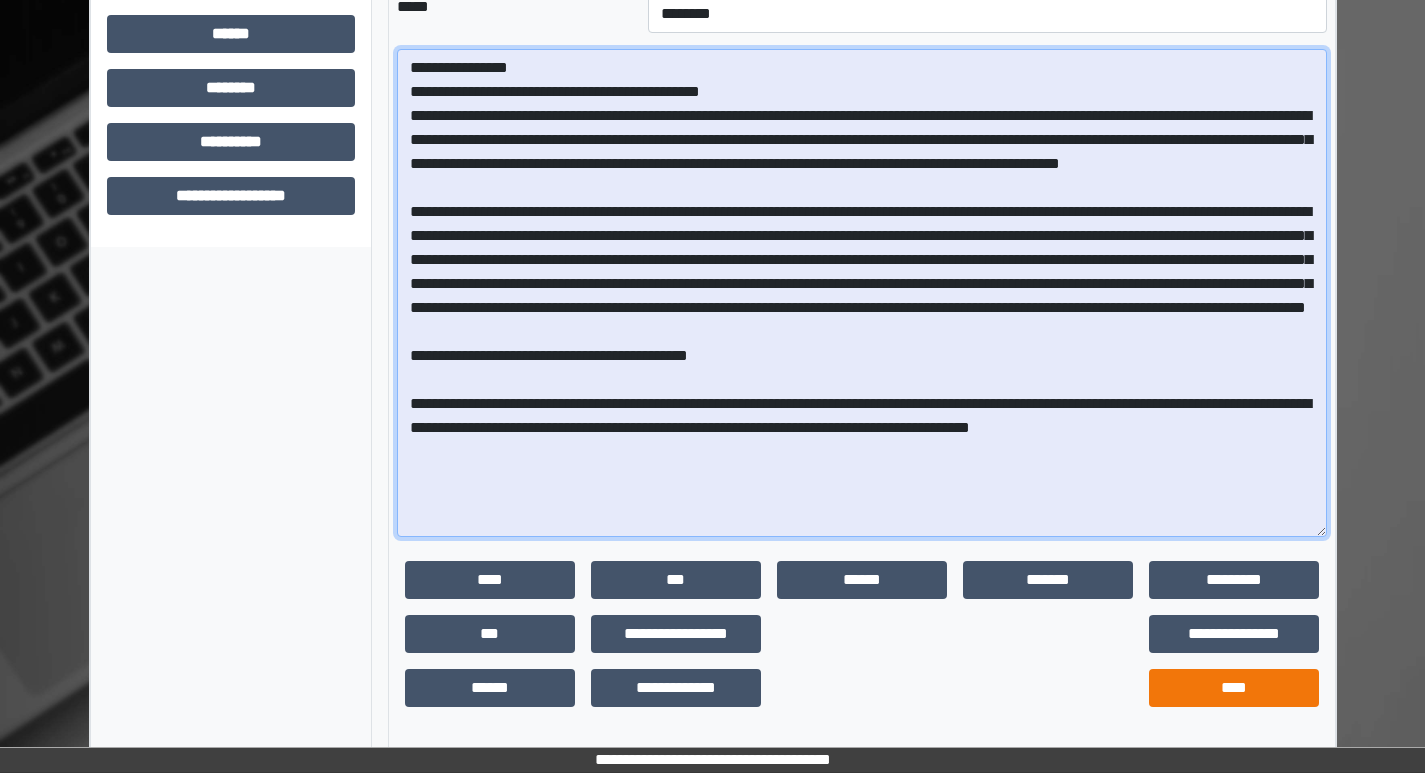 type on "**********" 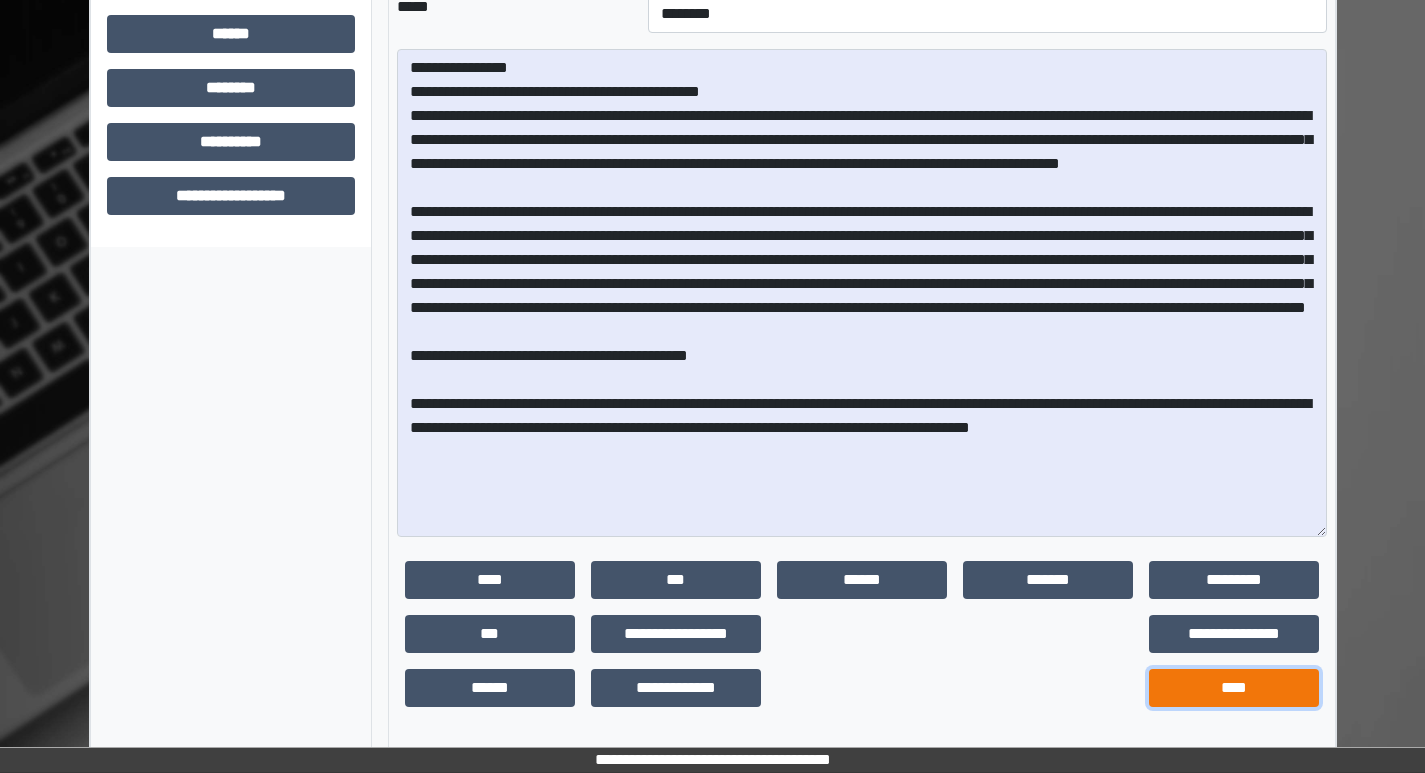 click on "****" at bounding box center (1234, 688) 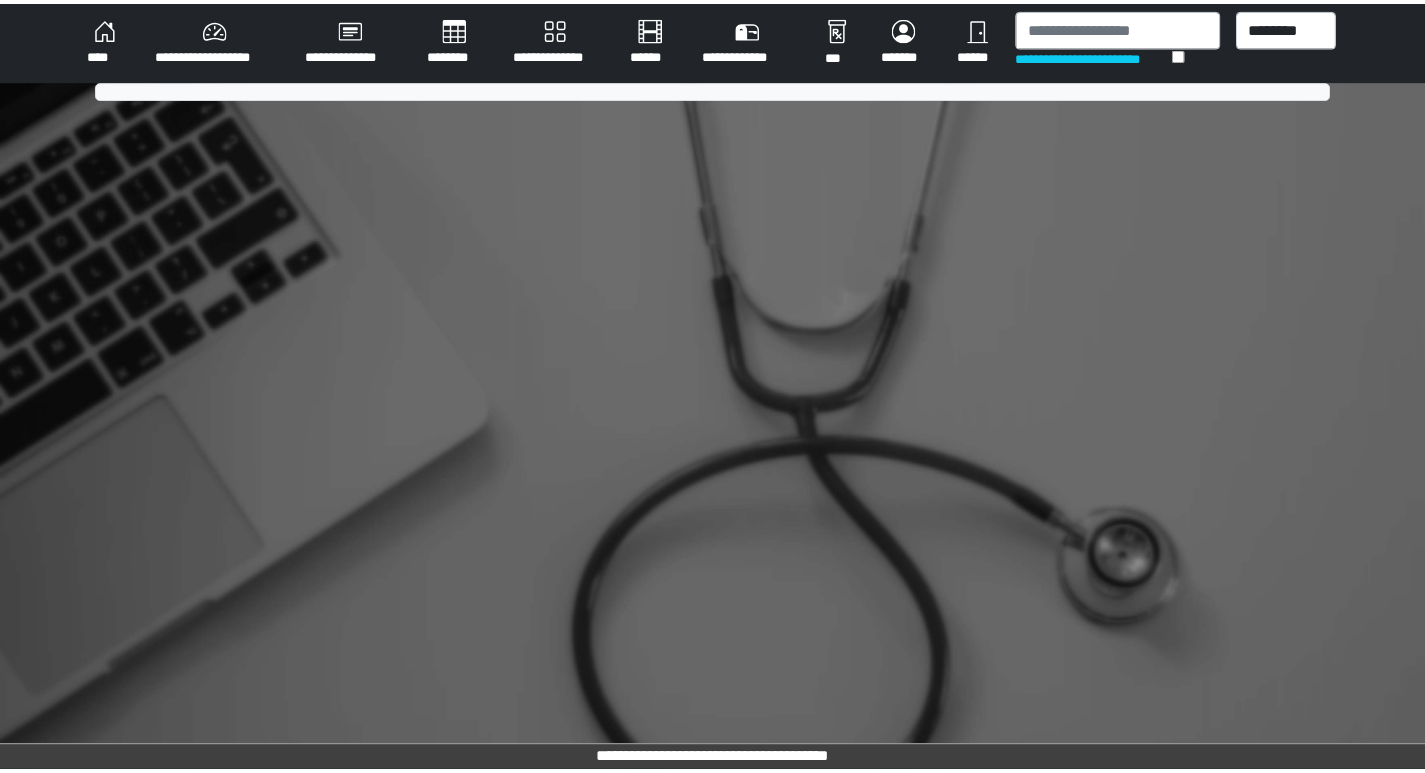 scroll, scrollTop: 0, scrollLeft: 0, axis: both 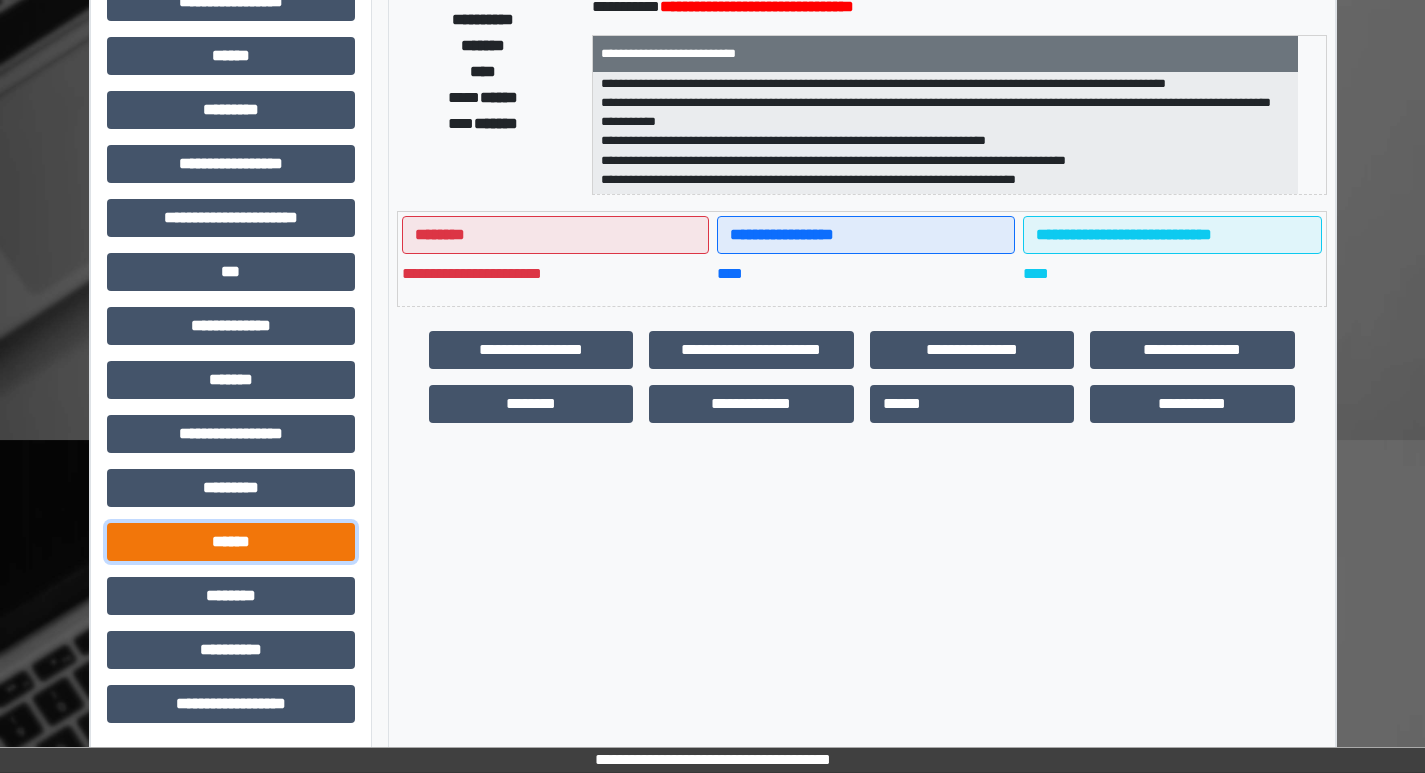 click on "******" at bounding box center (231, 542) 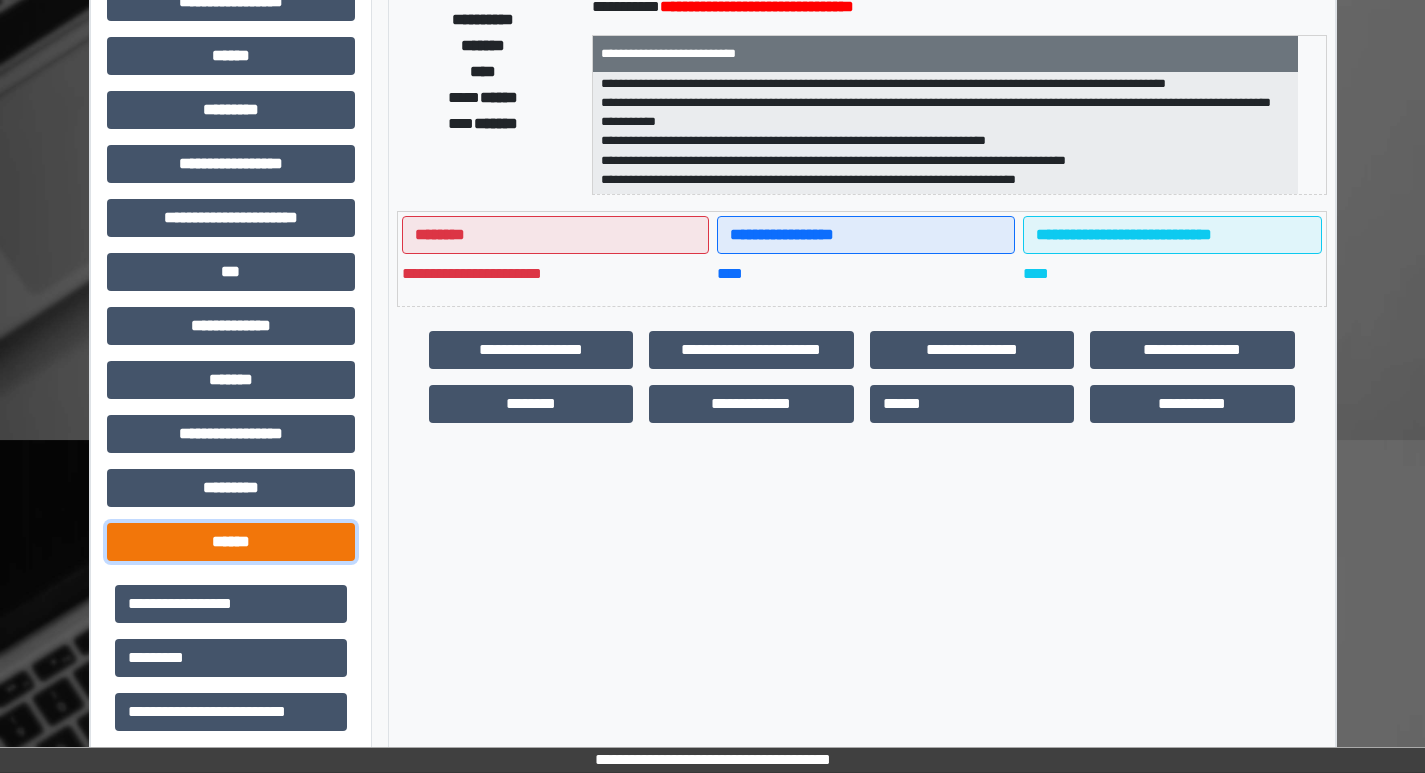 click on "******" at bounding box center (231, 542) 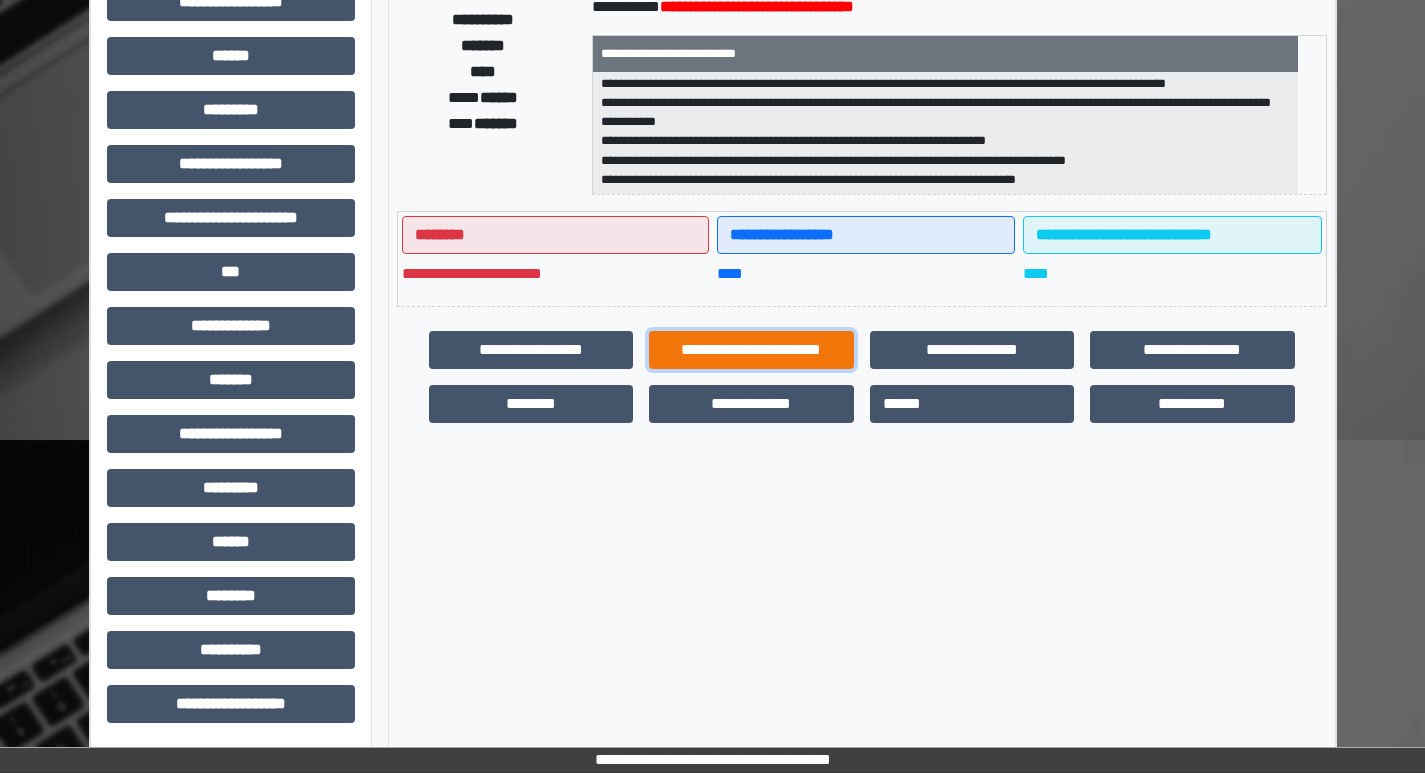 click on "**********" at bounding box center (751, 350) 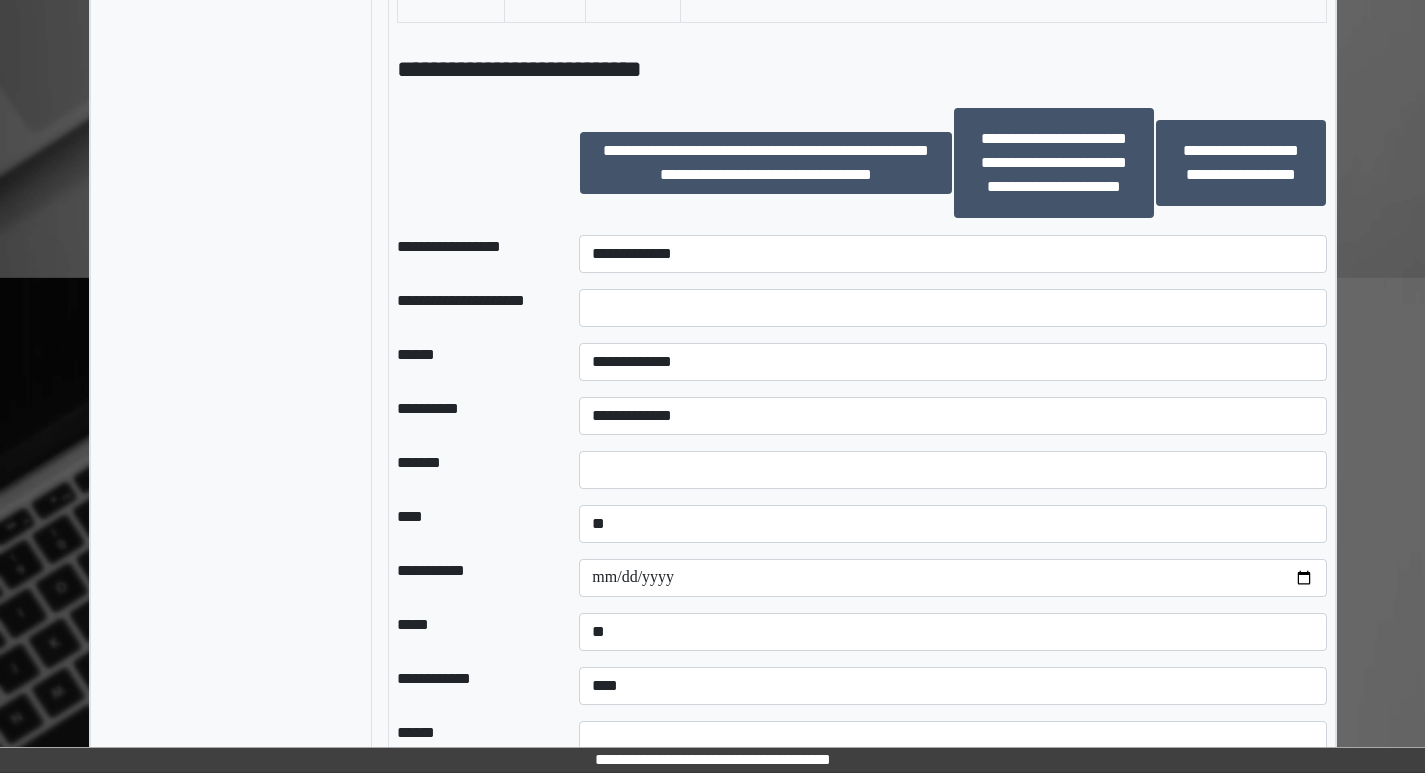 scroll, scrollTop: 2401, scrollLeft: 0, axis: vertical 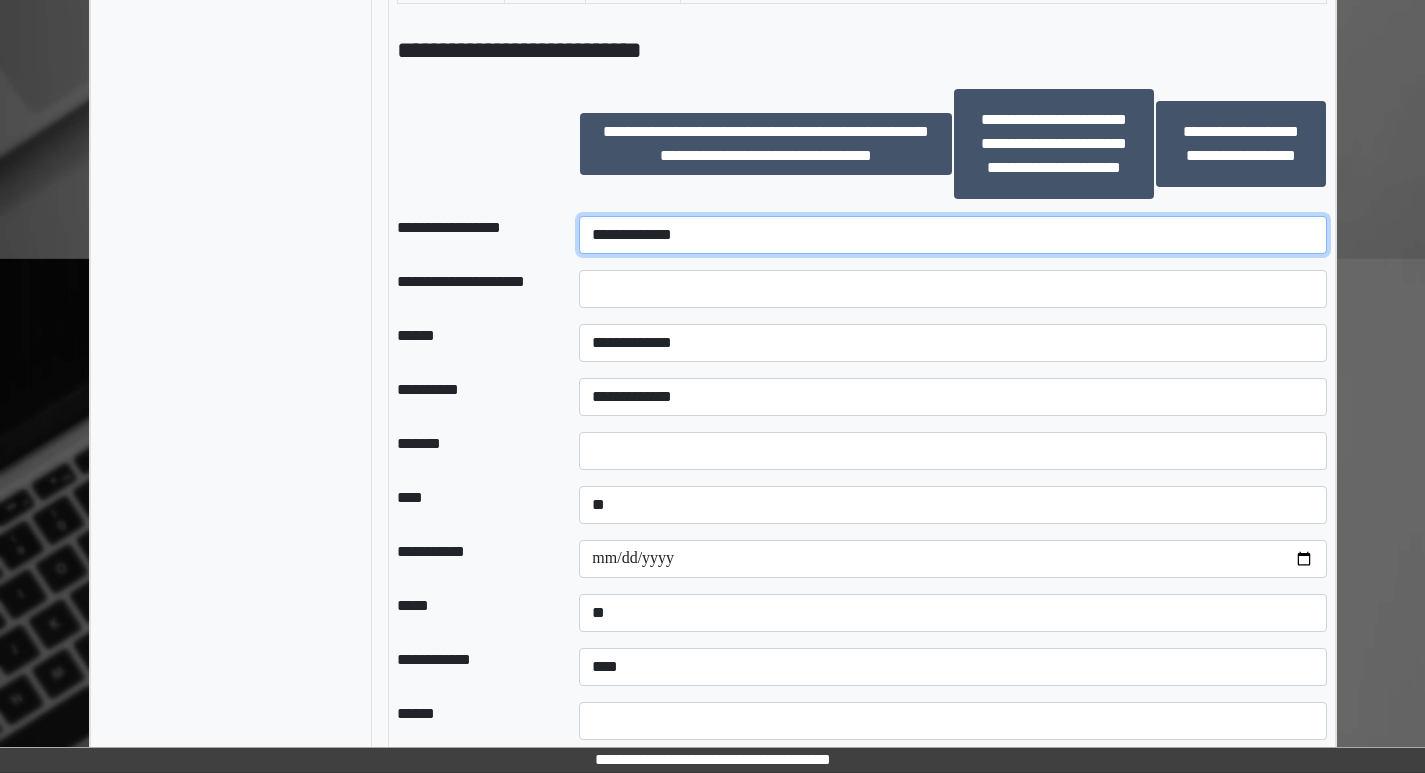 click on "**********" at bounding box center (952, 235) 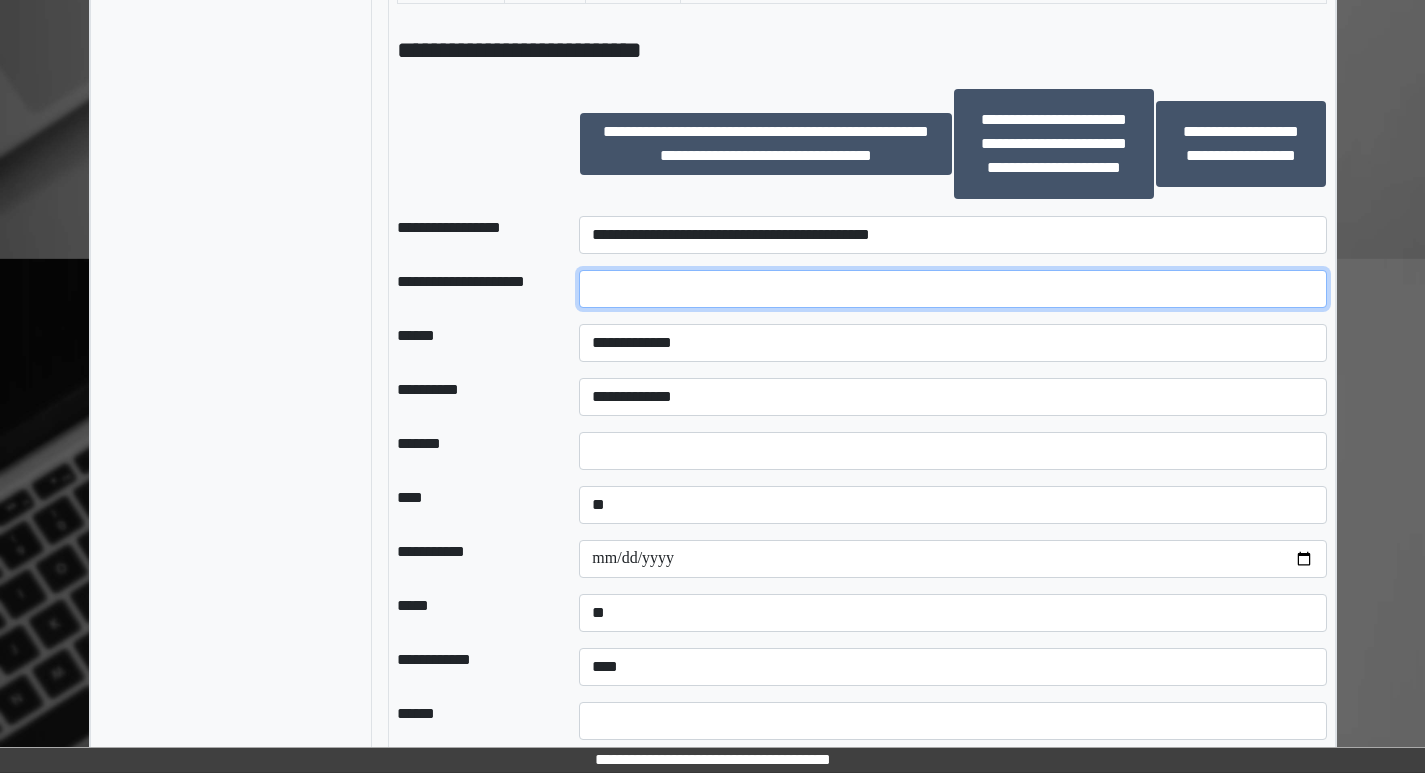click at bounding box center (952, 289) 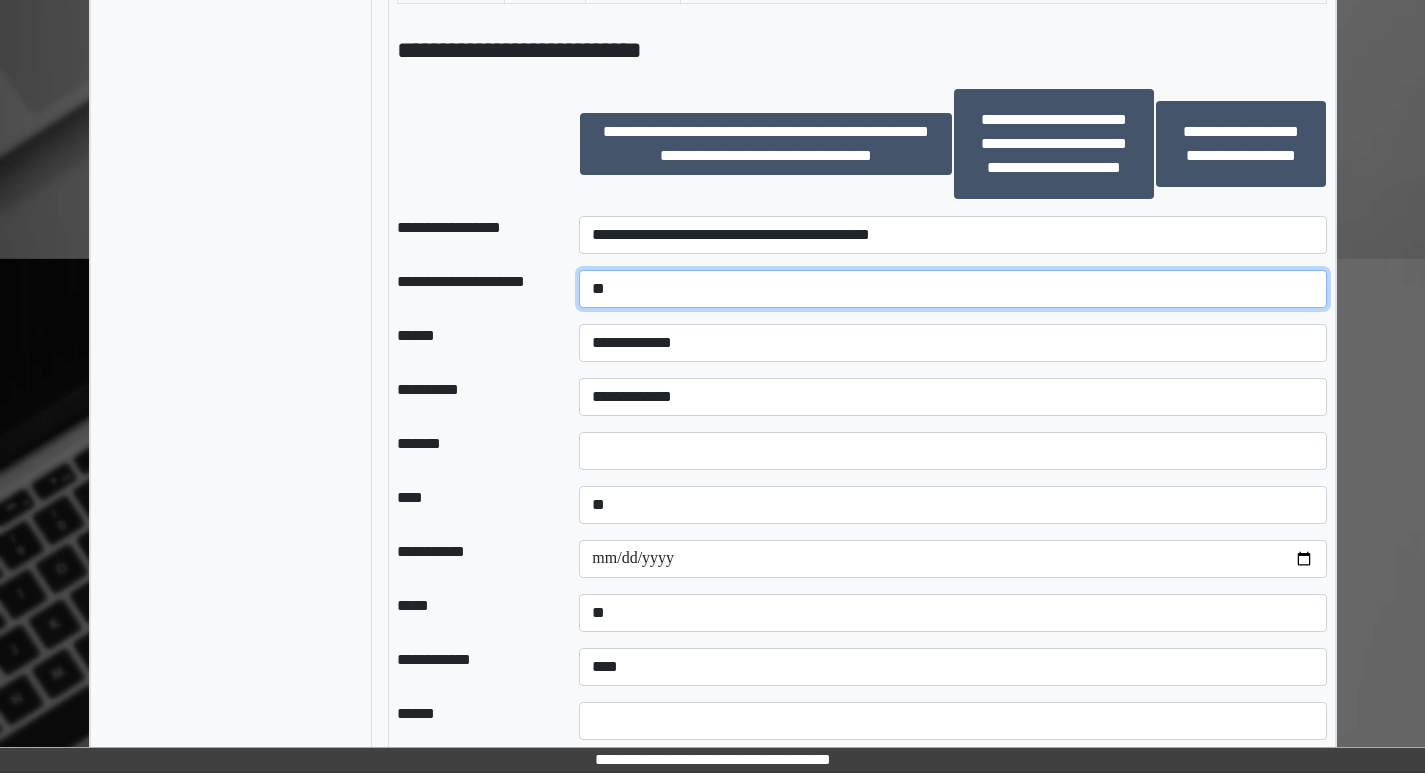 type on "*" 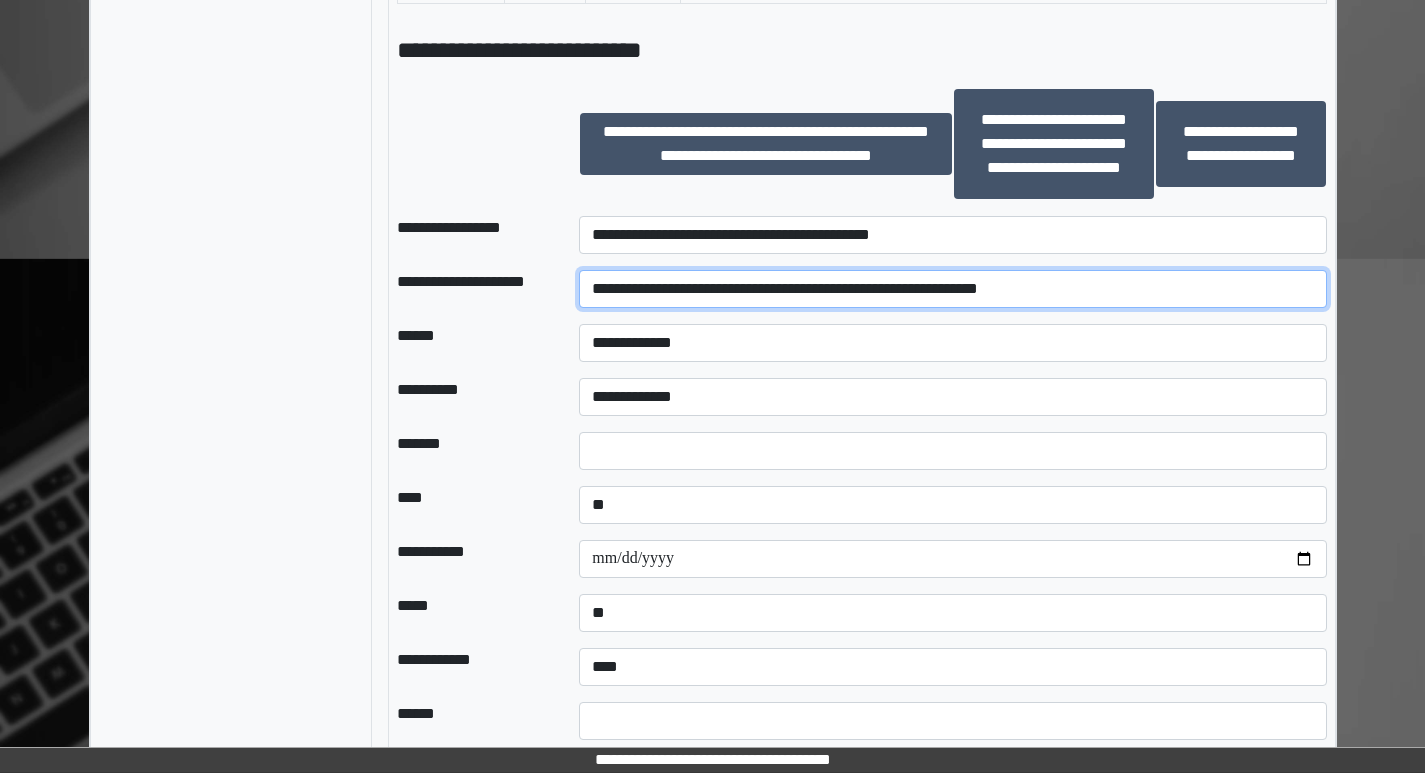 type on "**********" 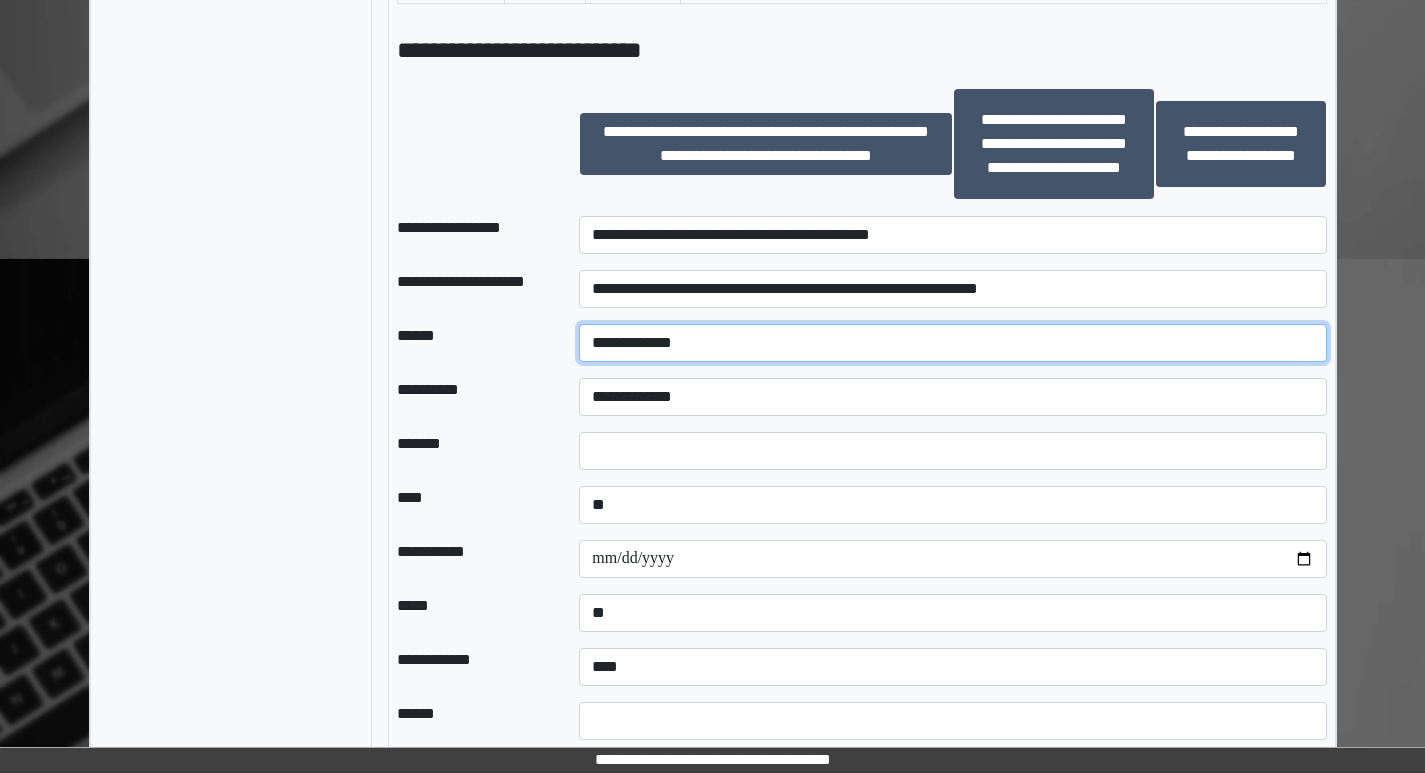 click on "**********" at bounding box center [952, 343] 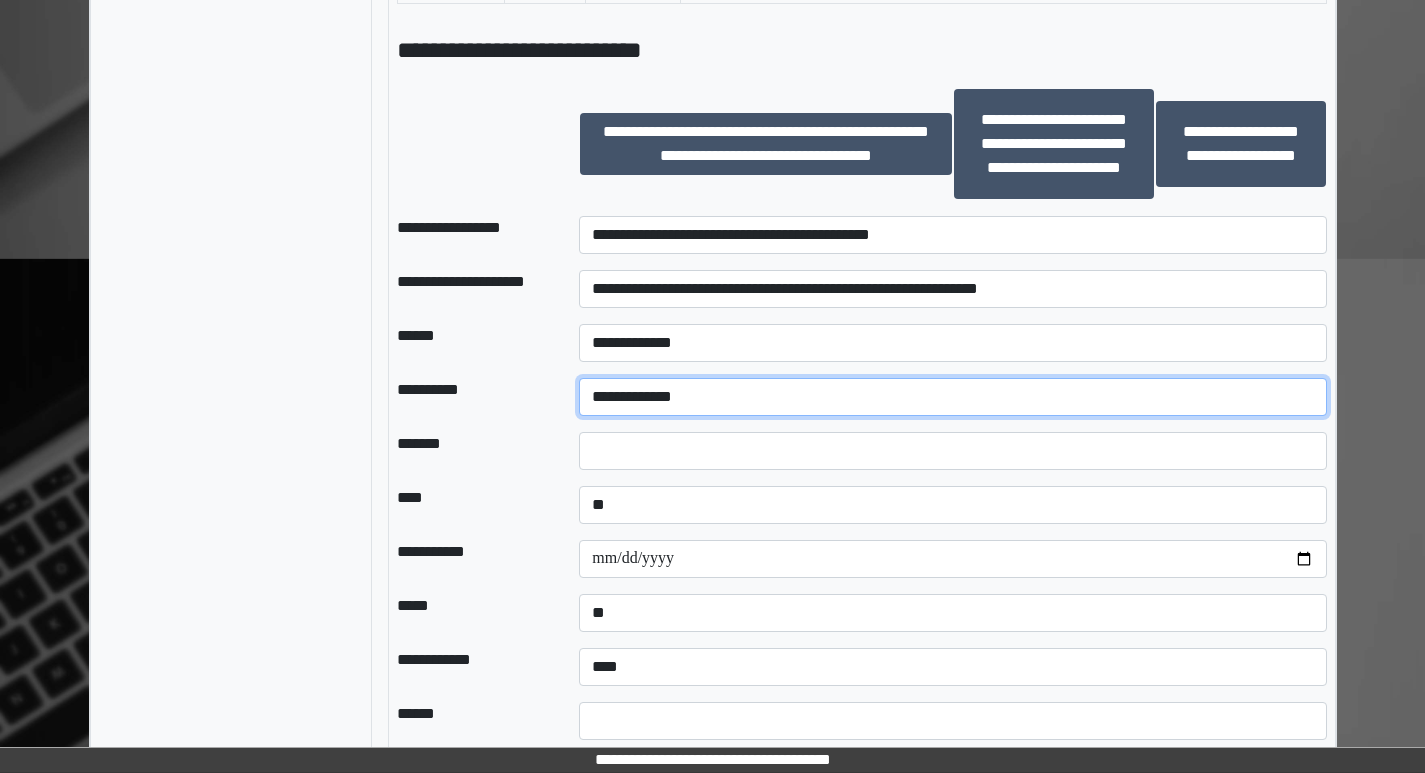 click on "**********" at bounding box center [952, 397] 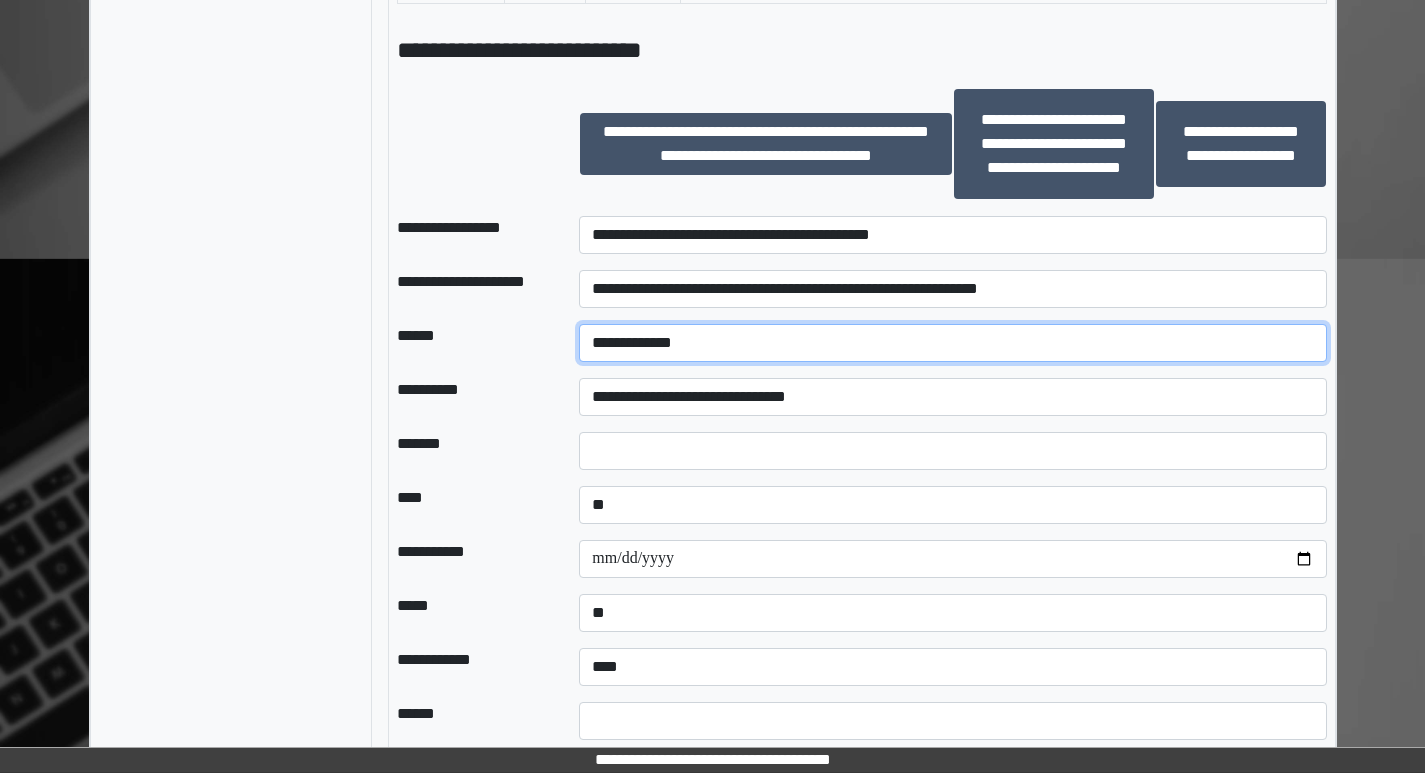 click on "**********" at bounding box center [952, 343] 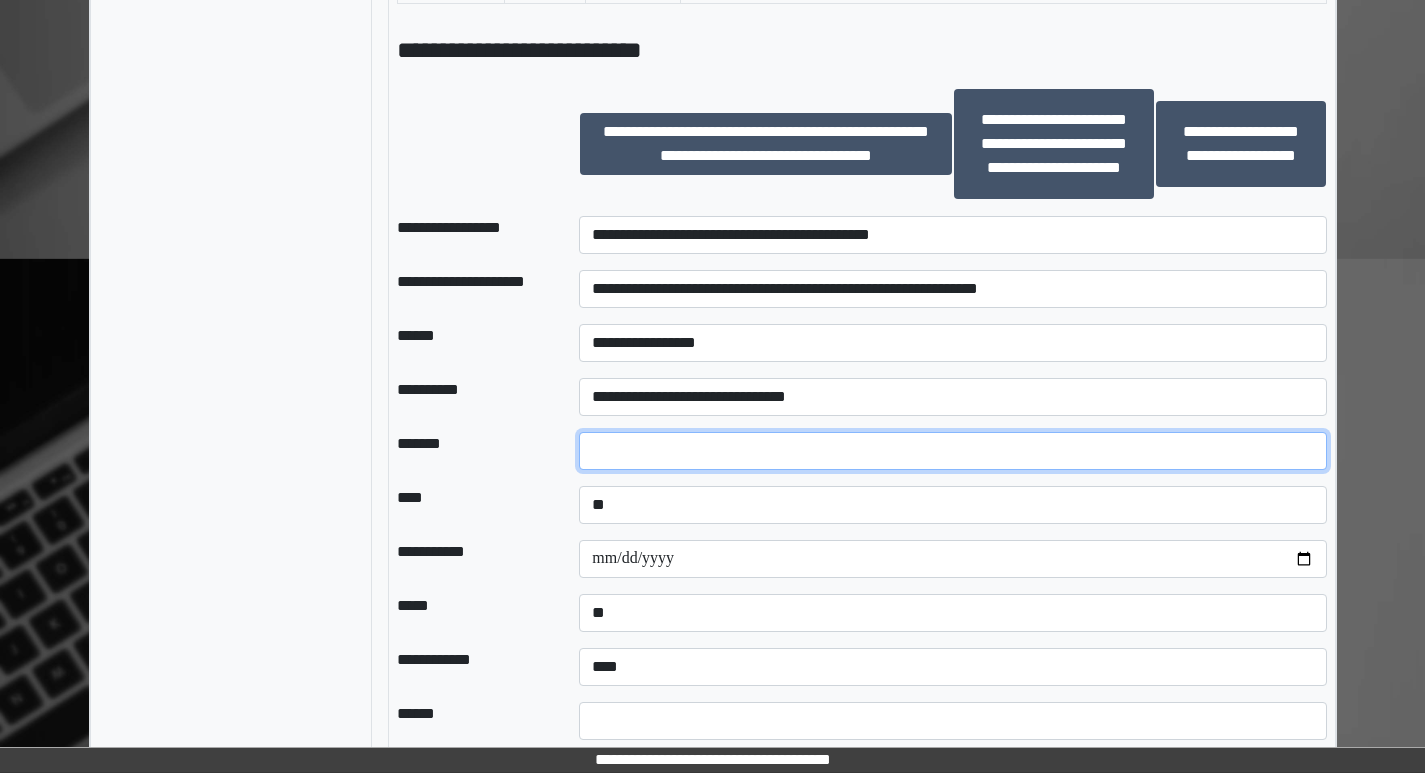 click at bounding box center (952, 451) 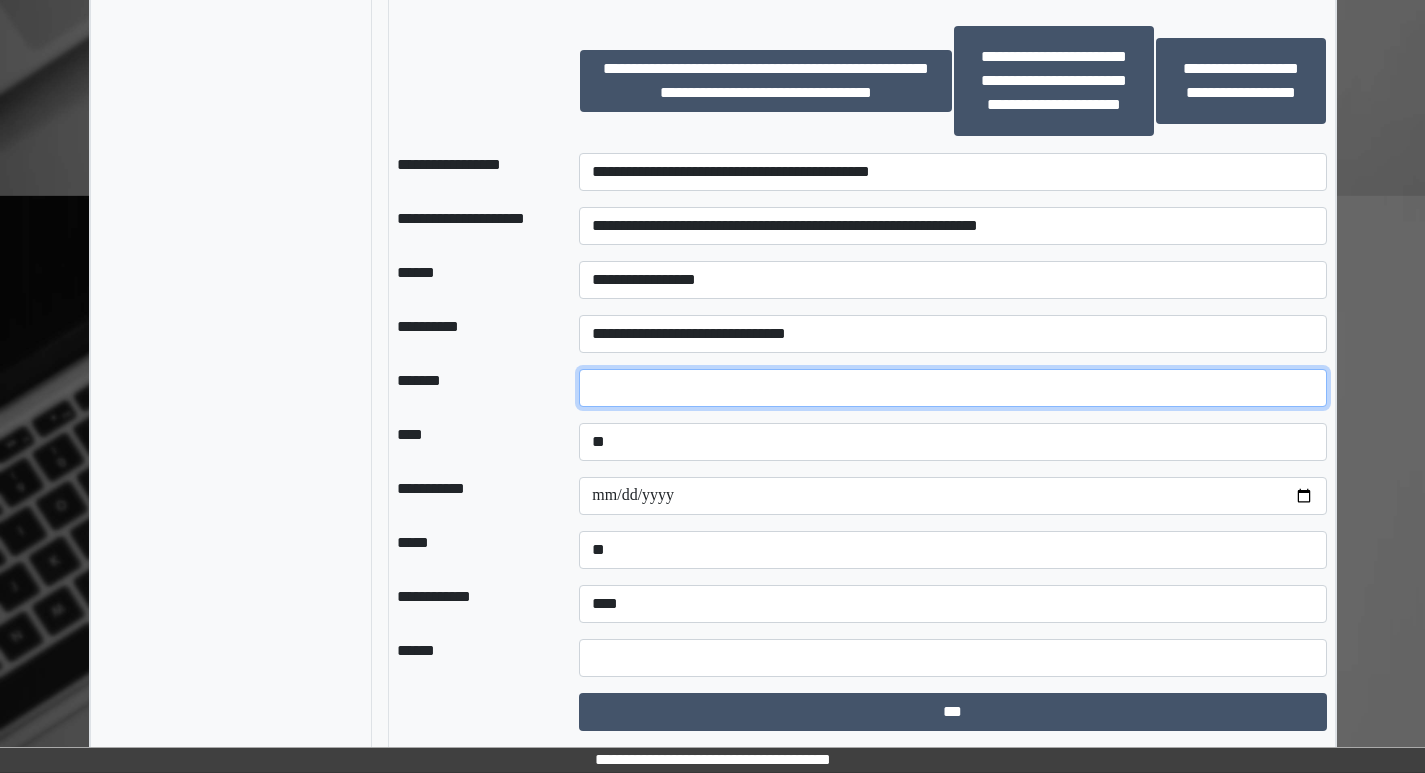 type on "*" 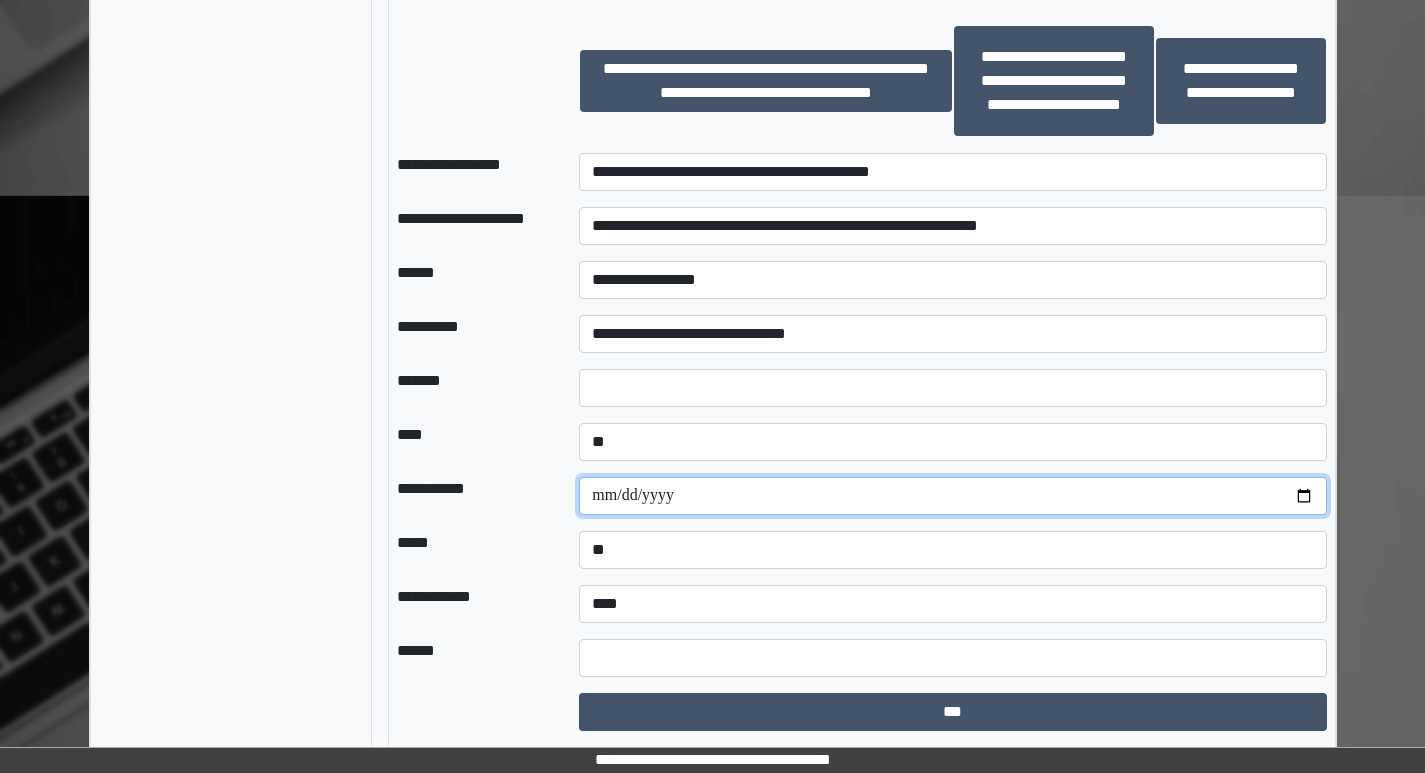 drag, startPoint x: 636, startPoint y: 492, endPoint x: 677, endPoint y: 490, distance: 41.04875 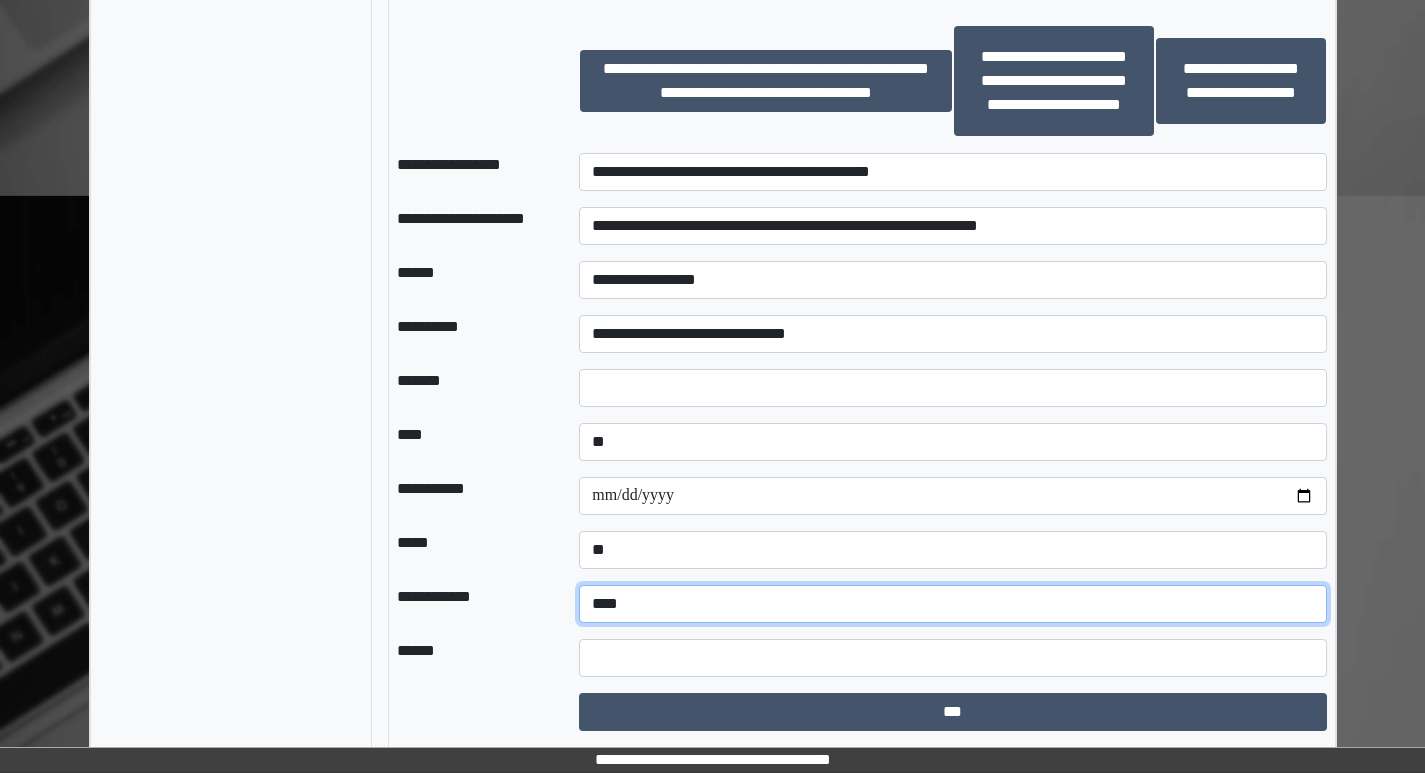 click on "**********" at bounding box center [952, 604] 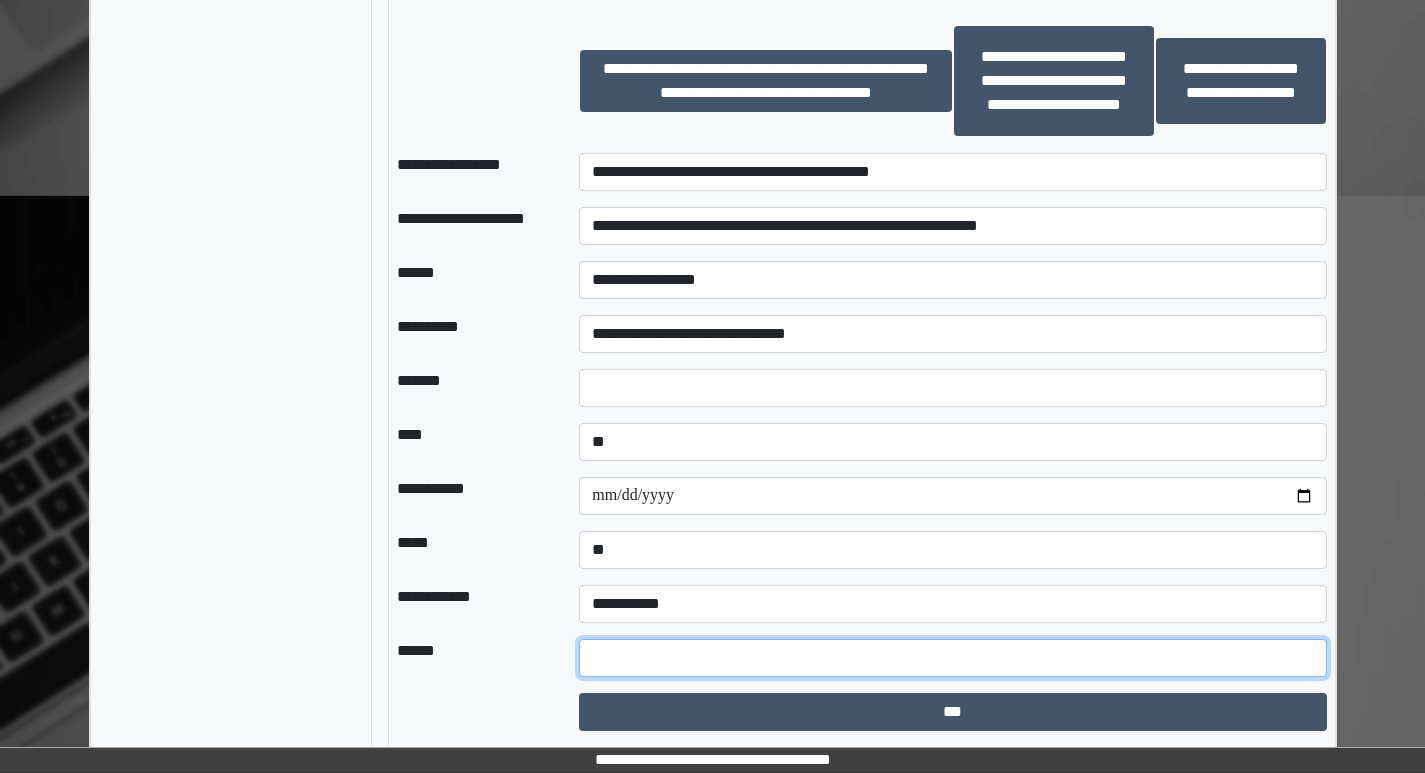 click at bounding box center [952, 658] 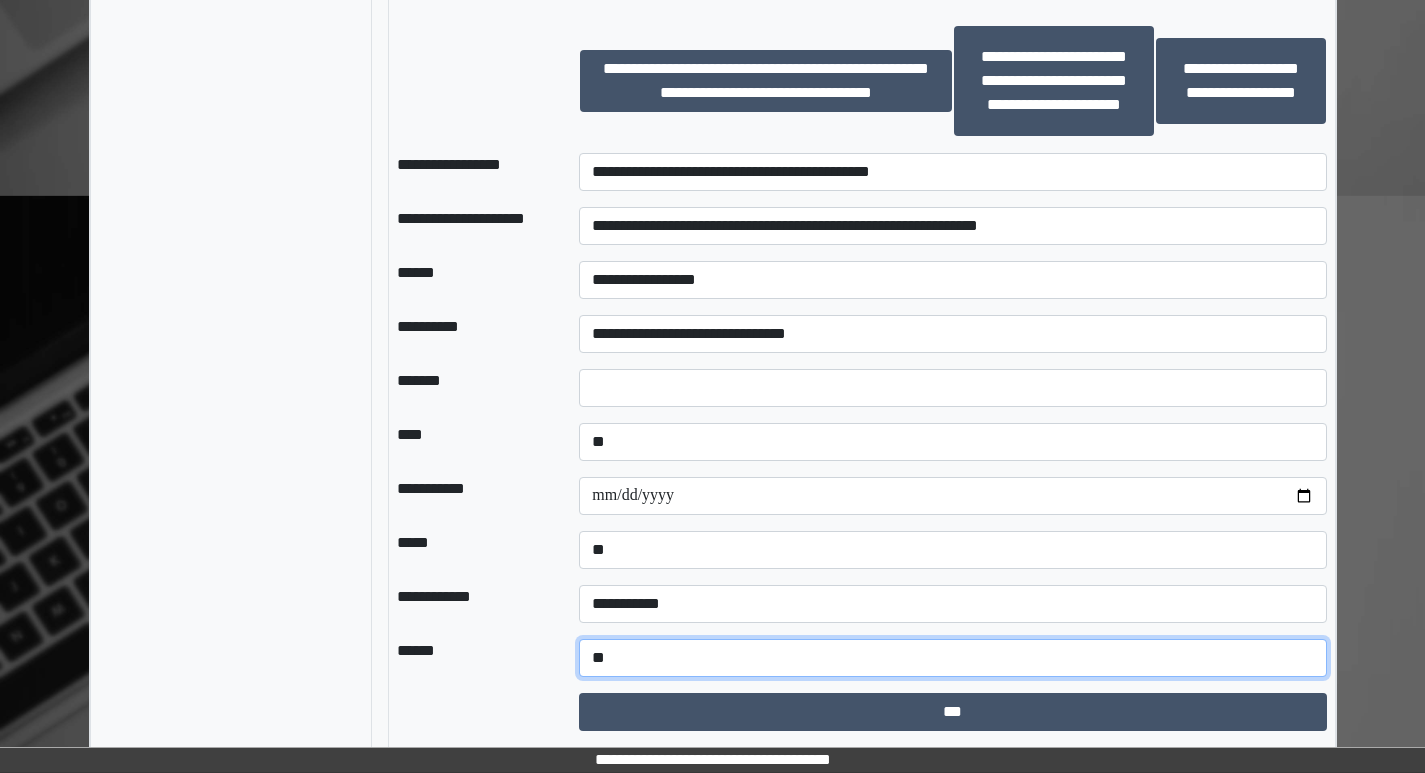 type on "*" 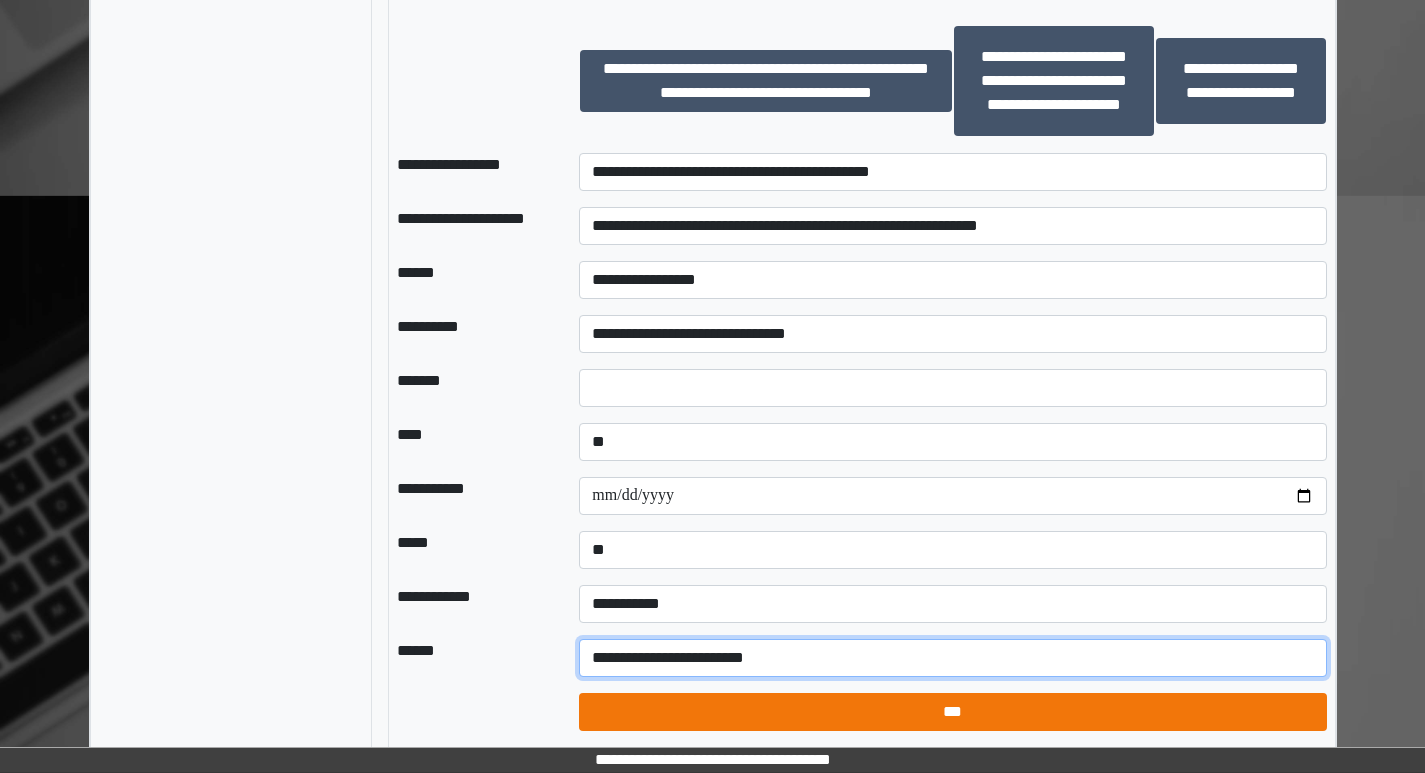 type on "**********" 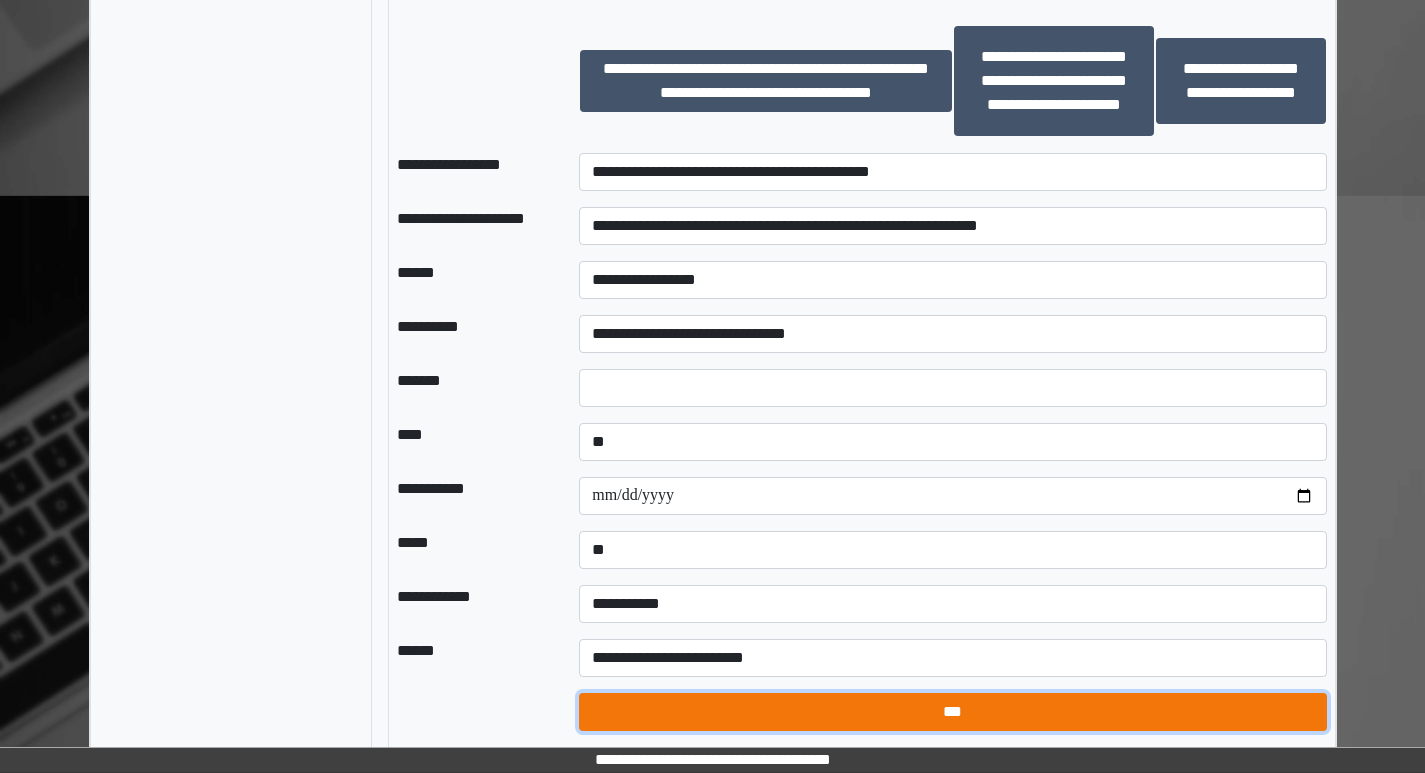 click on "***" at bounding box center [952, 712] 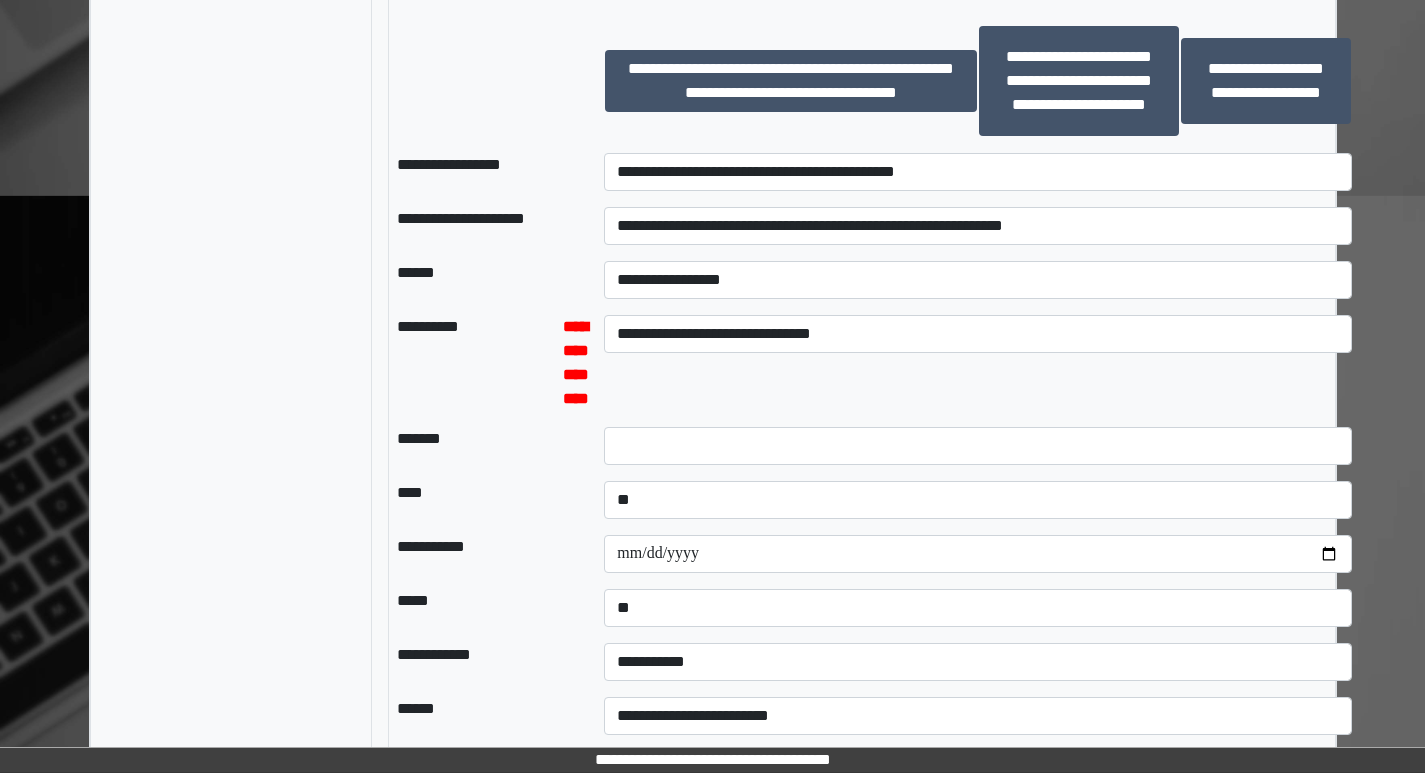 select on "*" 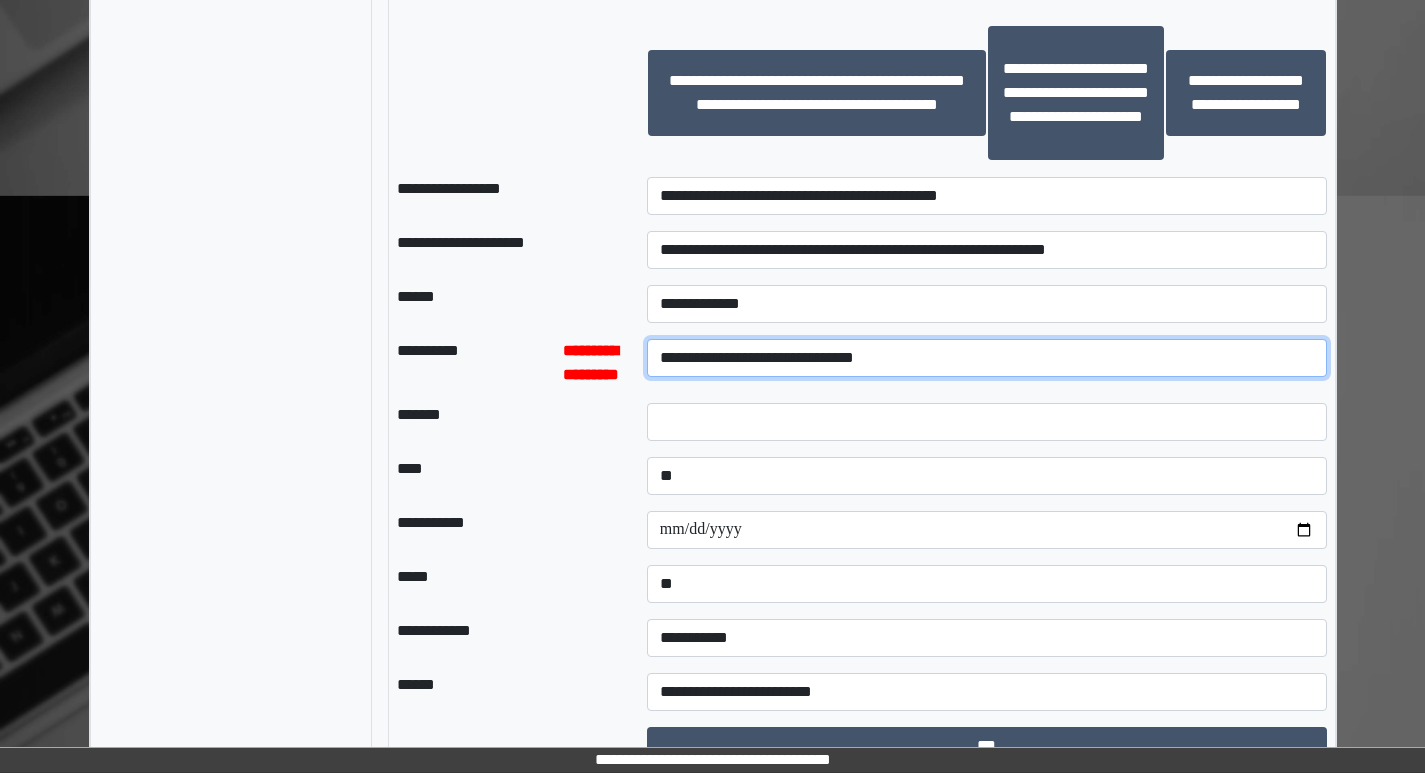 click on "**********" at bounding box center [987, 358] 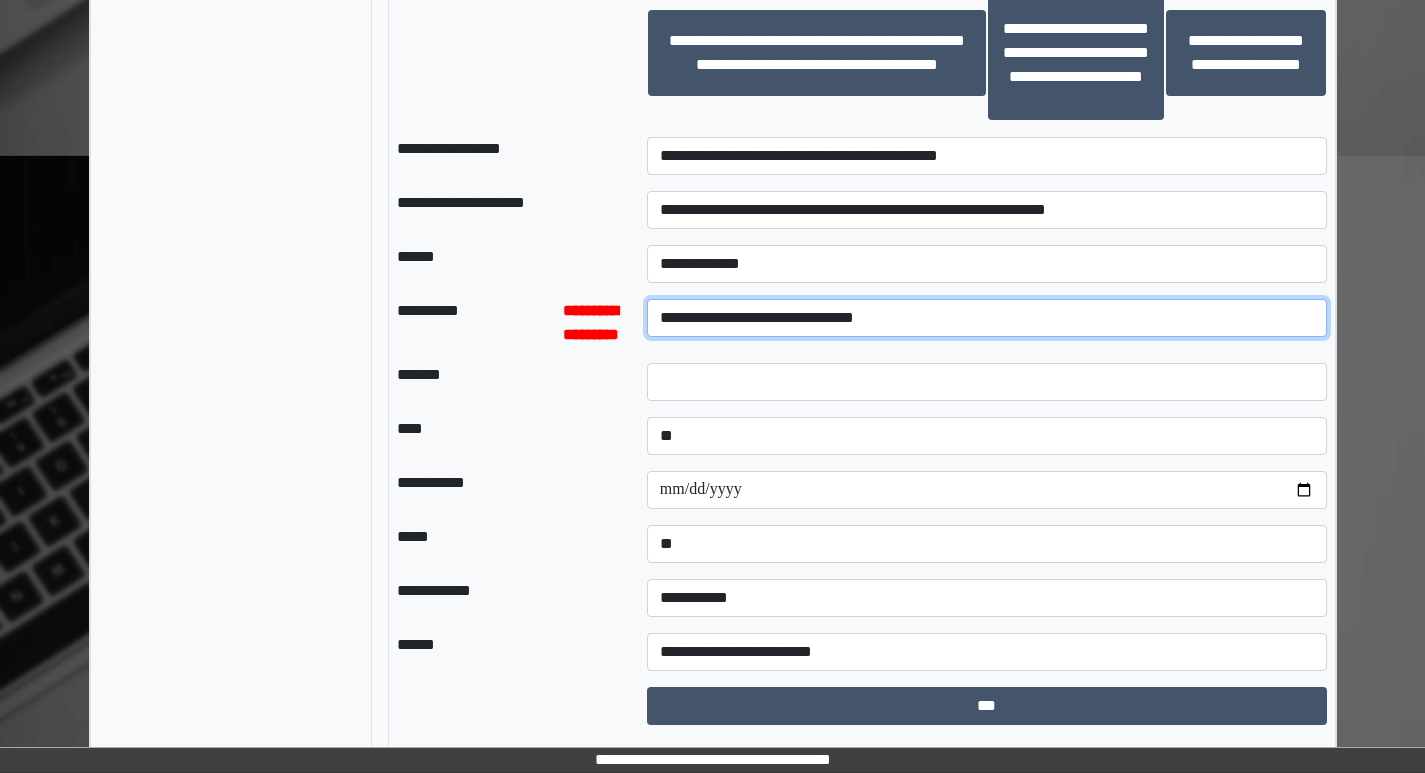 scroll, scrollTop: 2522, scrollLeft: 0, axis: vertical 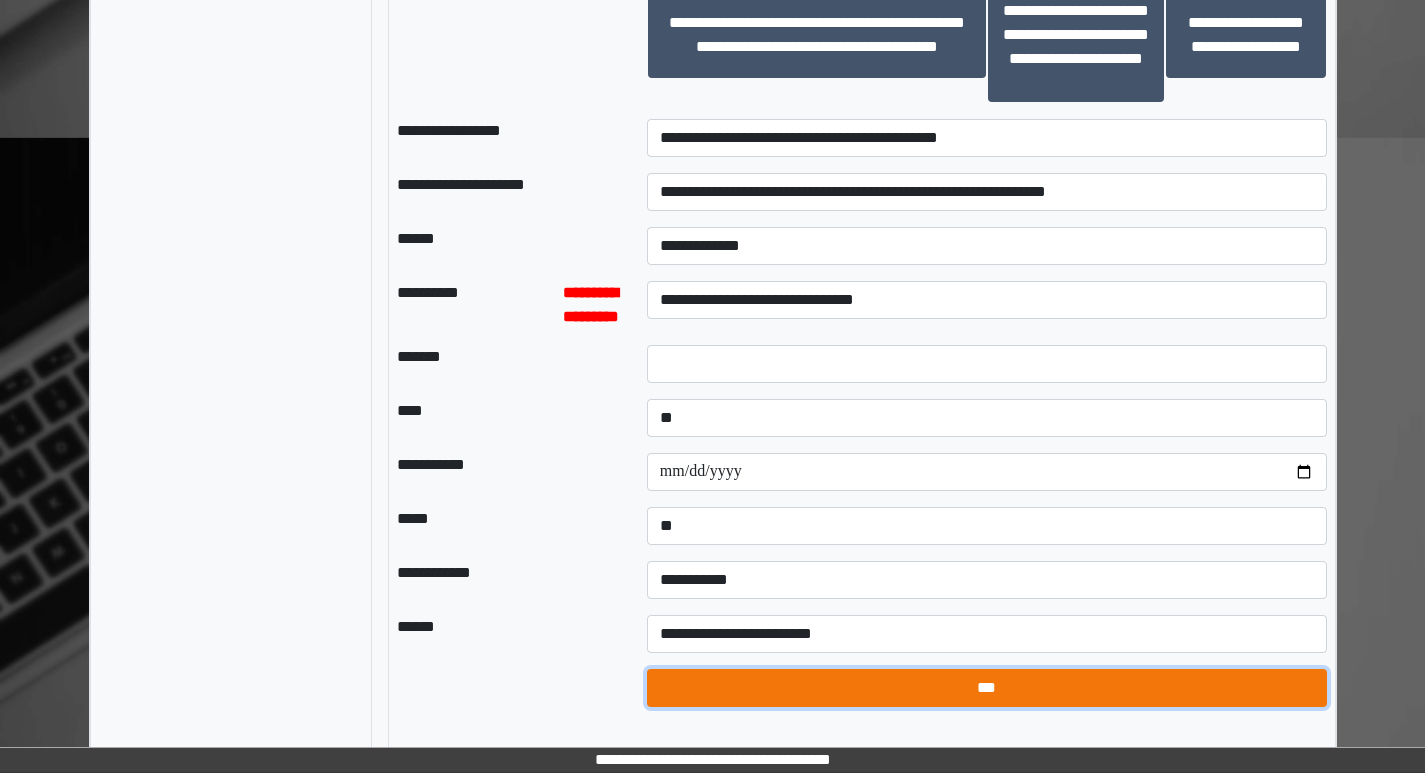 click on "***" at bounding box center [987, 688] 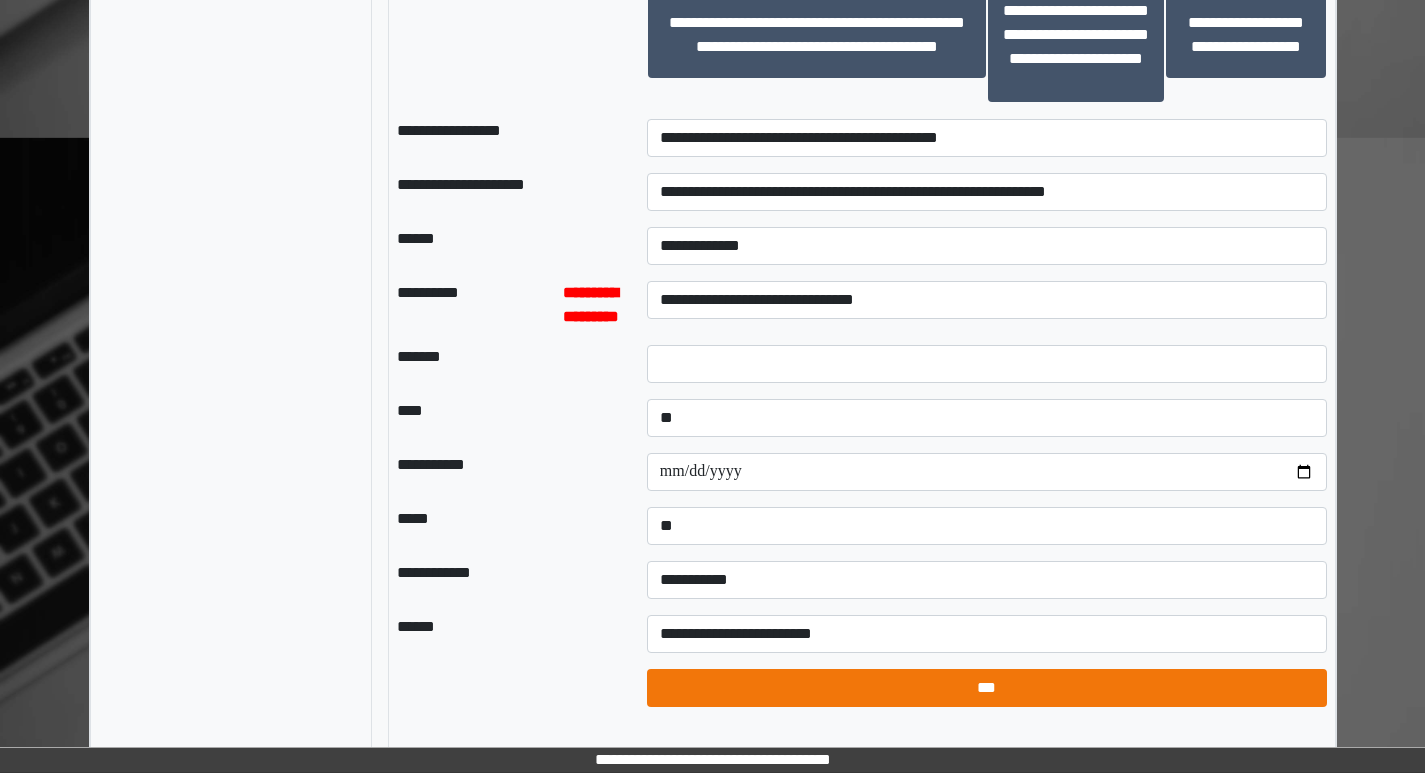 select on "*" 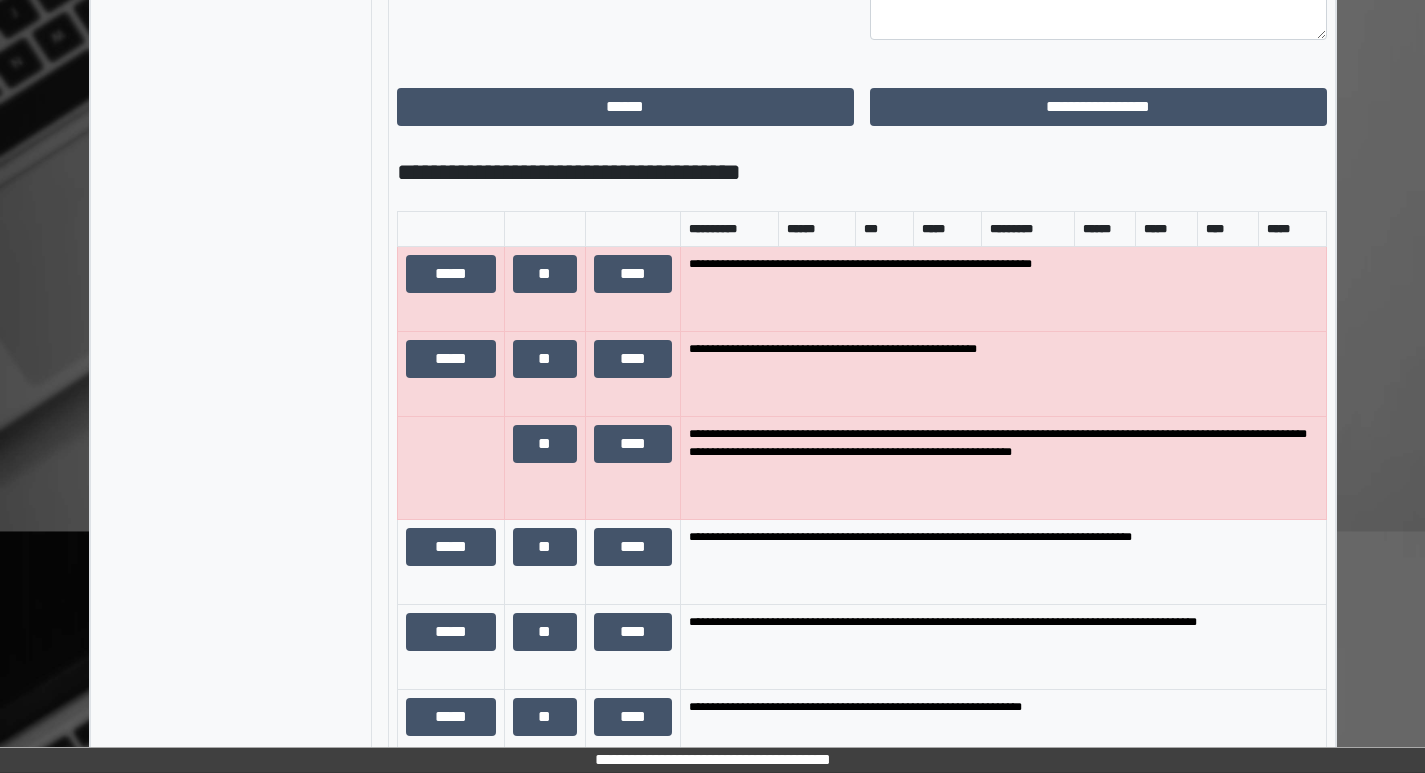 scroll, scrollTop: 919, scrollLeft: 0, axis: vertical 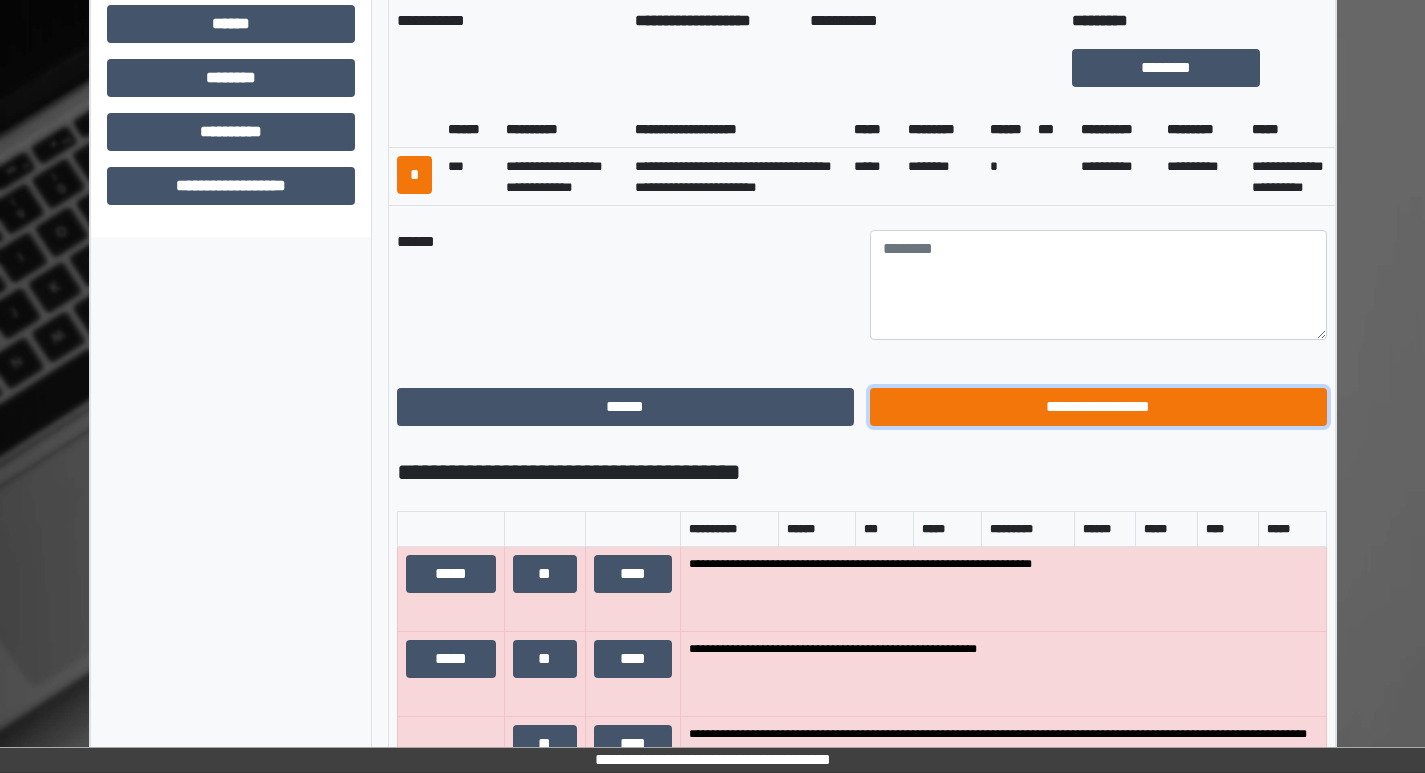 click on "**********" at bounding box center (1098, 407) 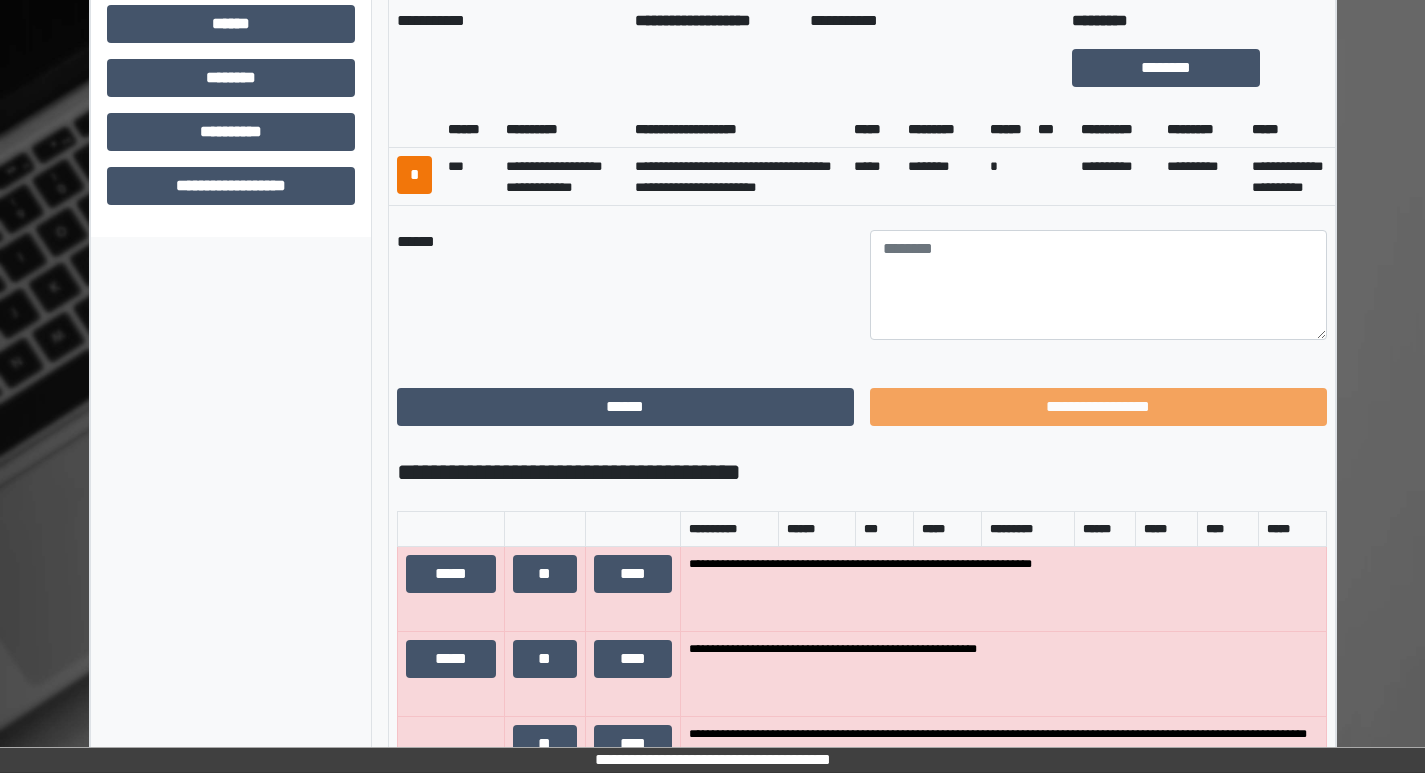 scroll, scrollTop: 401, scrollLeft: 0, axis: vertical 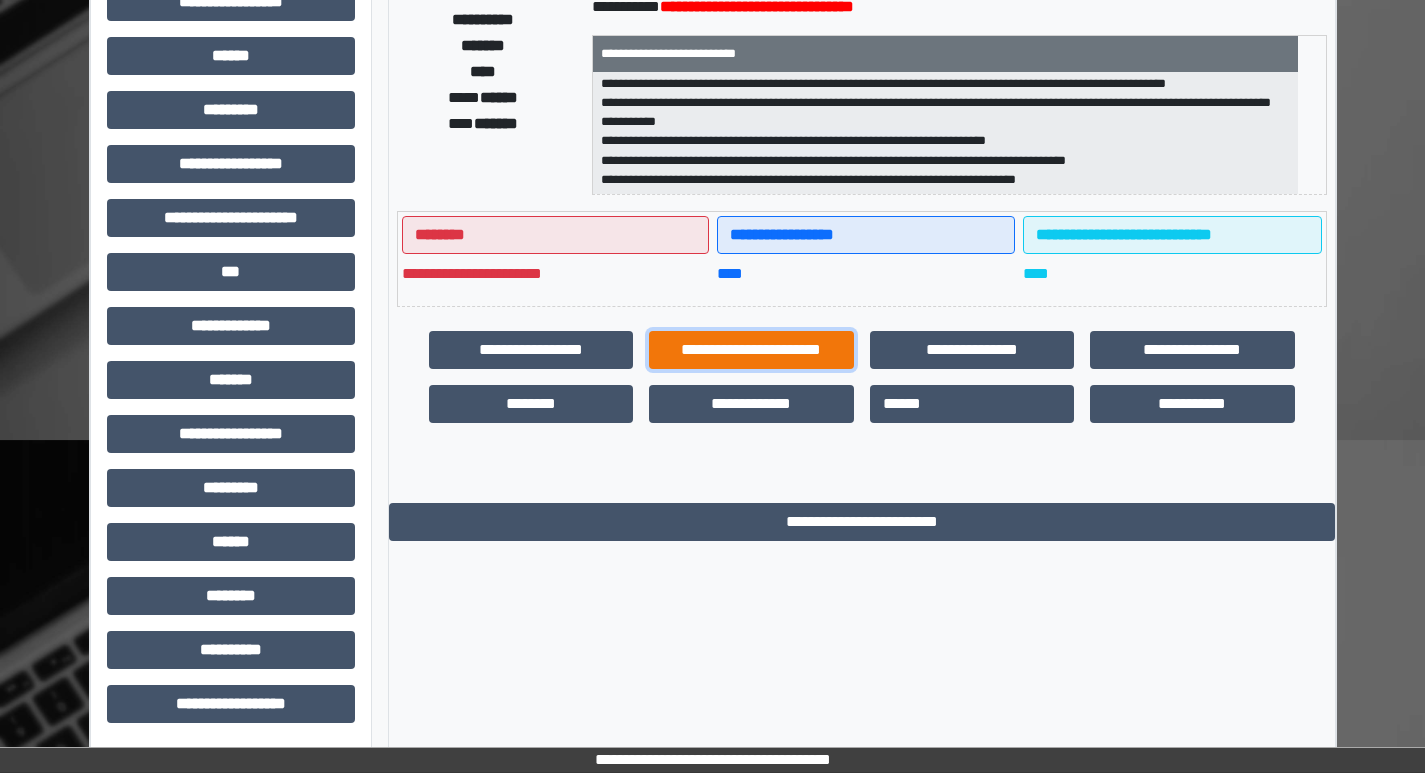 click on "**********" at bounding box center (751, 350) 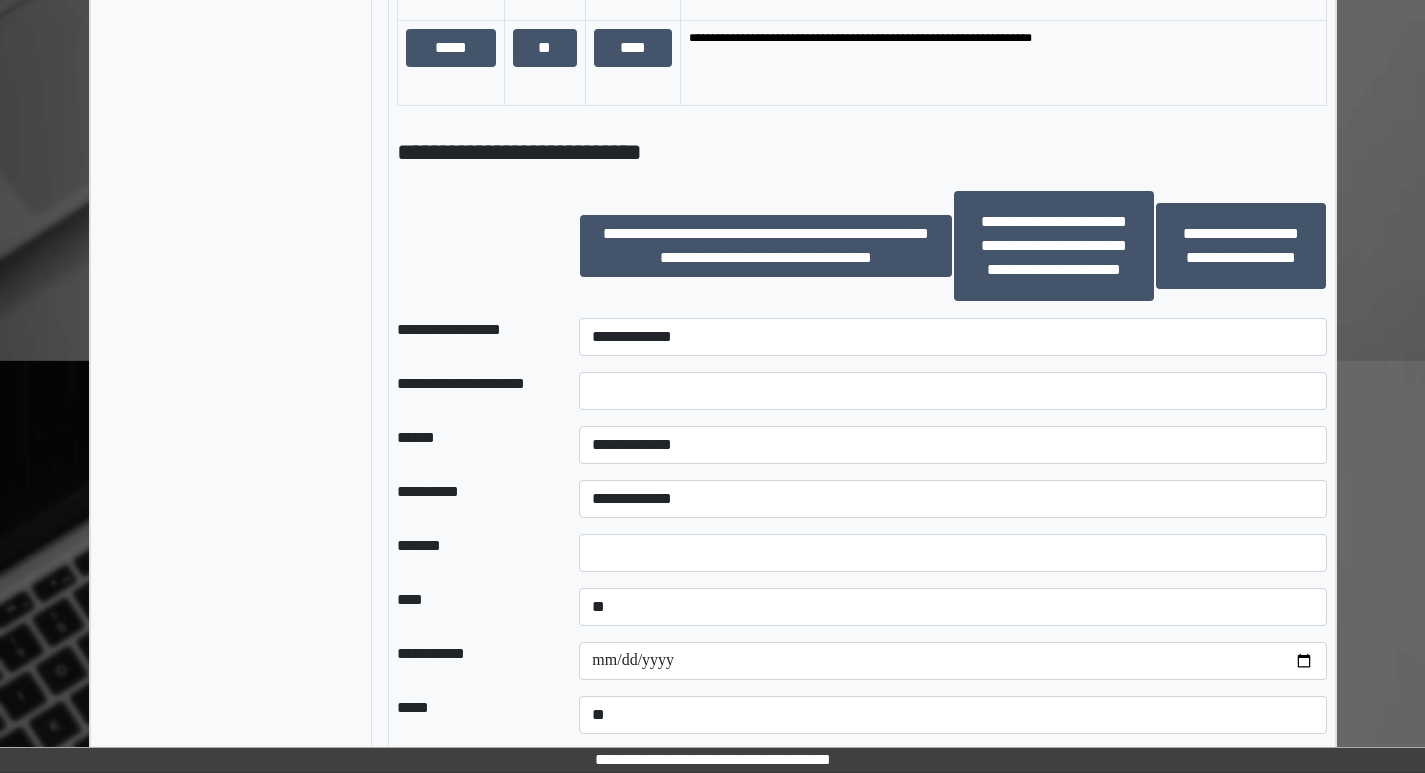 scroll, scrollTop: 2301, scrollLeft: 0, axis: vertical 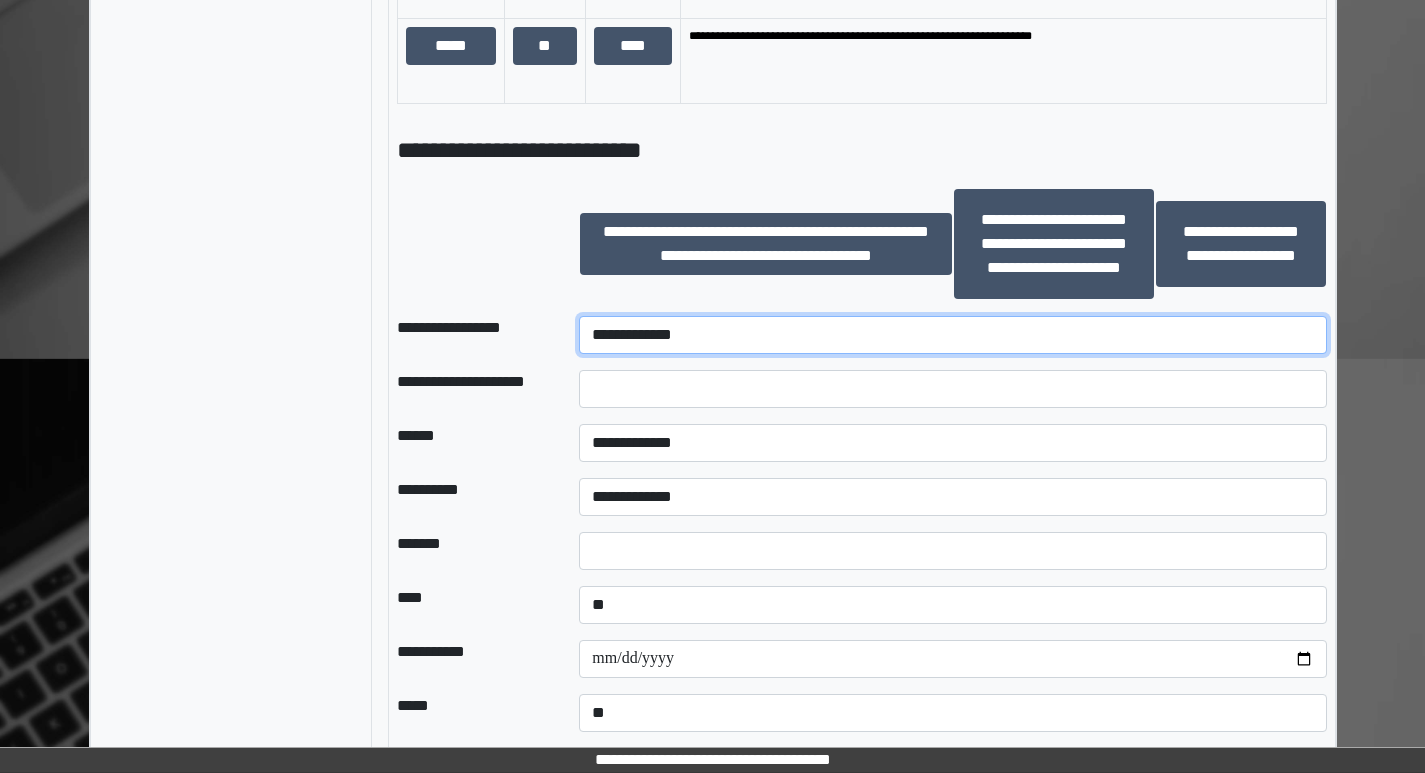 click on "**********" at bounding box center (952, 335) 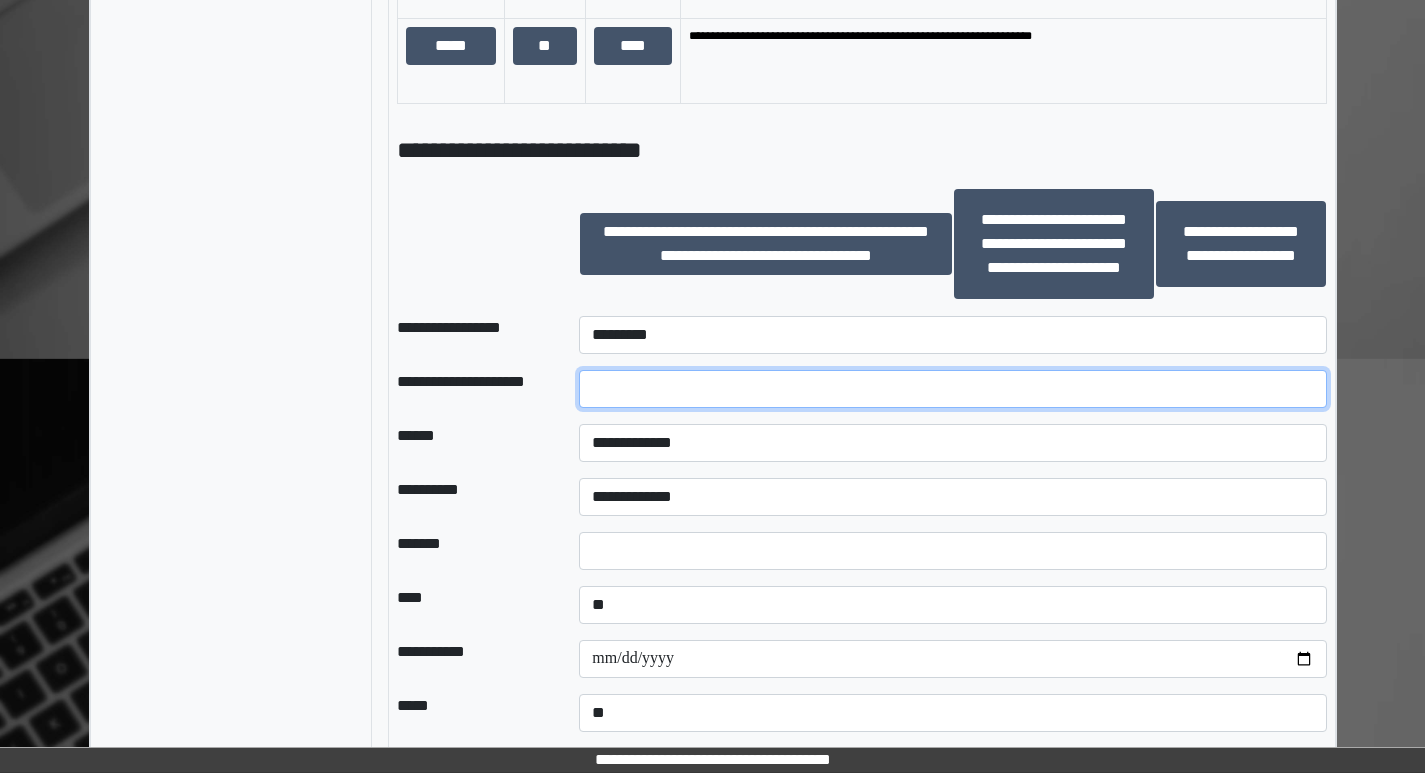 click at bounding box center [952, 389] 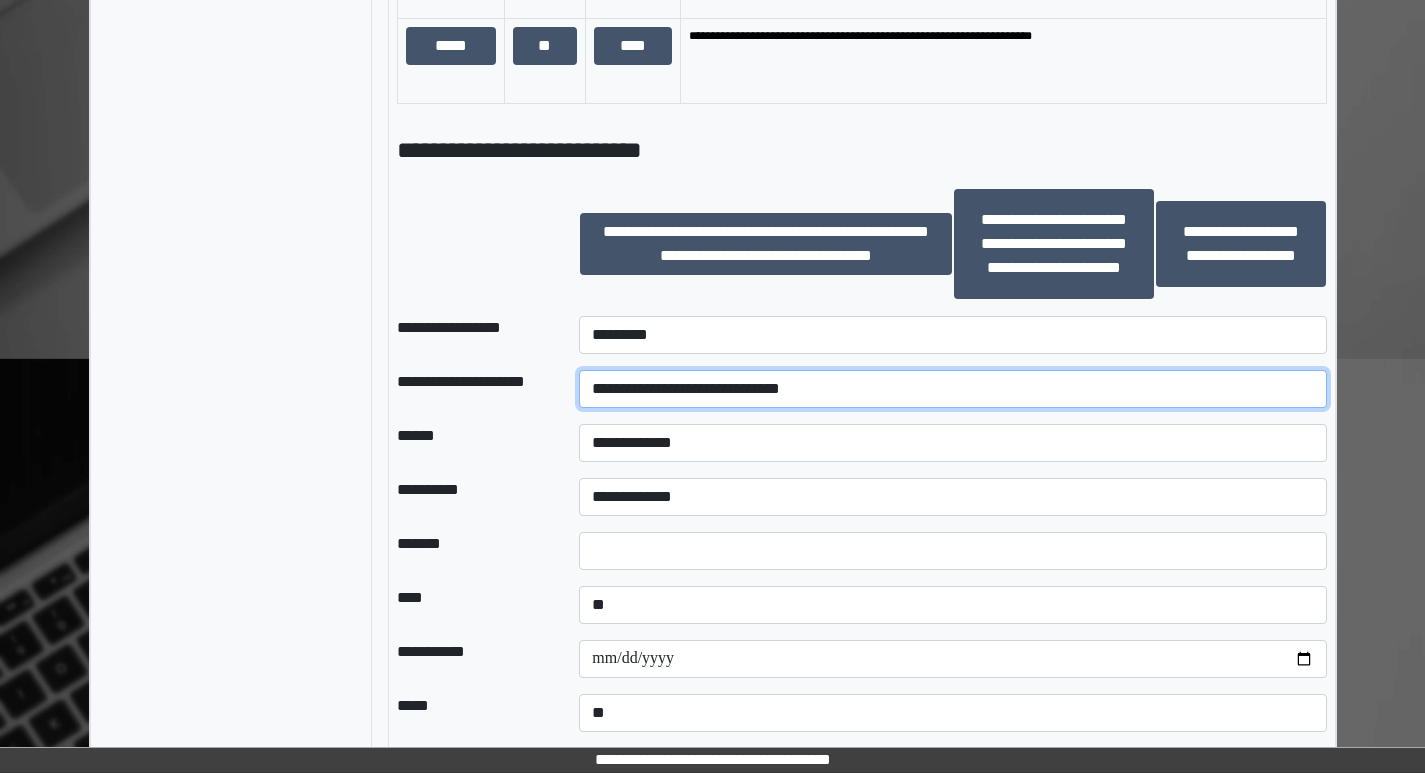type on "**********" 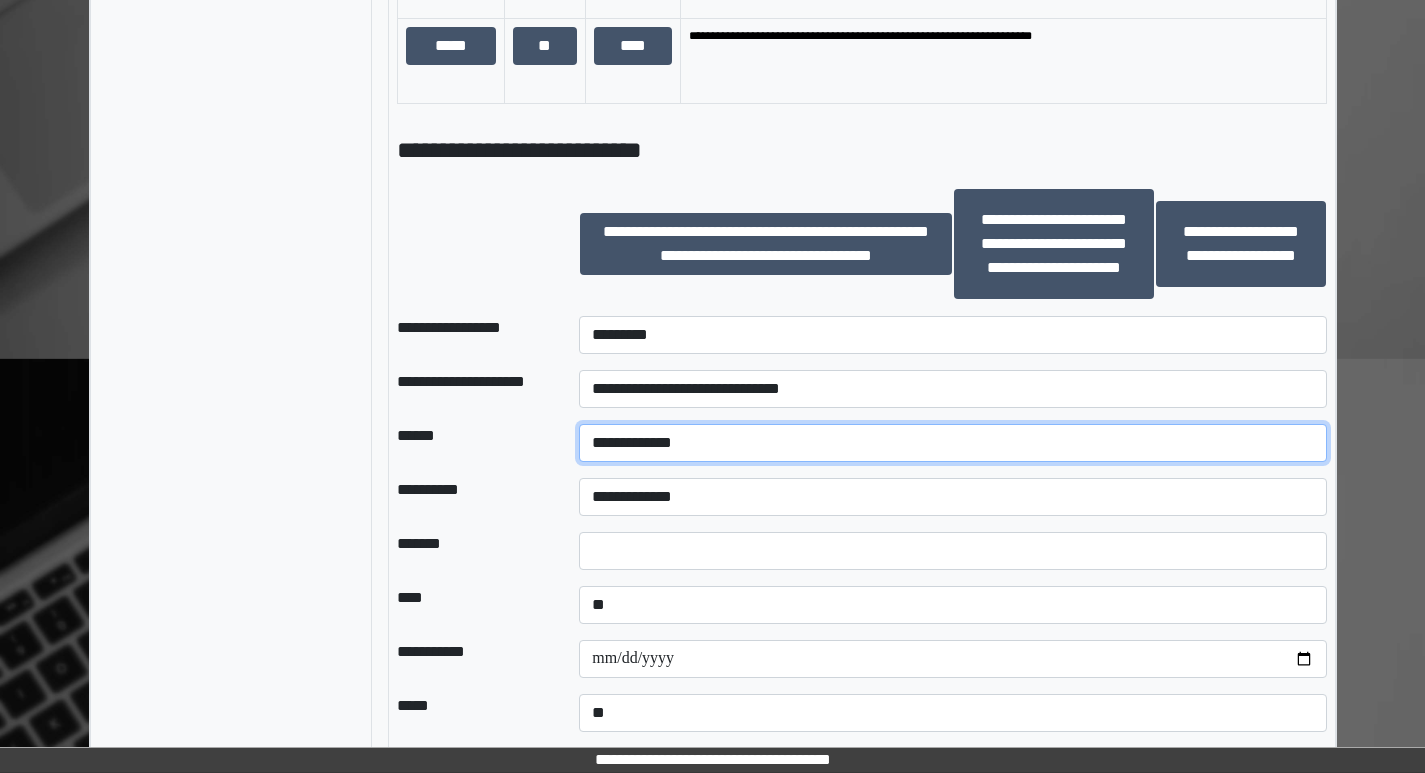 click on "**********" at bounding box center [952, 443] 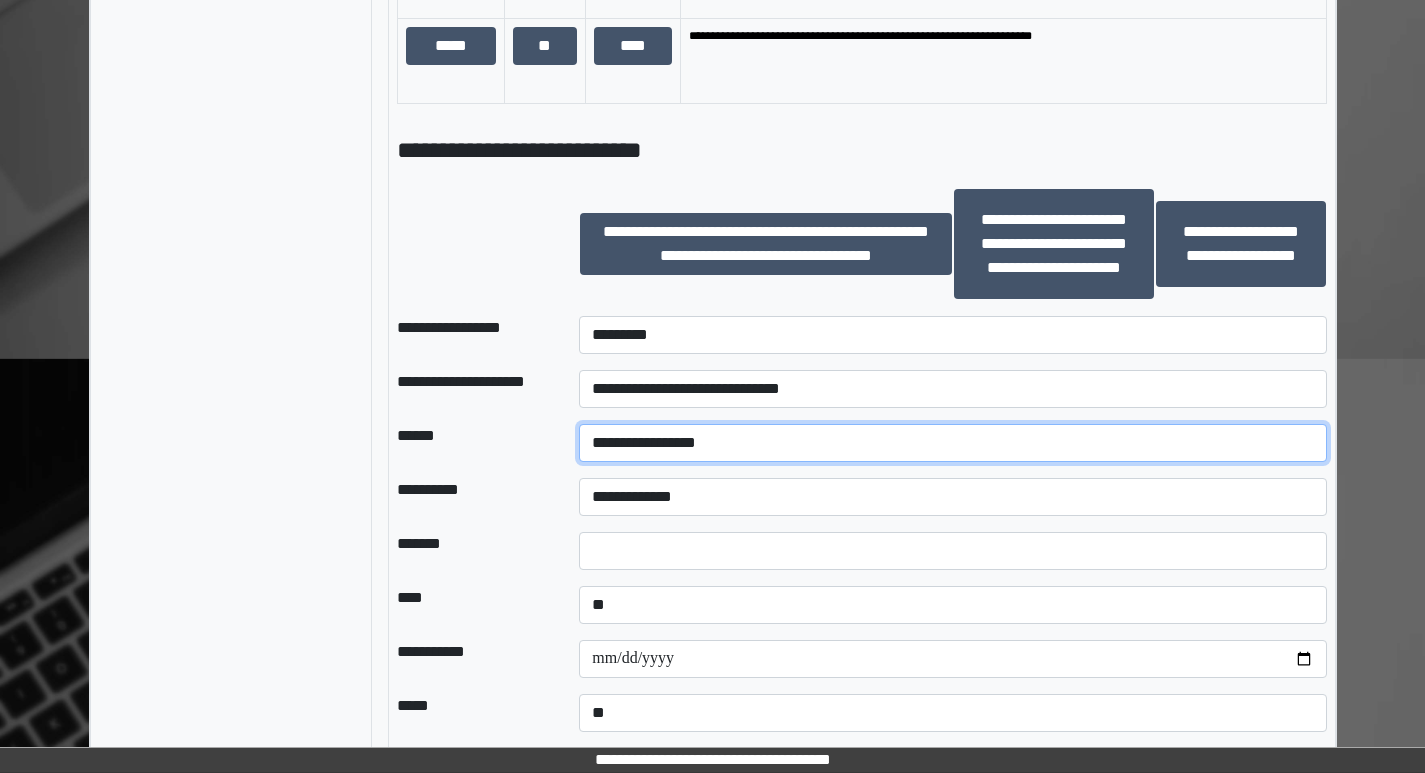 click on "**********" at bounding box center [952, 443] 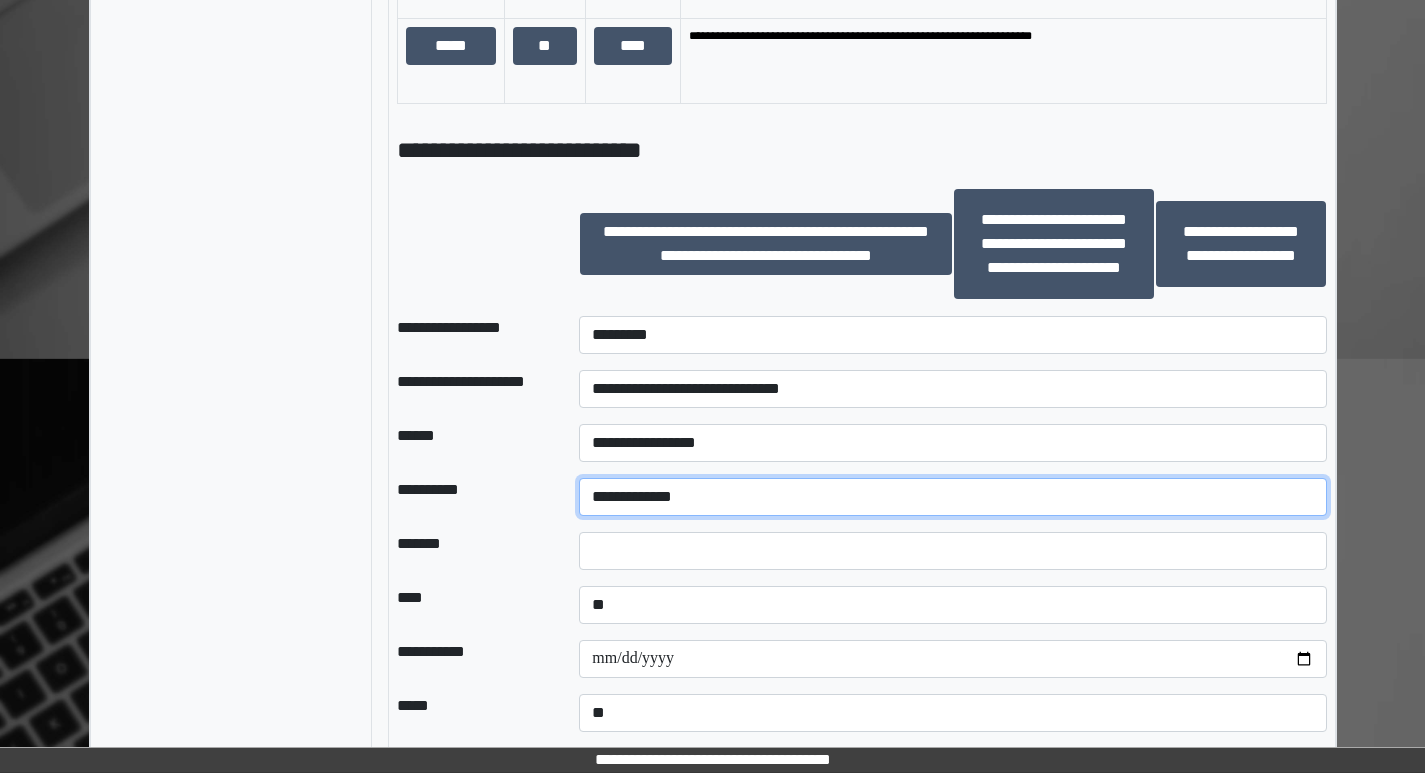 click on "**********" at bounding box center [952, 497] 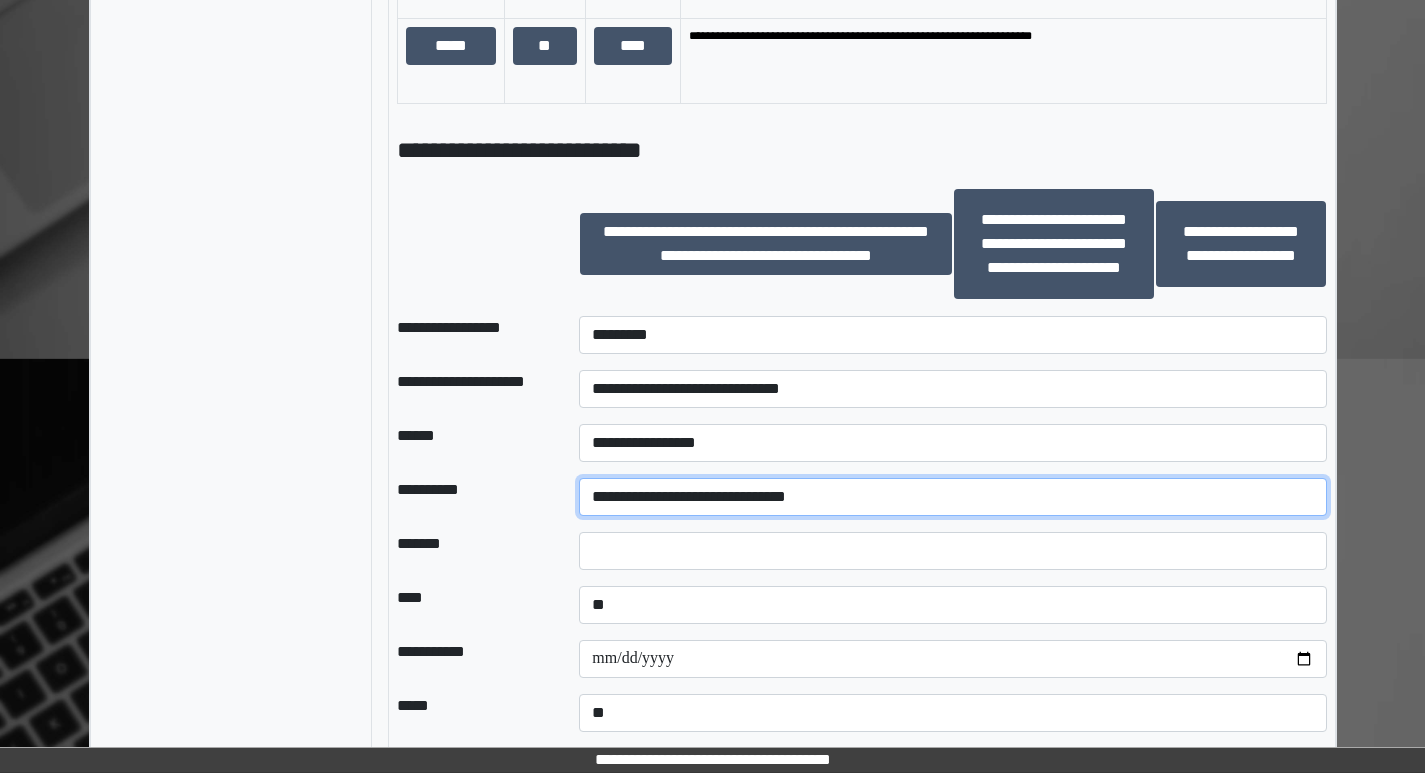 click on "**********" at bounding box center (952, 497) 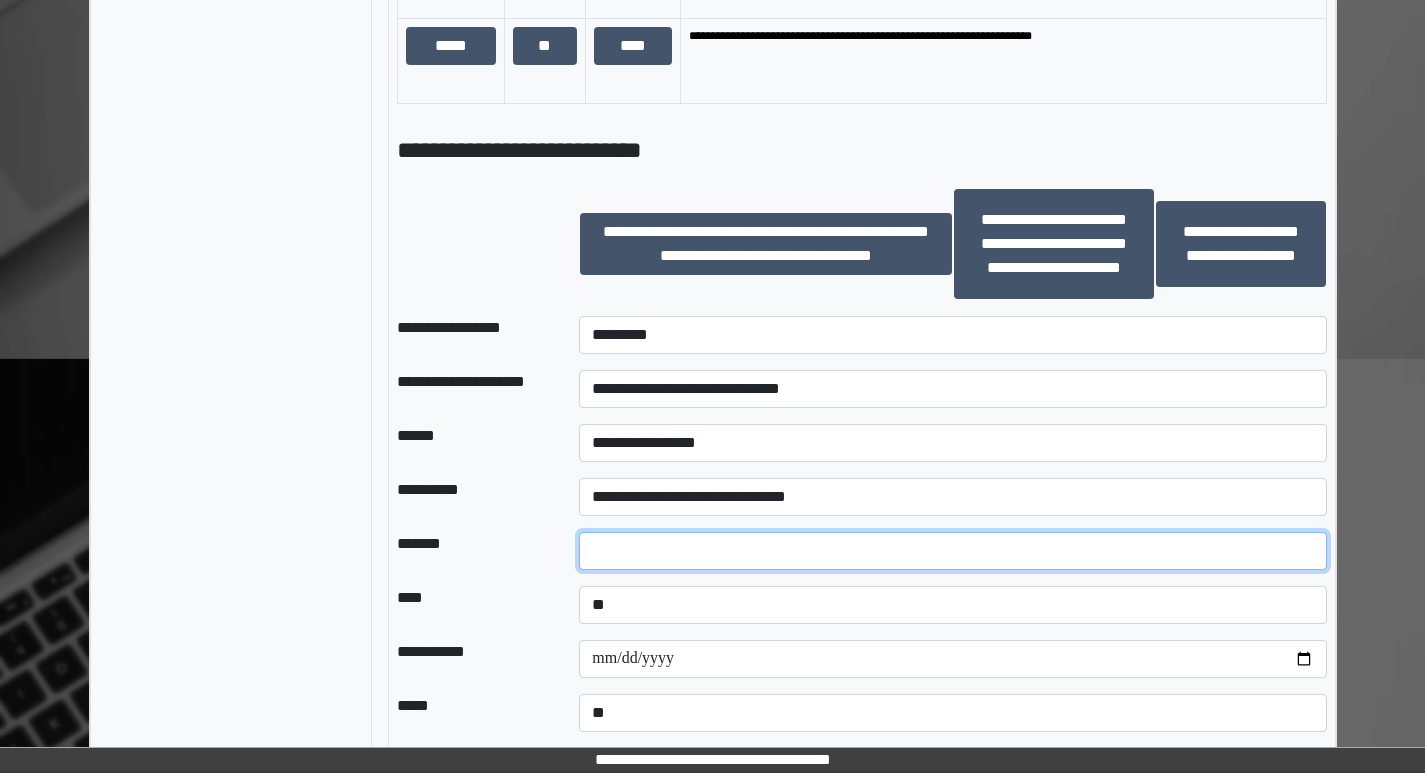 click at bounding box center (952, 551) 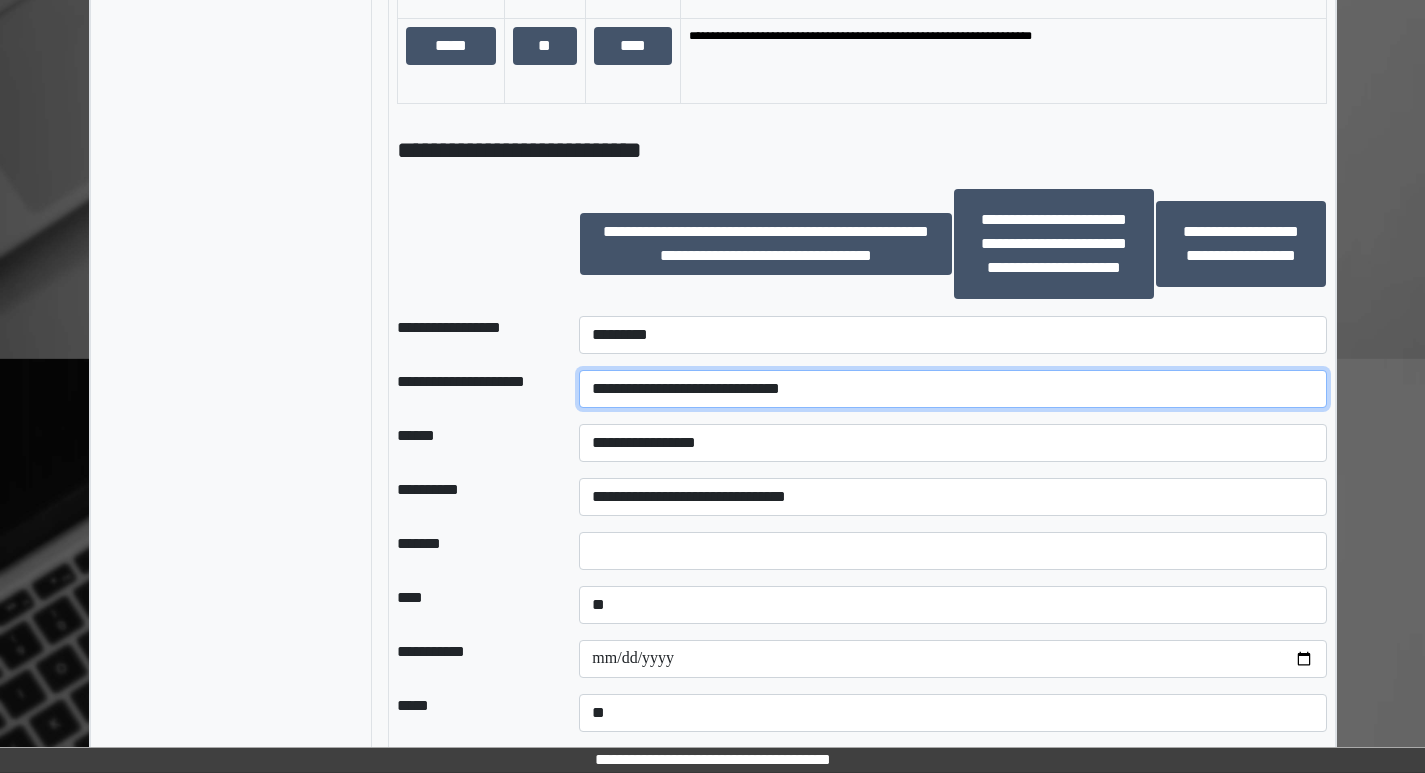 click on "**********" at bounding box center [952, 389] 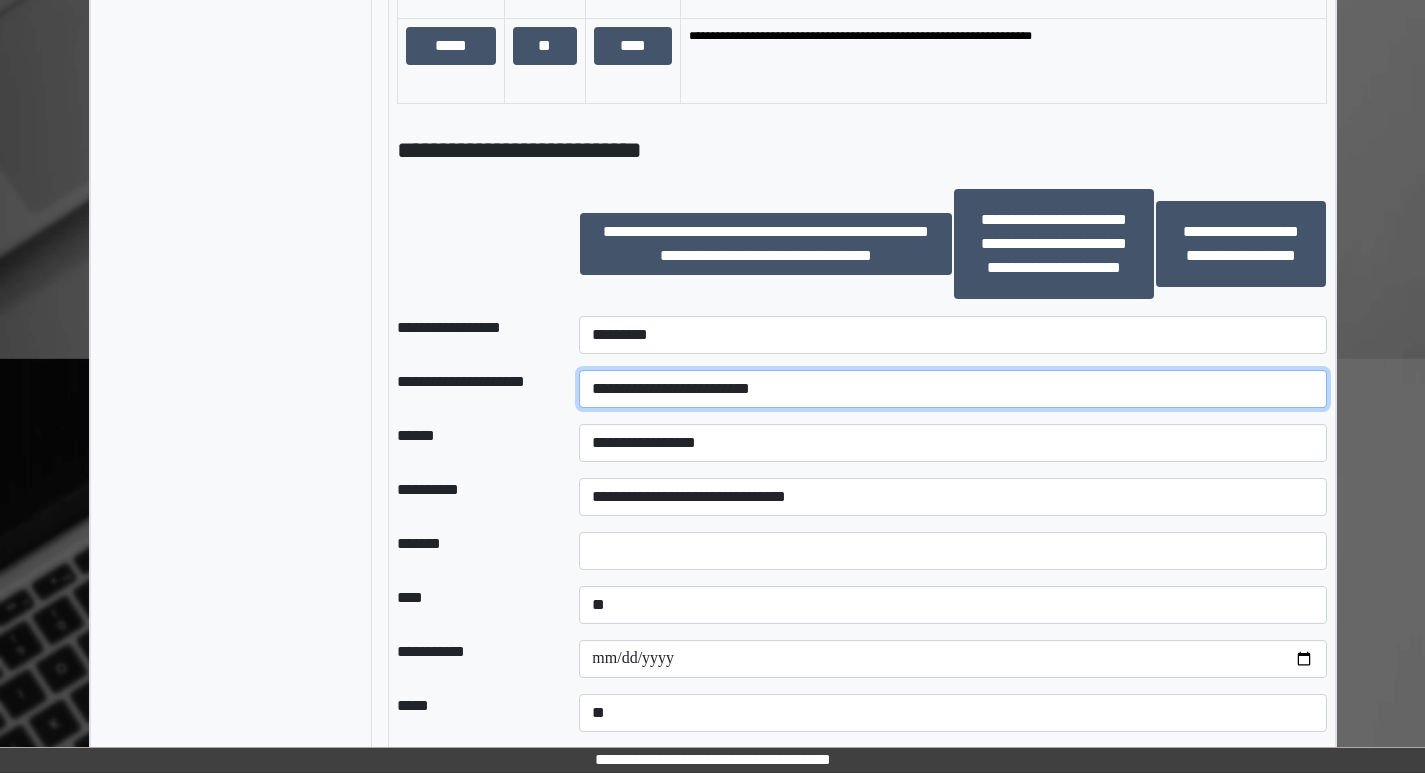drag, startPoint x: 673, startPoint y: 391, endPoint x: 702, endPoint y: 398, distance: 29.832869 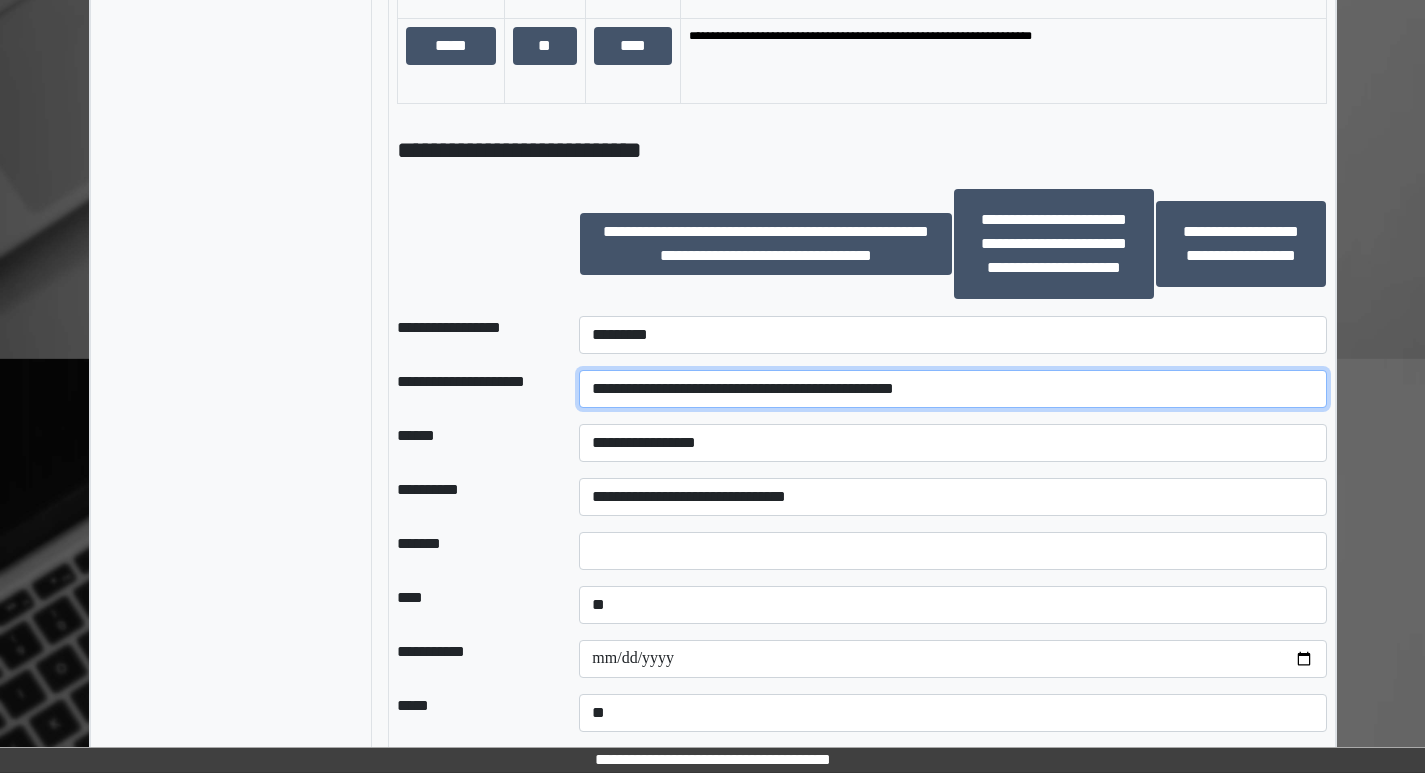 click on "**********" at bounding box center [952, 389] 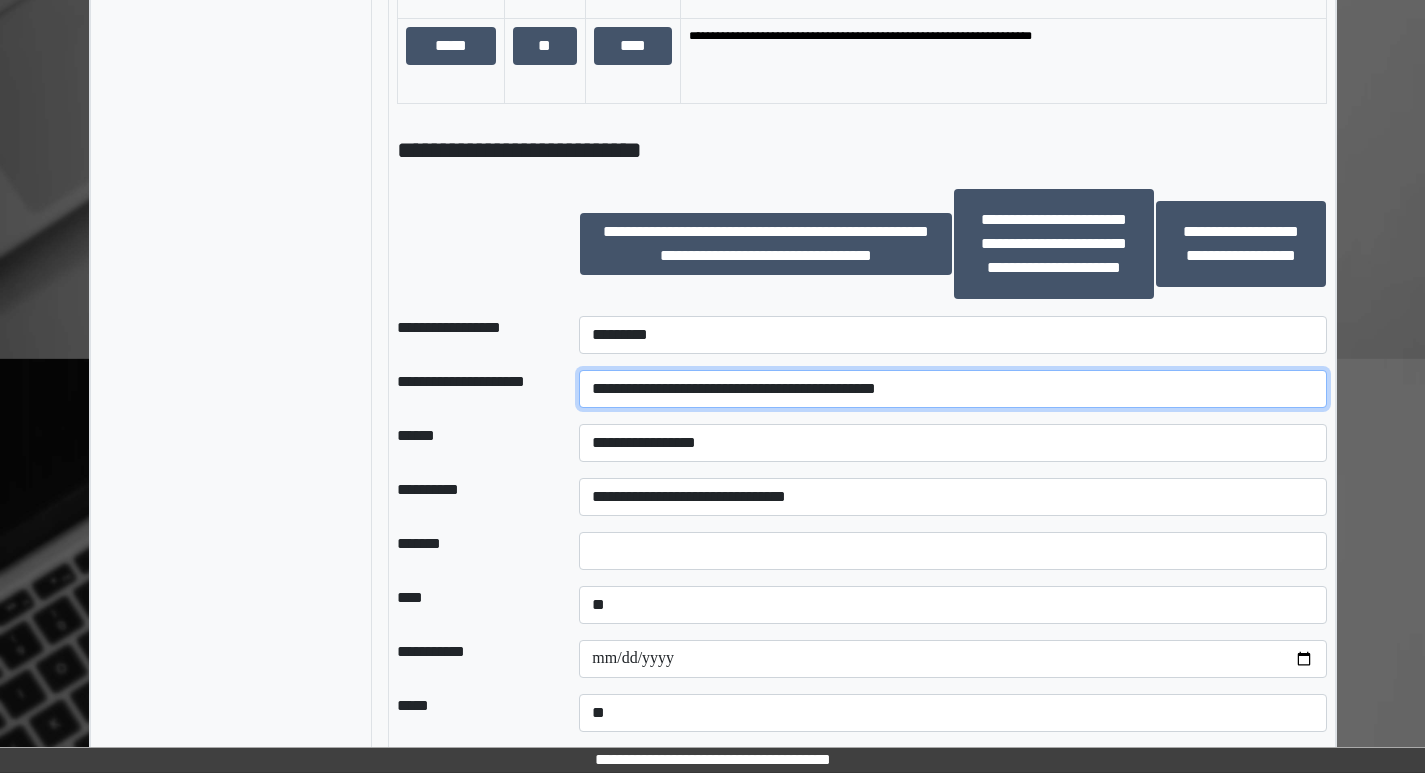 type on "**********" 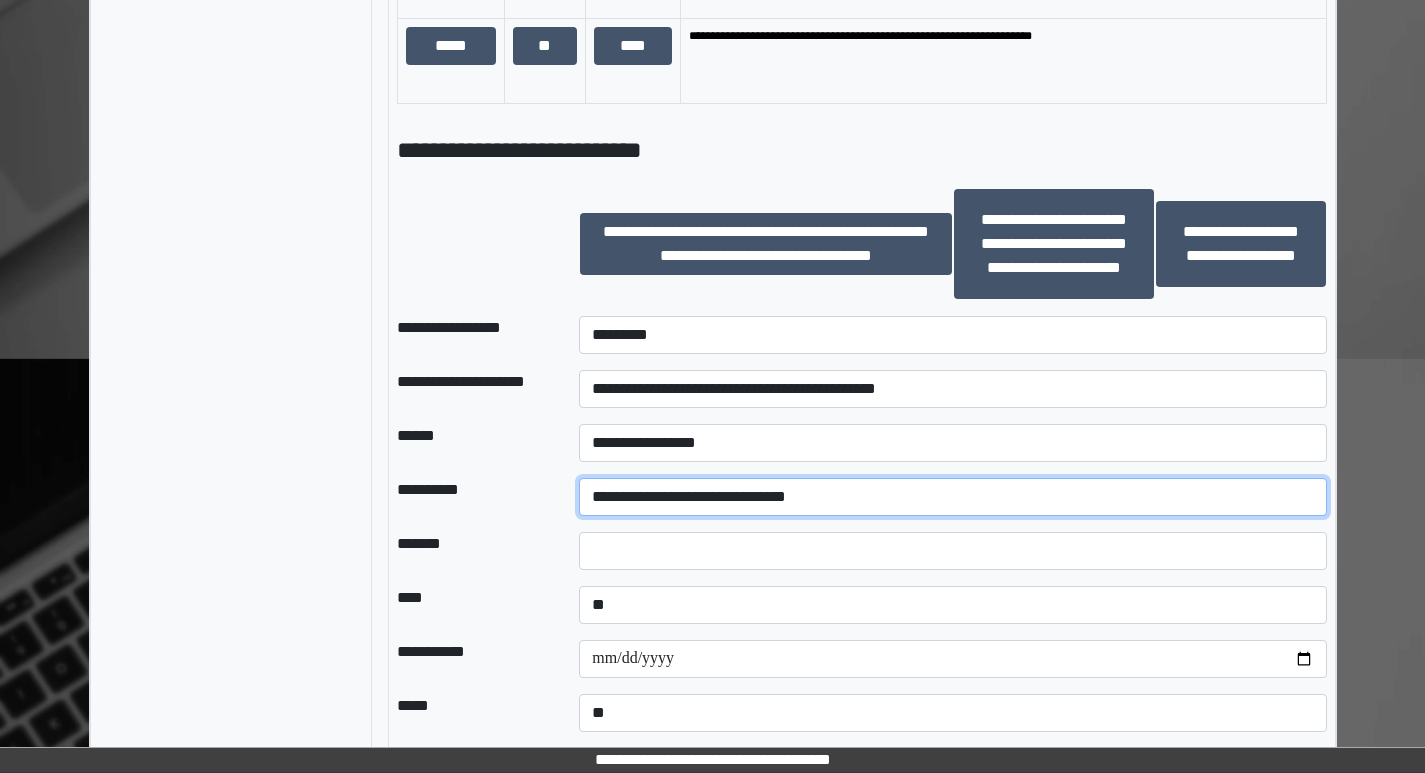 click on "**********" at bounding box center (952, 497) 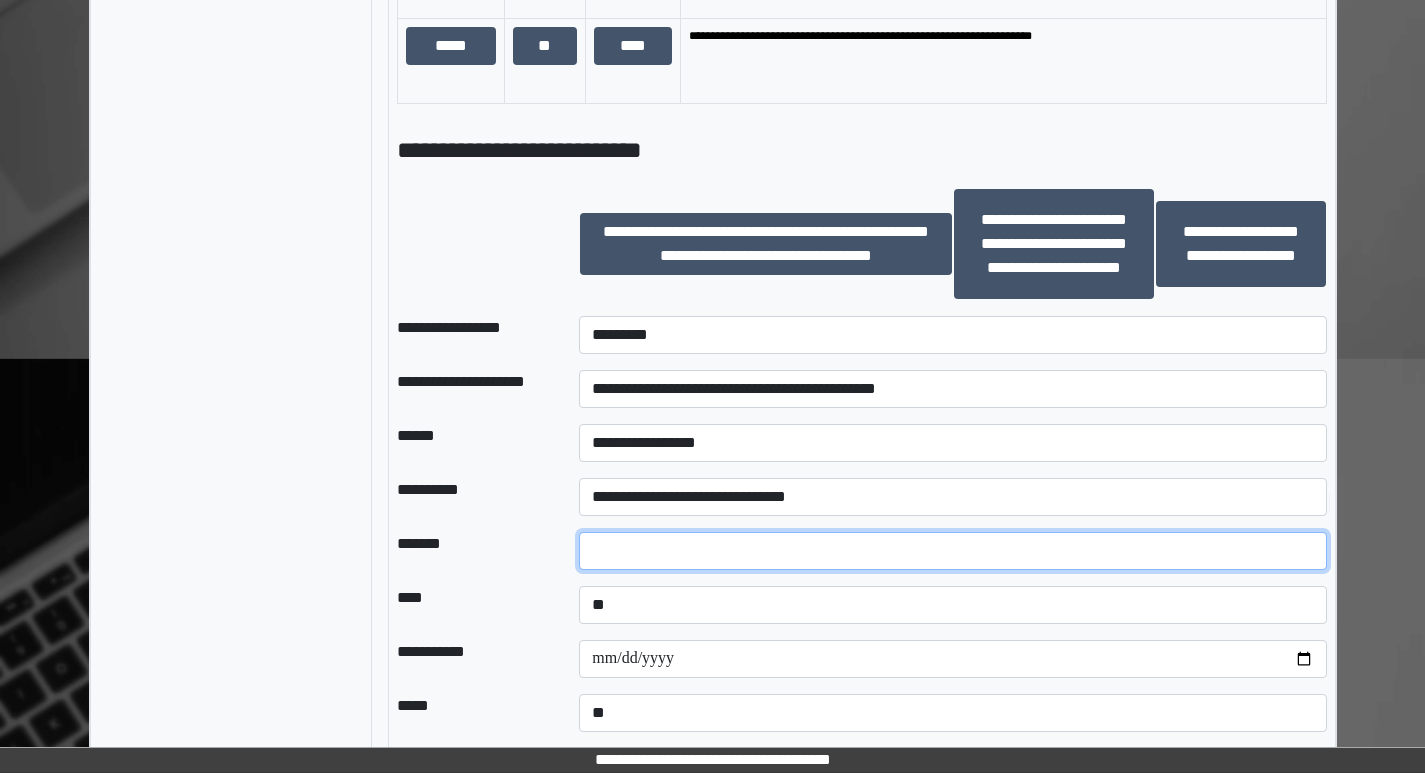click at bounding box center [952, 551] 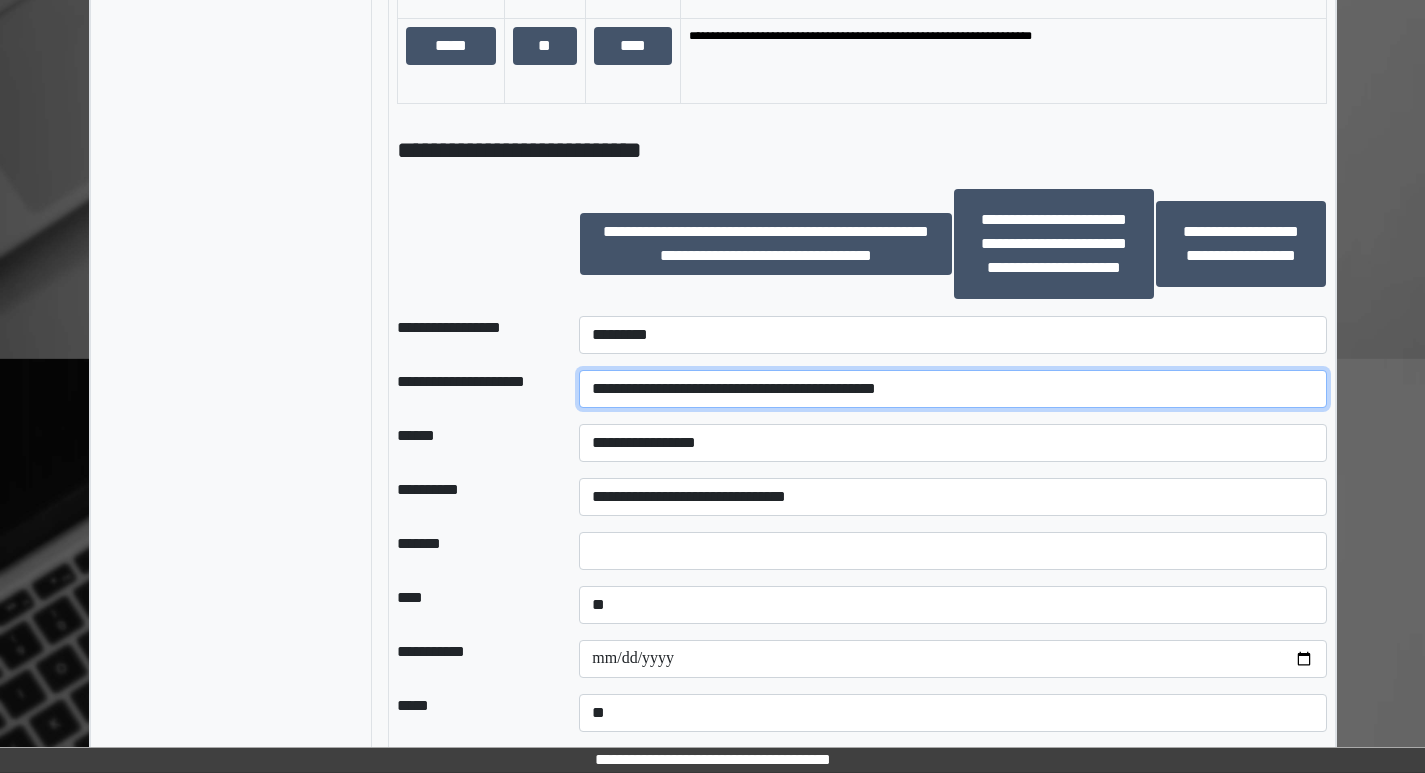 click on "**********" at bounding box center [952, 389] 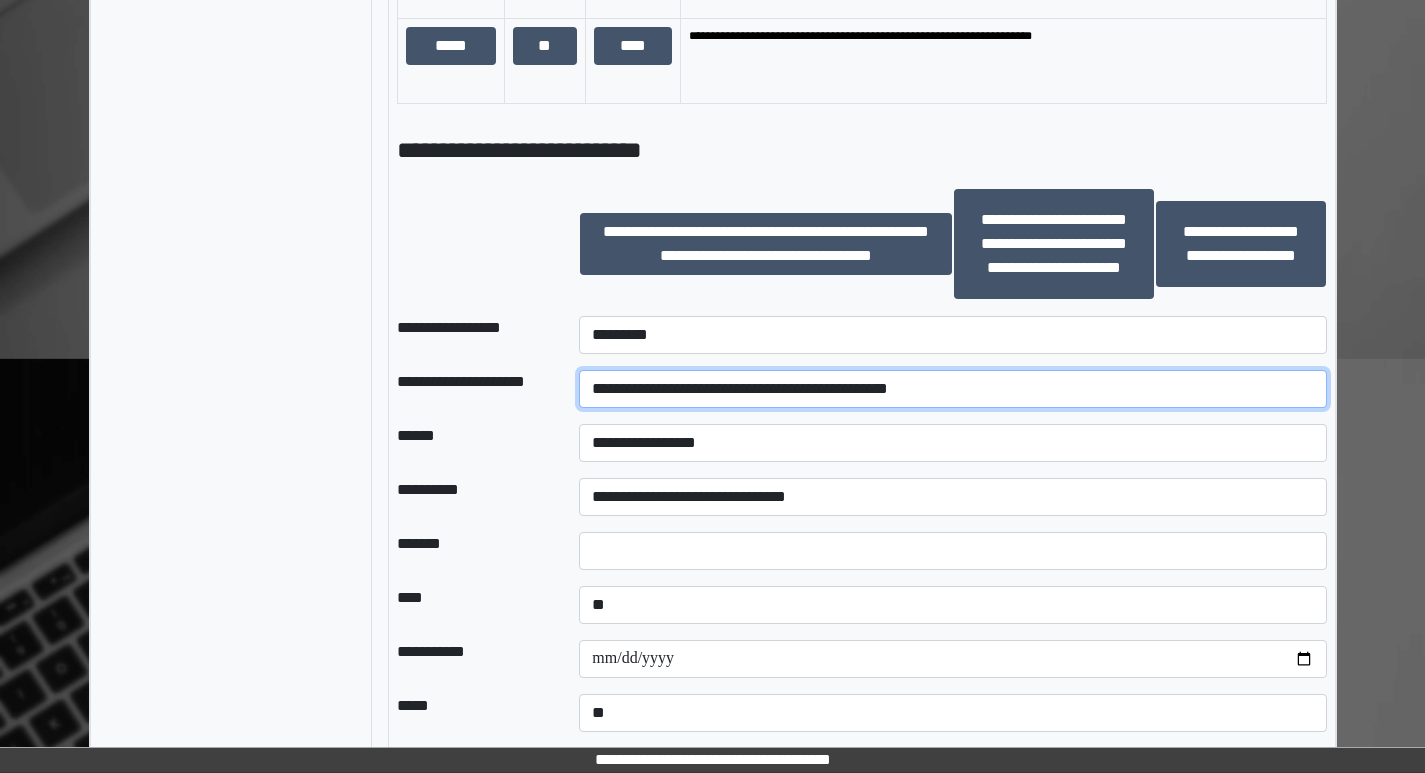 click on "**********" at bounding box center [952, 389] 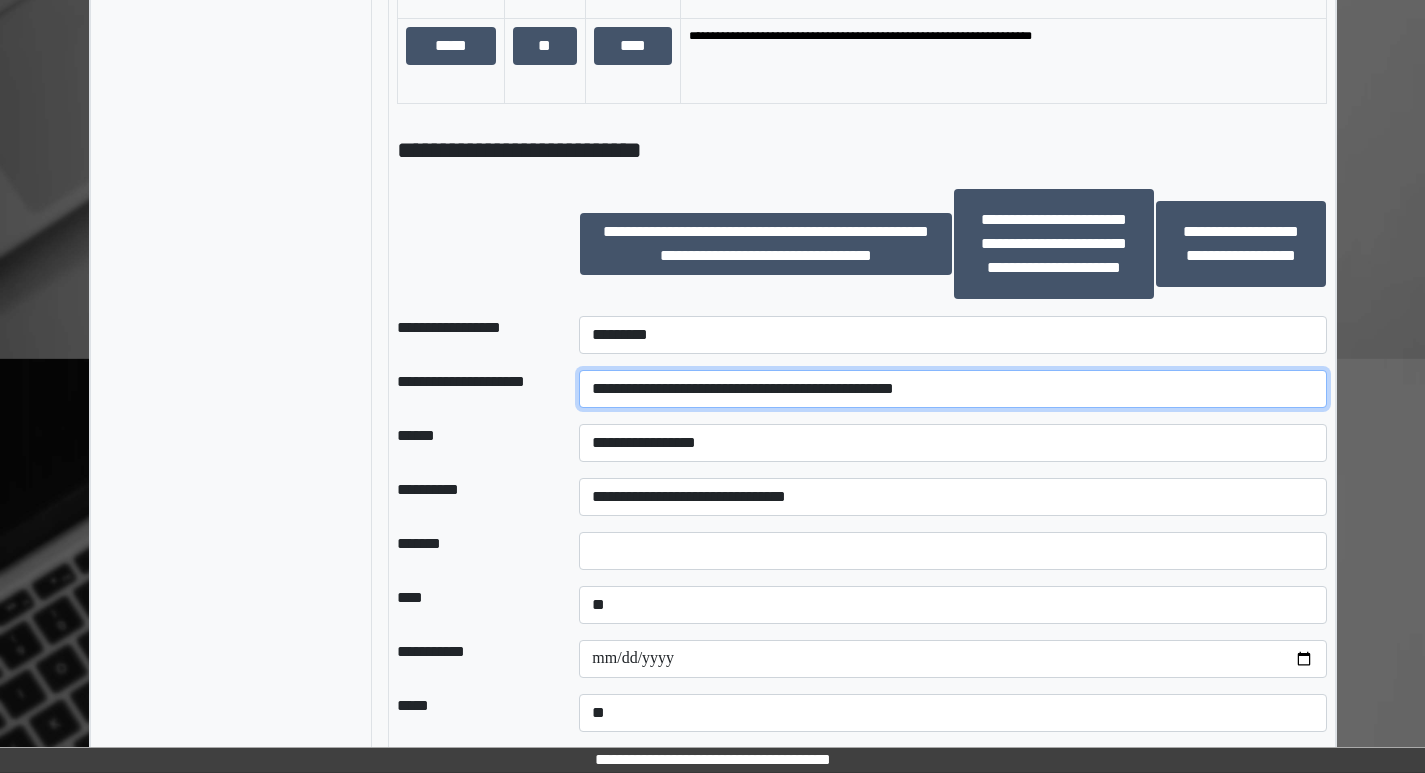 click on "**********" at bounding box center (952, 389) 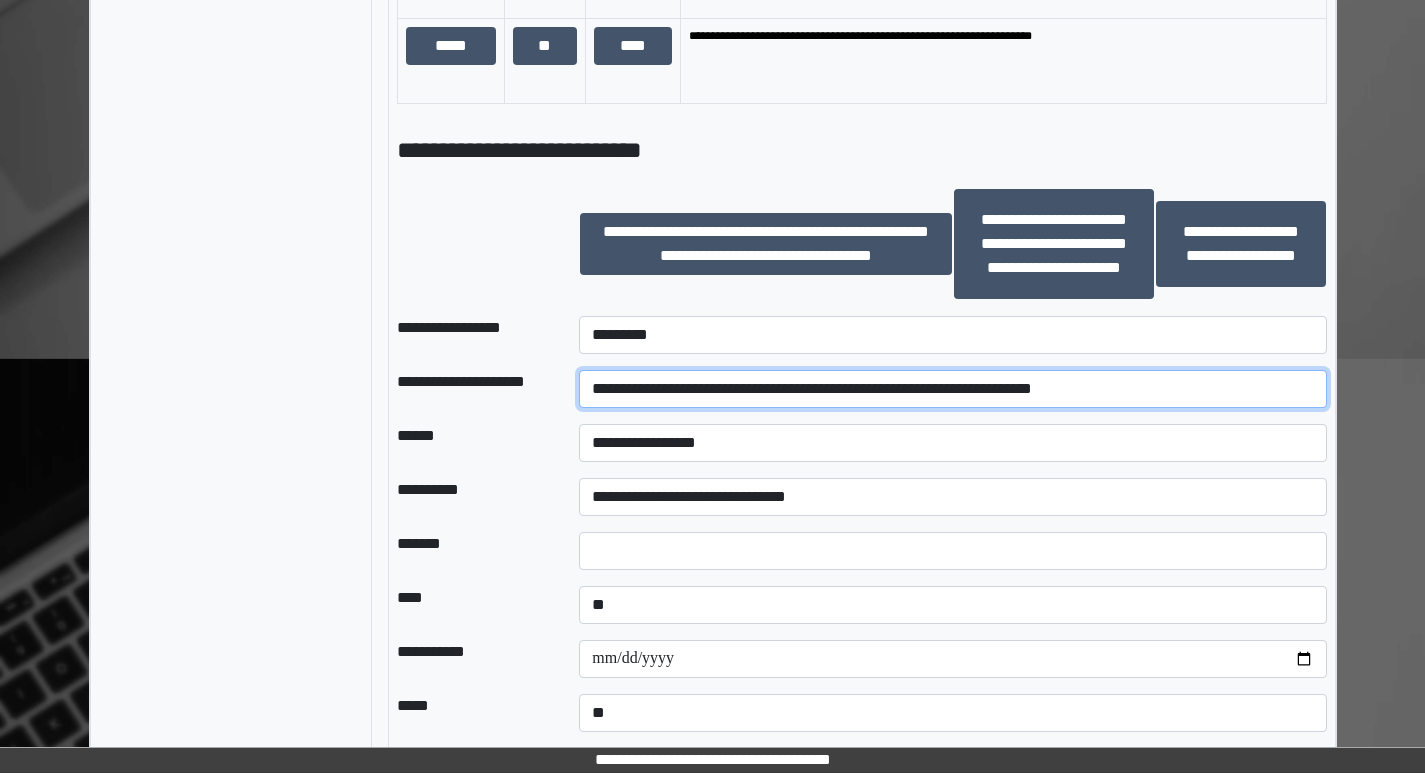 type on "**********" 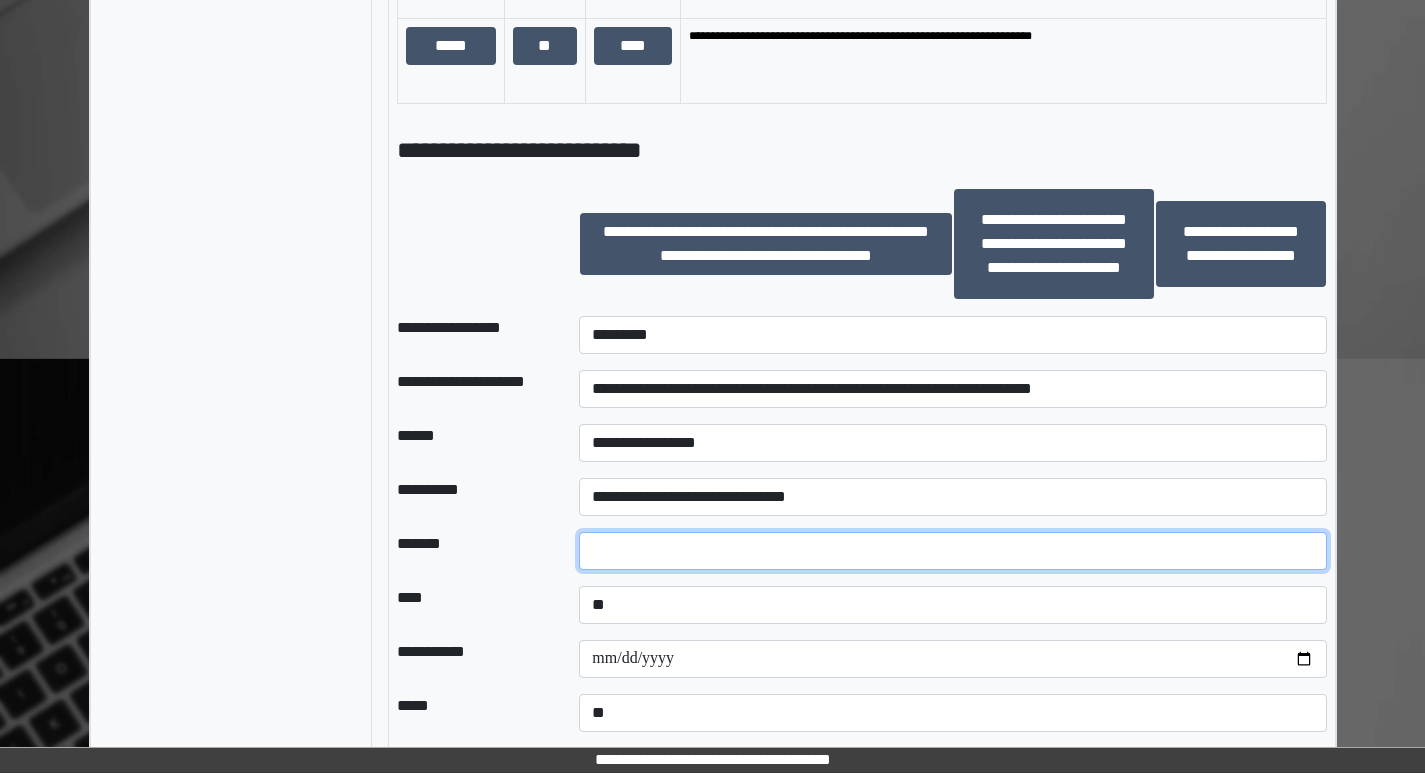 click at bounding box center (952, 551) 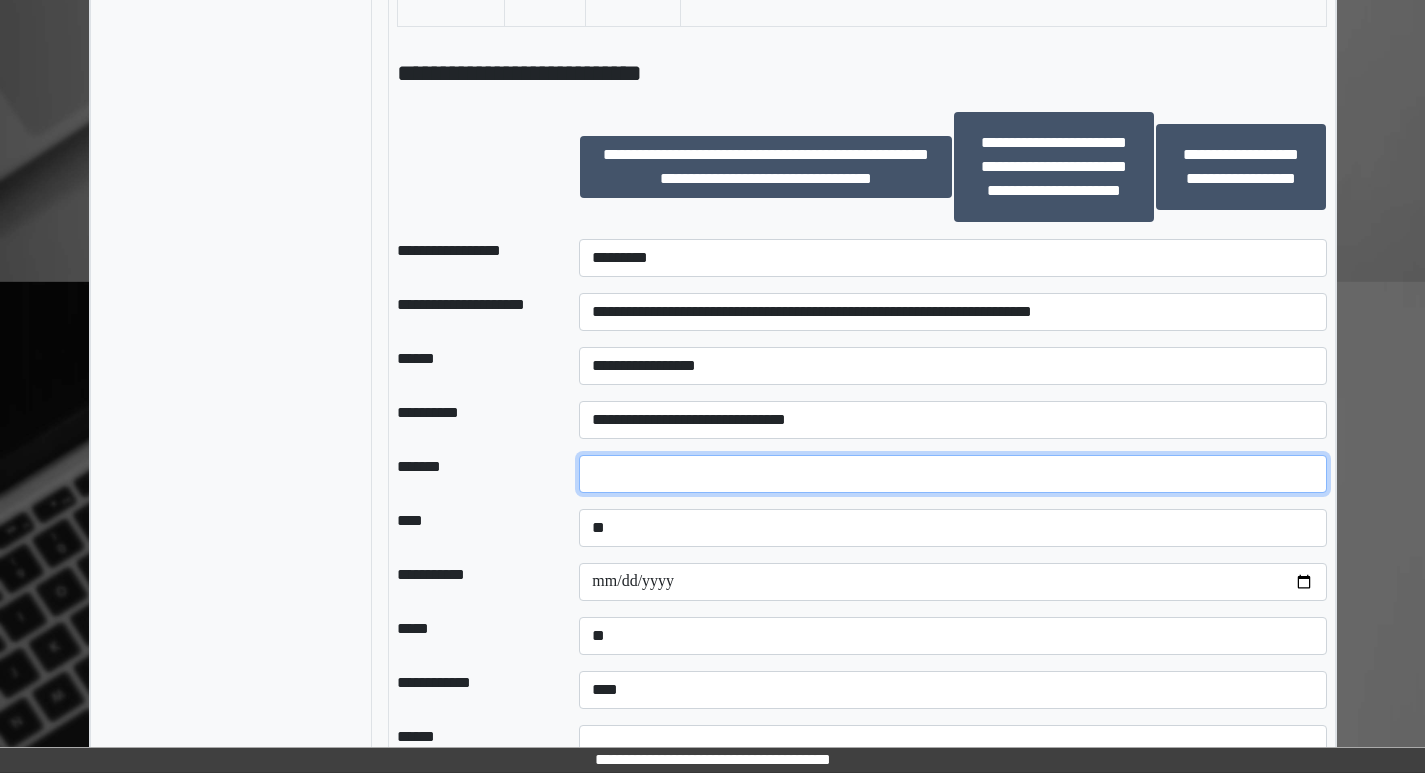 scroll, scrollTop: 2401, scrollLeft: 0, axis: vertical 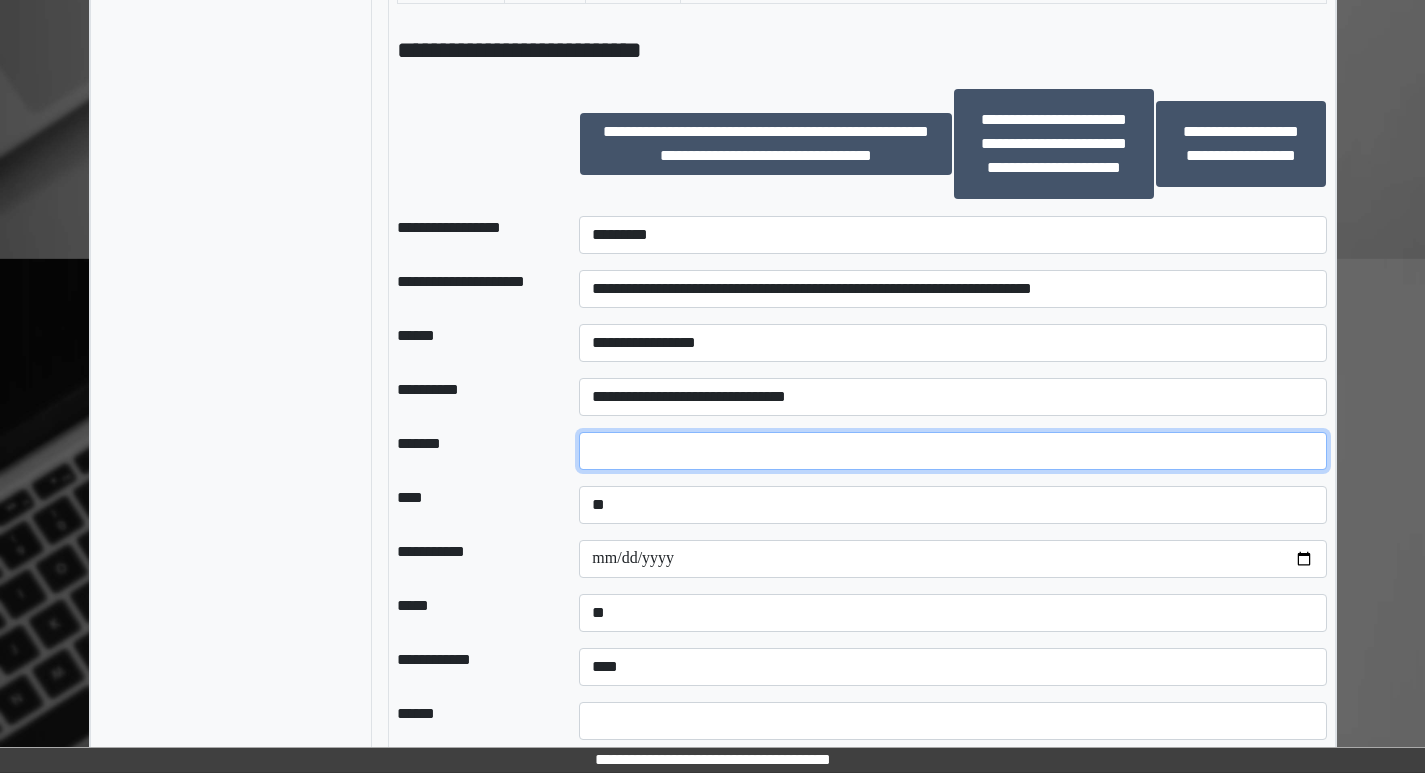 type on "*" 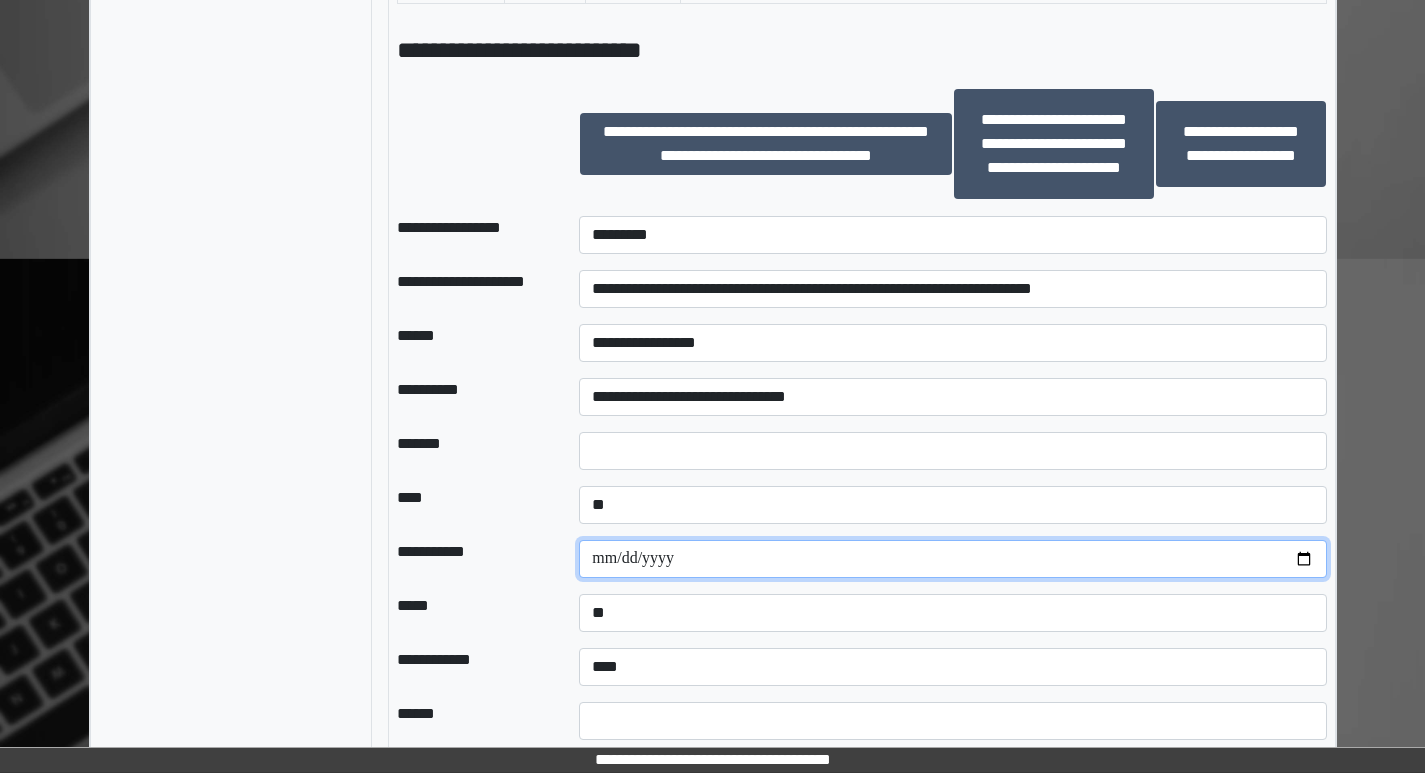 click at bounding box center [952, 559] 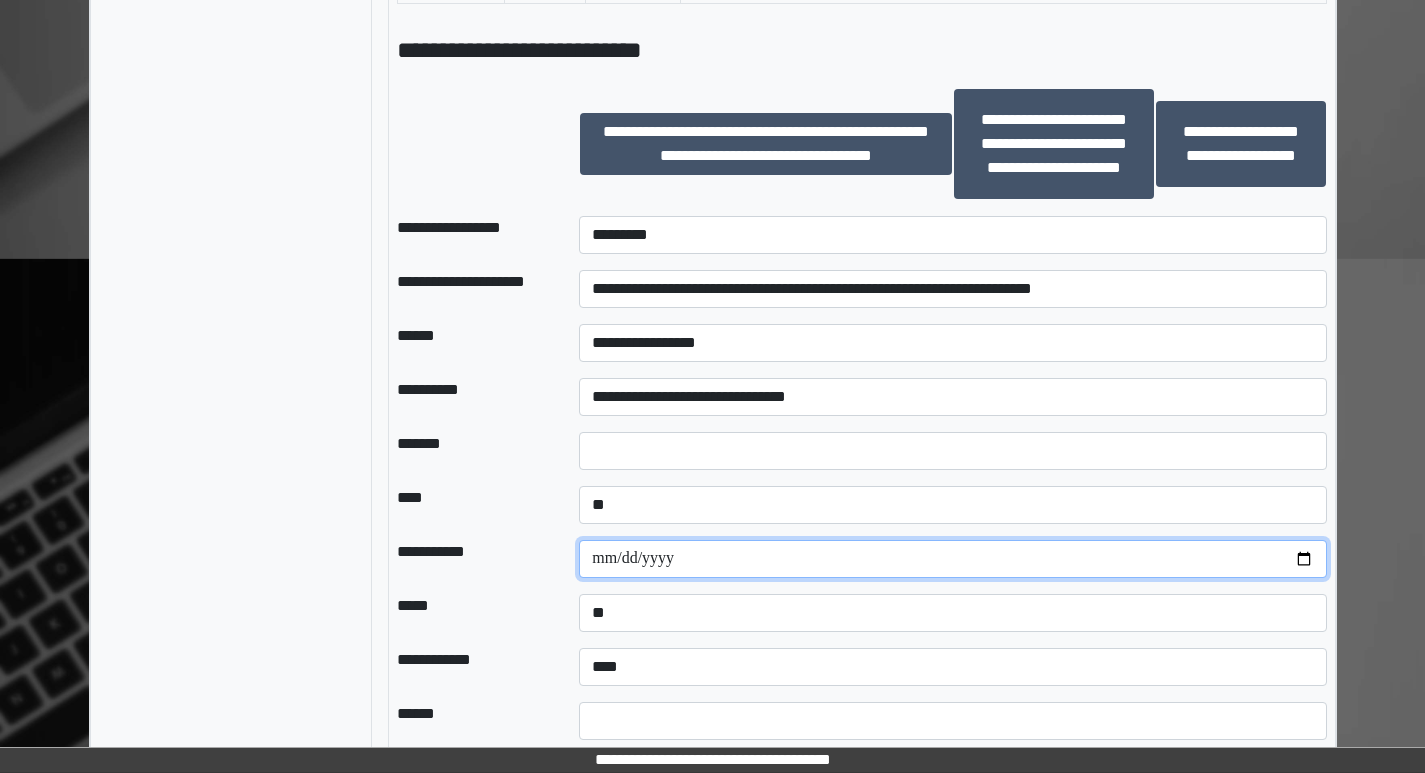 type on "**********" 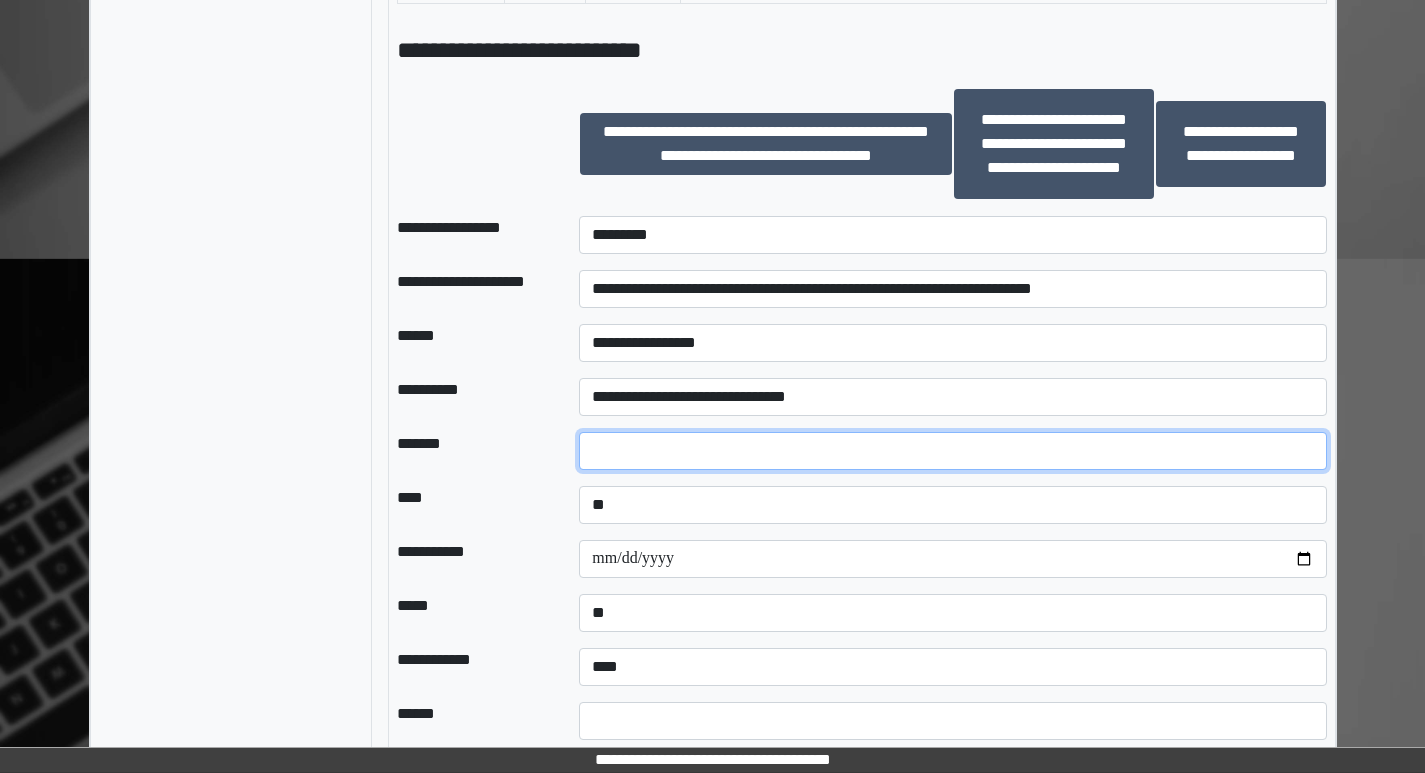 click on "*" at bounding box center [952, 451] 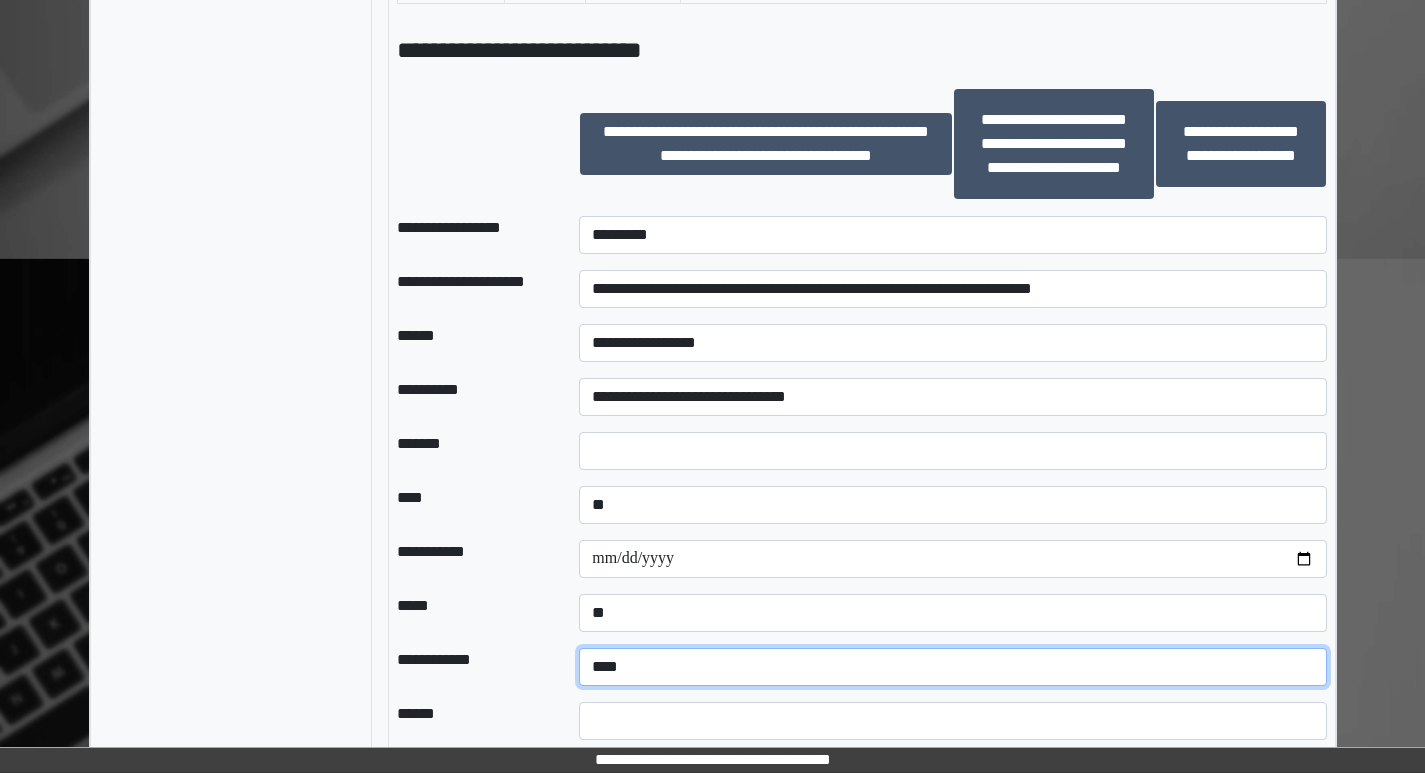click on "**********" at bounding box center [952, 667] 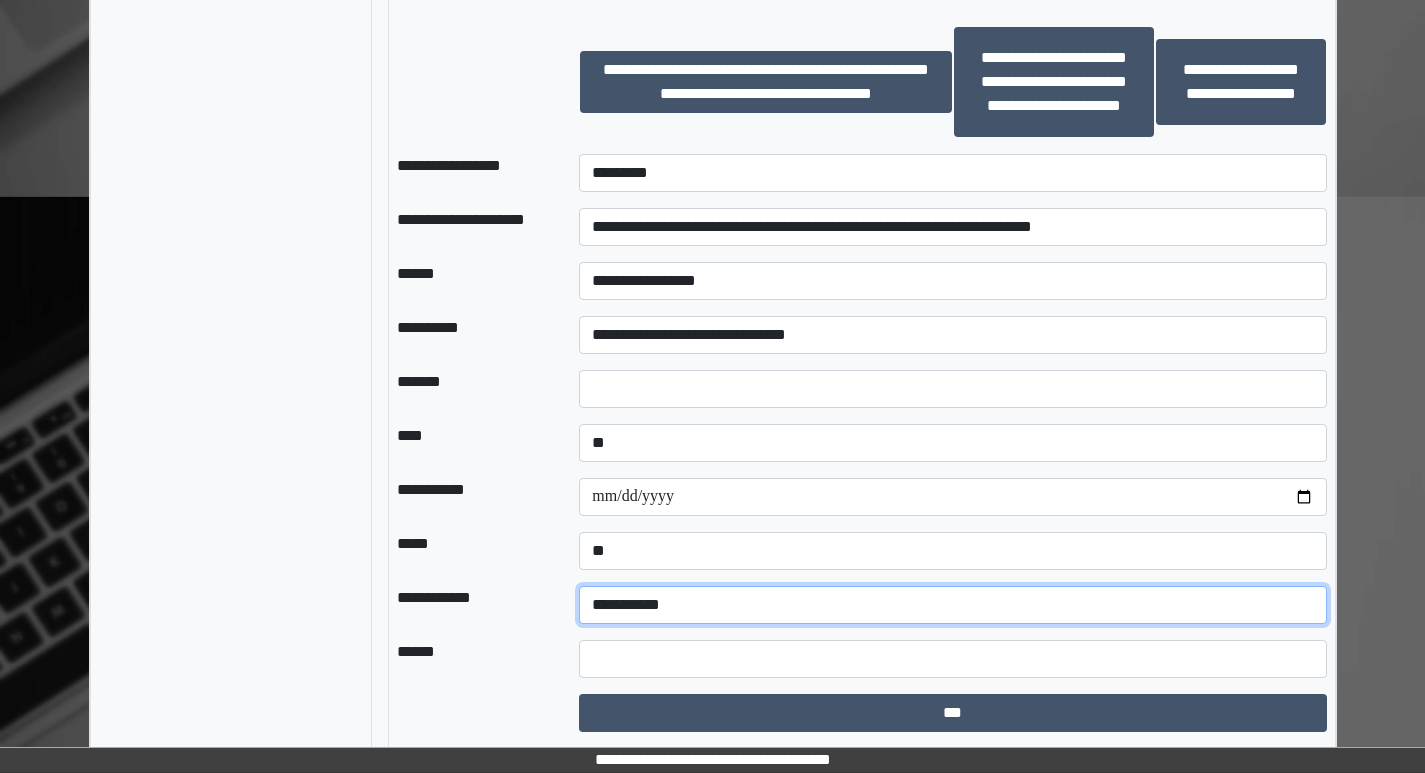 scroll, scrollTop: 2464, scrollLeft: 0, axis: vertical 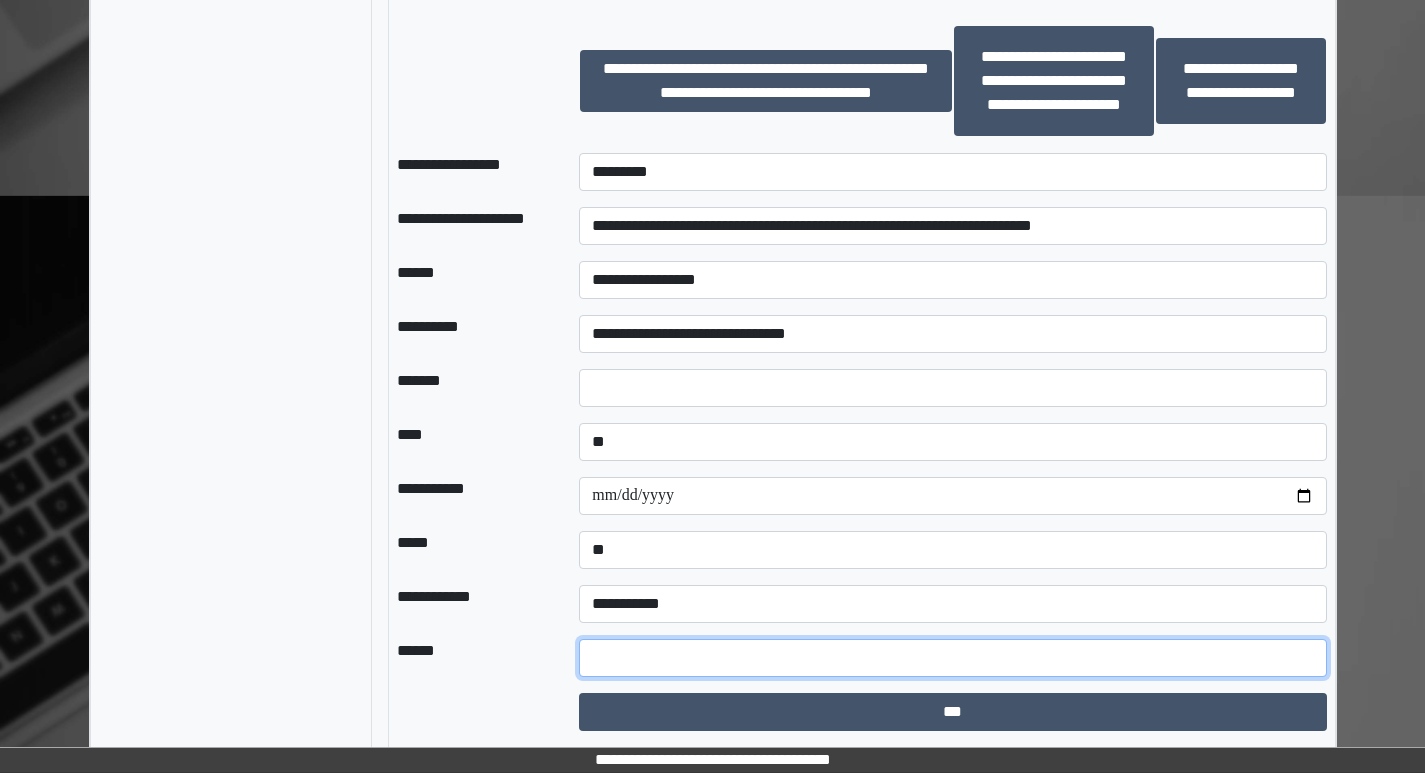 click at bounding box center (952, 658) 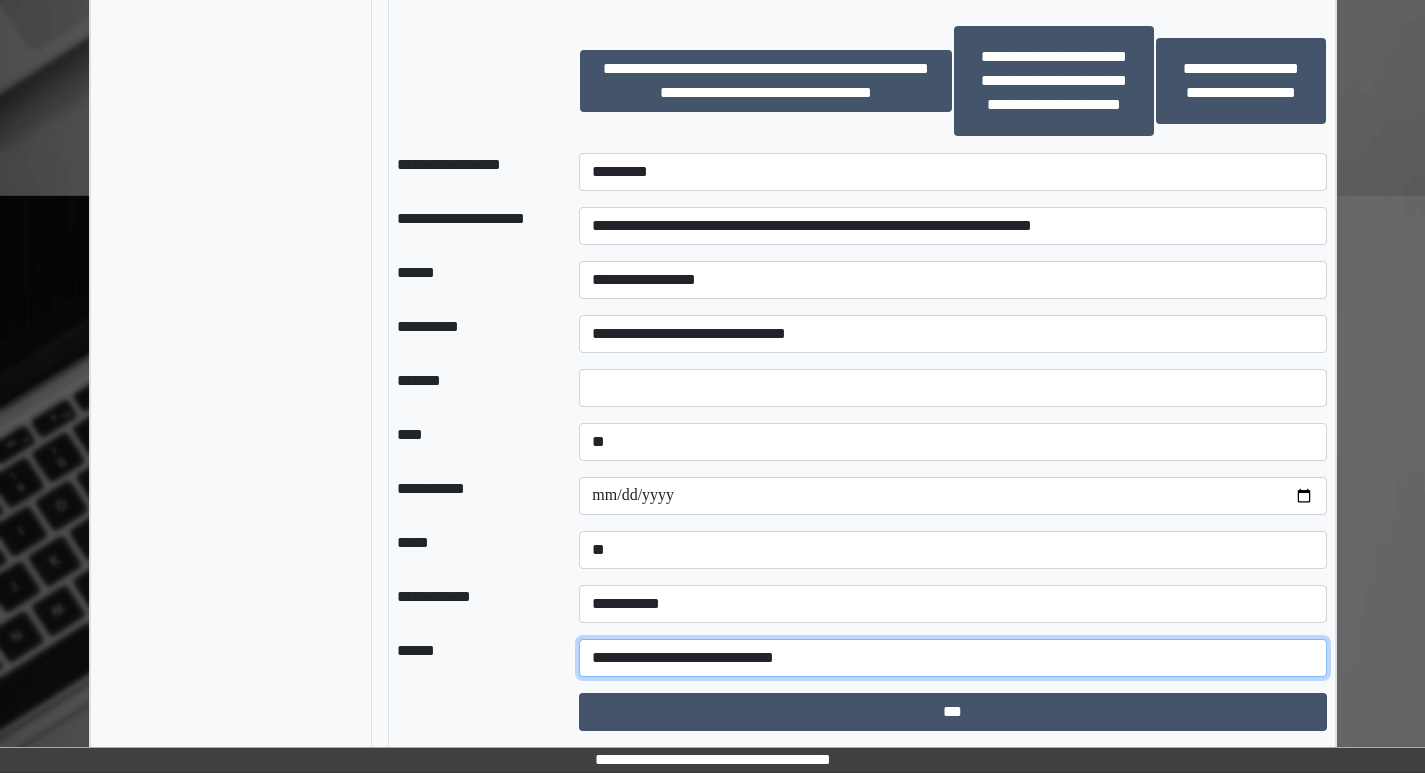 type on "**********" 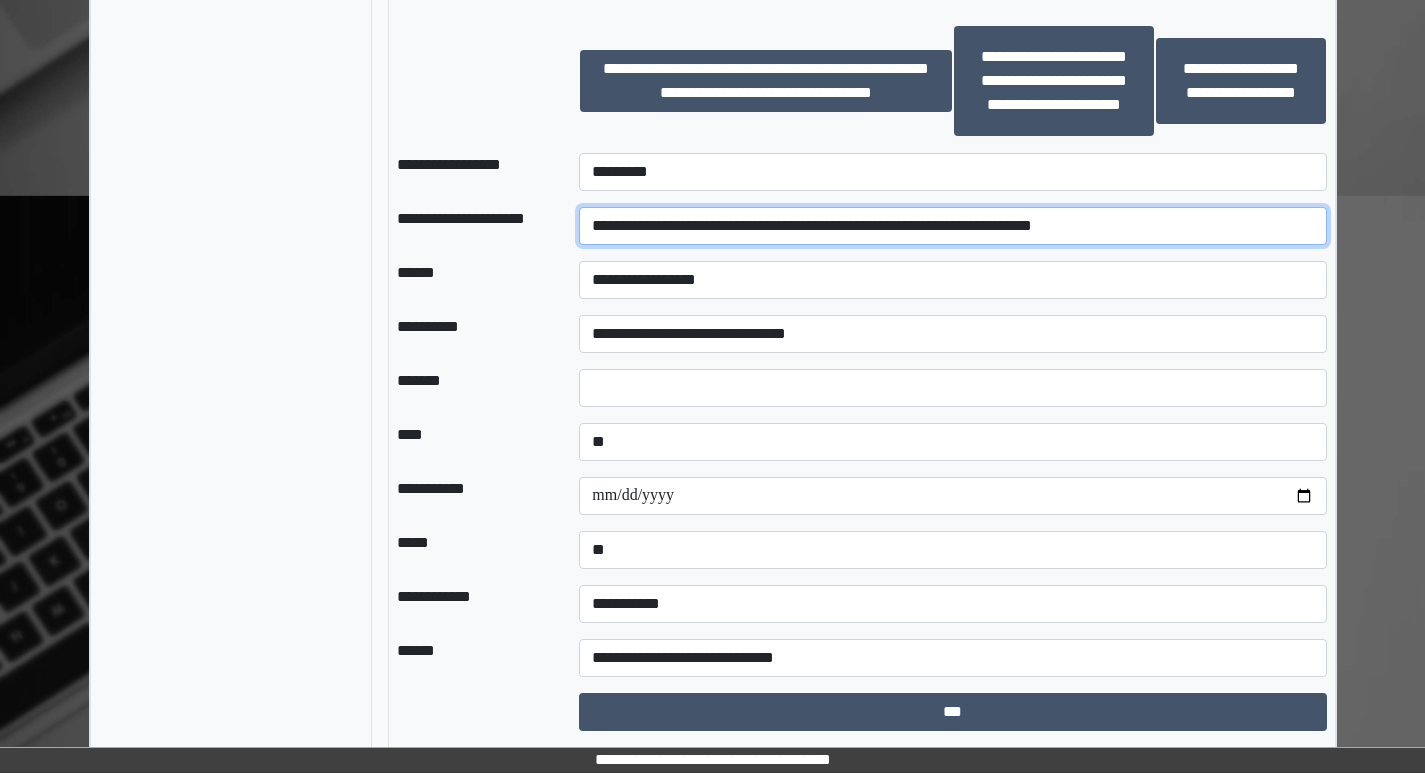 click on "**********" at bounding box center [952, 226] 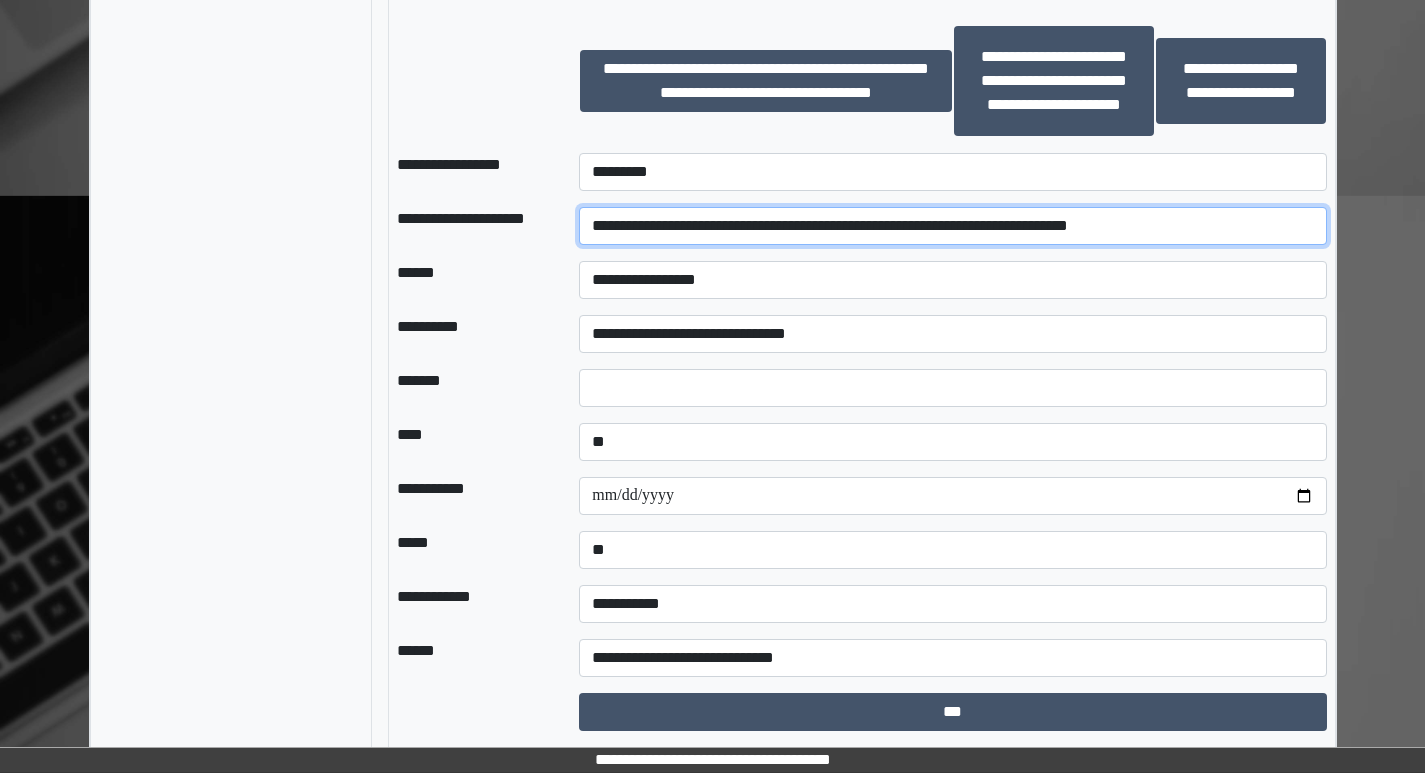 type on "**********" 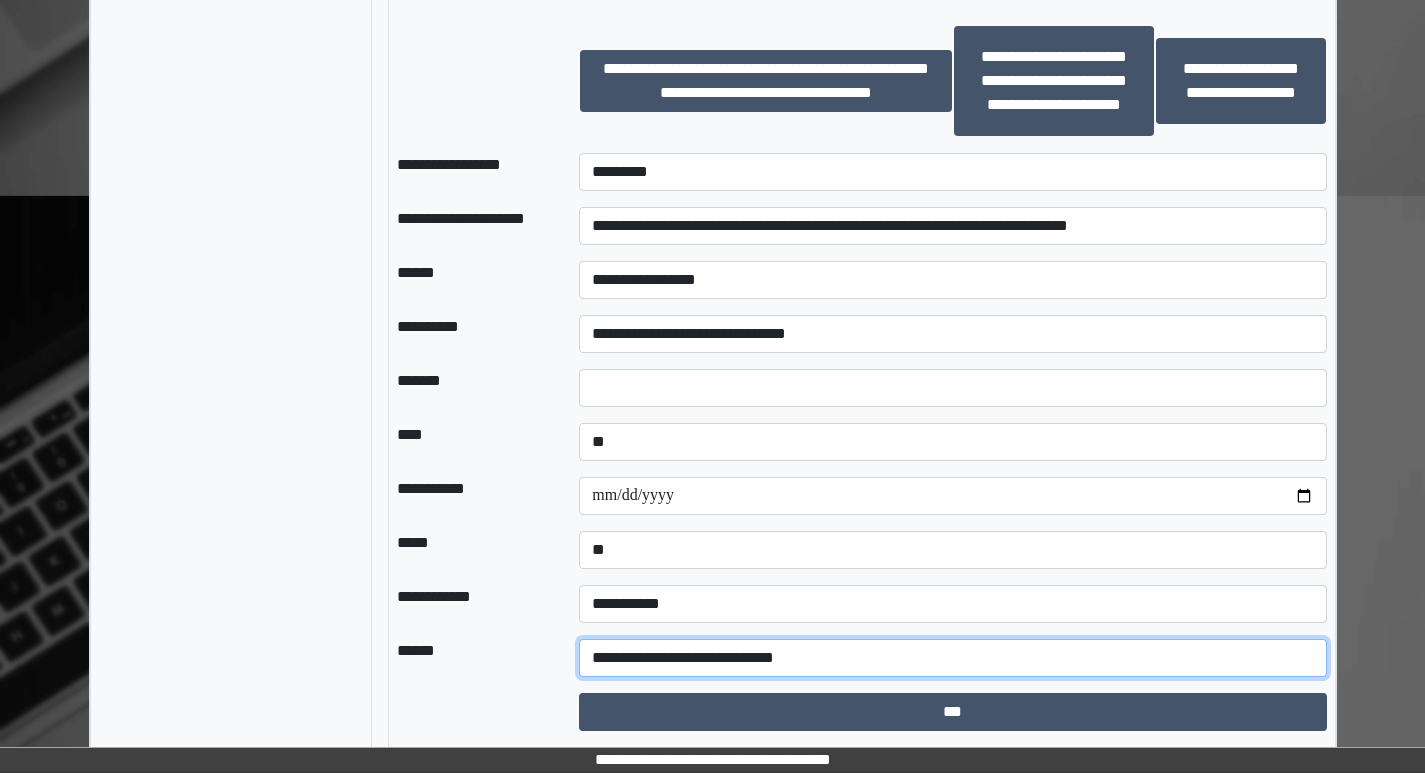 click on "**********" at bounding box center [952, 658] 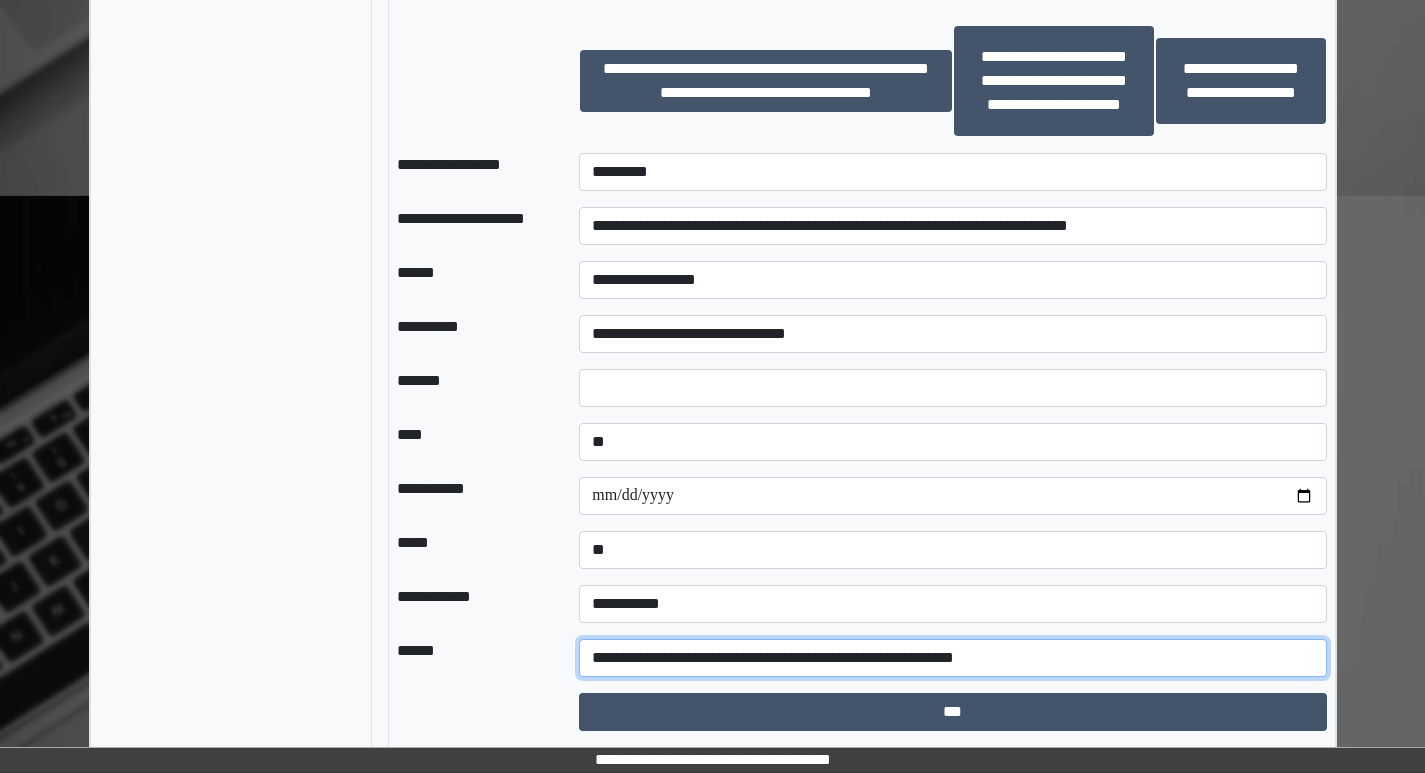 click on "**********" at bounding box center (952, 658) 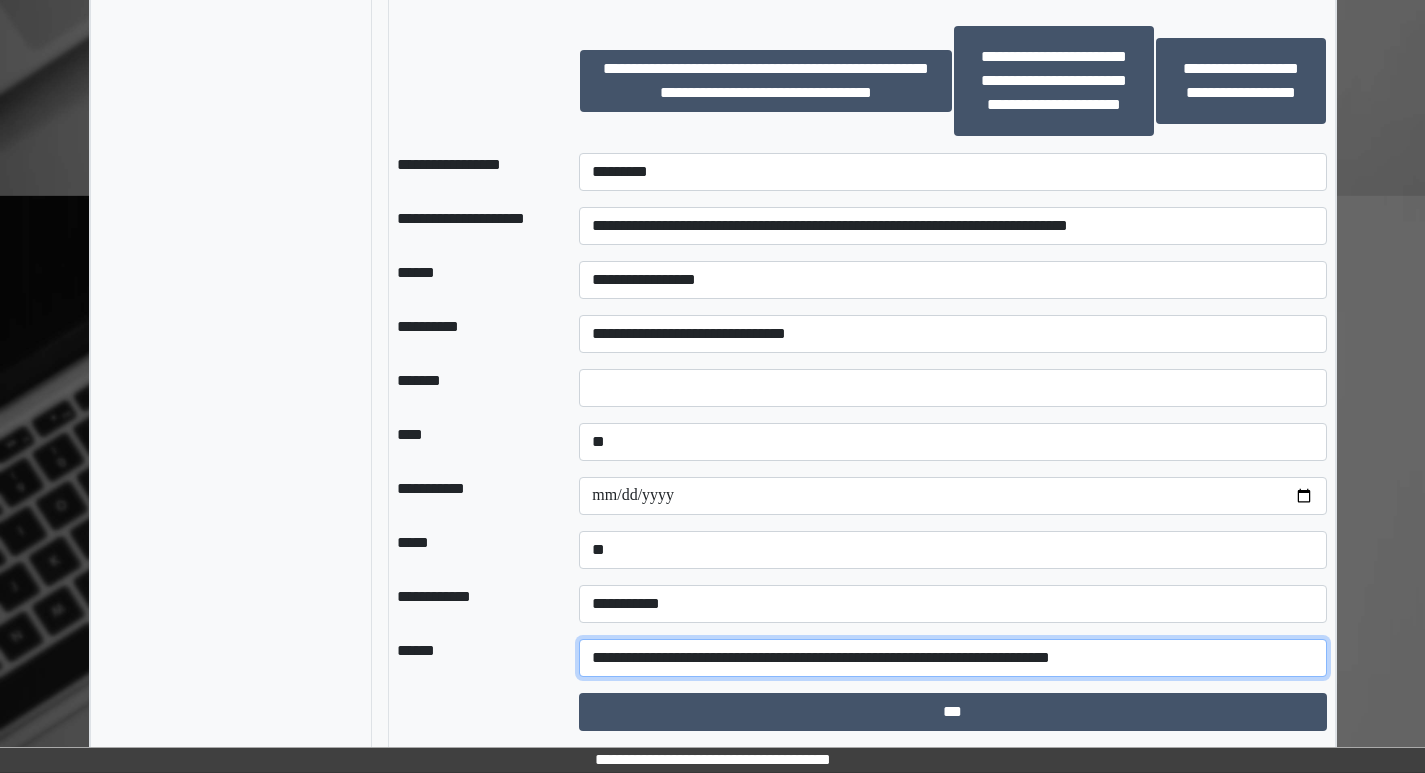 click on "**********" at bounding box center [952, 658] 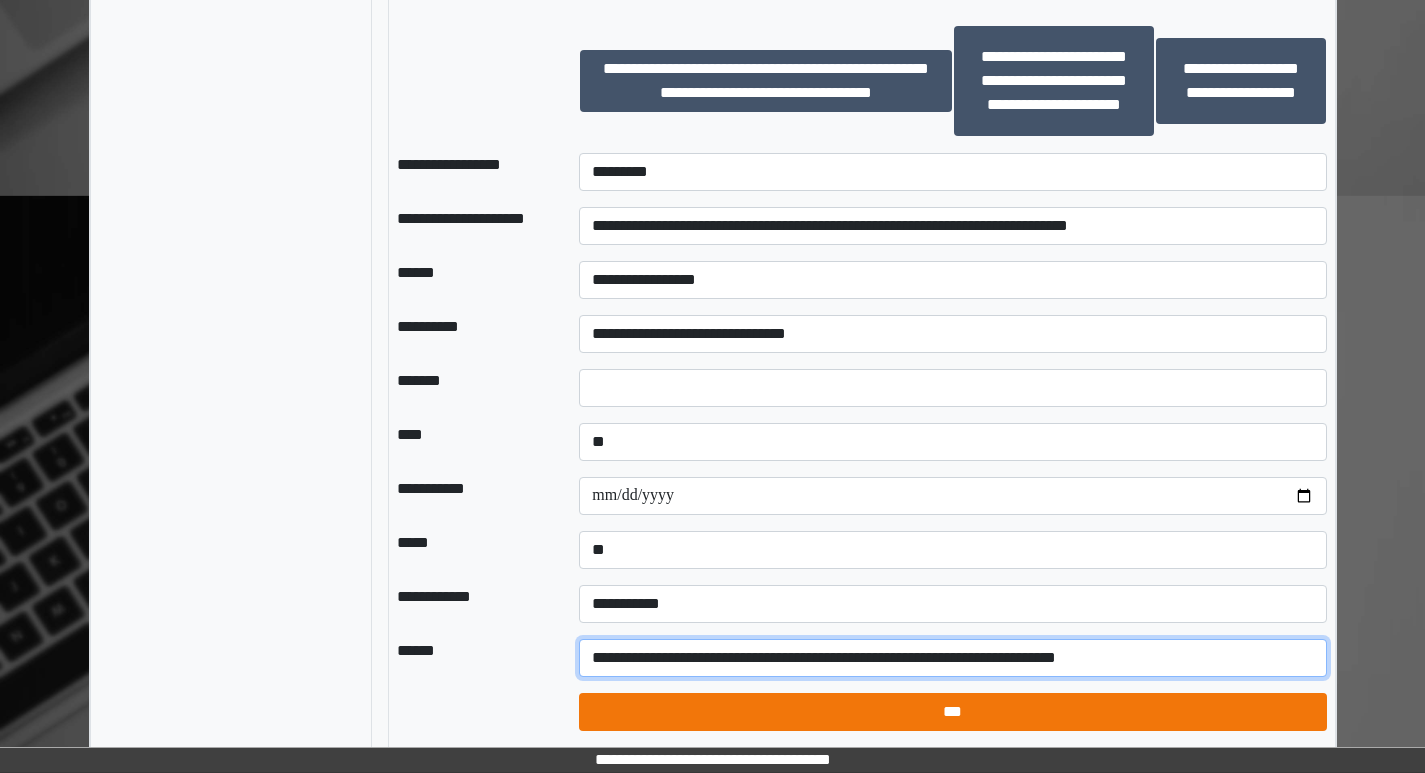 type on "**********" 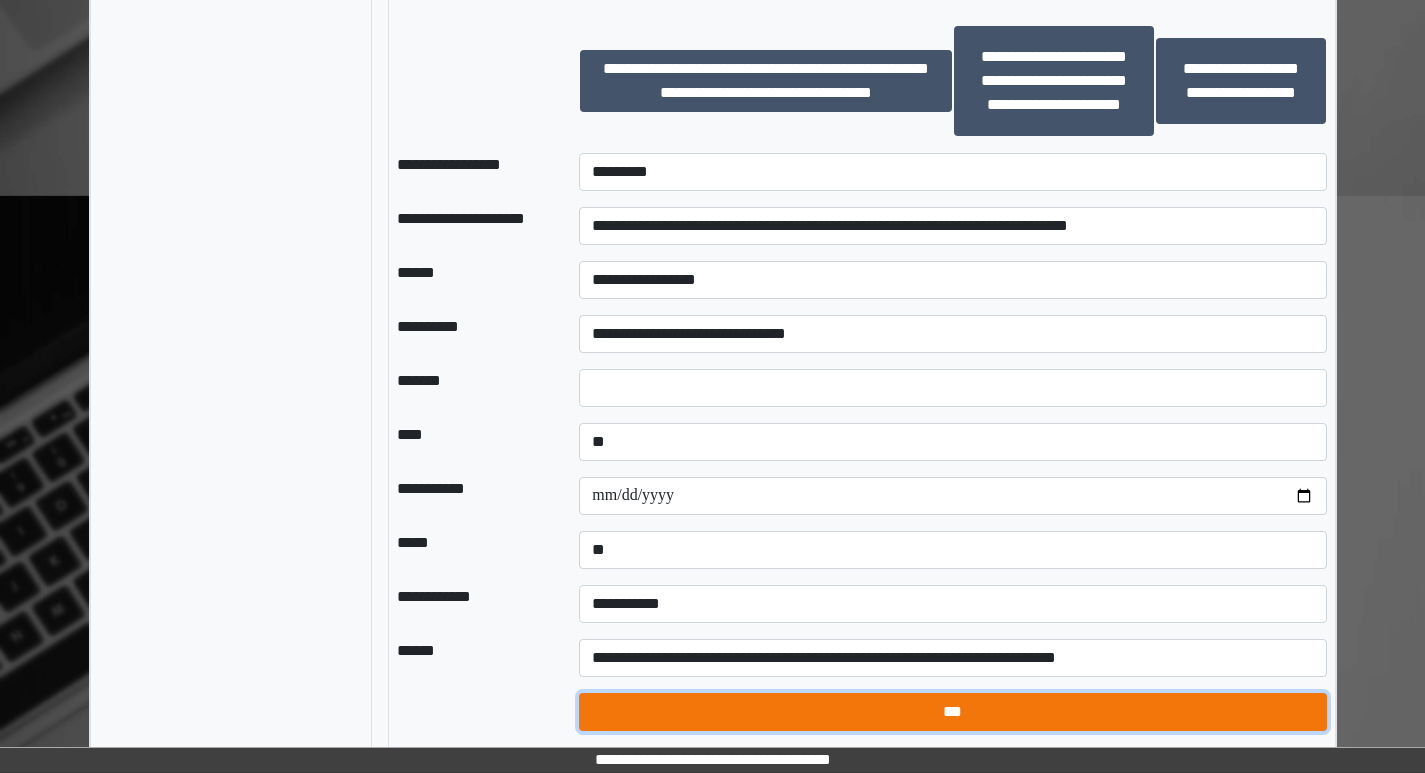 click on "***" at bounding box center [952, 712] 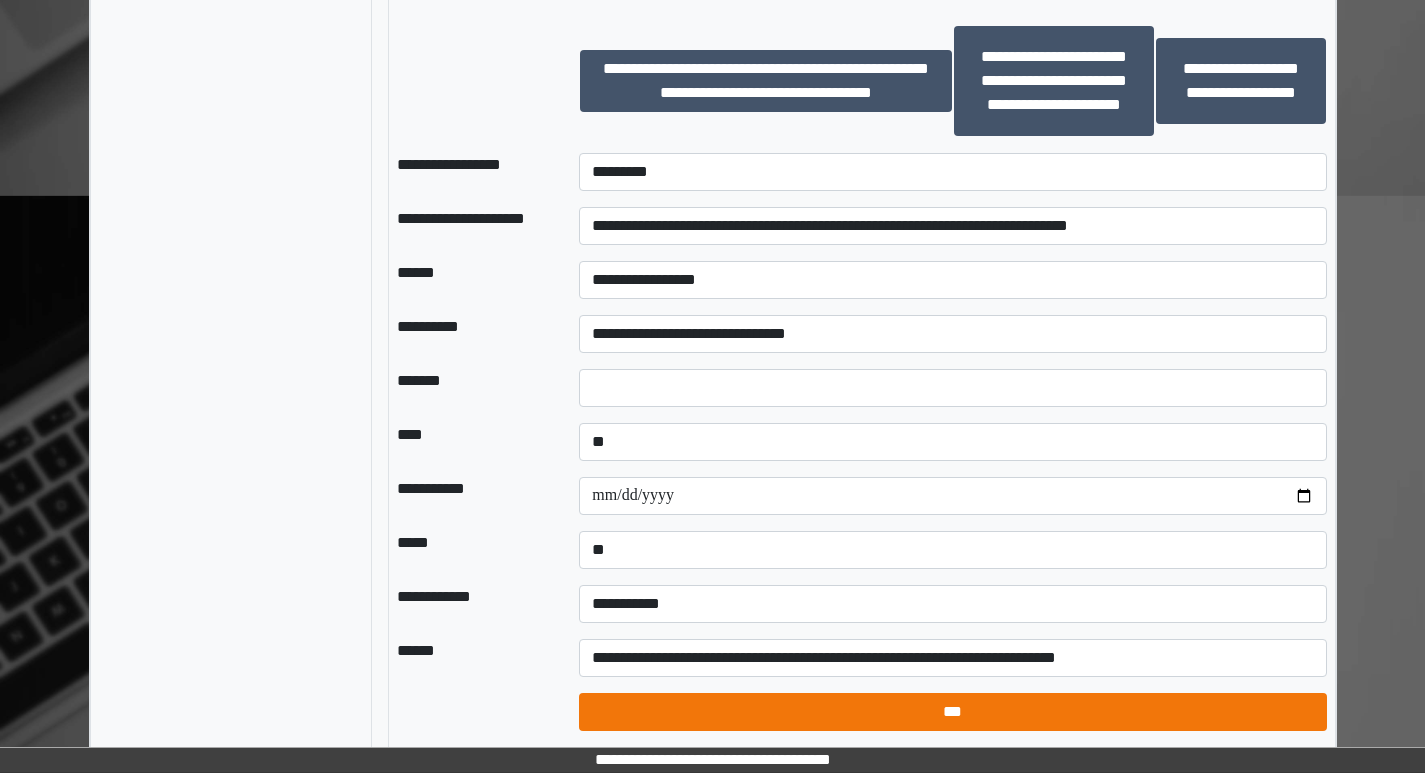 select on "*" 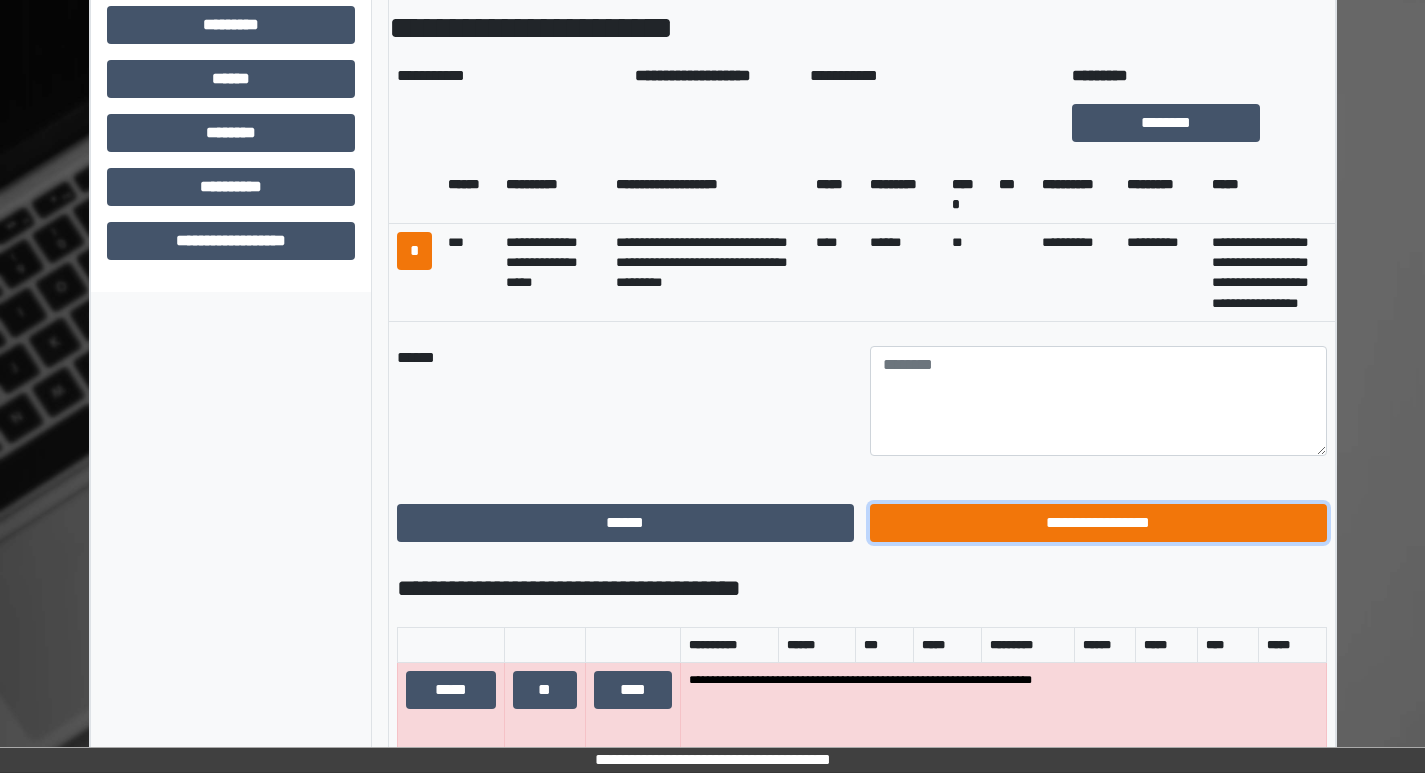 click on "**********" at bounding box center (1098, 523) 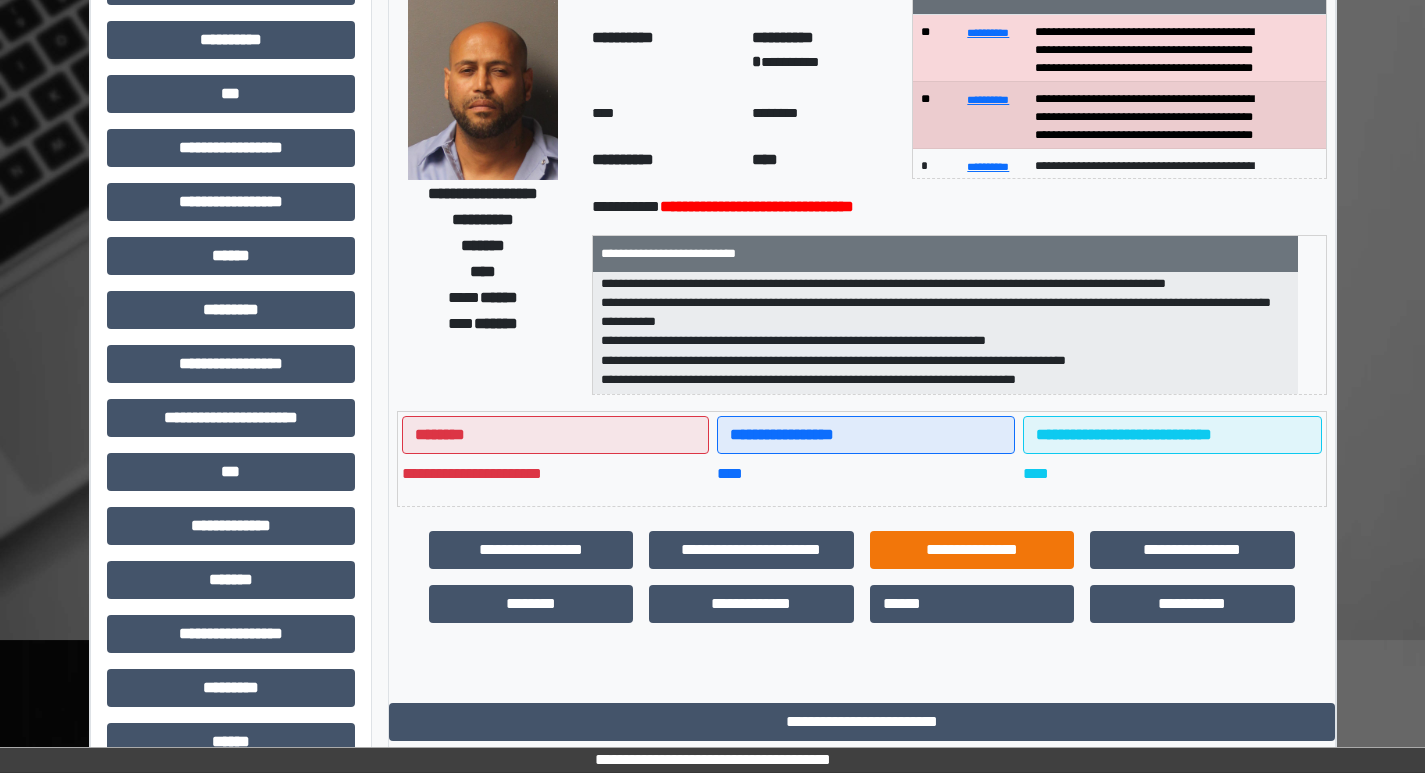 scroll, scrollTop: 301, scrollLeft: 0, axis: vertical 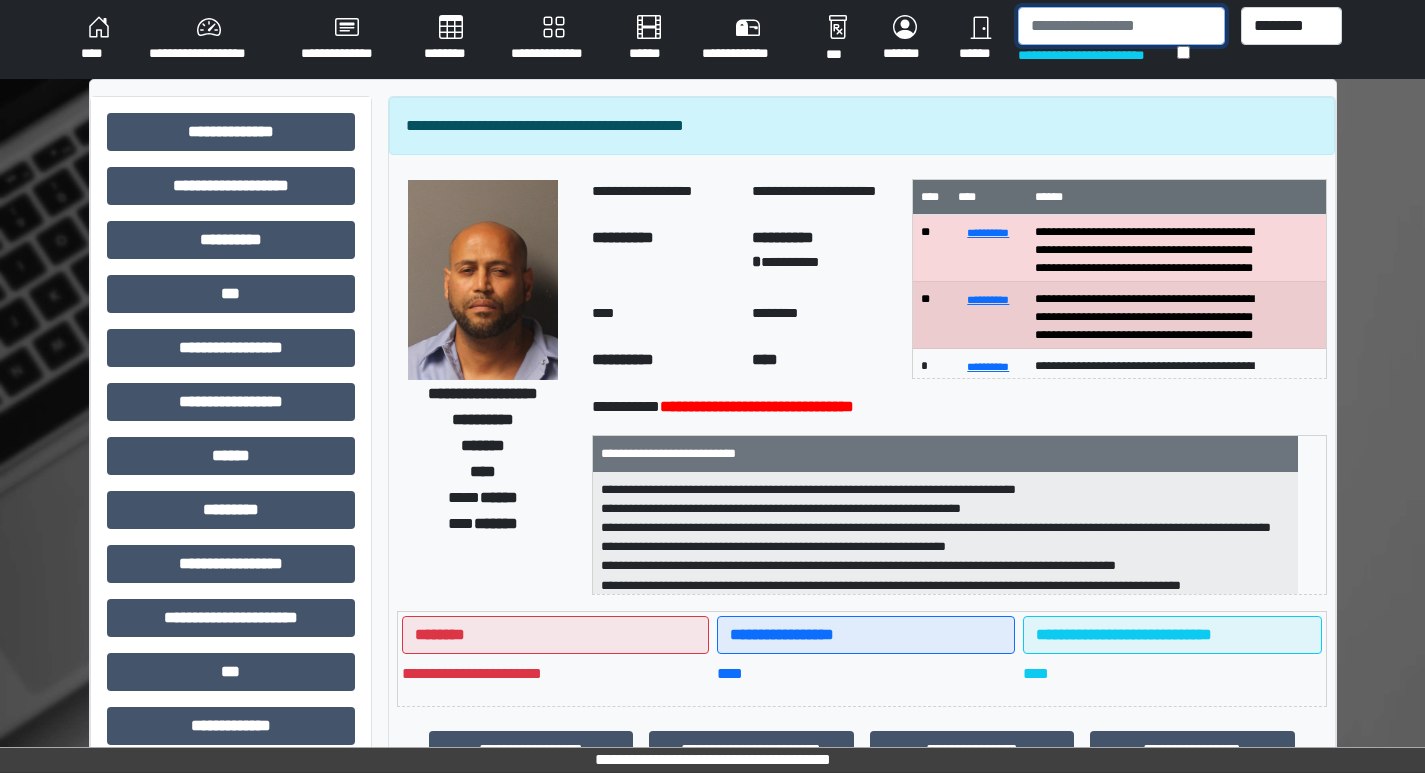 click at bounding box center [1121, 26] 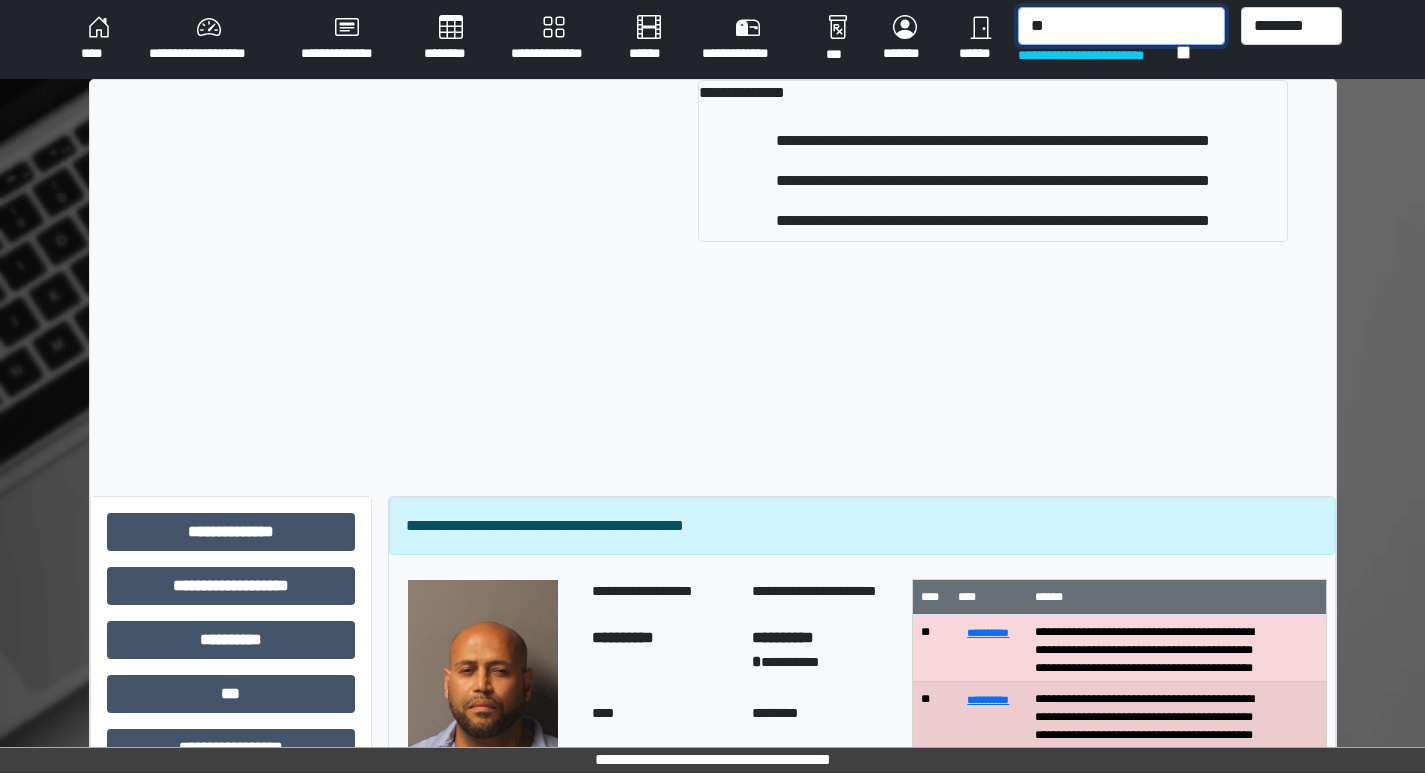 type on "*" 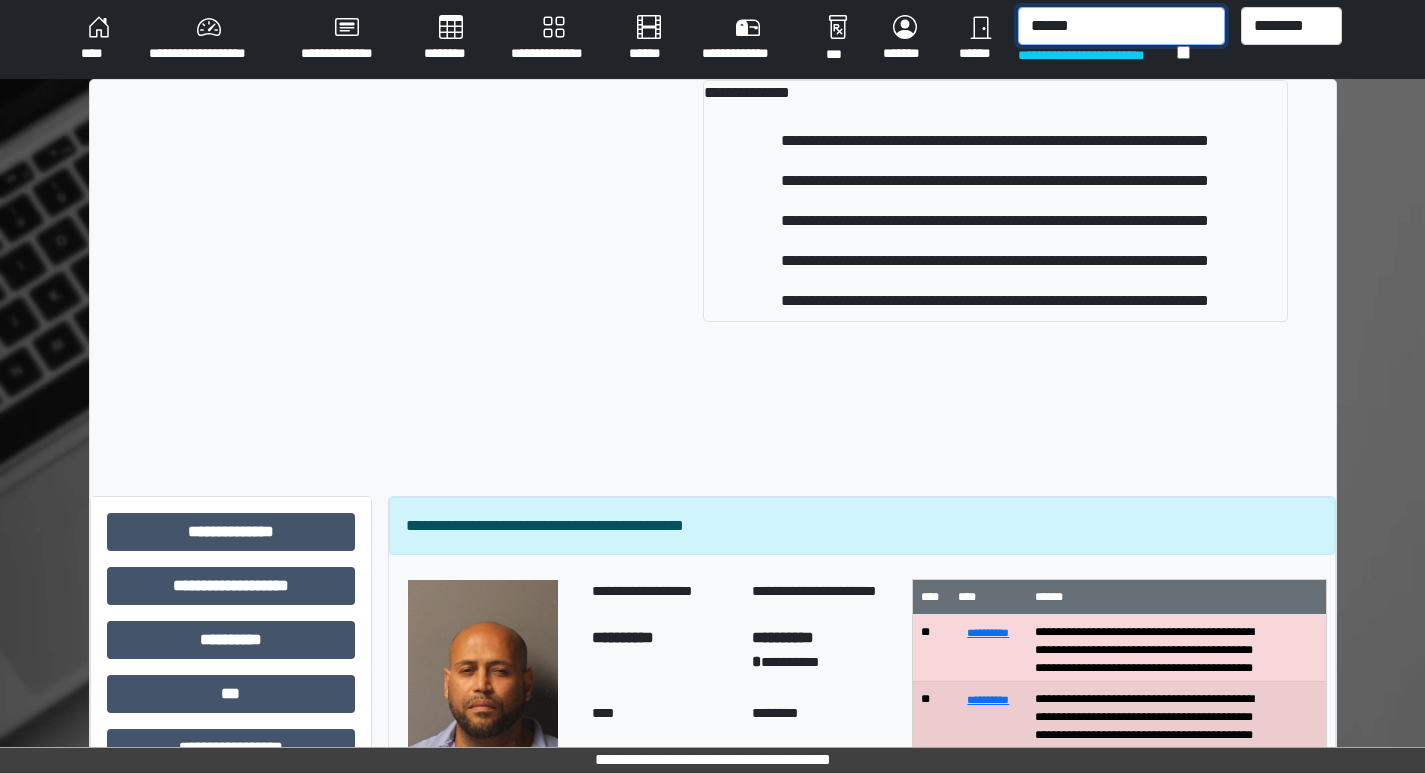 type on "******" 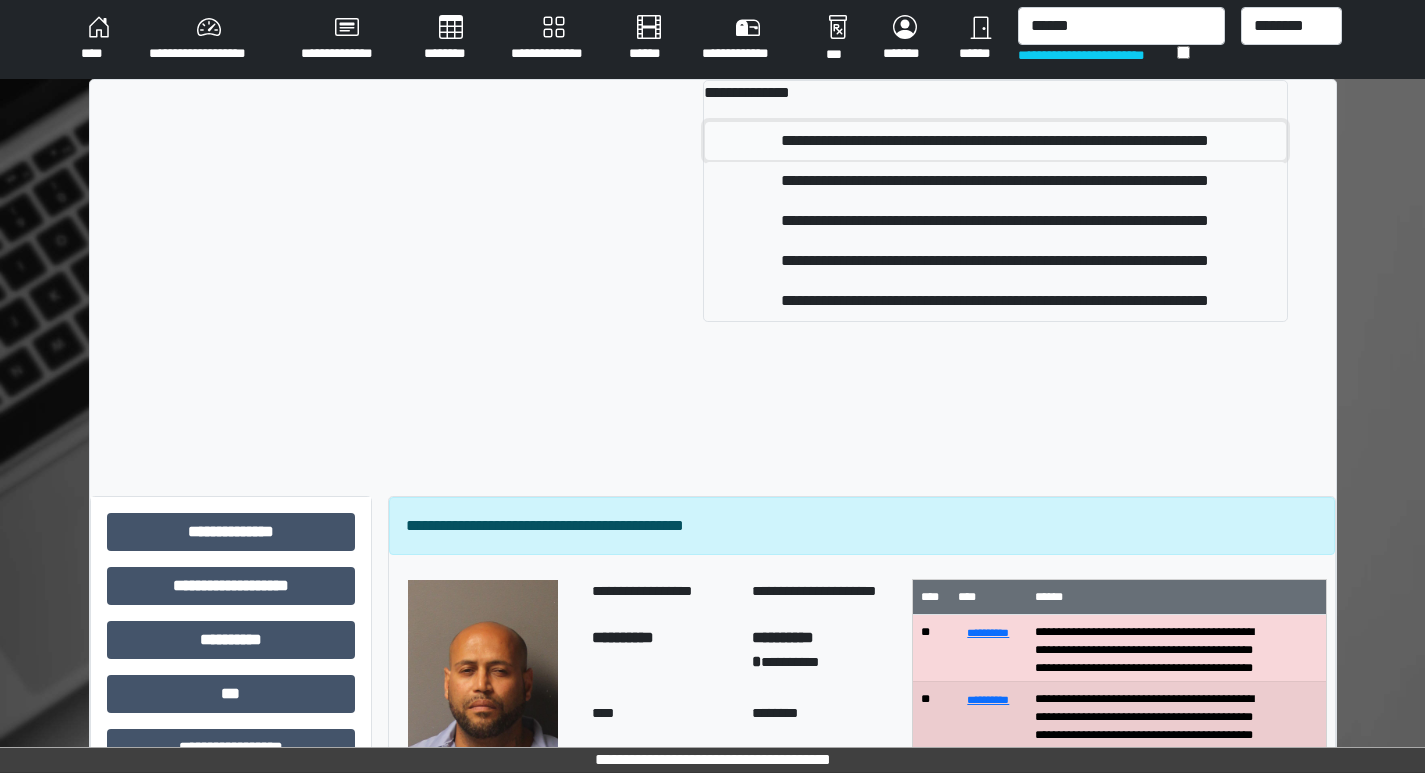 click on "**********" at bounding box center (995, 141) 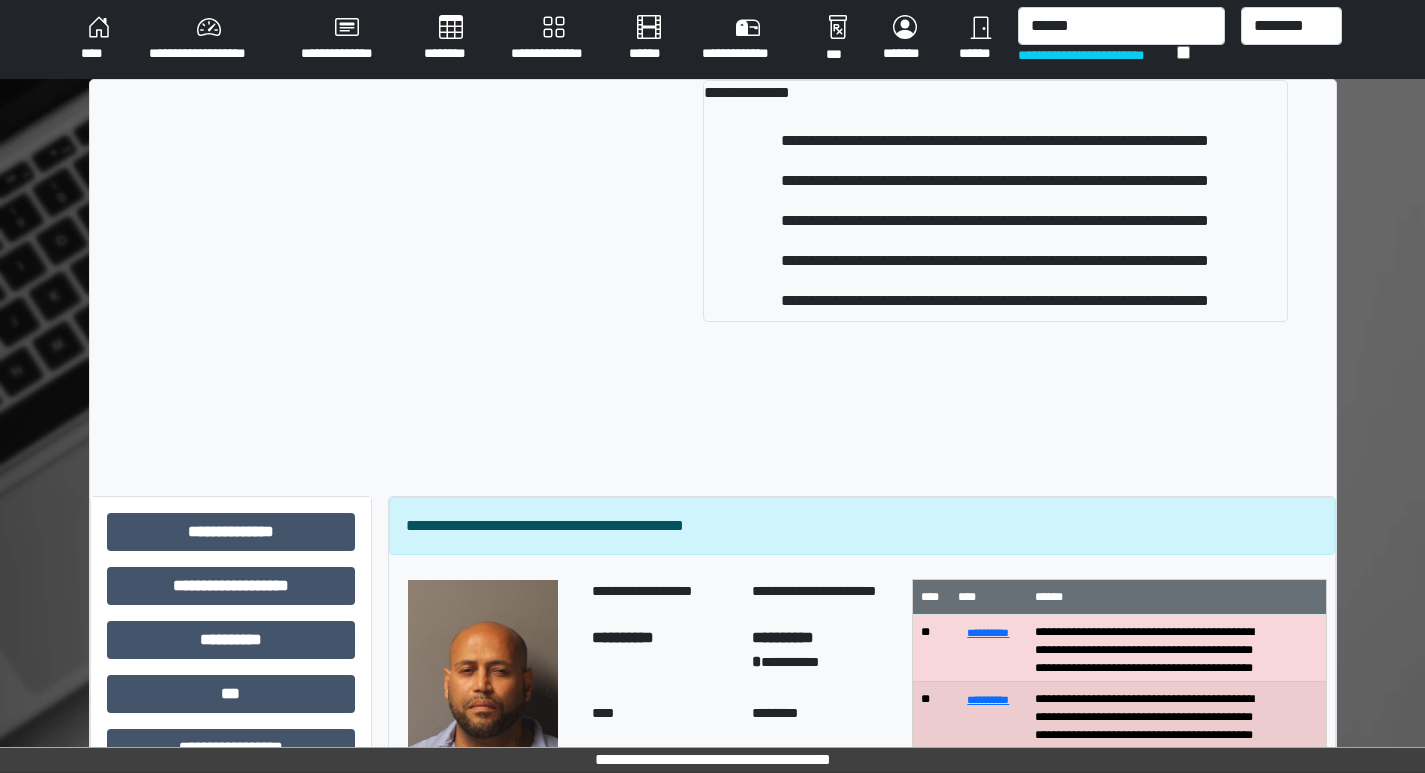 type 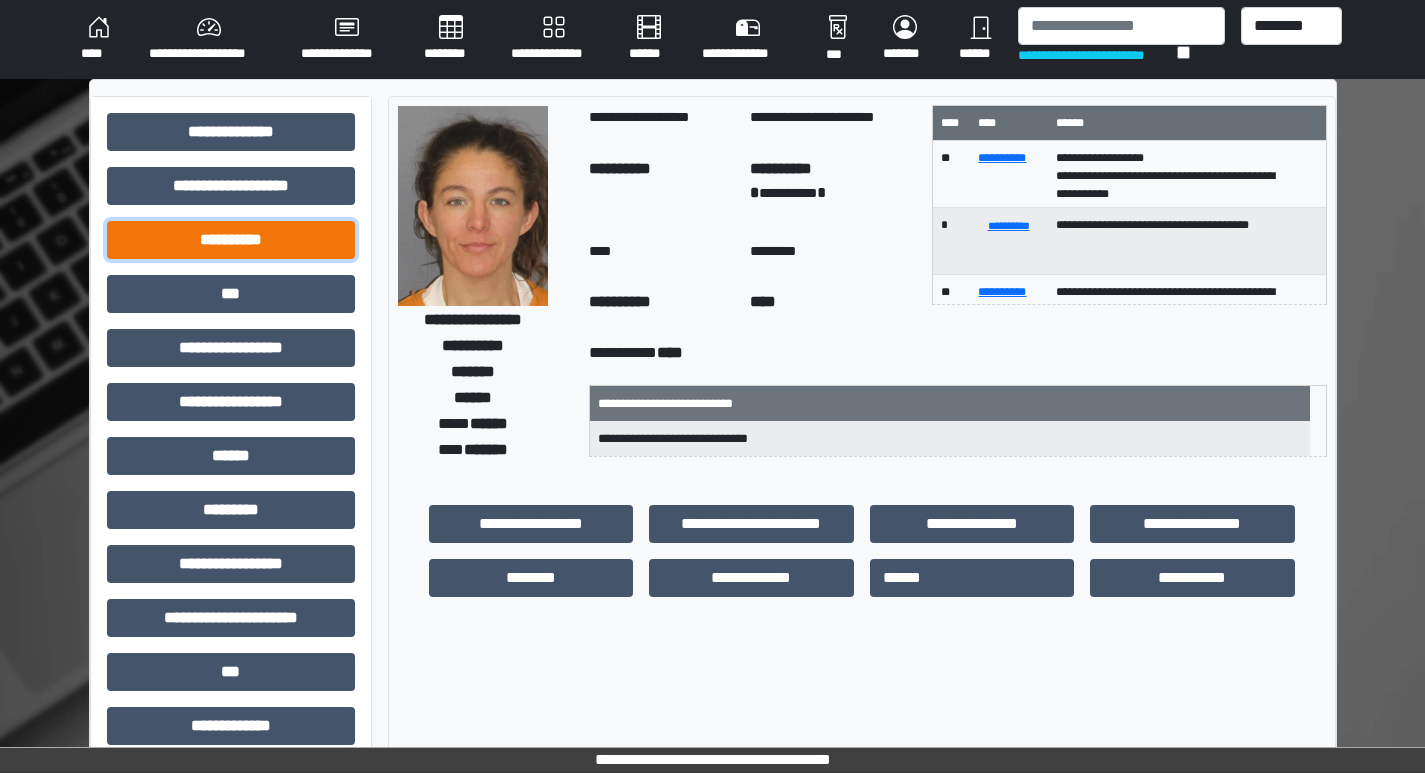 click on "**********" at bounding box center [231, 240] 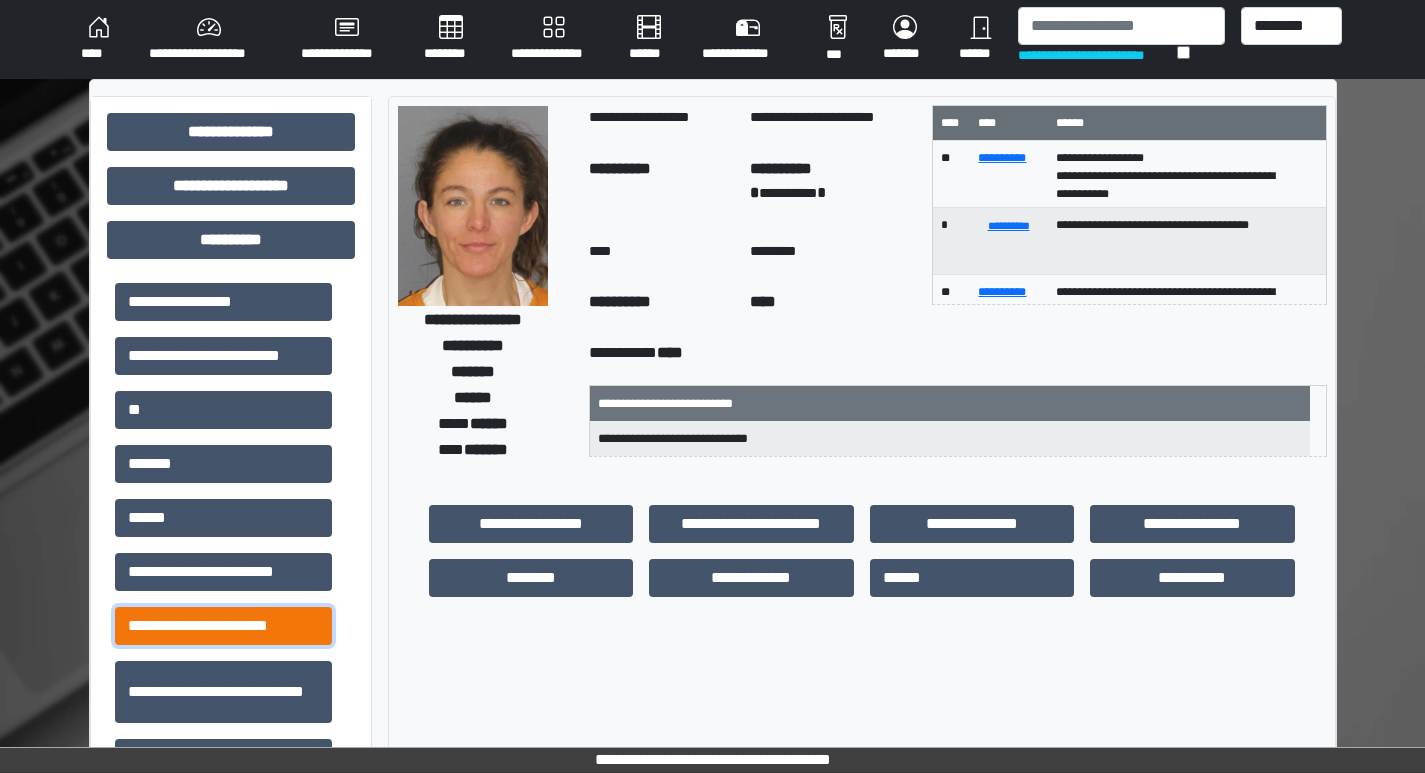 click on "**********" at bounding box center [223, 626] 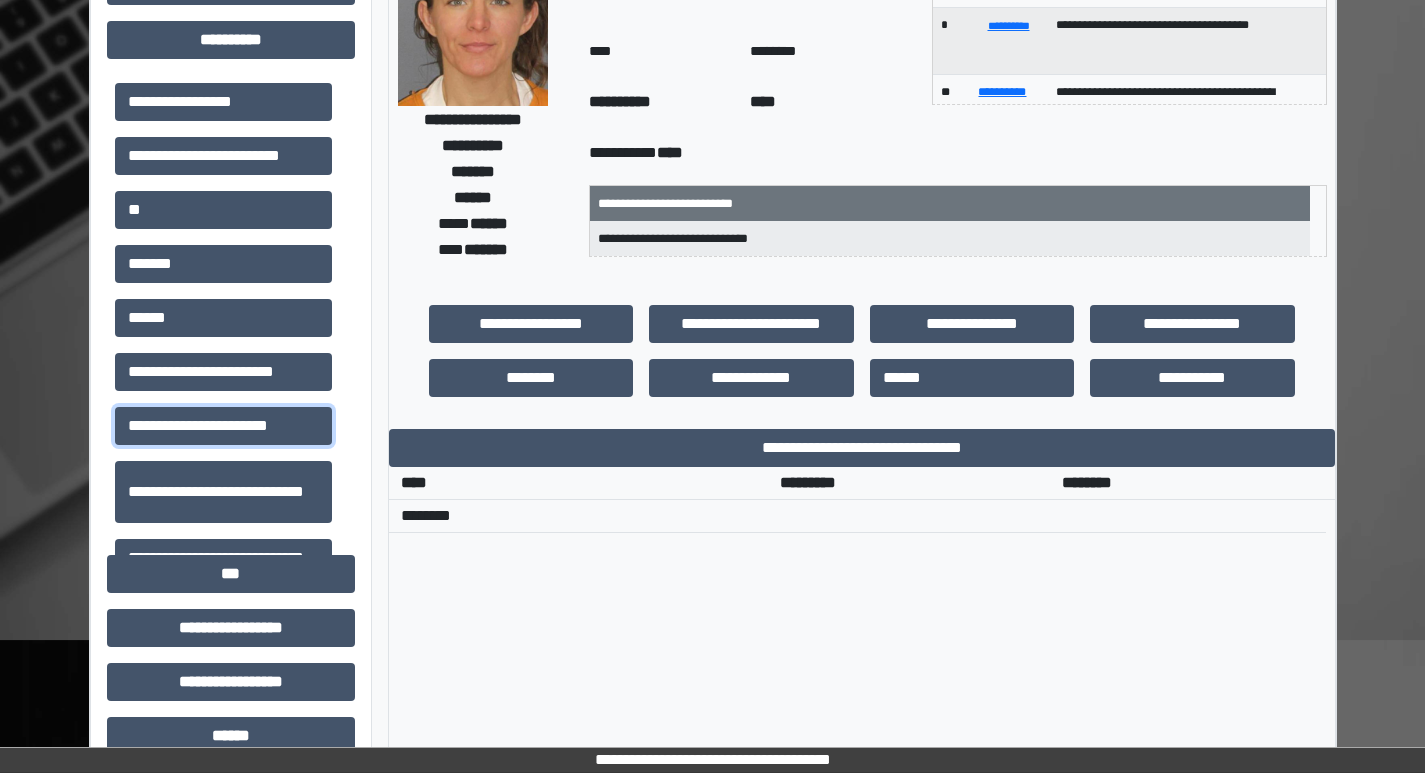 scroll, scrollTop: 301, scrollLeft: 0, axis: vertical 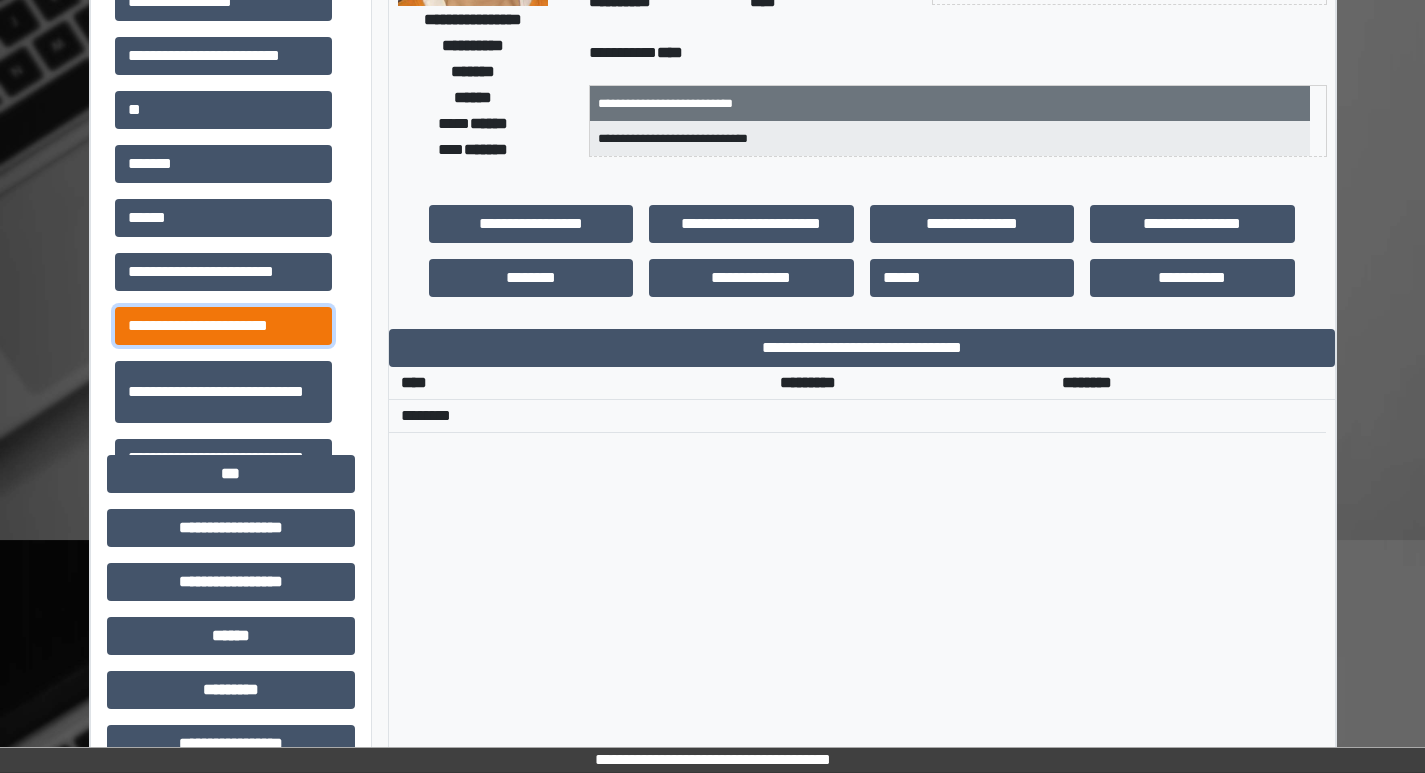 click on "**********" at bounding box center [223, 326] 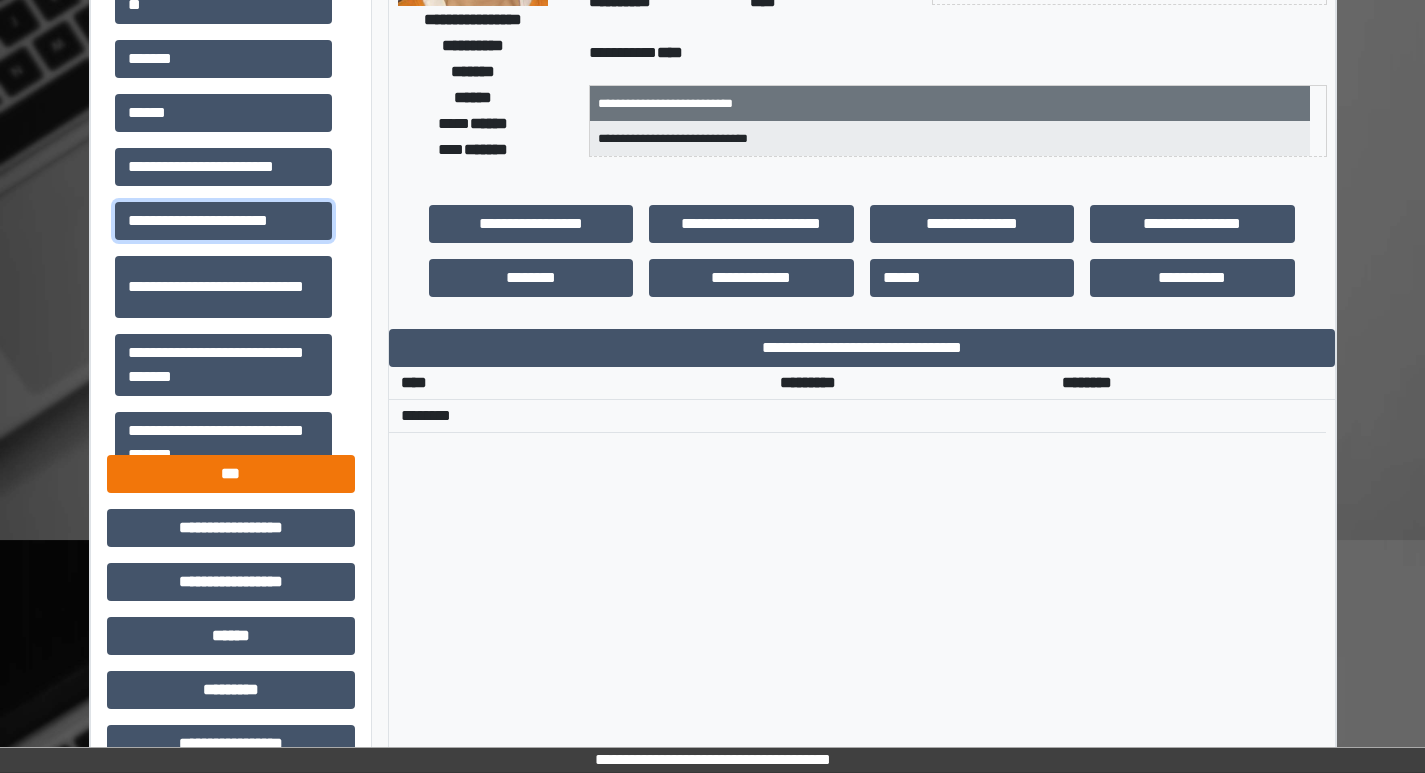 scroll, scrollTop: 202, scrollLeft: 0, axis: vertical 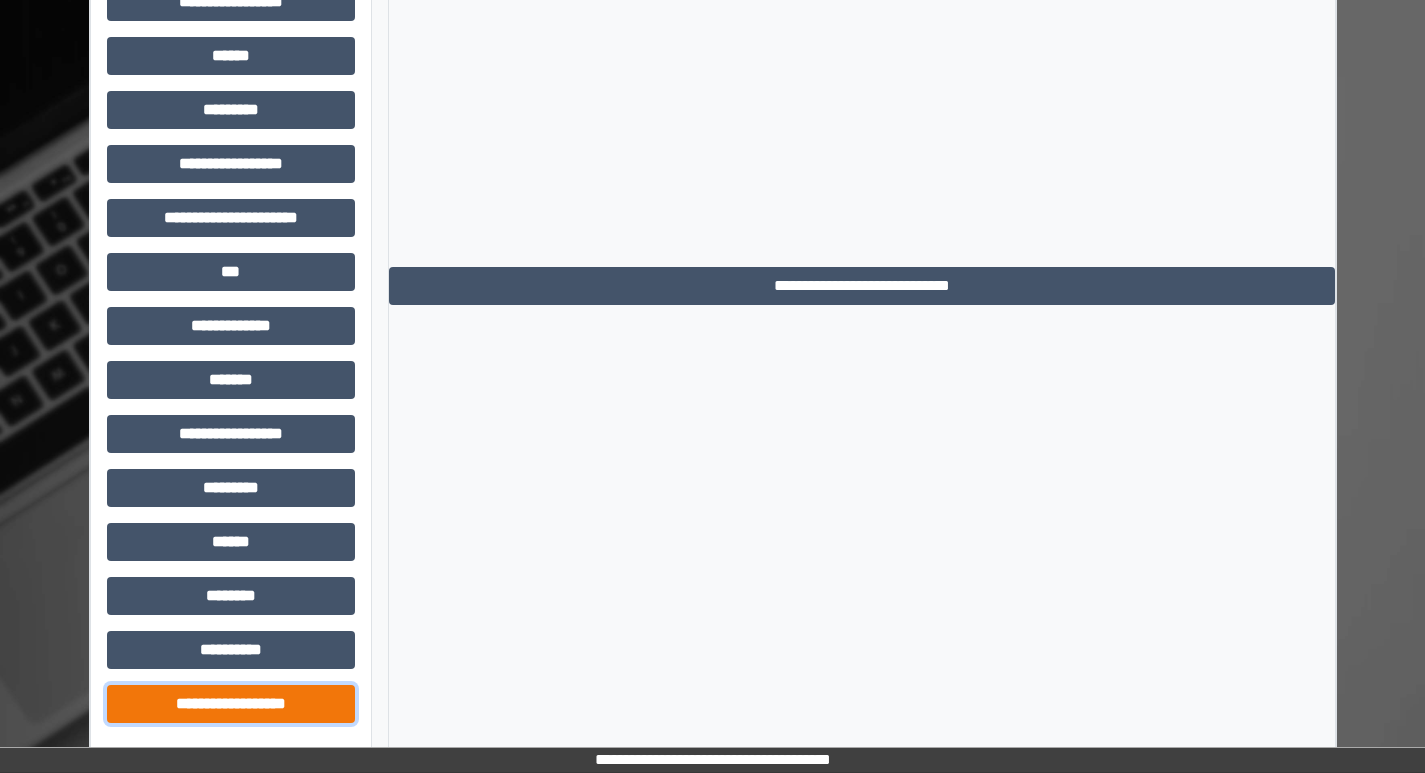 click on "**********" at bounding box center [231, 704] 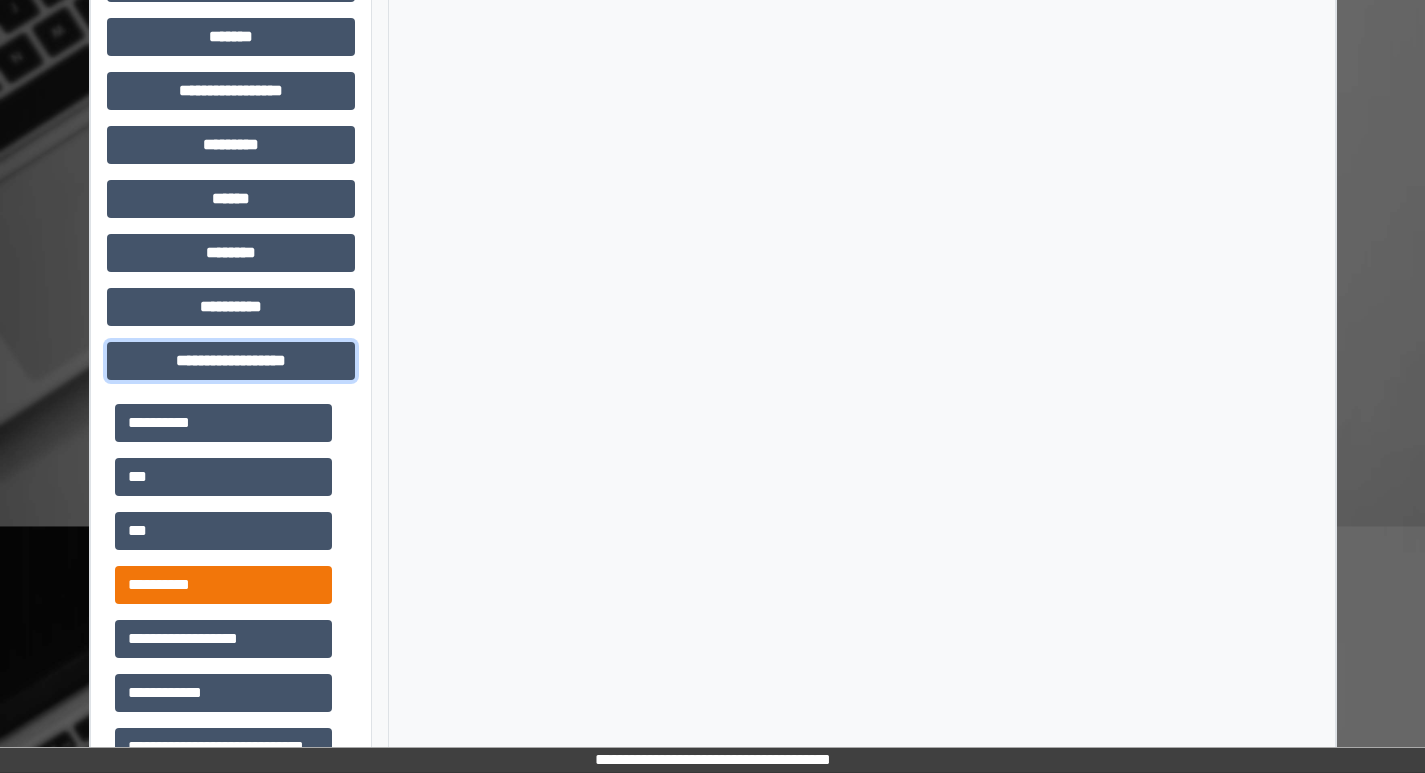 scroll, scrollTop: 1281, scrollLeft: 0, axis: vertical 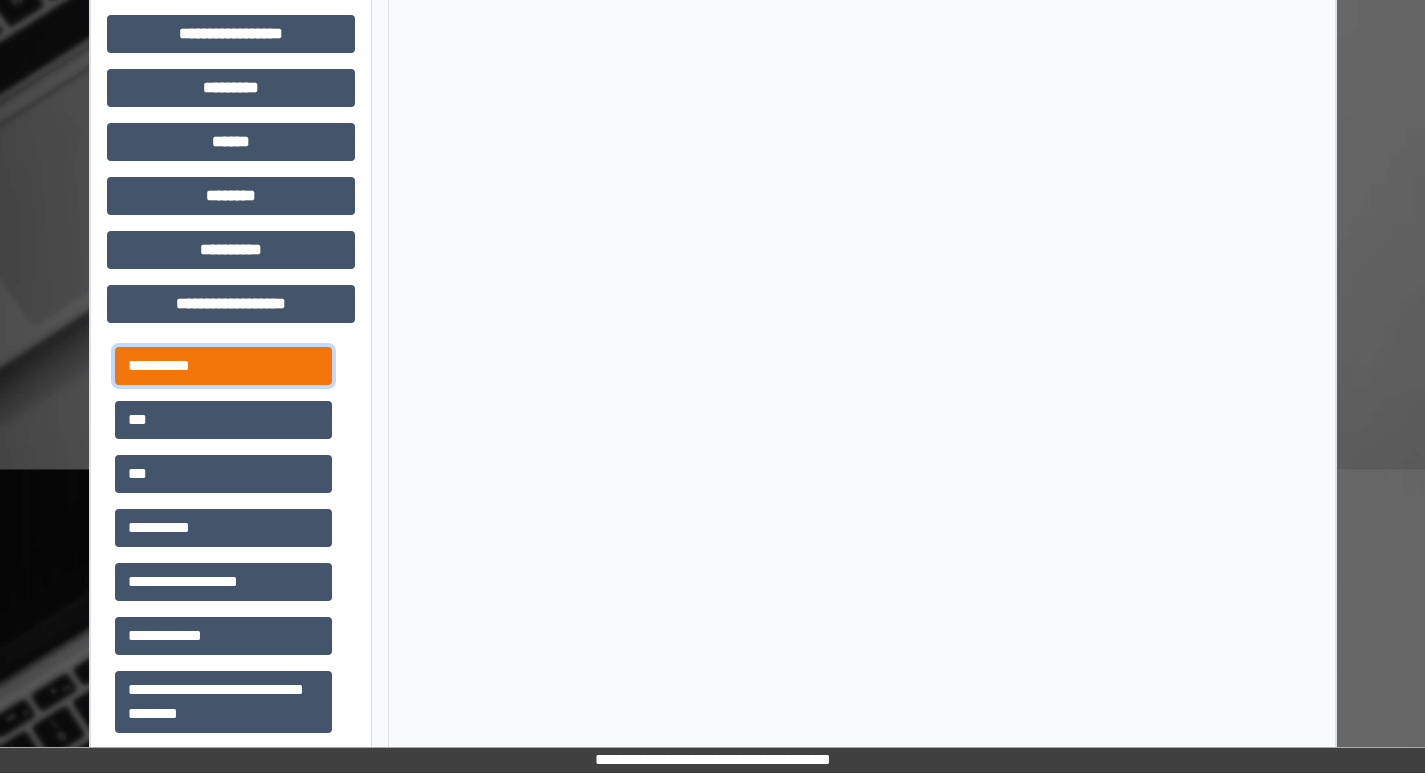 click on "**********" at bounding box center [223, 366] 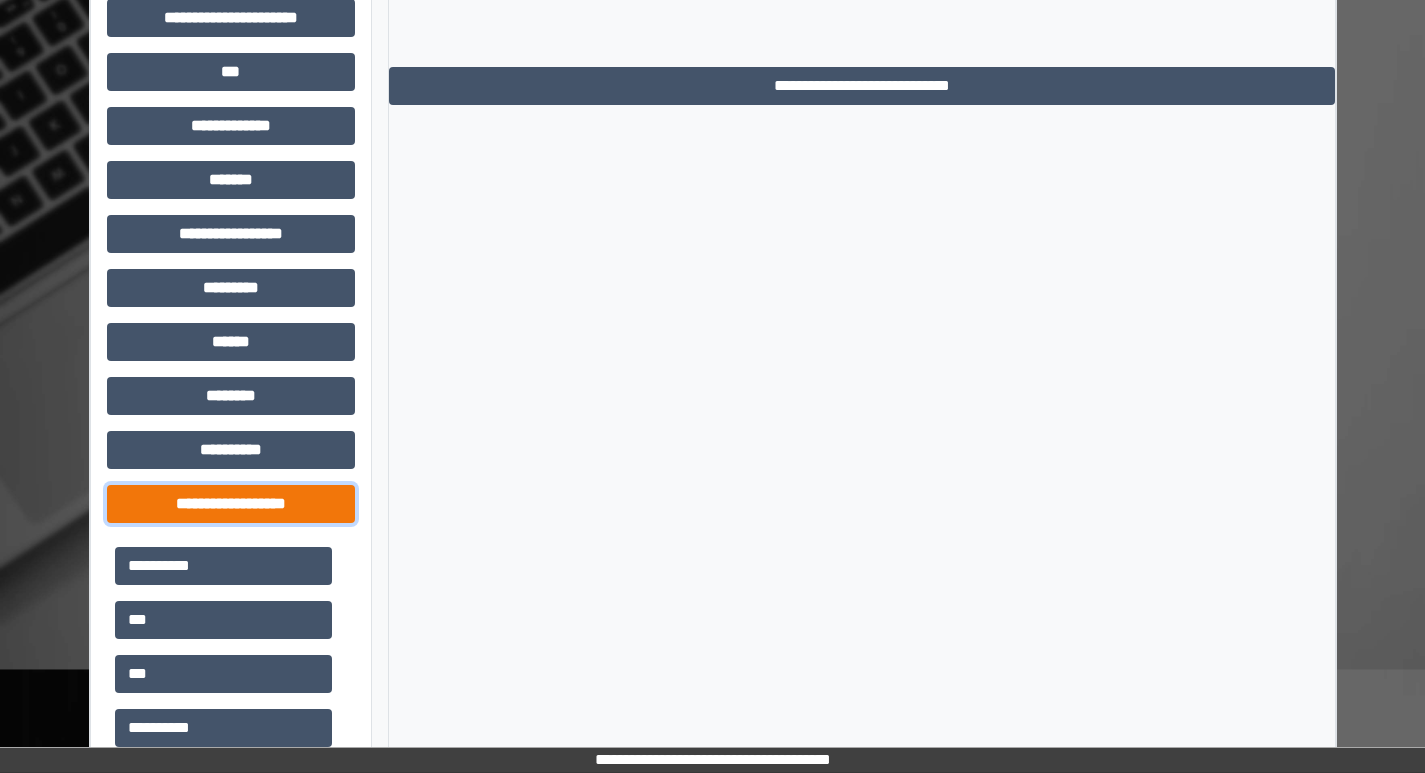 click on "**********" at bounding box center [231, 504] 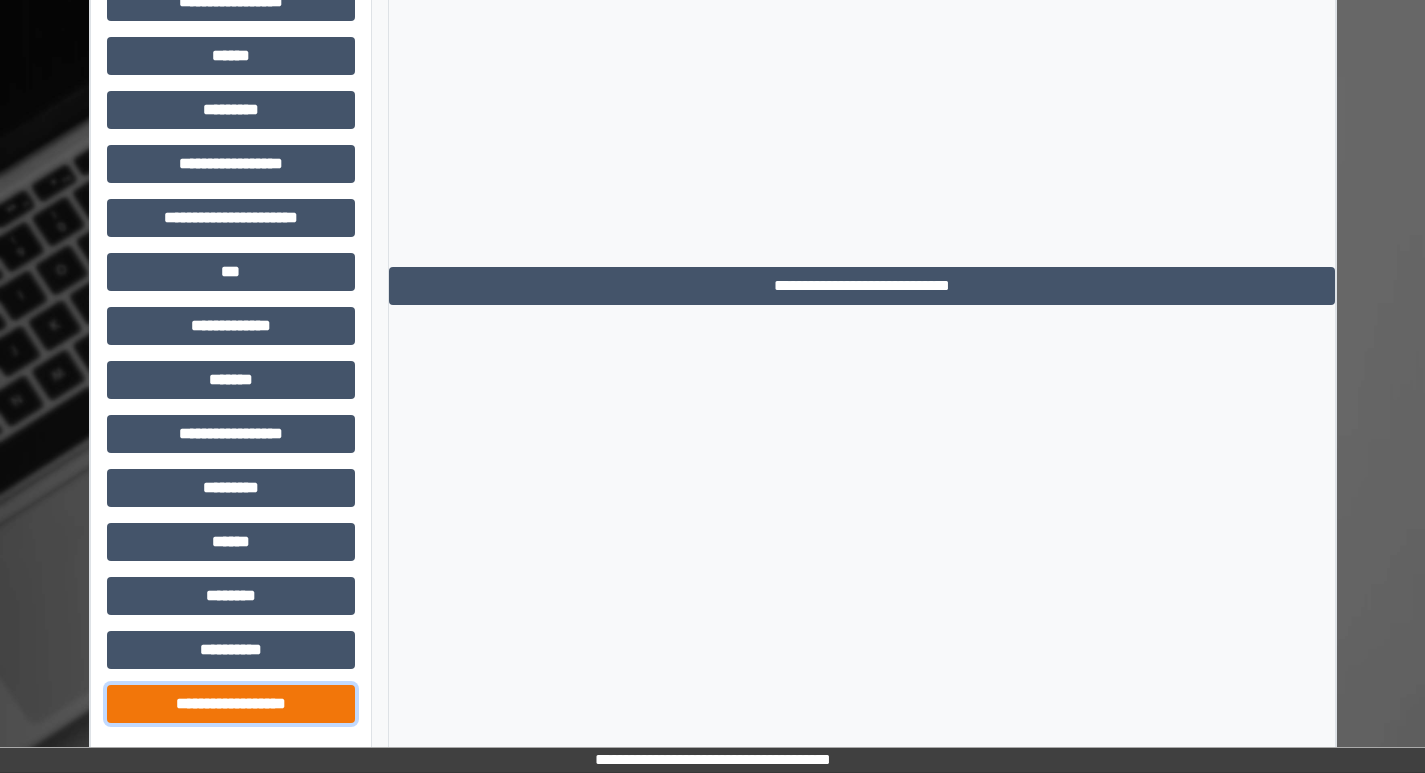 click on "**********" at bounding box center [231, 704] 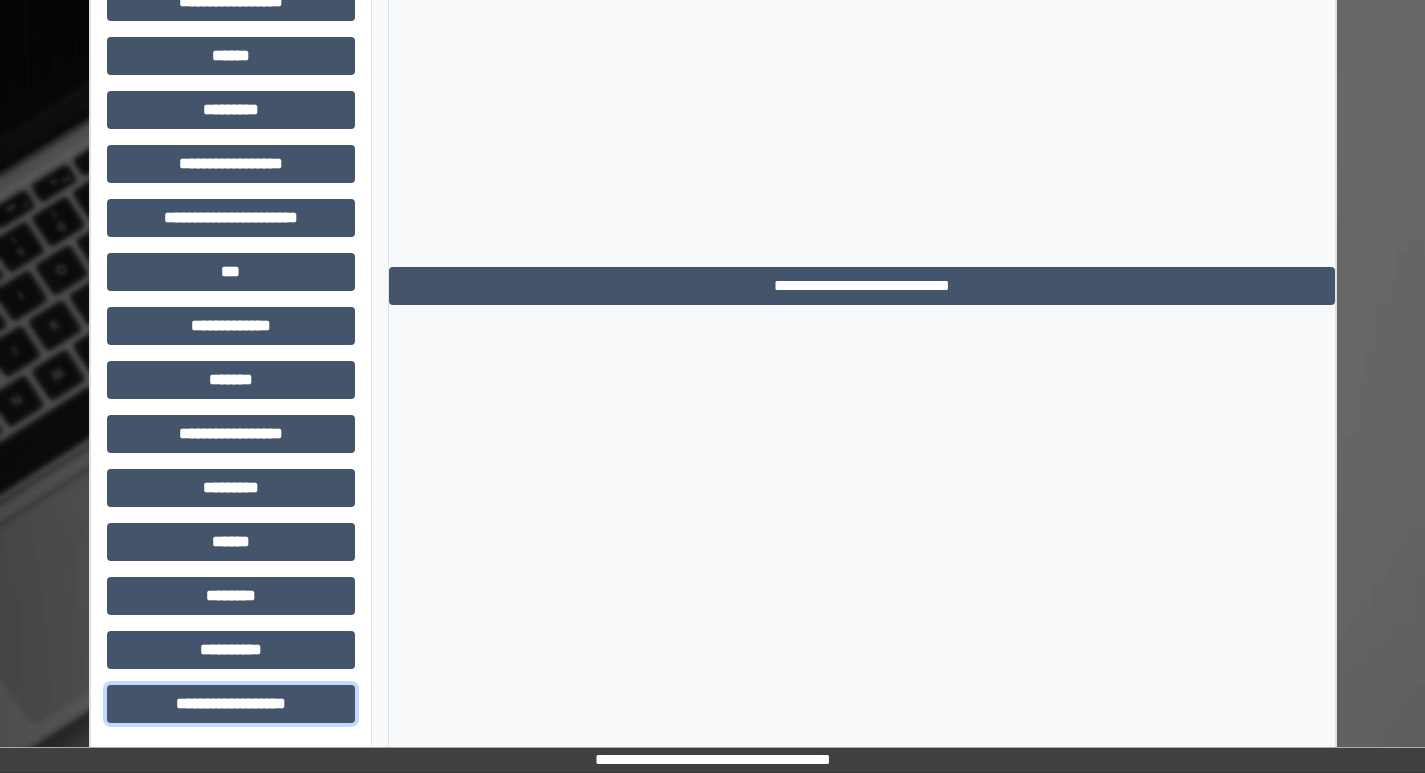 scroll, scrollTop: 1081, scrollLeft: 0, axis: vertical 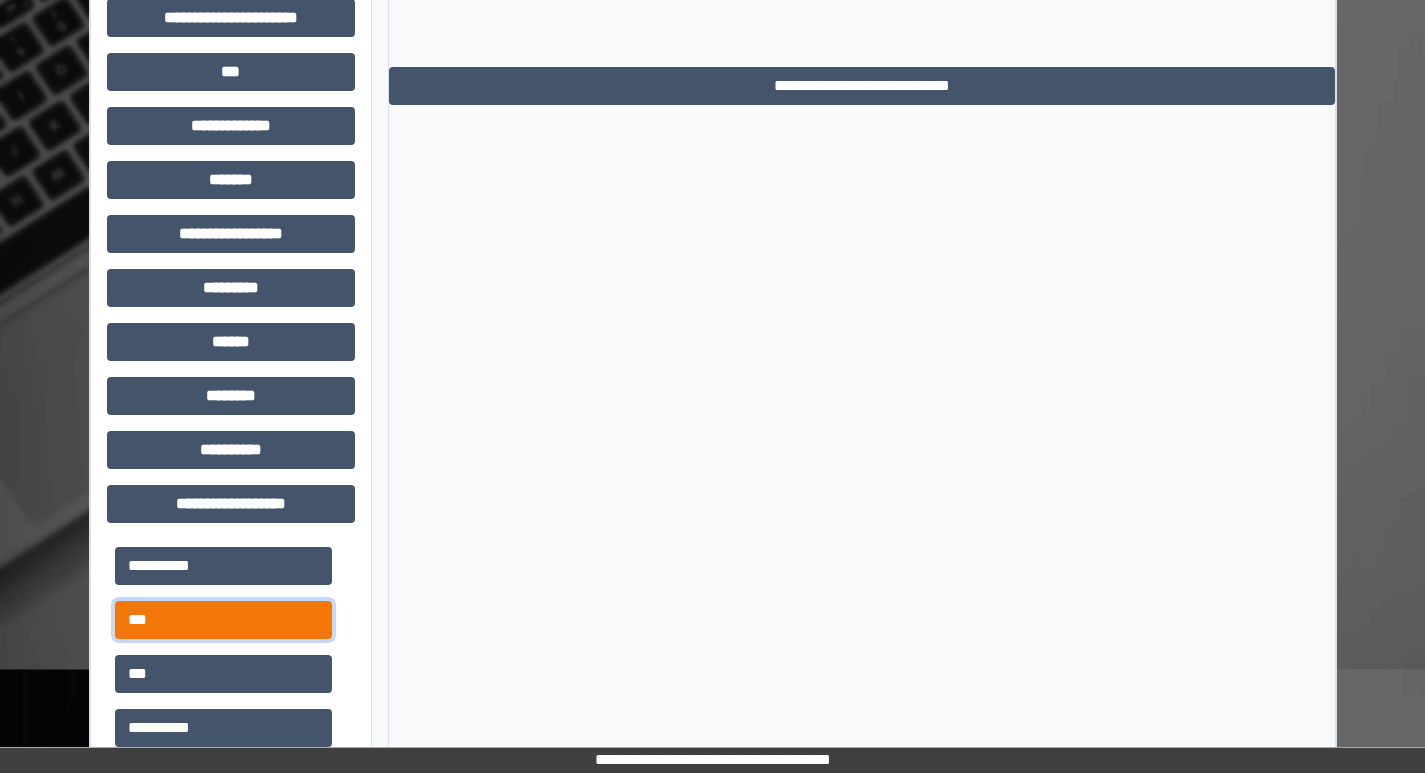 click on "***" at bounding box center (223, 620) 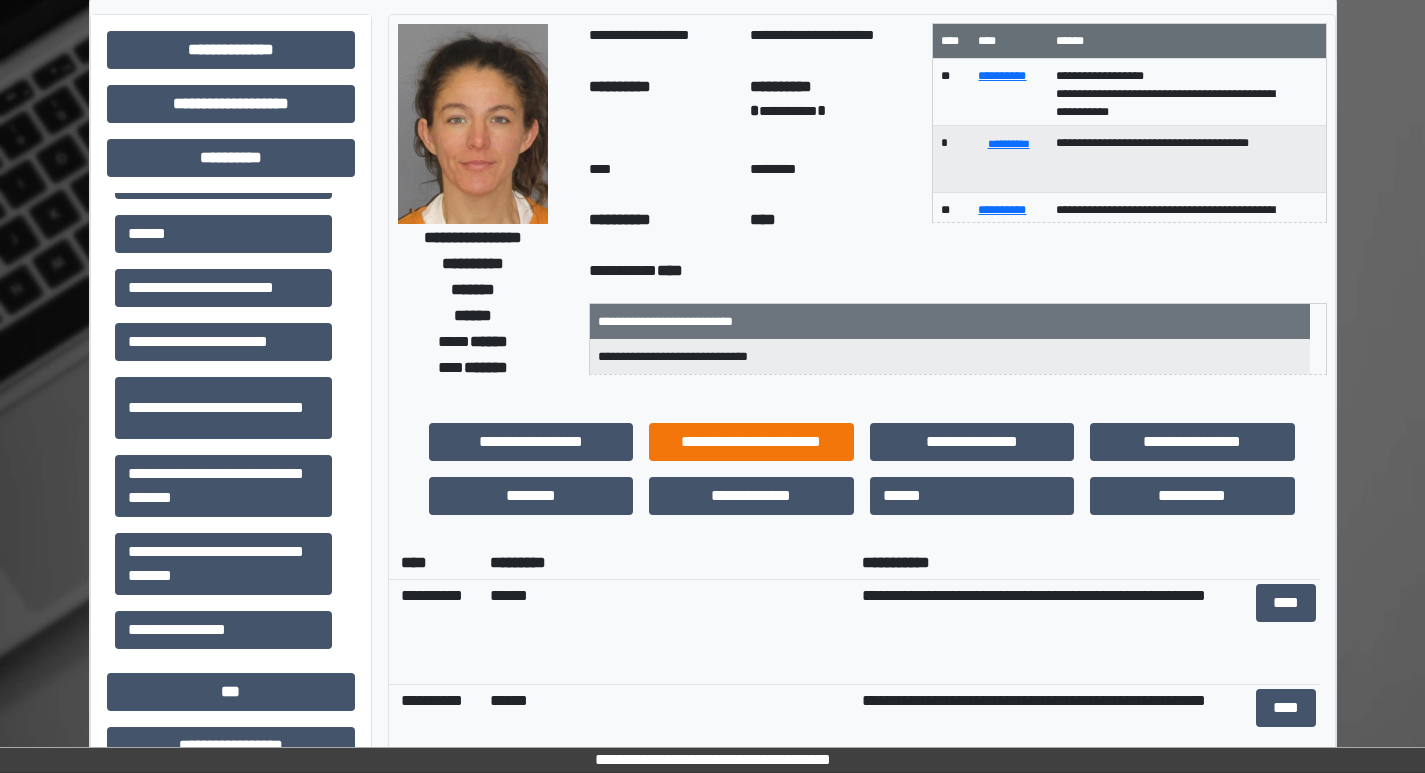 scroll, scrollTop: 81, scrollLeft: 0, axis: vertical 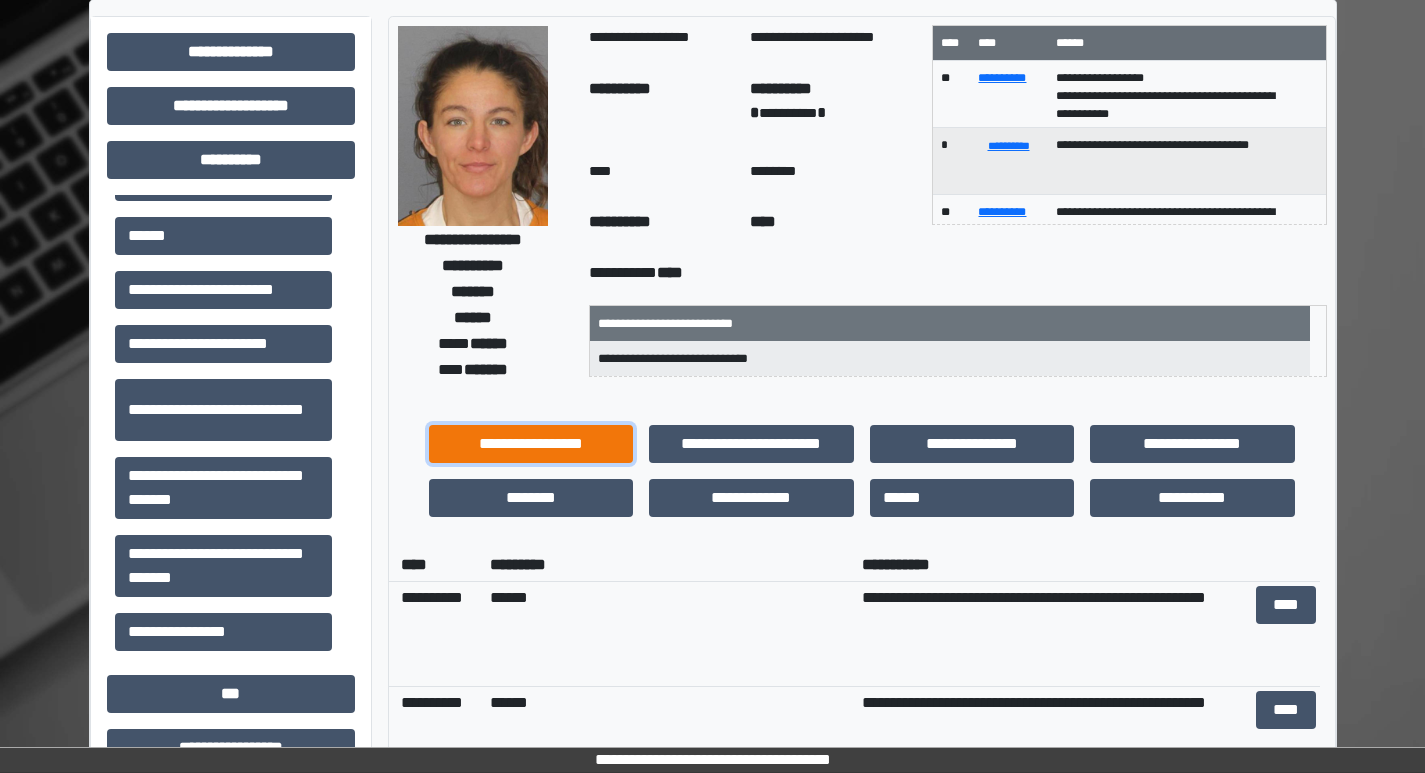 click on "**********" at bounding box center (531, 444) 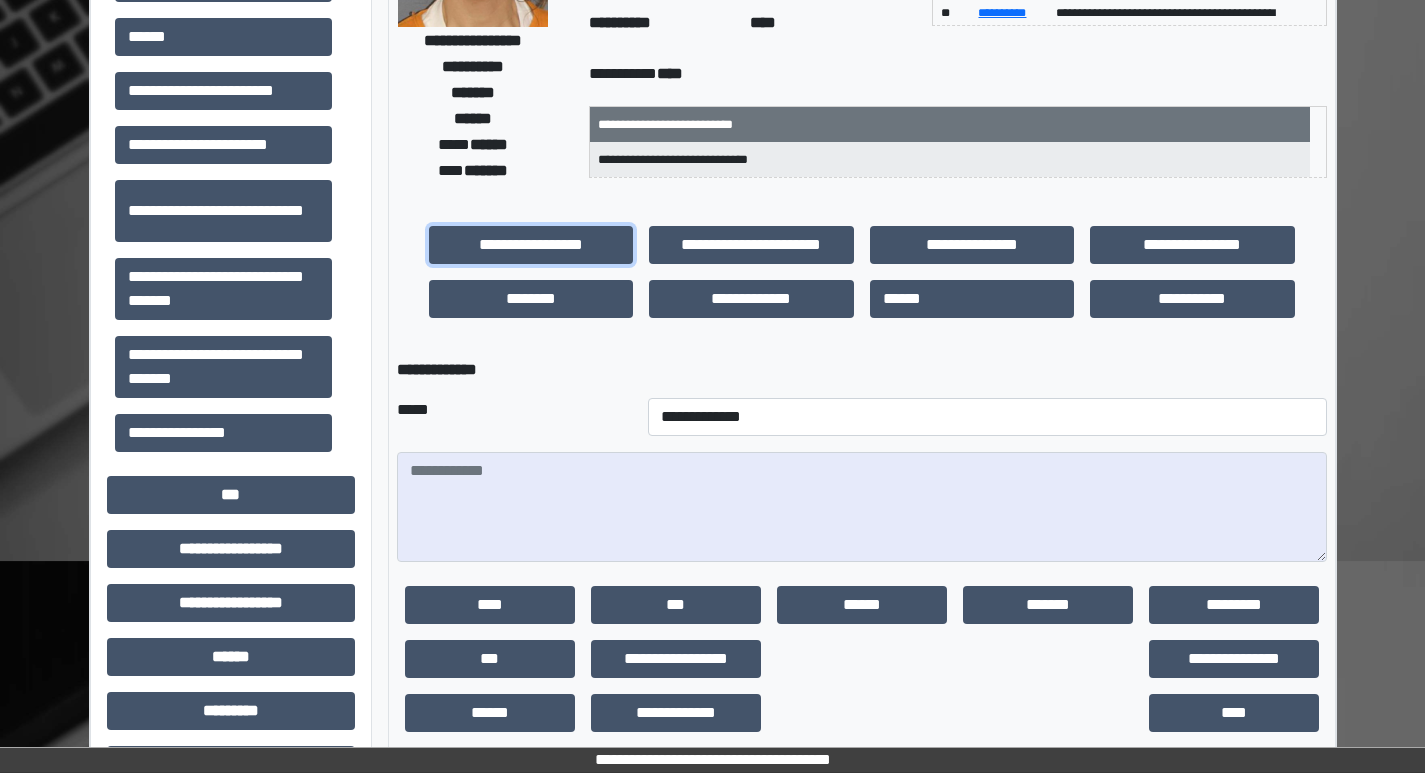 scroll, scrollTop: 281, scrollLeft: 0, axis: vertical 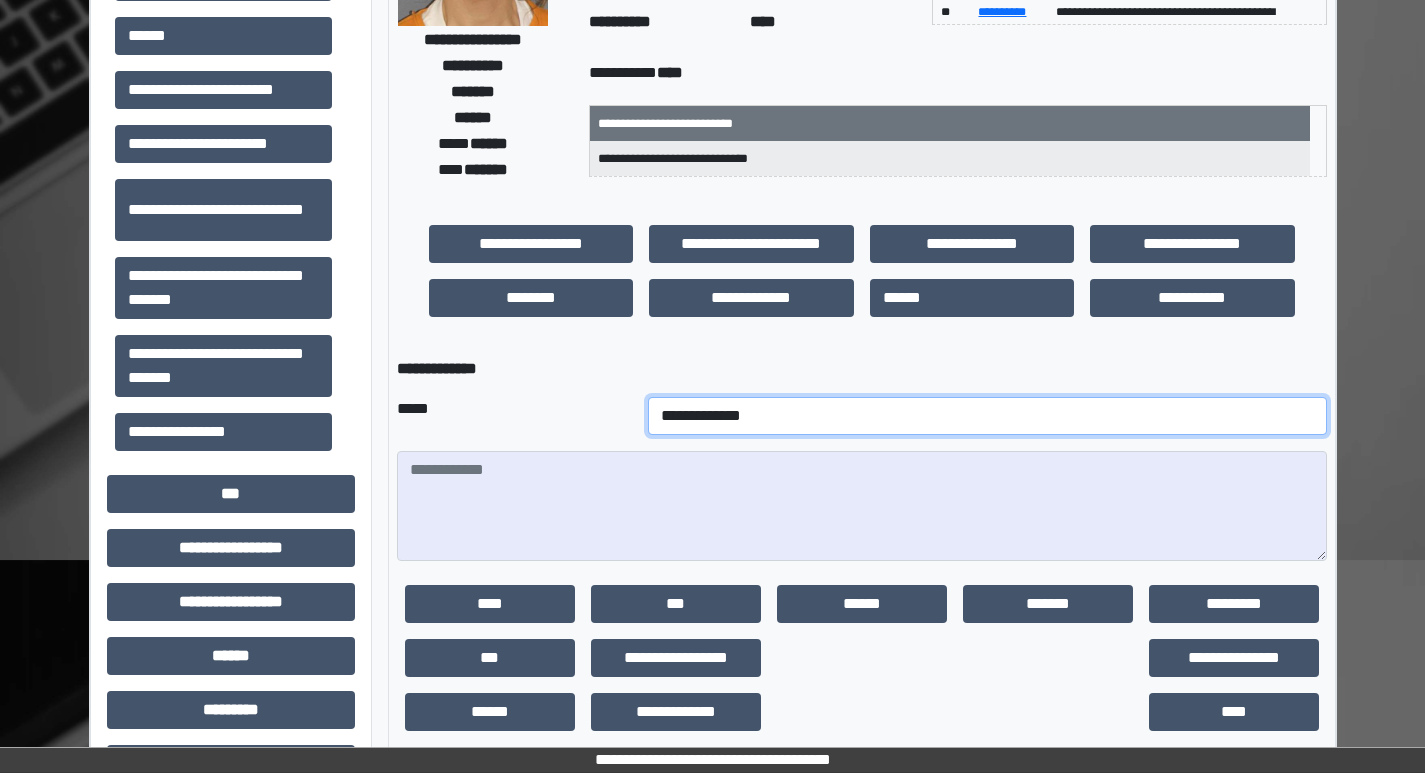 click on "**********" at bounding box center (987, 416) 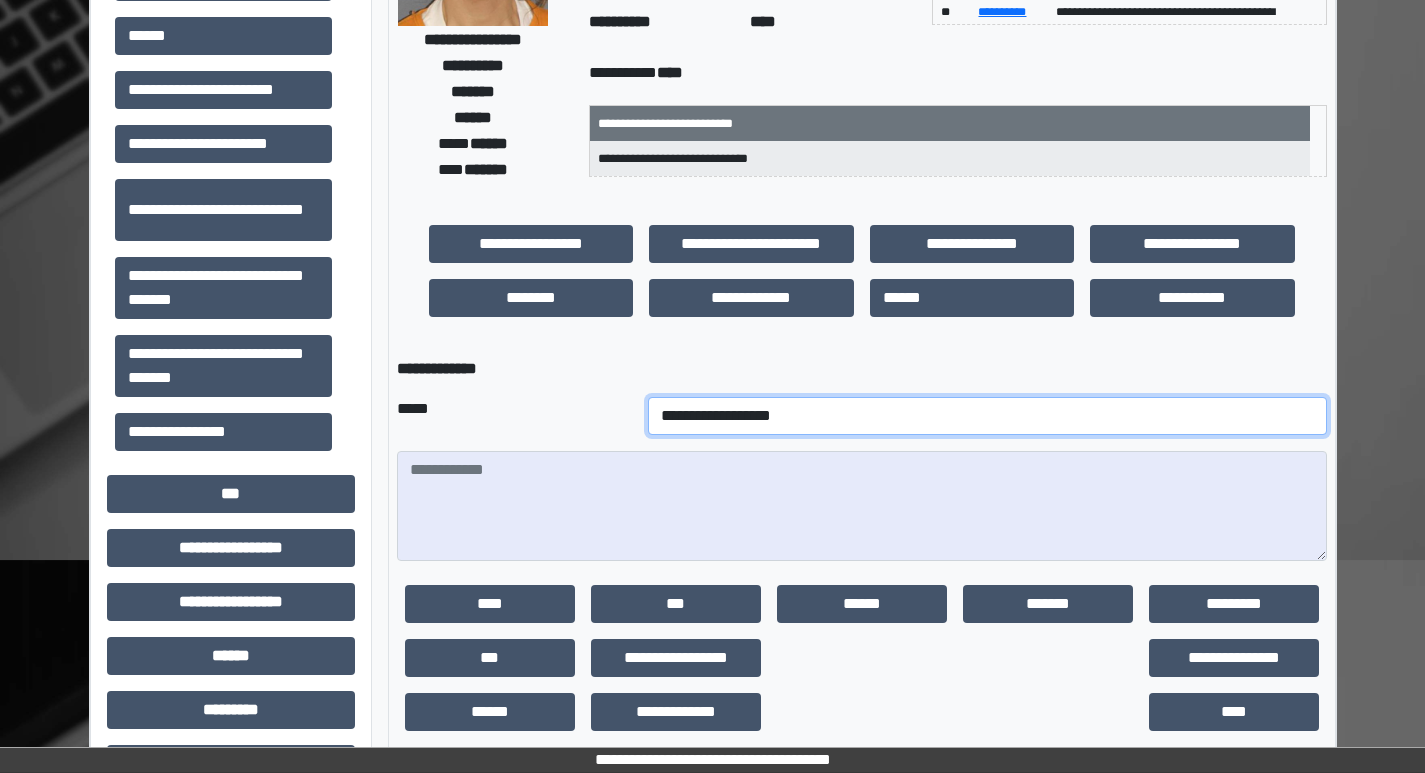 click on "**********" at bounding box center [987, 416] 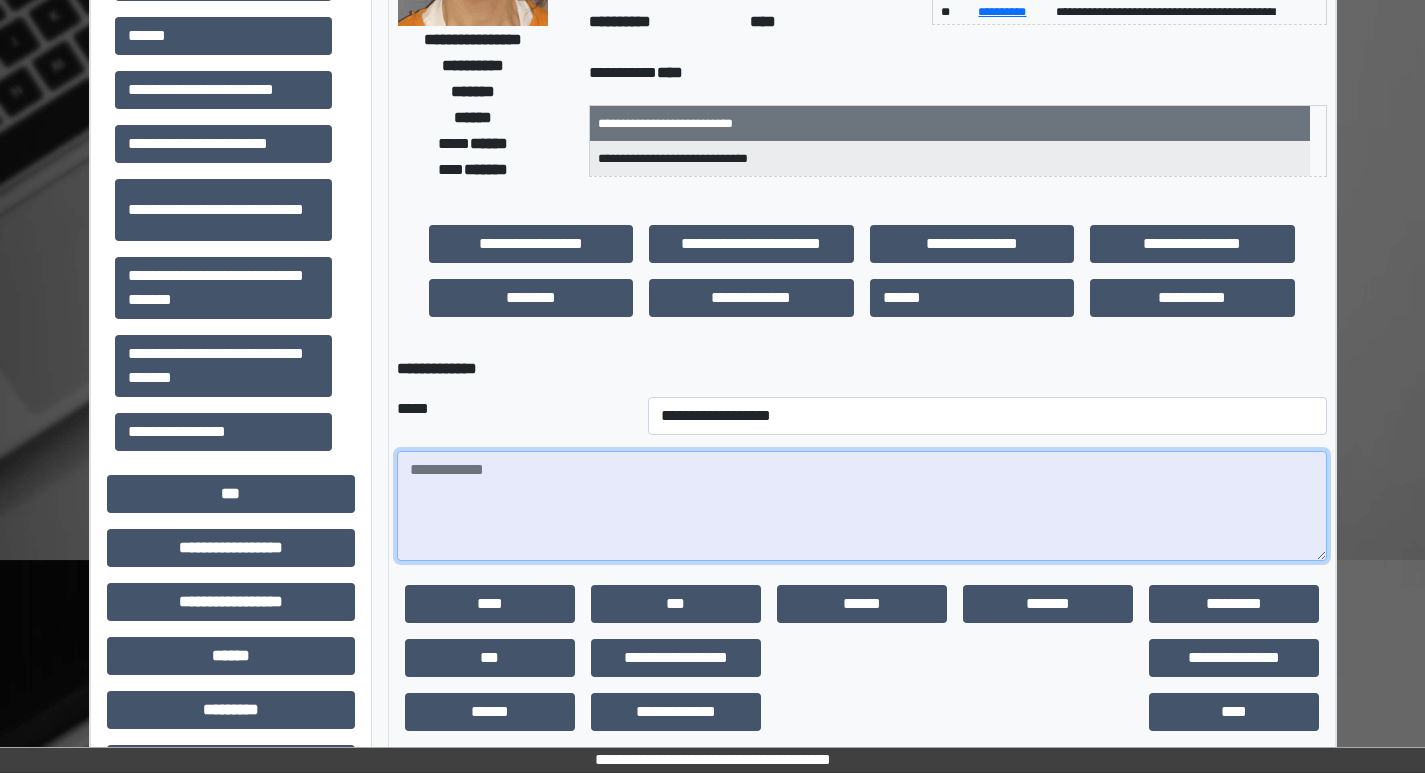 click at bounding box center (862, 506) 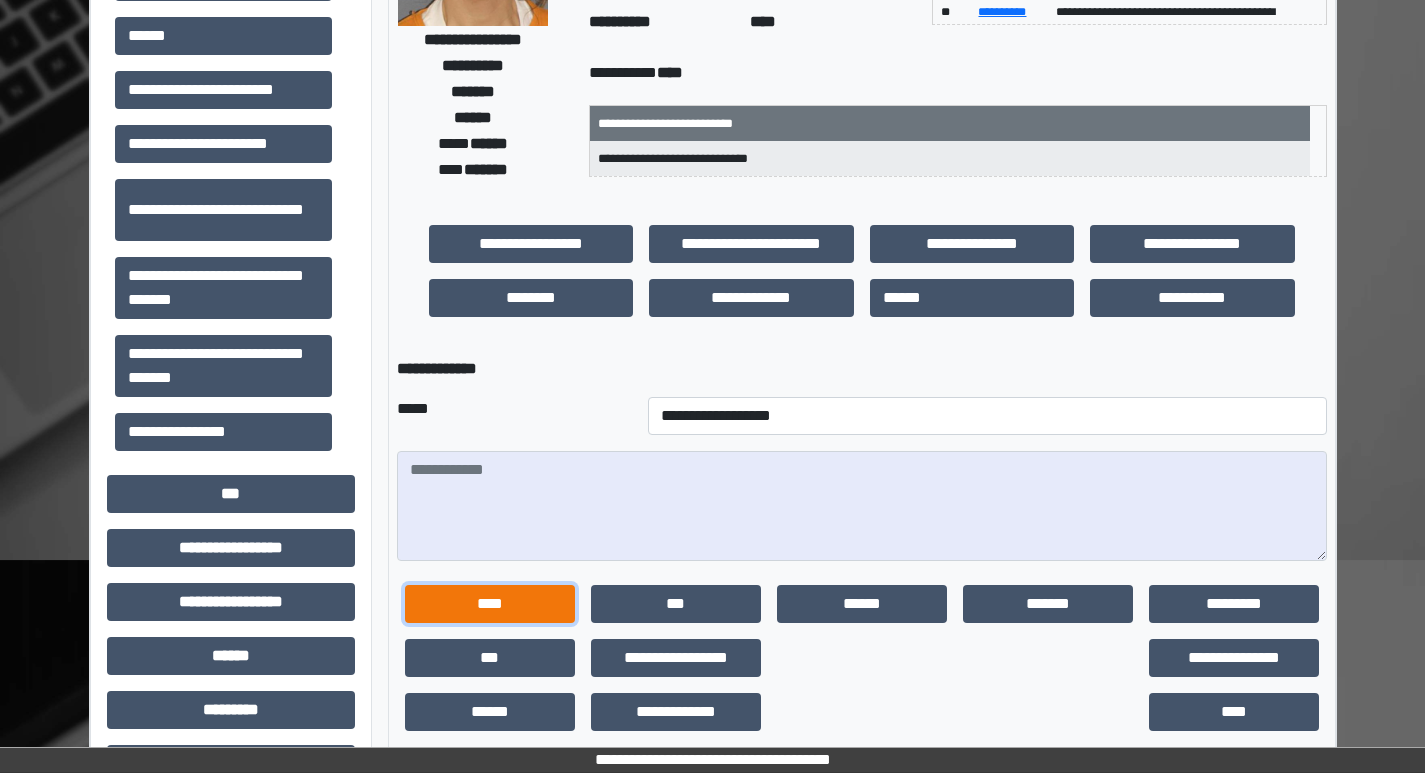 click on "****" at bounding box center (490, 604) 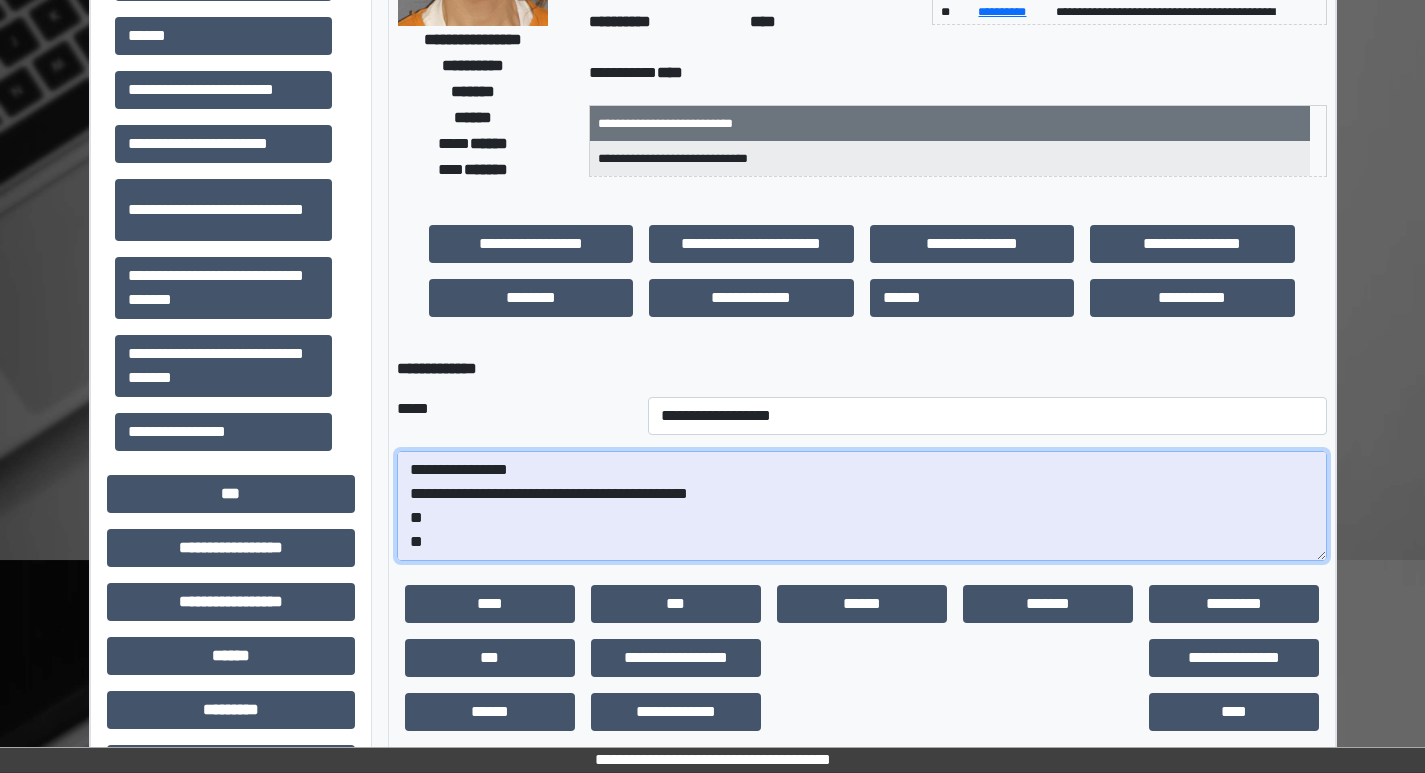 click on "**********" at bounding box center (862, 506) 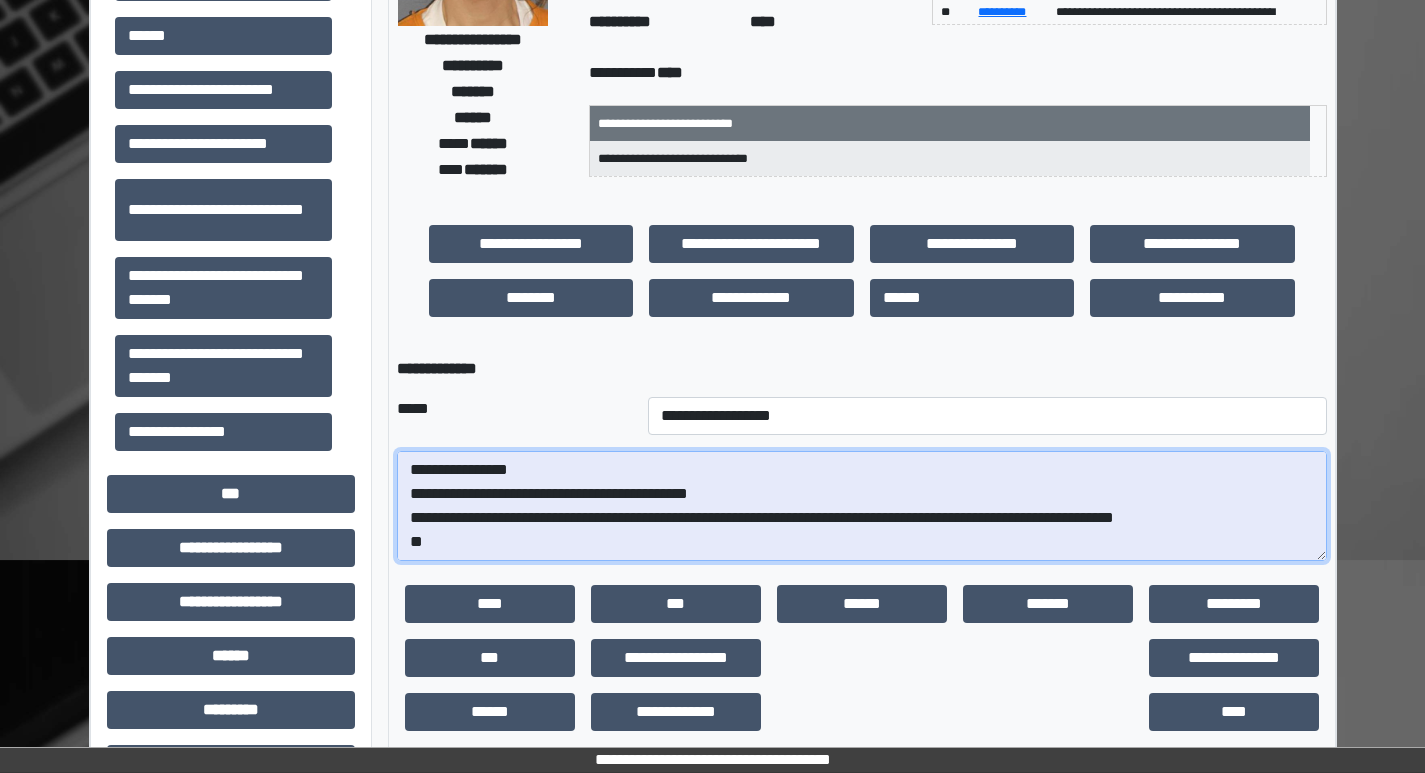 click on "**********" at bounding box center (862, 506) 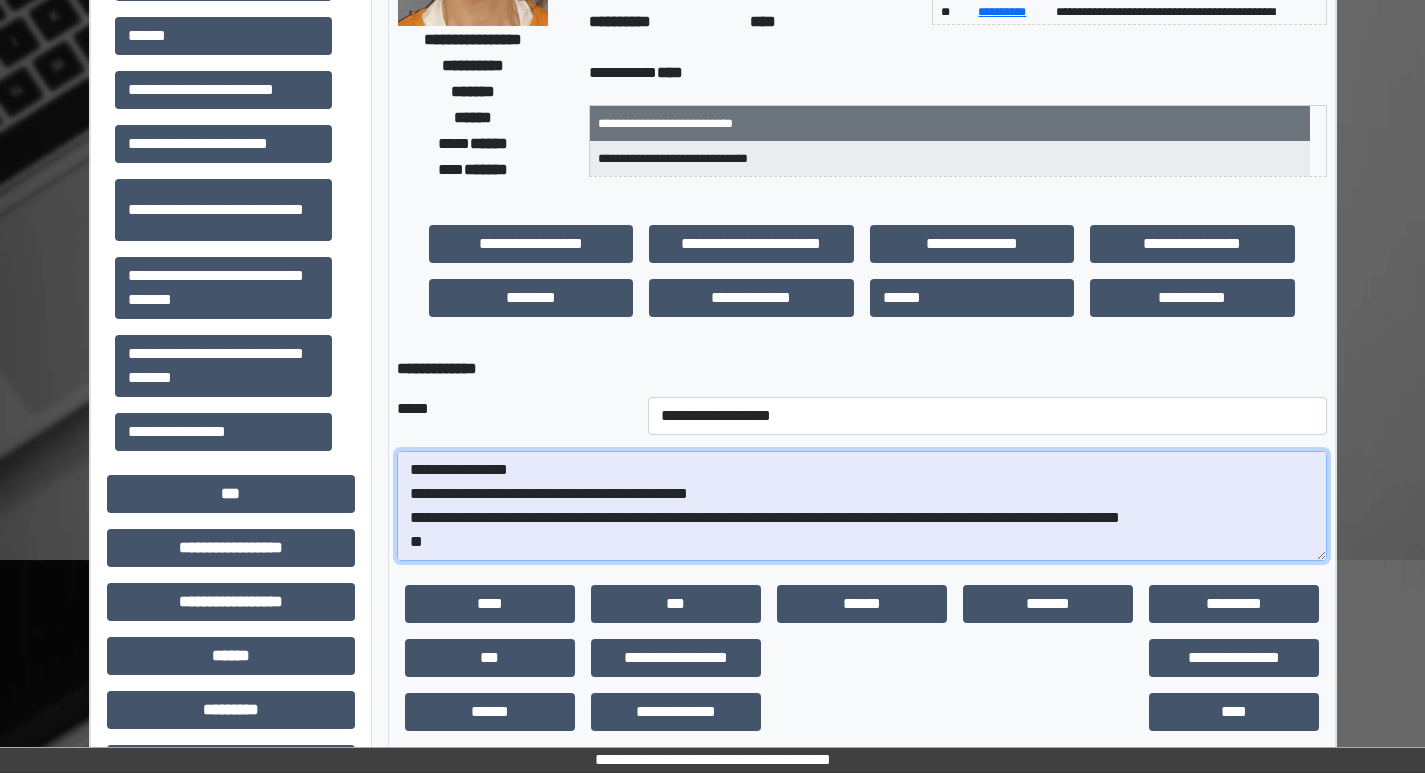 click on "**********" at bounding box center (862, 506) 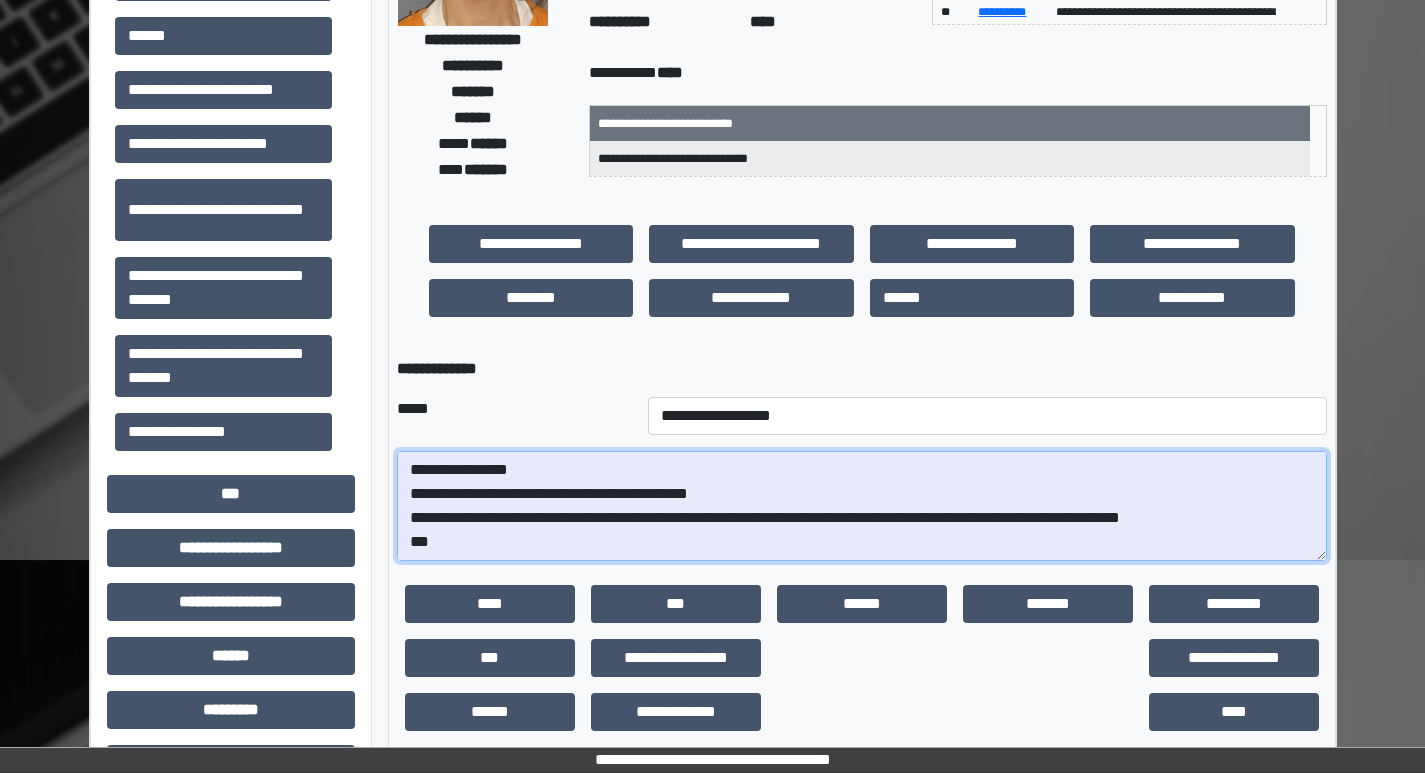 click on "**********" at bounding box center (862, 506) 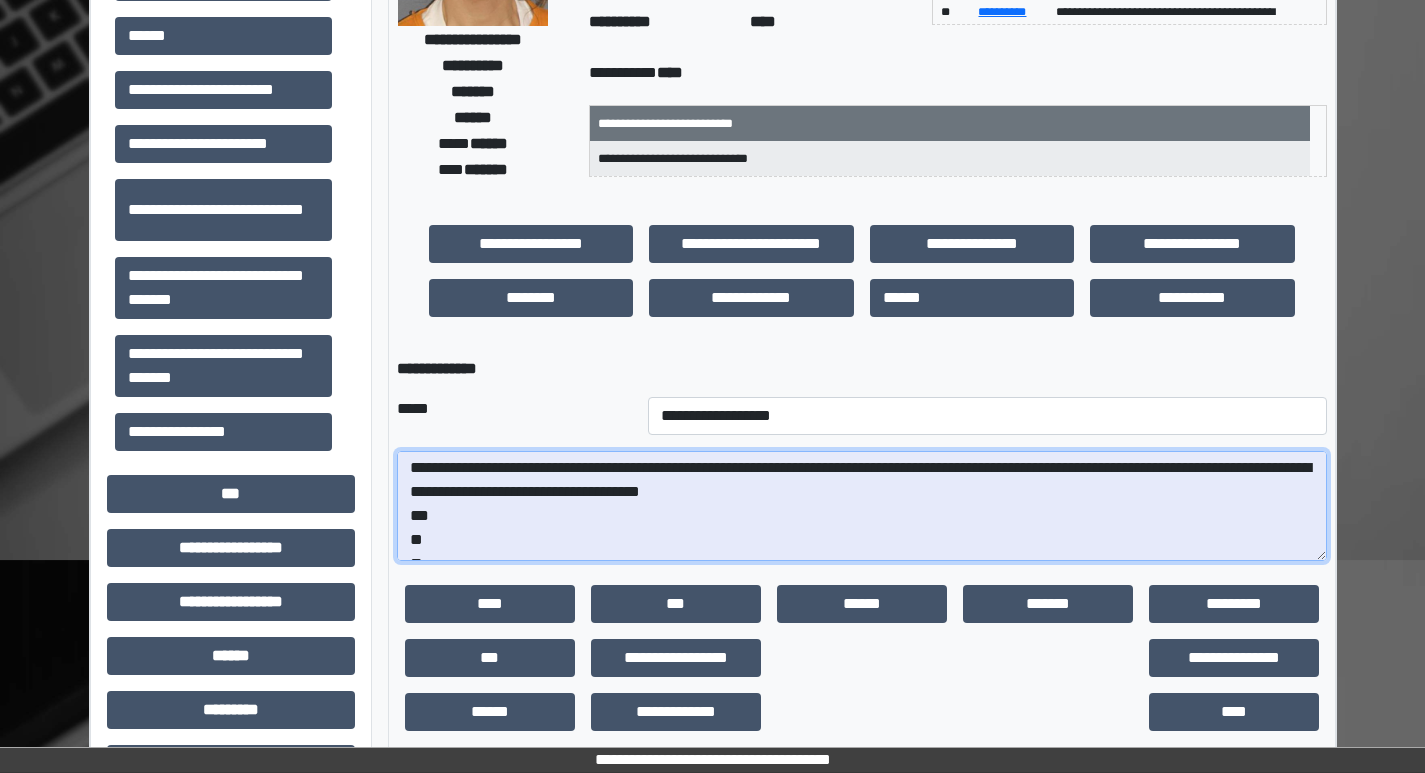scroll, scrollTop: 72, scrollLeft: 0, axis: vertical 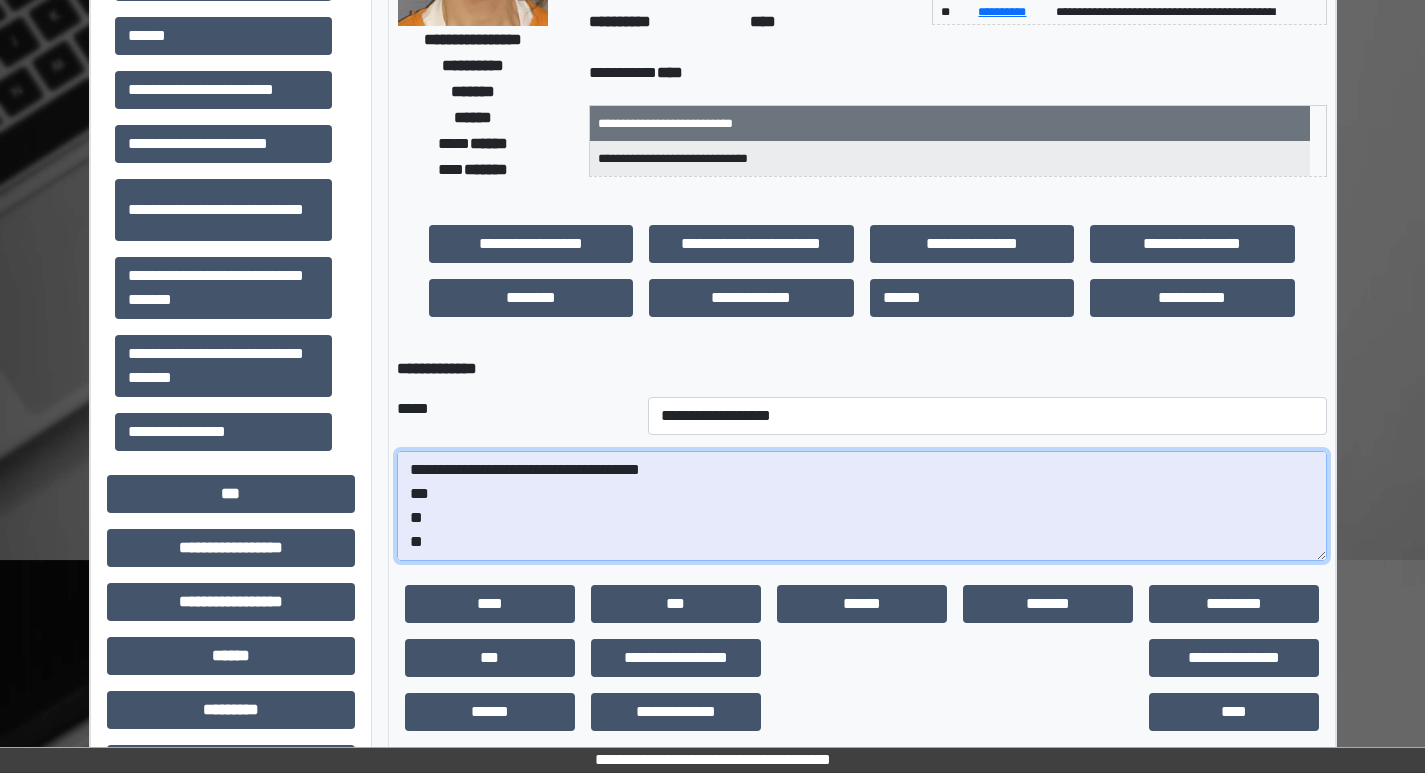 click on "**********" at bounding box center (862, 506) 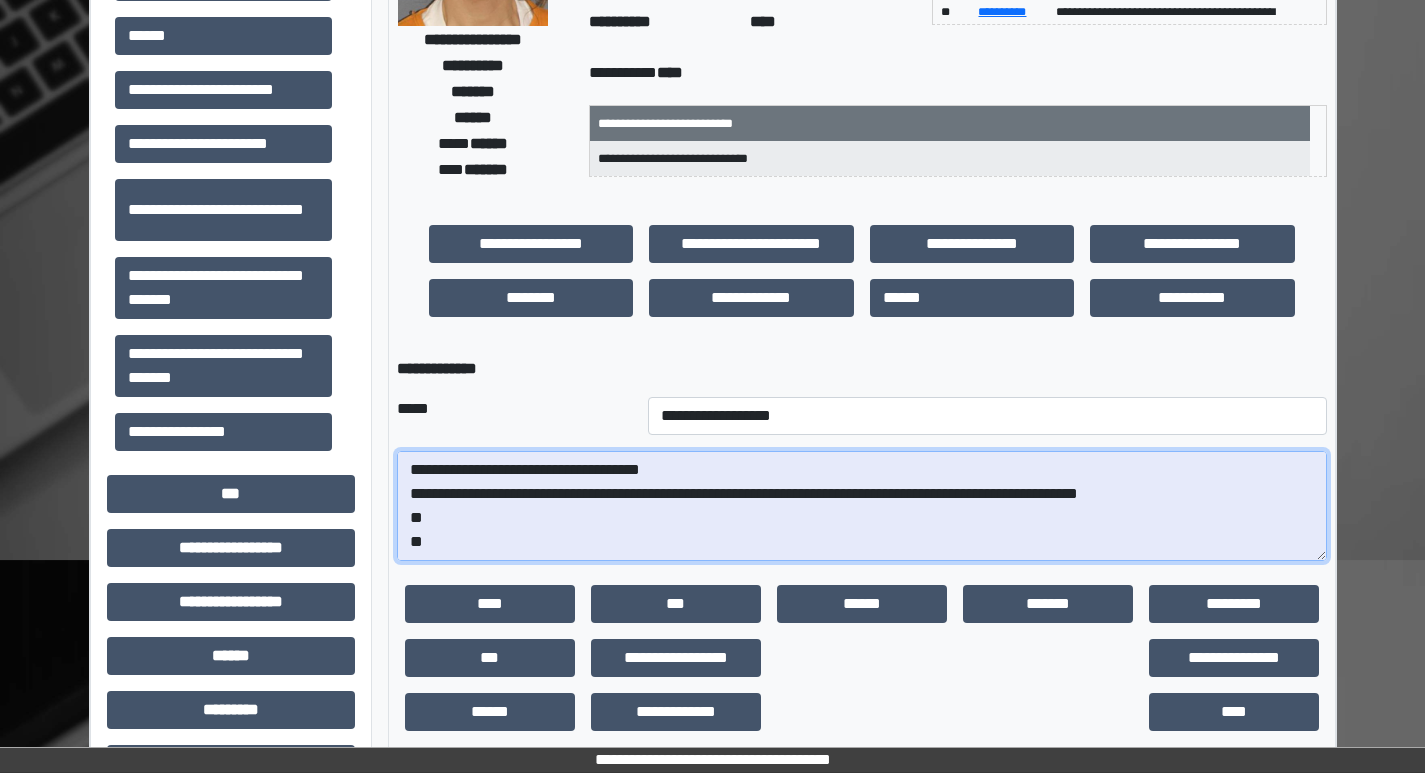 click on "**********" at bounding box center (862, 506) 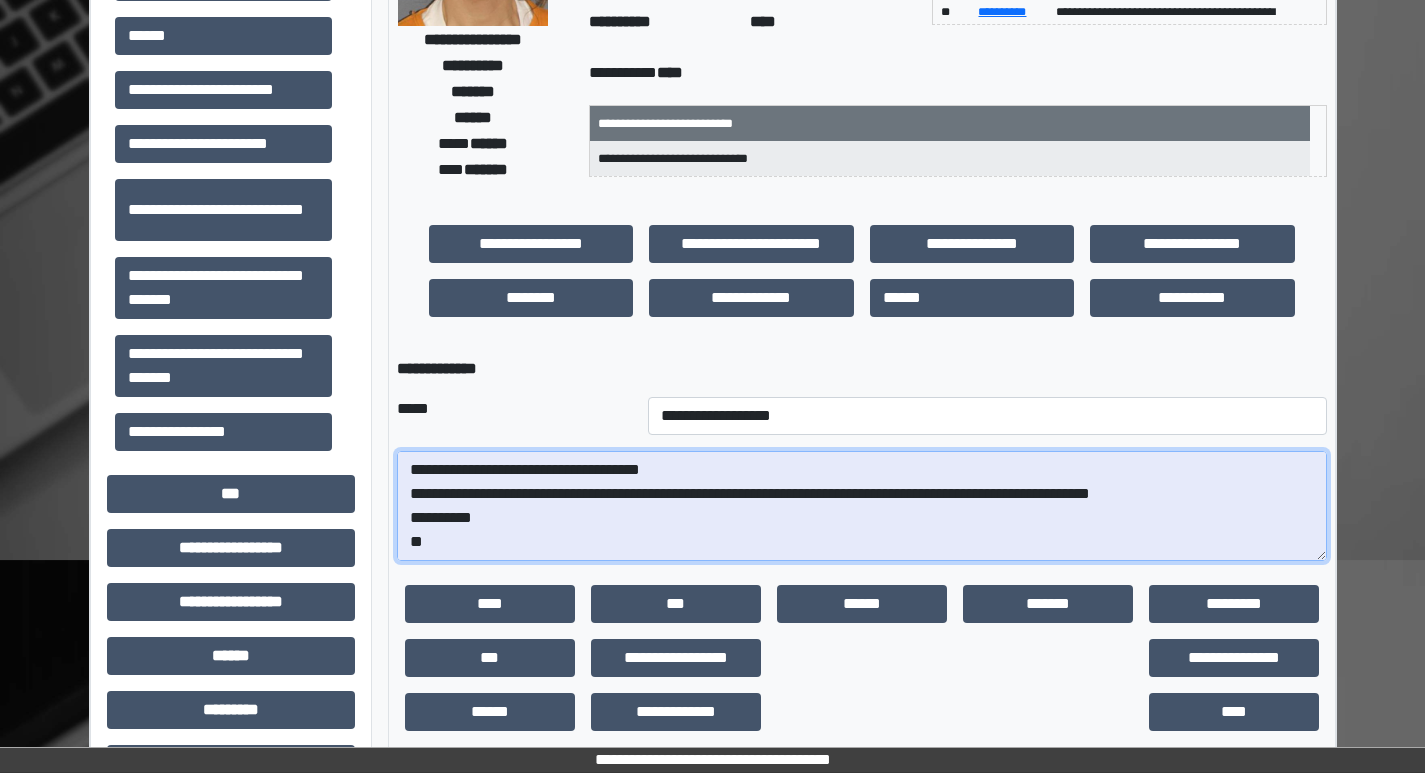 click on "**********" at bounding box center [862, 506] 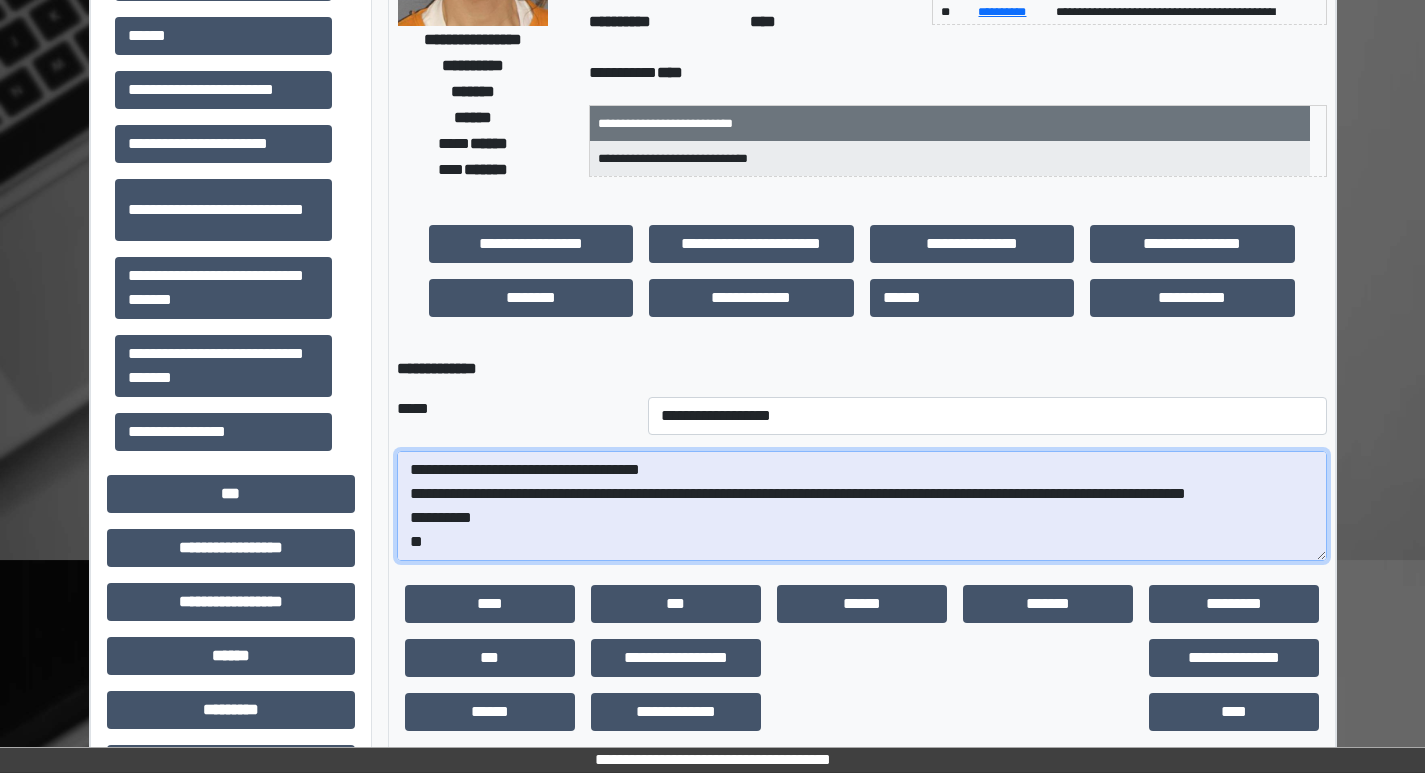 click on "**********" at bounding box center [862, 506] 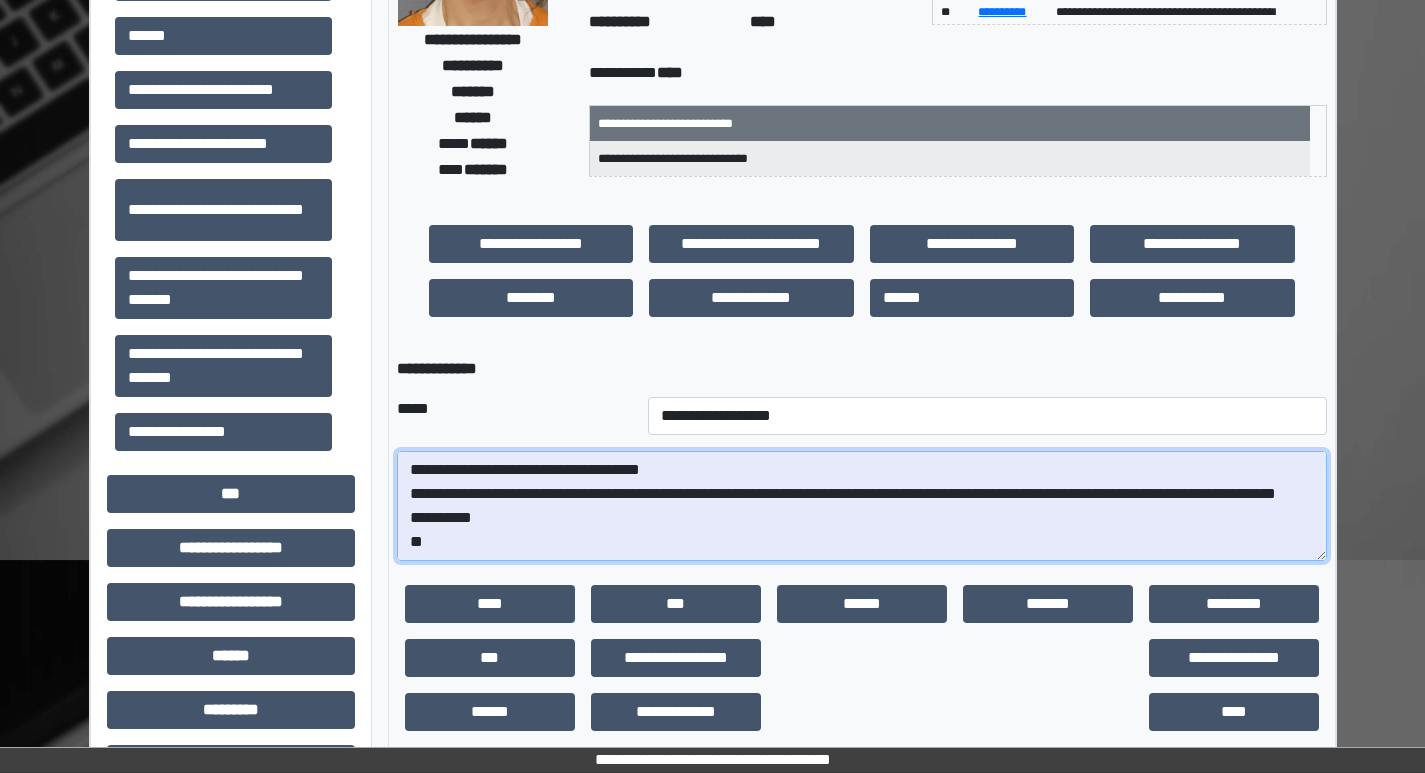 click on "**********" at bounding box center [862, 506] 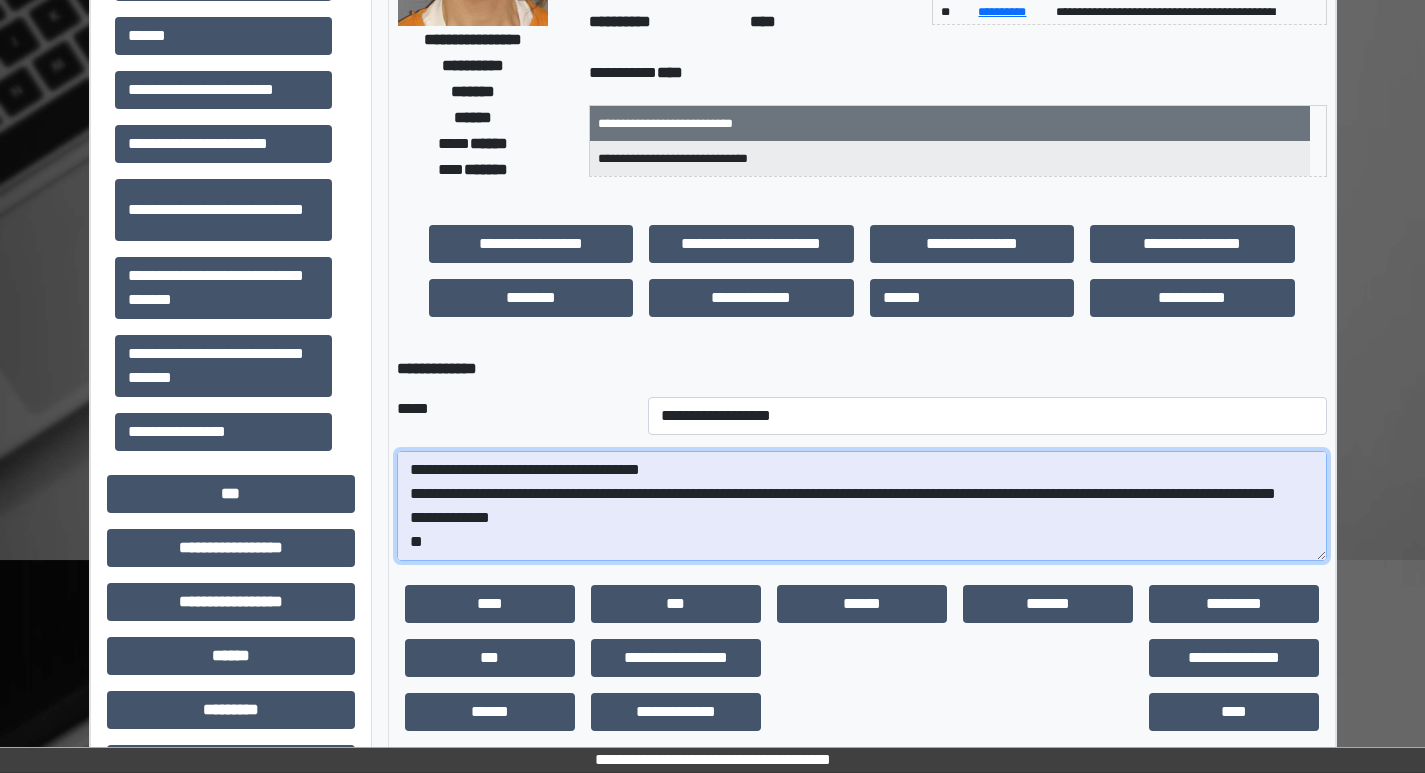 click on "**********" at bounding box center (862, 506) 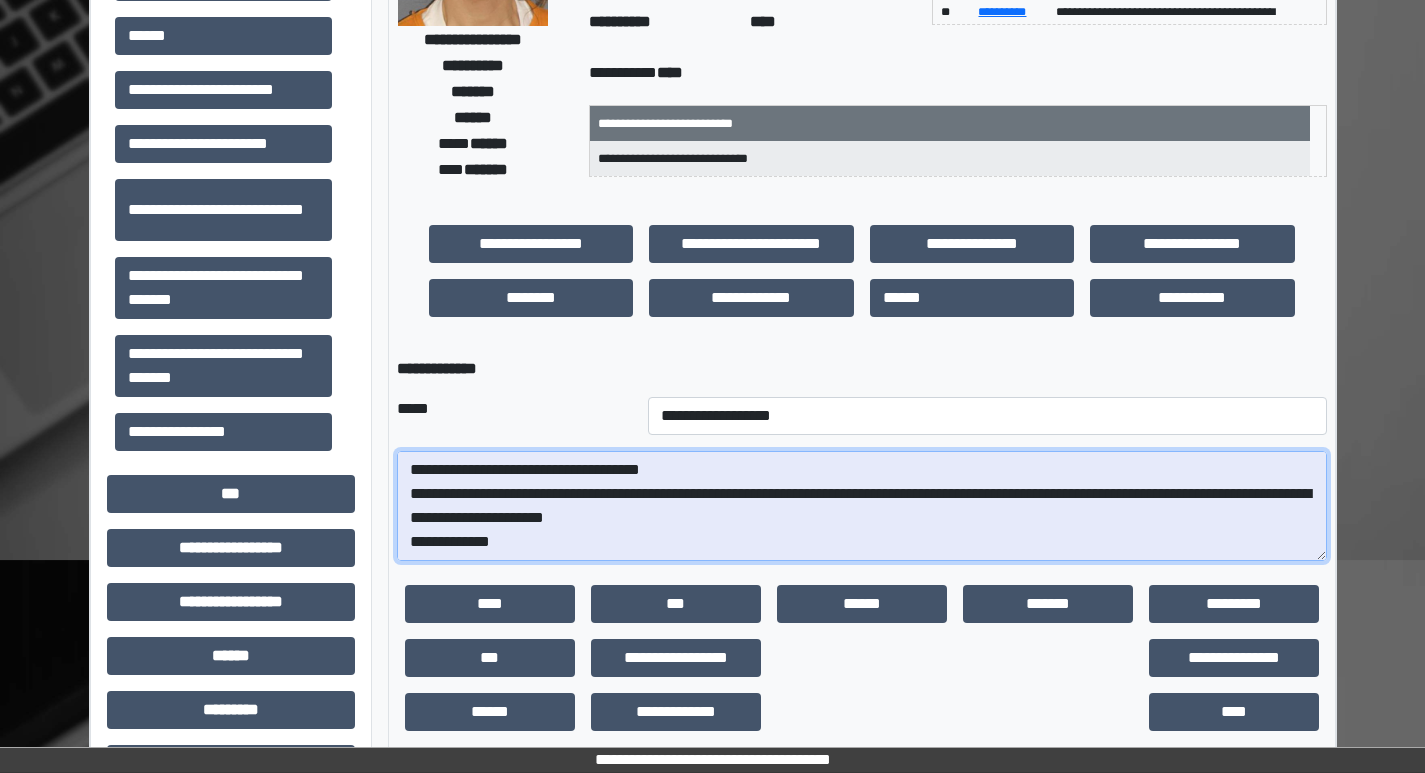 click on "**********" at bounding box center (862, 506) 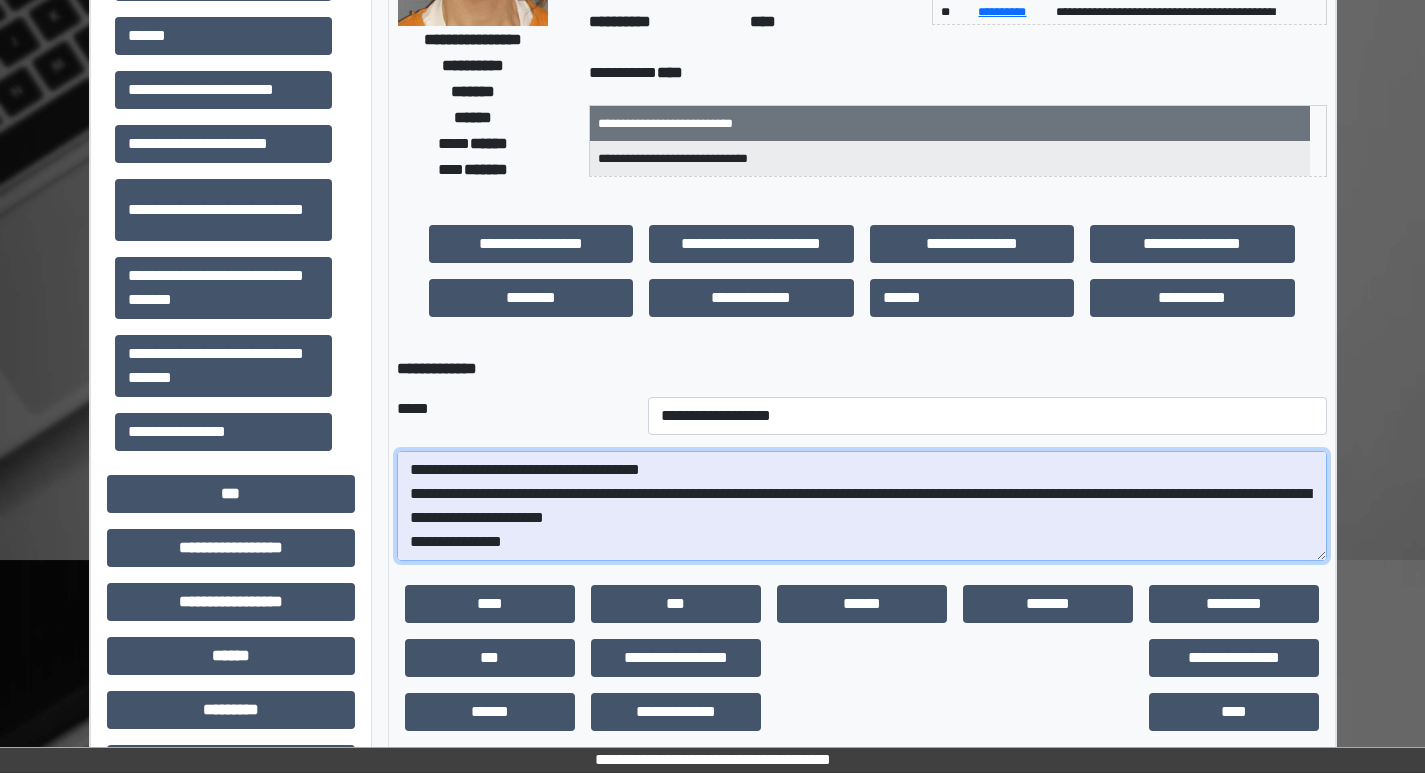 scroll, scrollTop: 96, scrollLeft: 0, axis: vertical 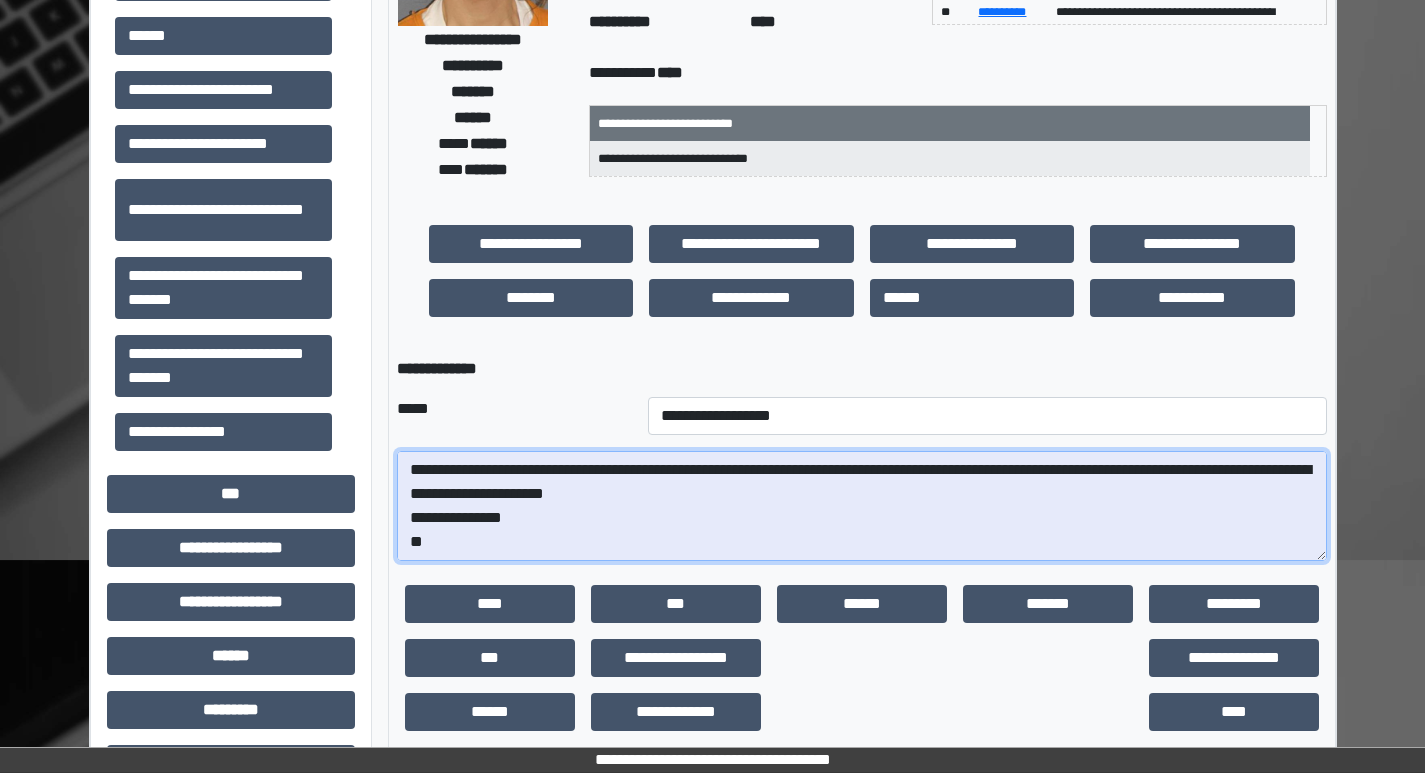 drag, startPoint x: 471, startPoint y: 545, endPoint x: 441, endPoint y: 548, distance: 30.149628 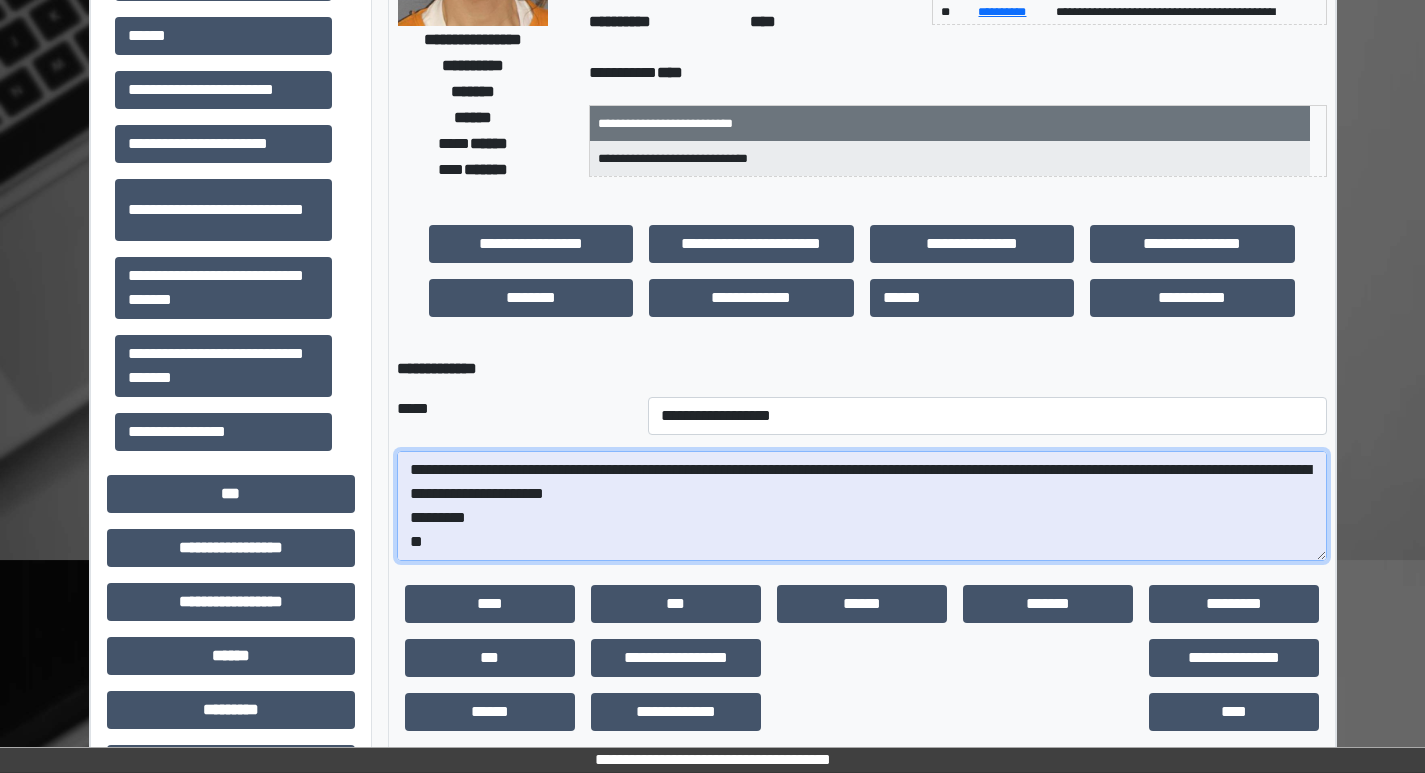 drag, startPoint x: 427, startPoint y: 474, endPoint x: 467, endPoint y: 467, distance: 40.60788 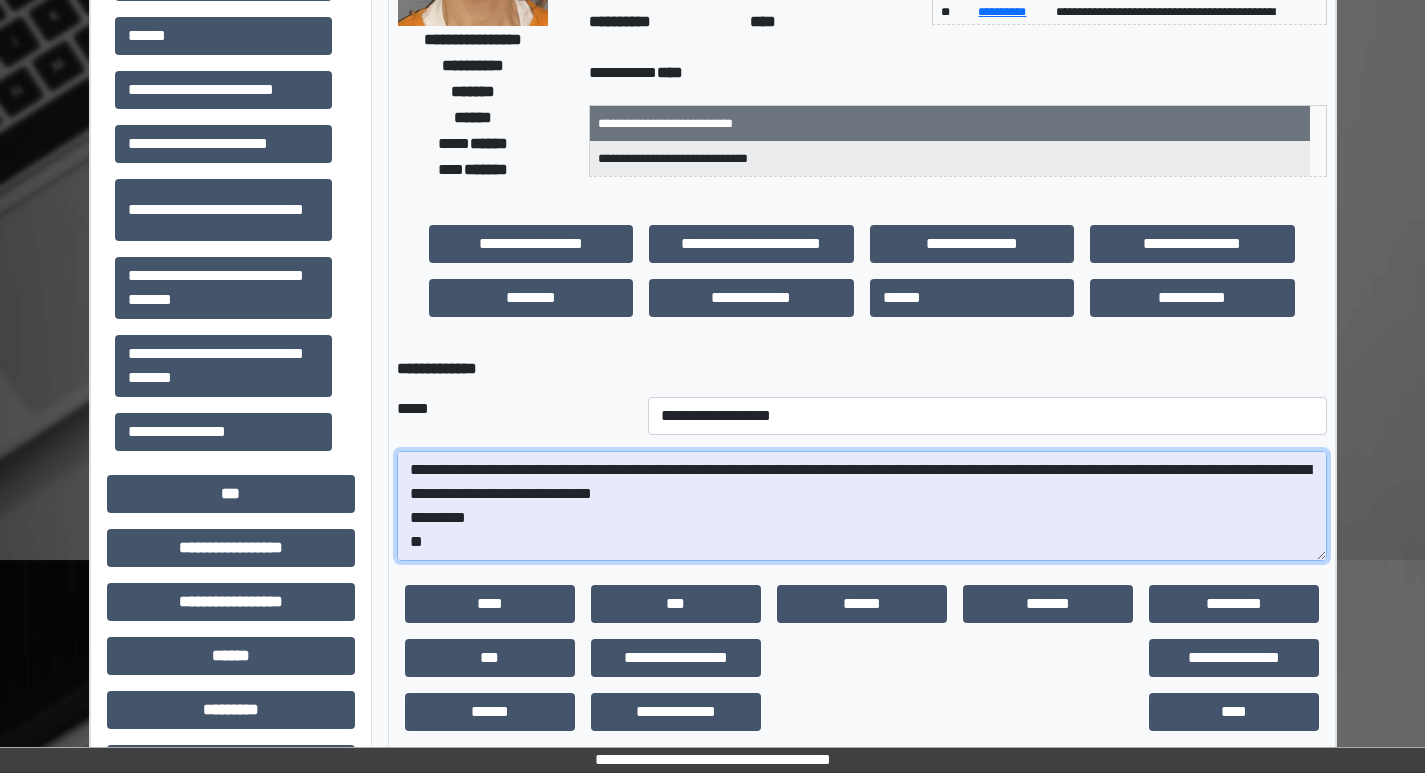 click on "**********" at bounding box center [862, 506] 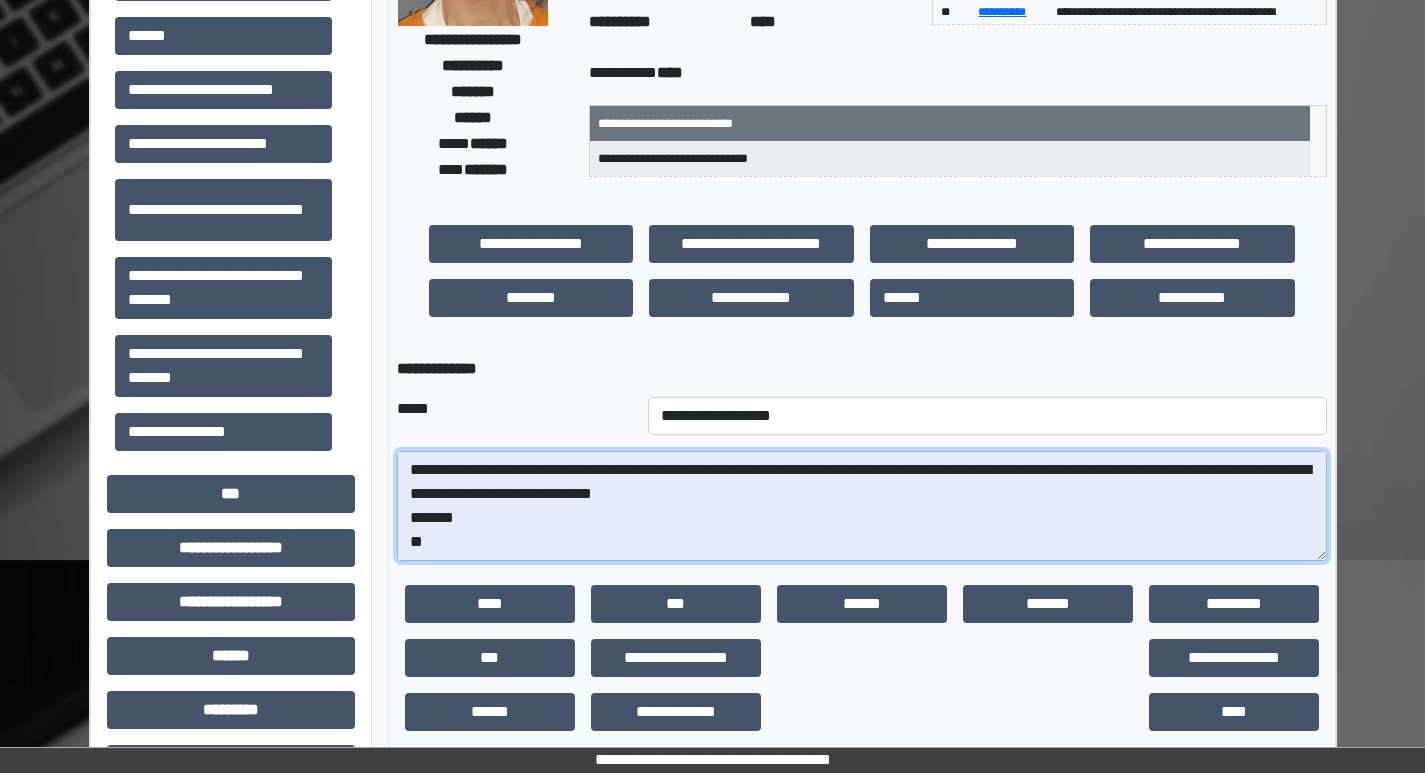 click on "**********" at bounding box center [862, 506] 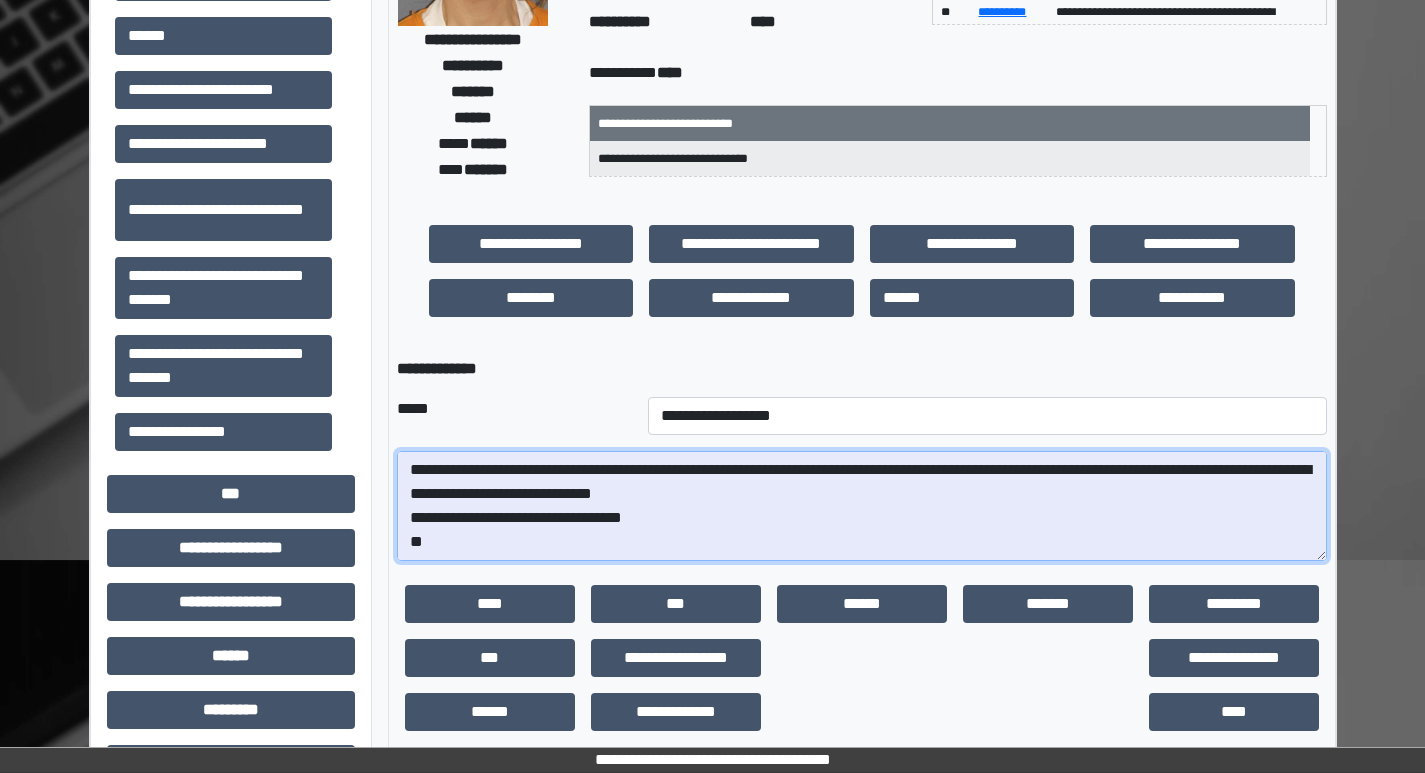 click on "**********" at bounding box center [862, 506] 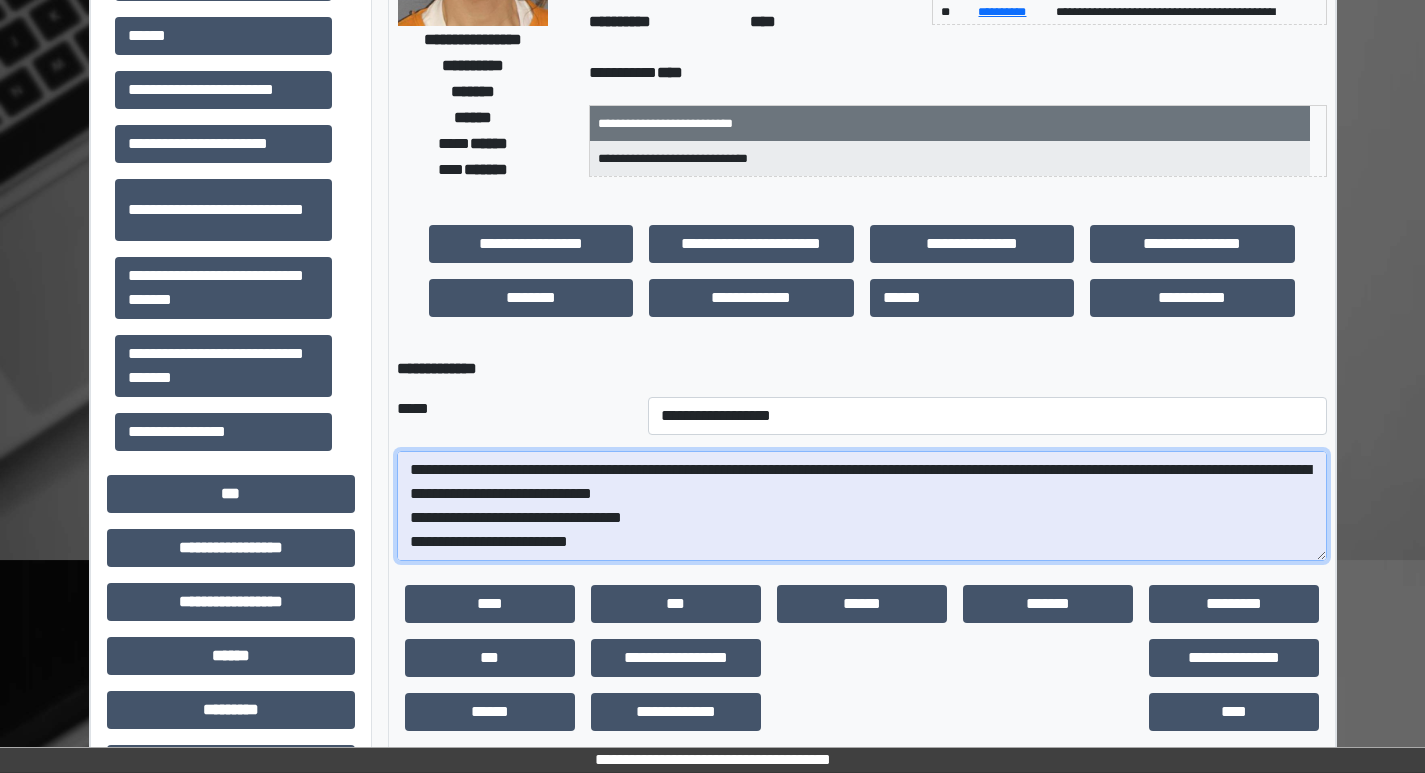 click on "**********" at bounding box center (862, 506) 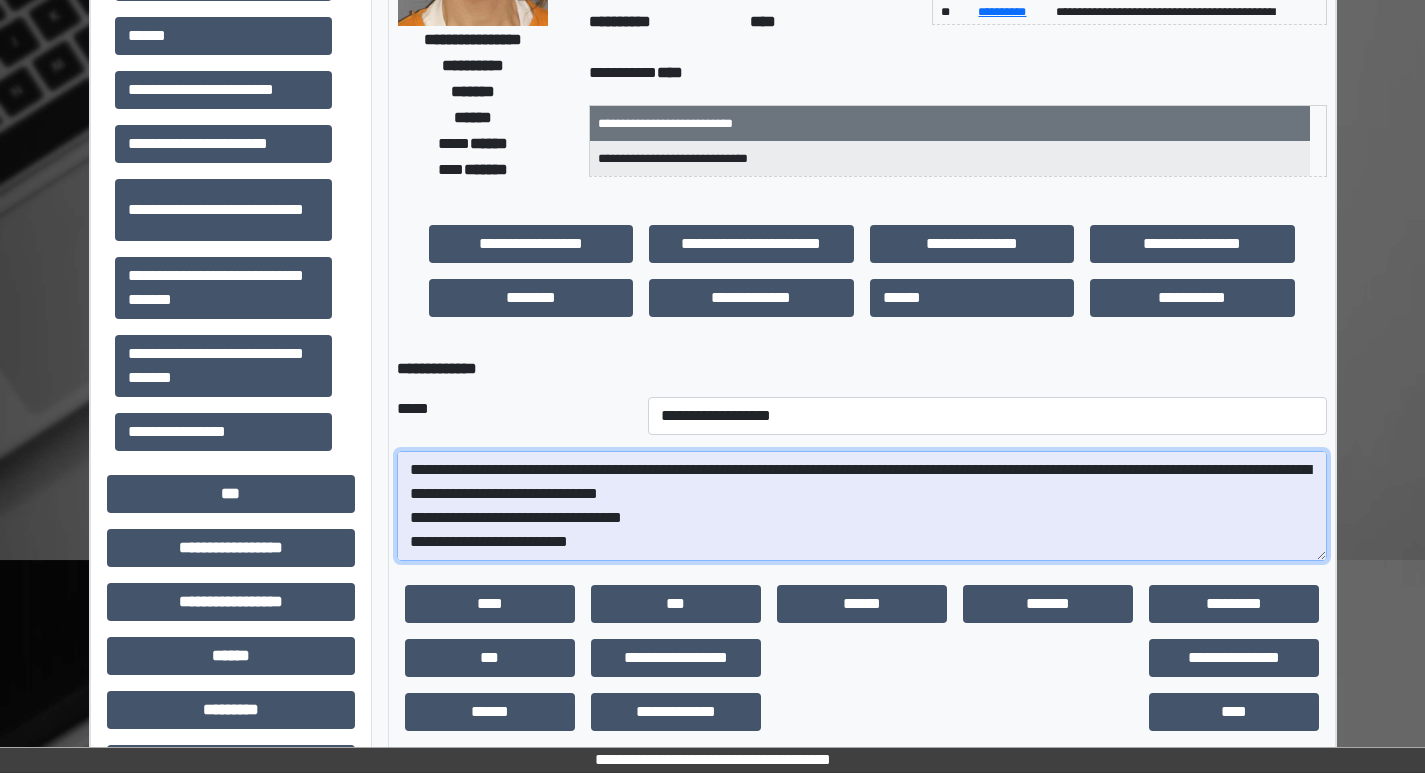 click on "**********" at bounding box center (862, 506) 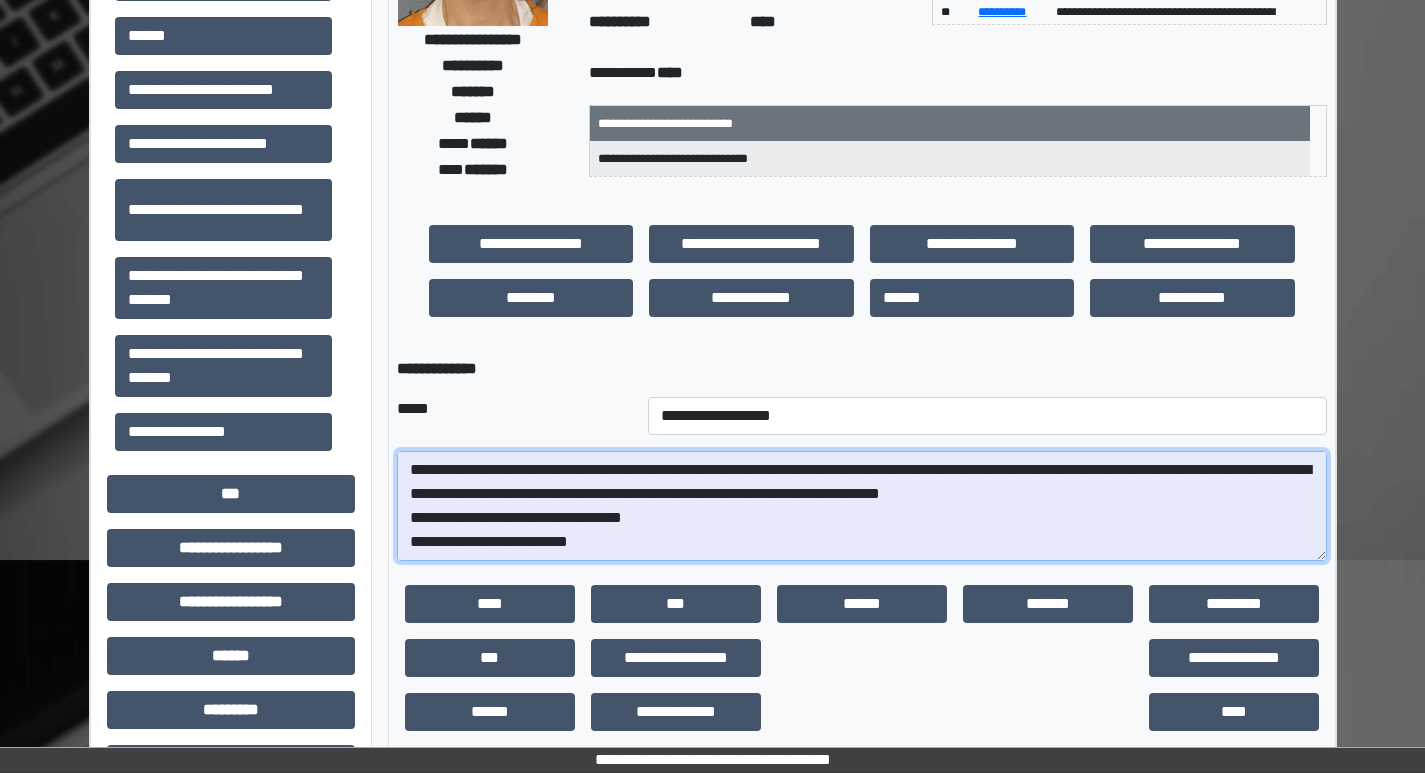 drag, startPoint x: 1238, startPoint y: 468, endPoint x: 1250, endPoint y: 468, distance: 12 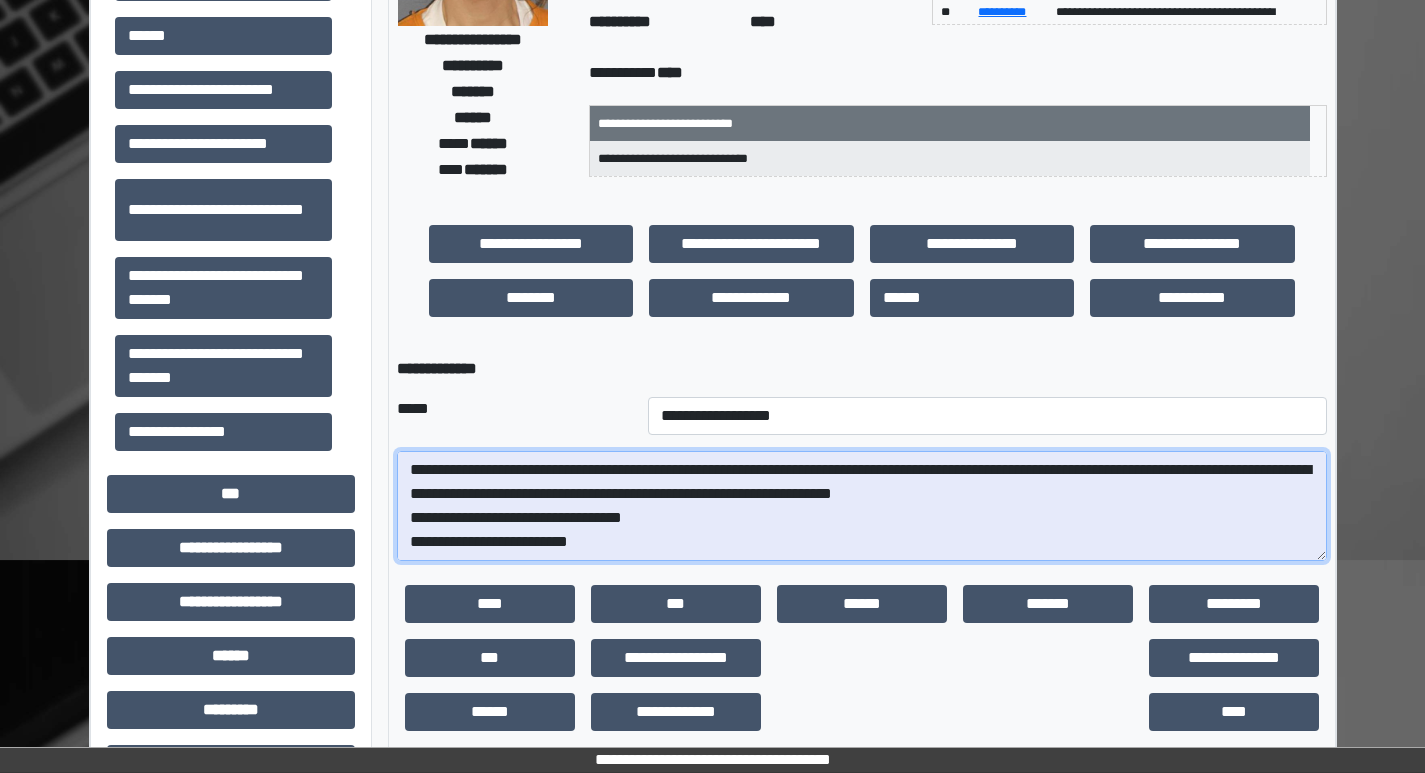 click on "**********" at bounding box center (862, 506) 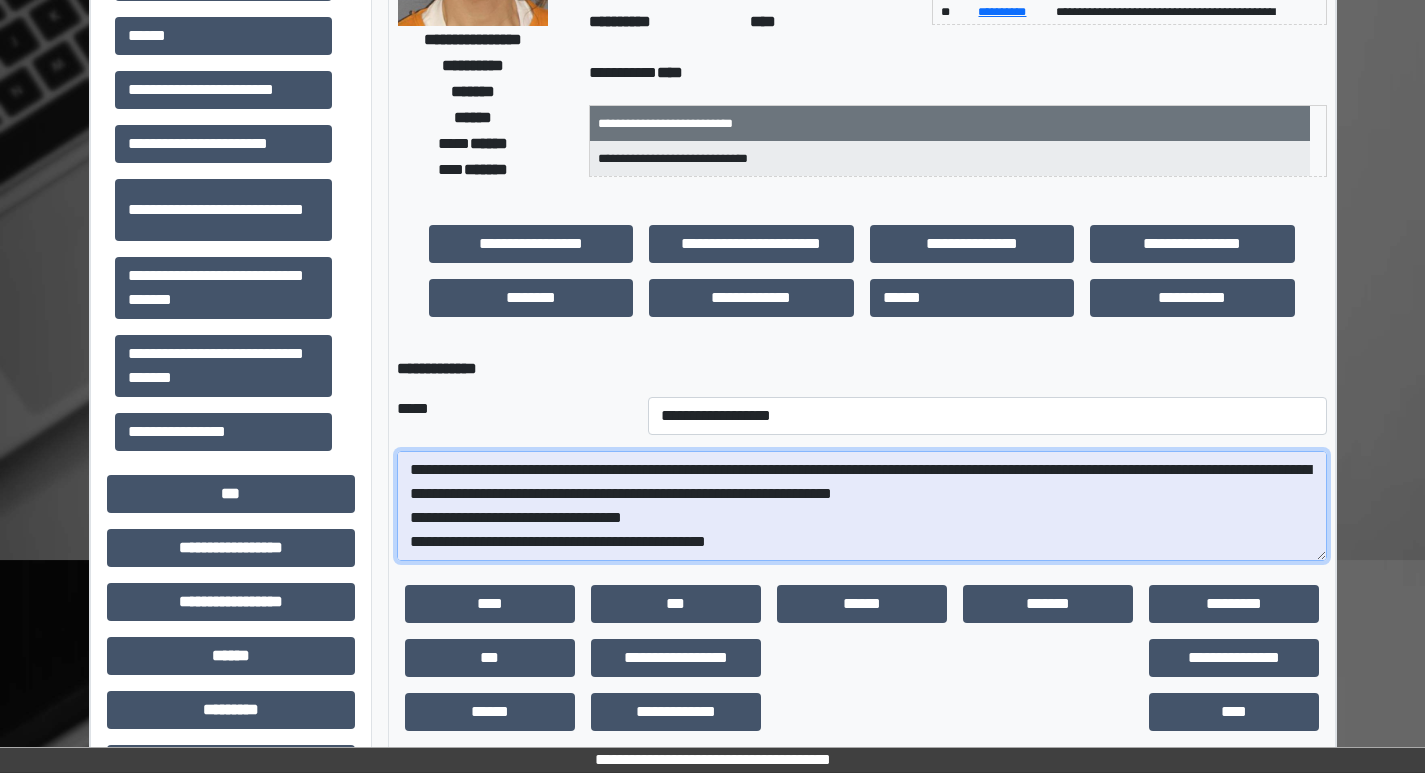 click on "**********" at bounding box center (862, 506) 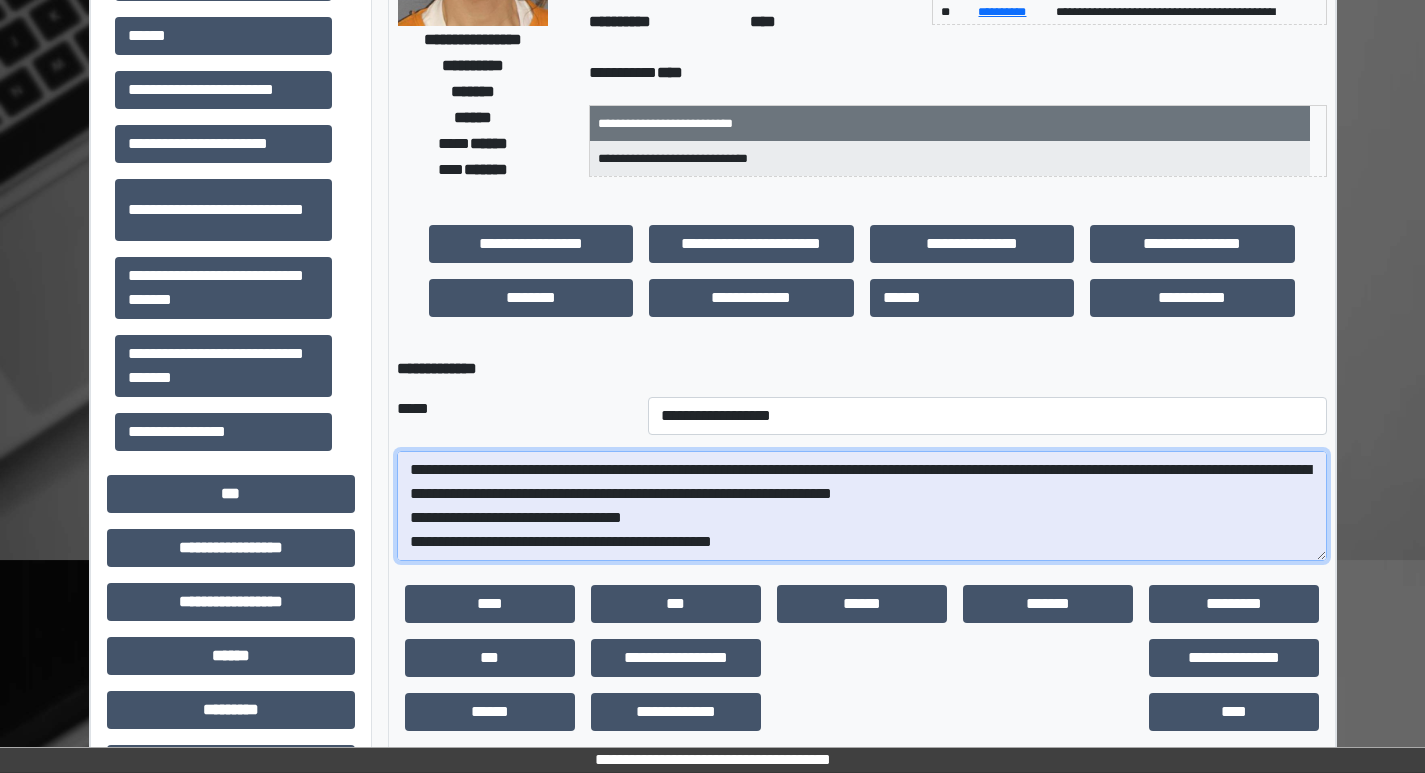 click on "**********" at bounding box center [862, 506] 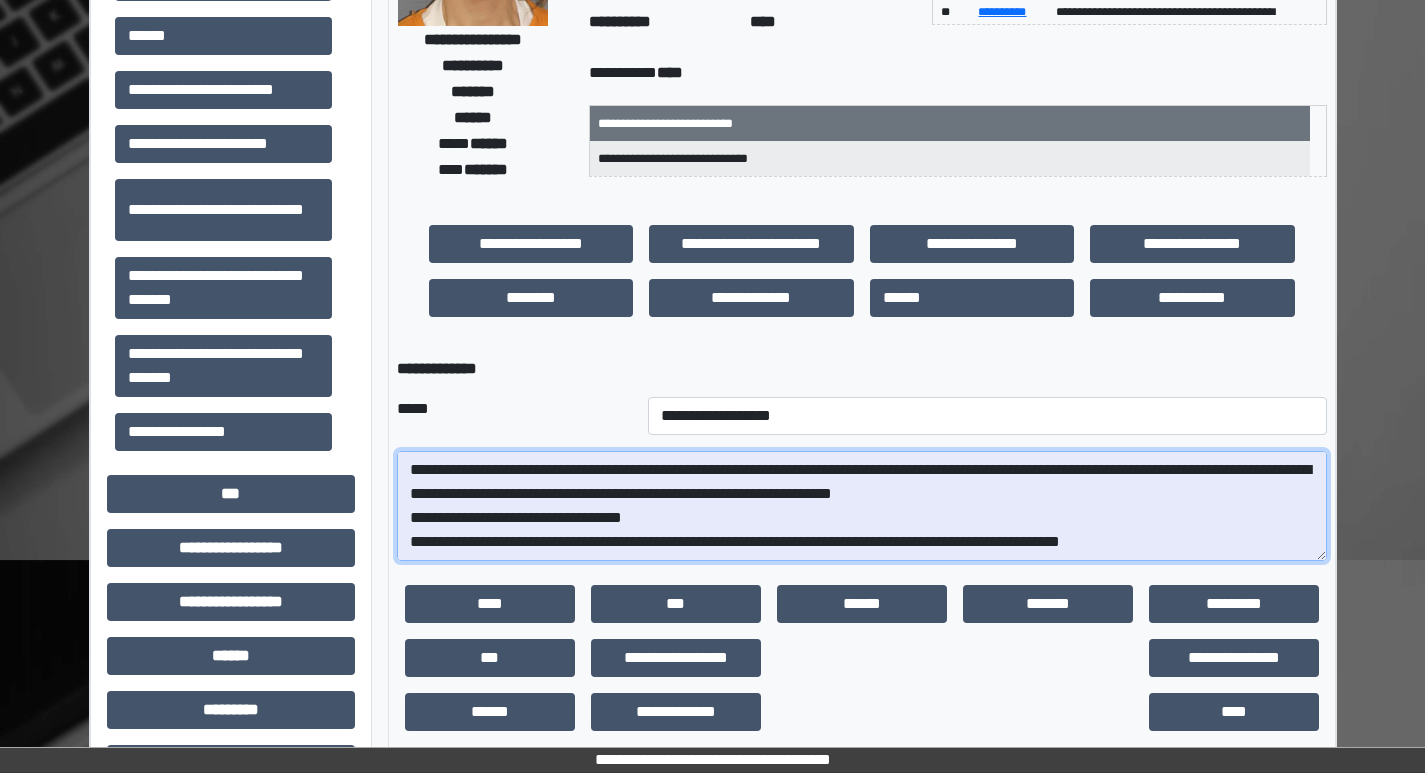 click on "**********" at bounding box center [862, 506] 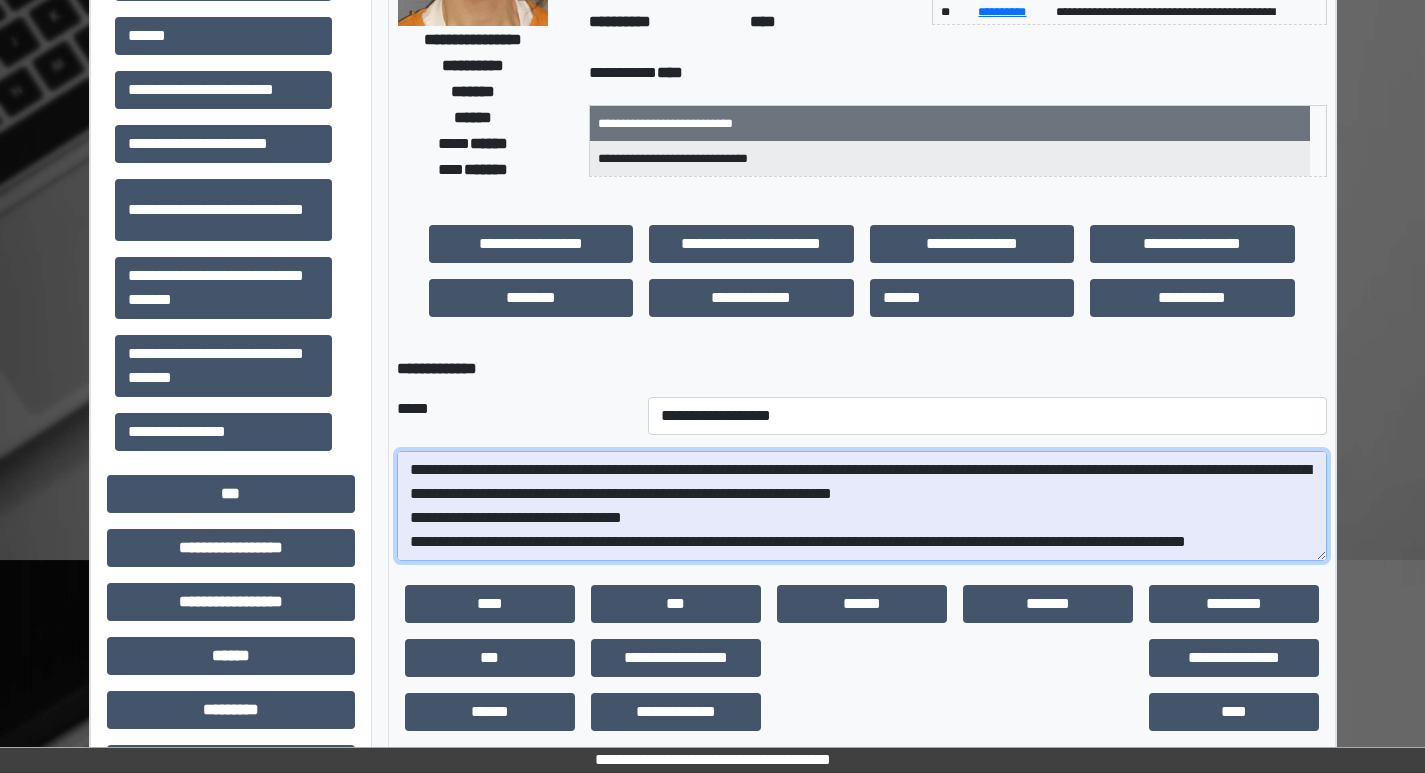 scroll, scrollTop: 113, scrollLeft: 0, axis: vertical 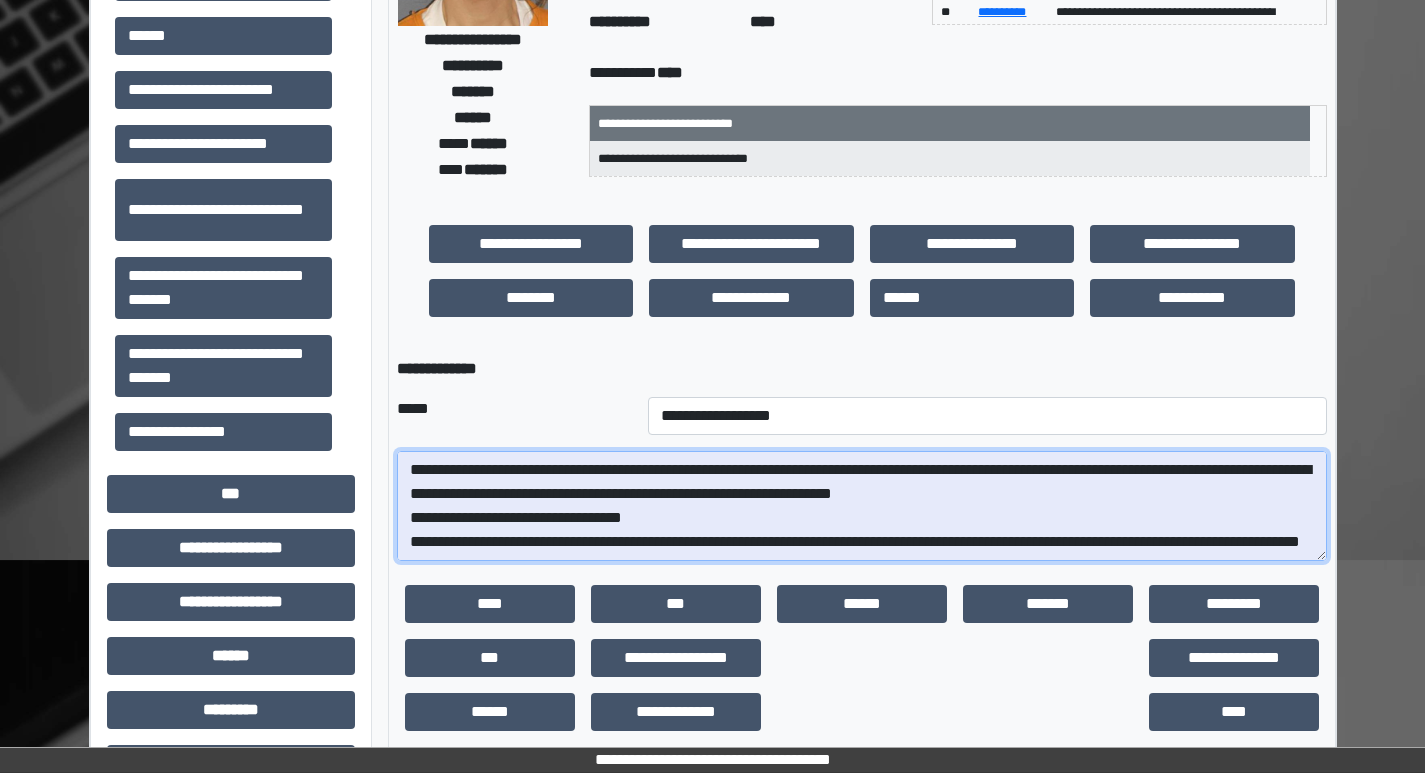 drag, startPoint x: 1143, startPoint y: 522, endPoint x: 1088, endPoint y: 556, distance: 64.66065 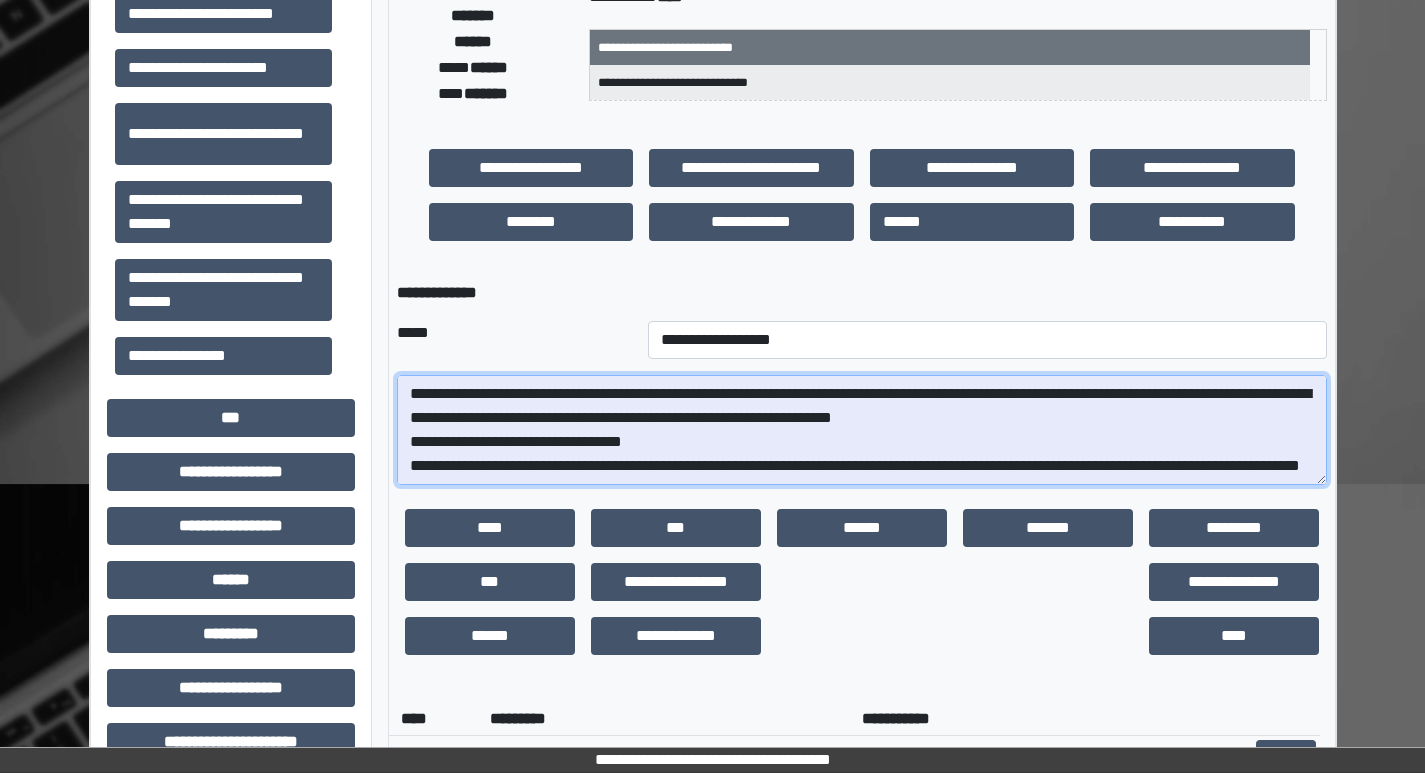 scroll, scrollTop: 581, scrollLeft: 0, axis: vertical 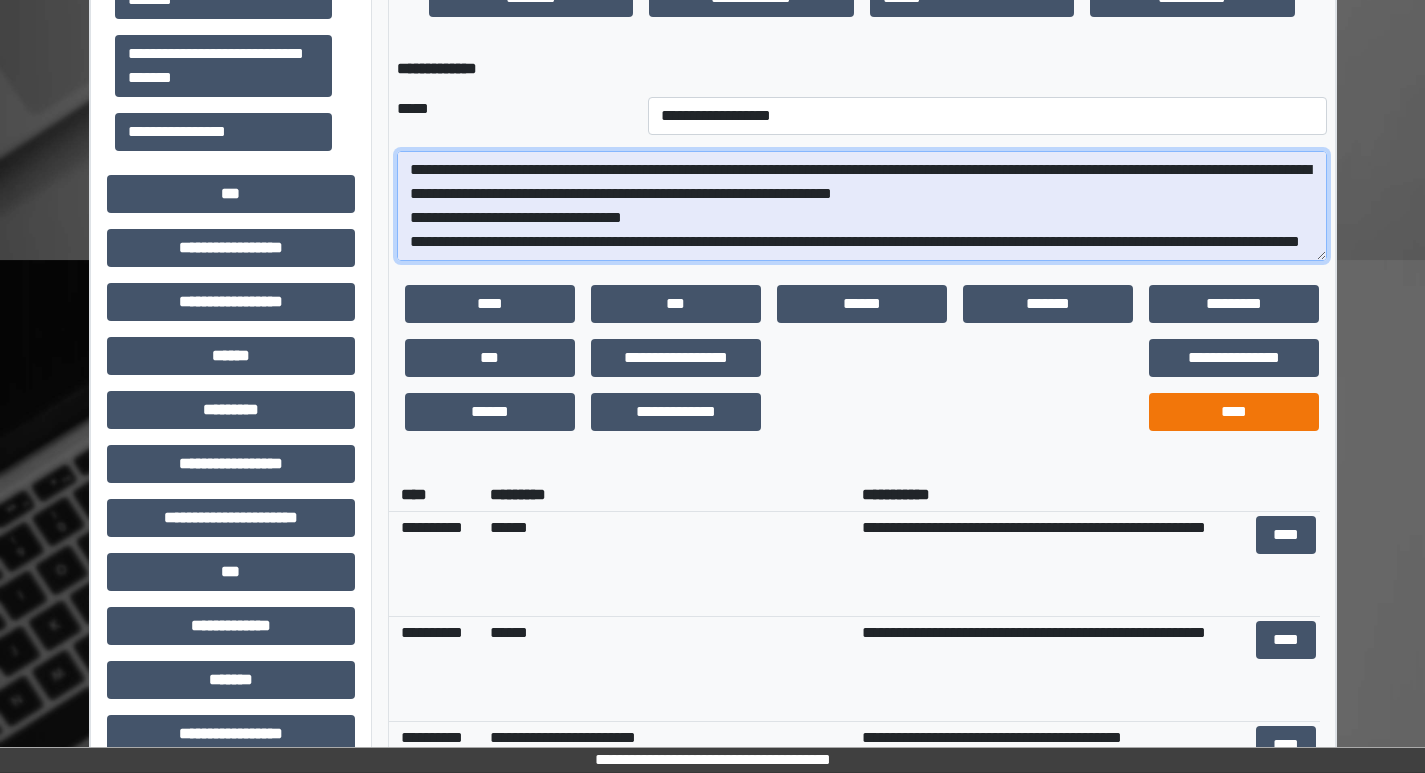type on "**********" 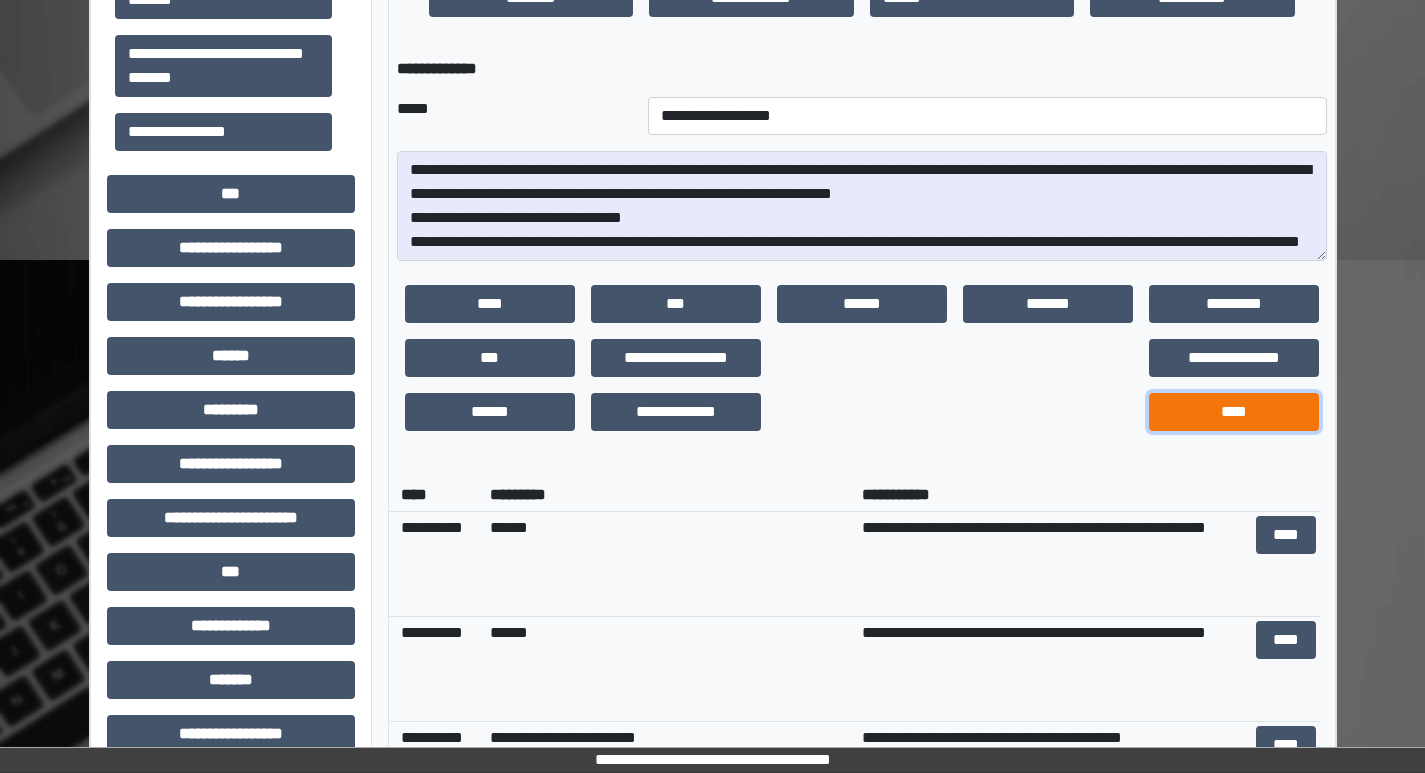 click on "****" at bounding box center [1234, 412] 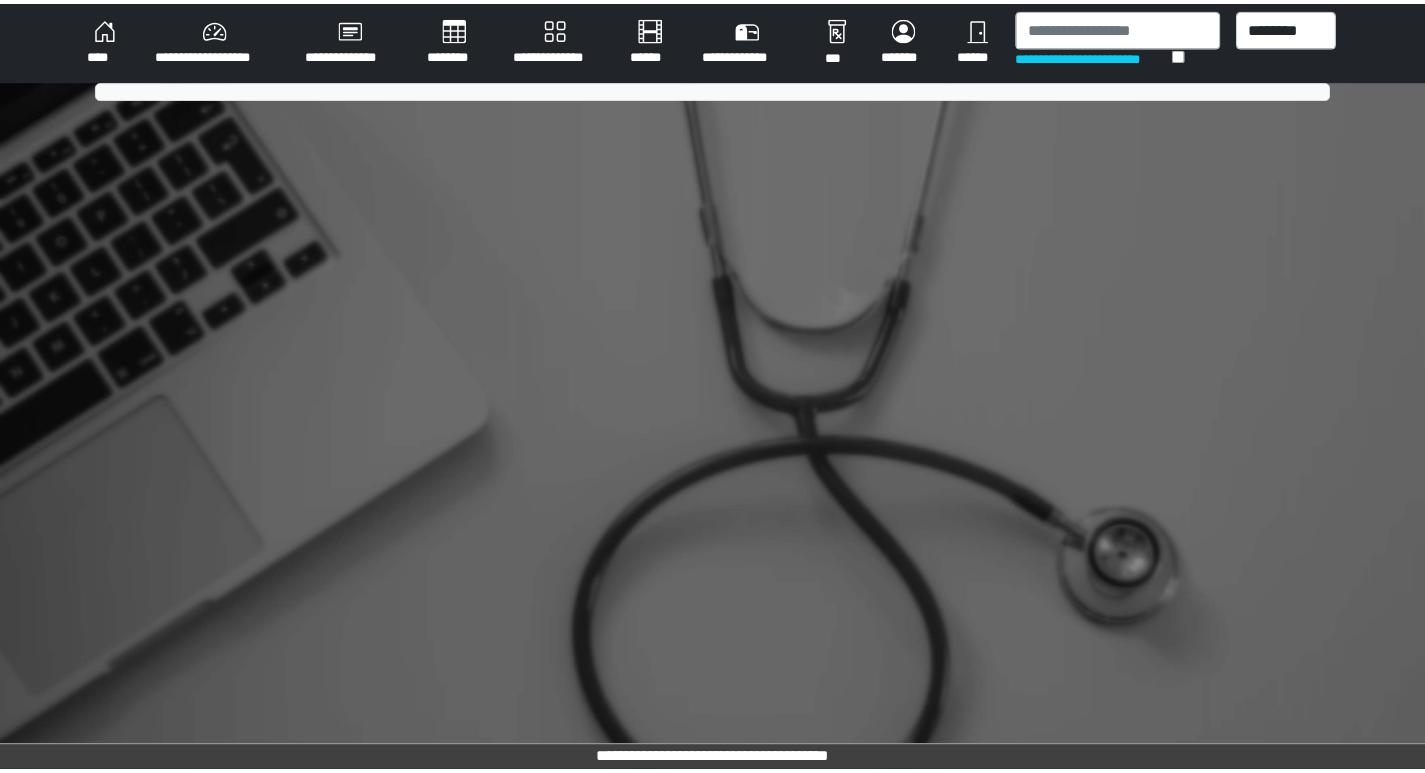 scroll, scrollTop: 0, scrollLeft: 0, axis: both 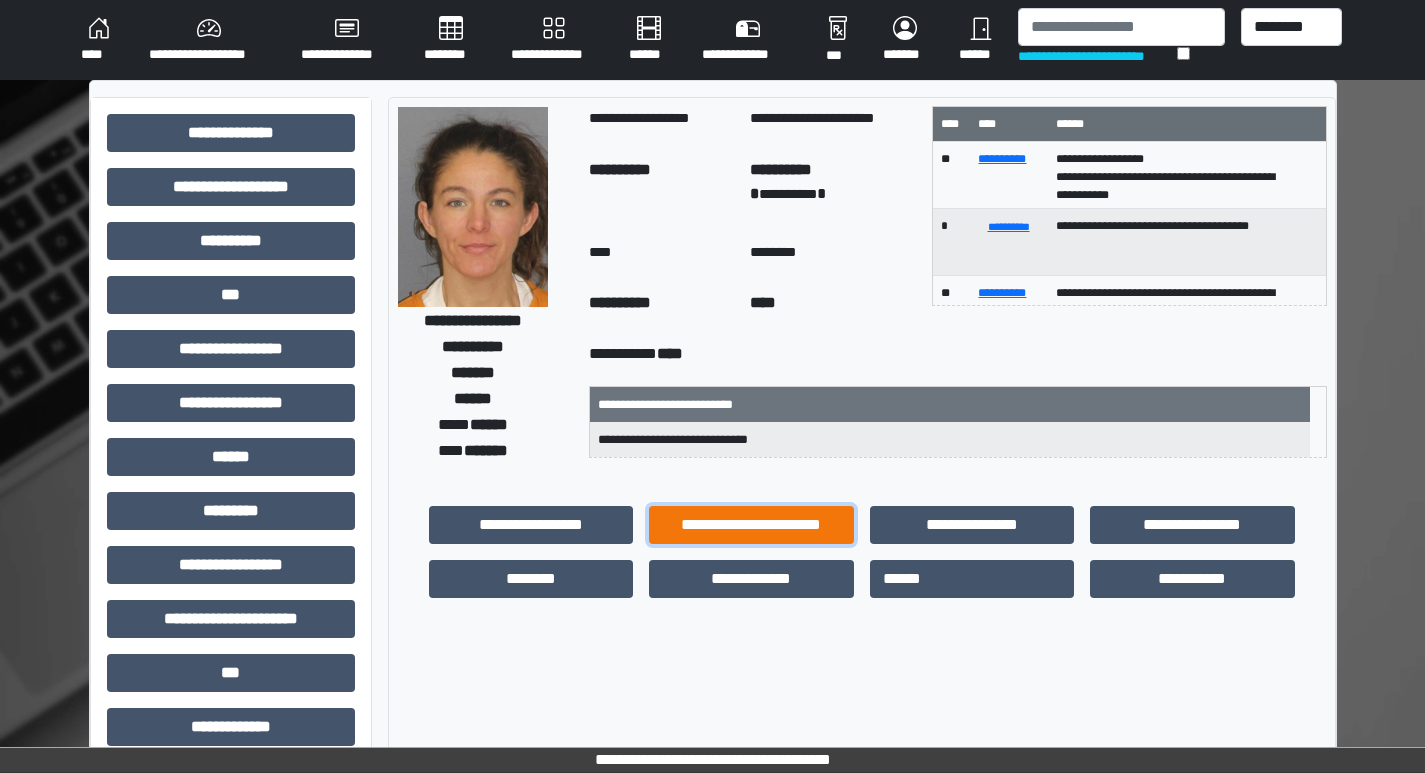 click on "**********" at bounding box center [751, 525] 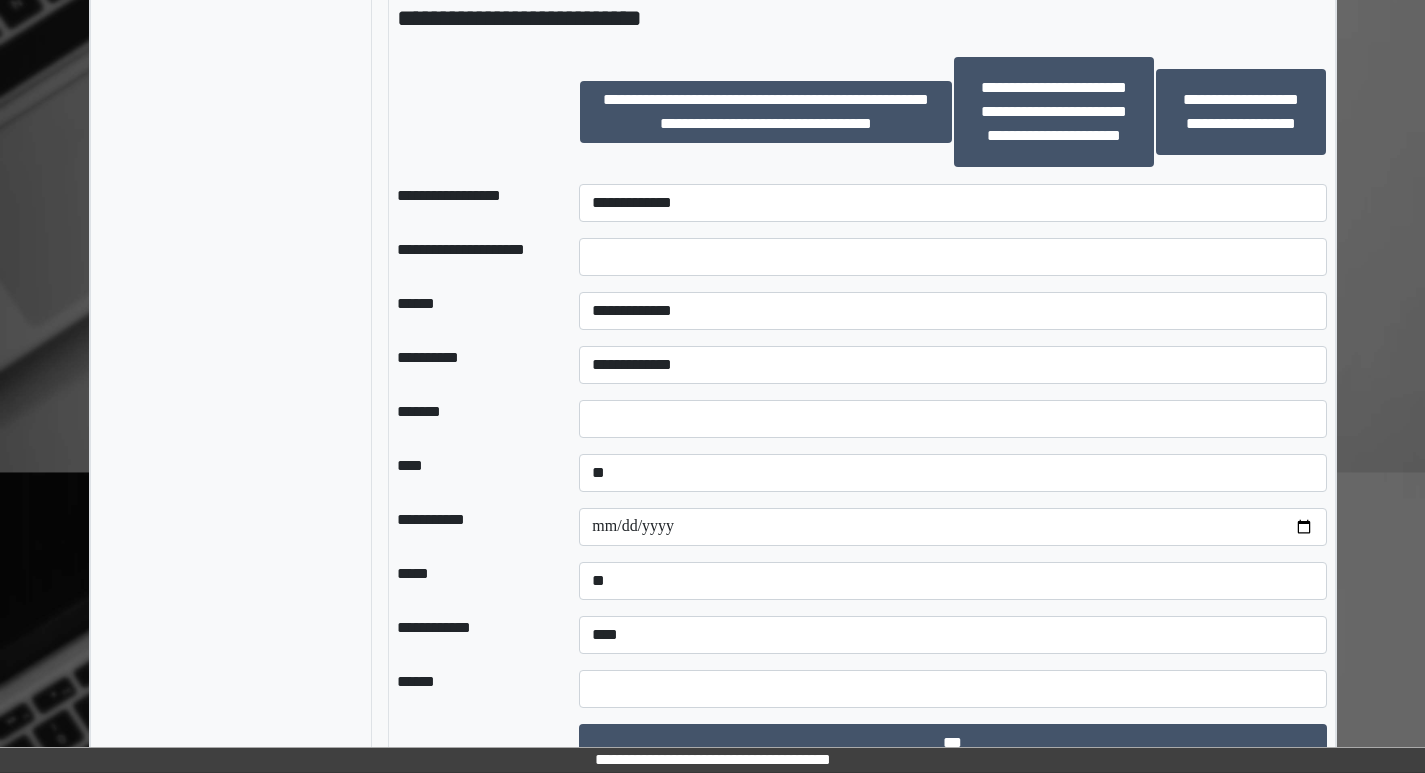 scroll, scrollTop: 1309, scrollLeft: 0, axis: vertical 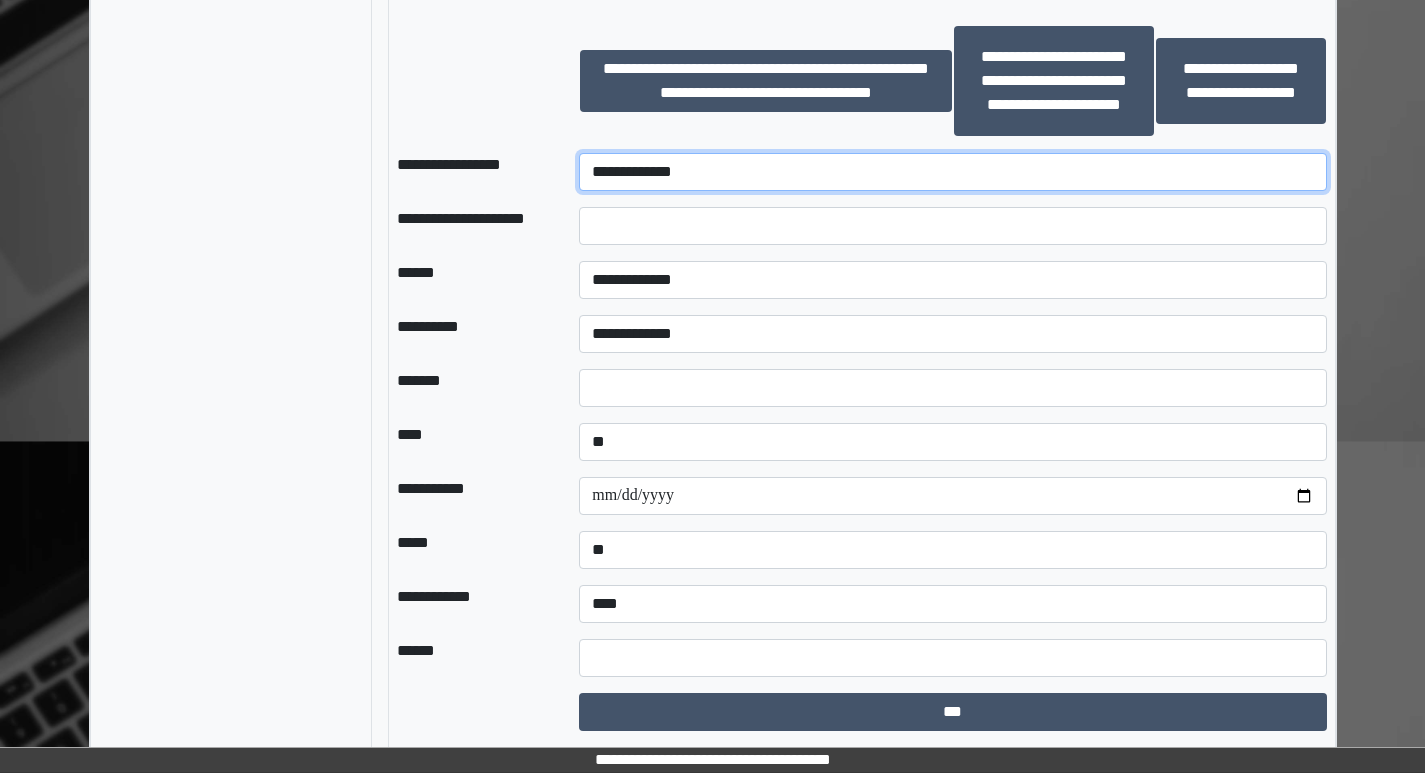 click on "**********" at bounding box center (952, 172) 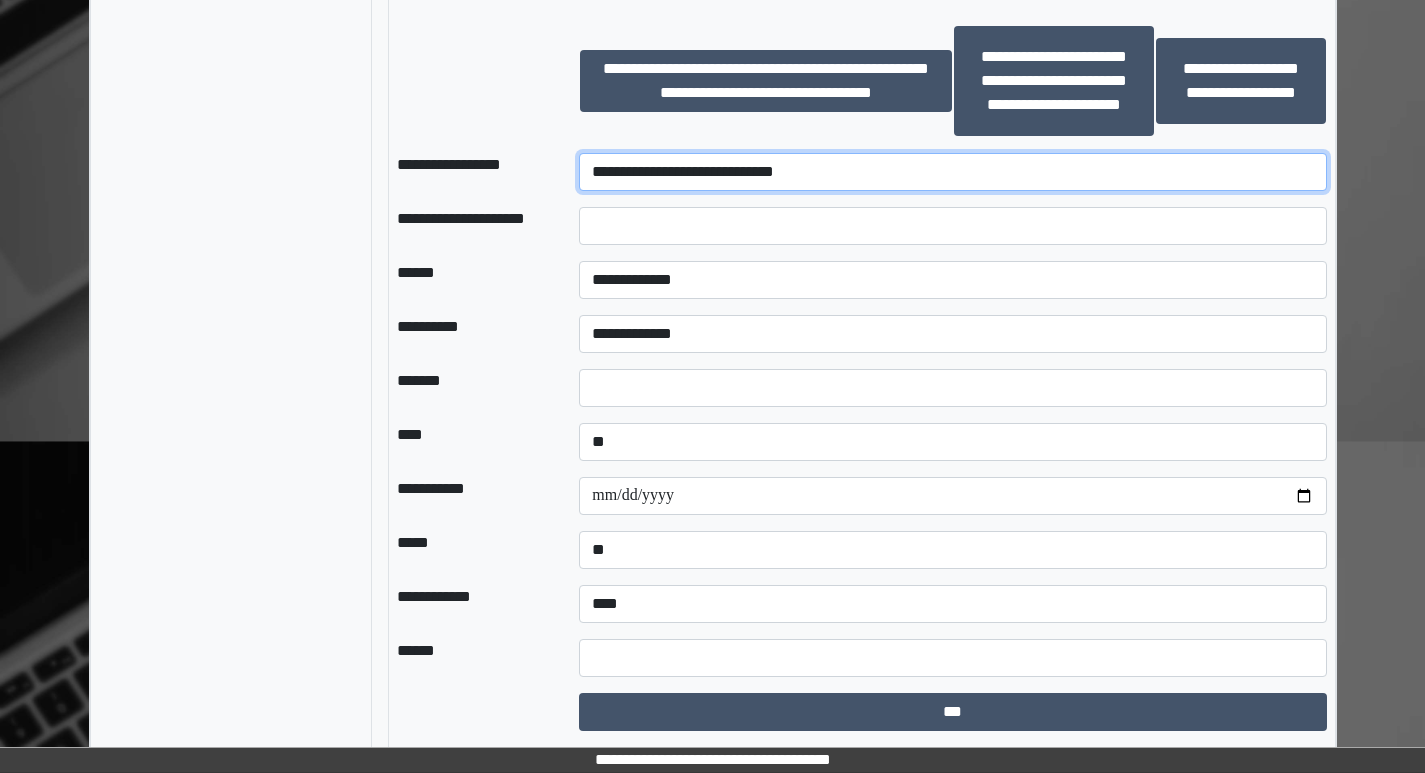click on "**********" at bounding box center (952, 172) 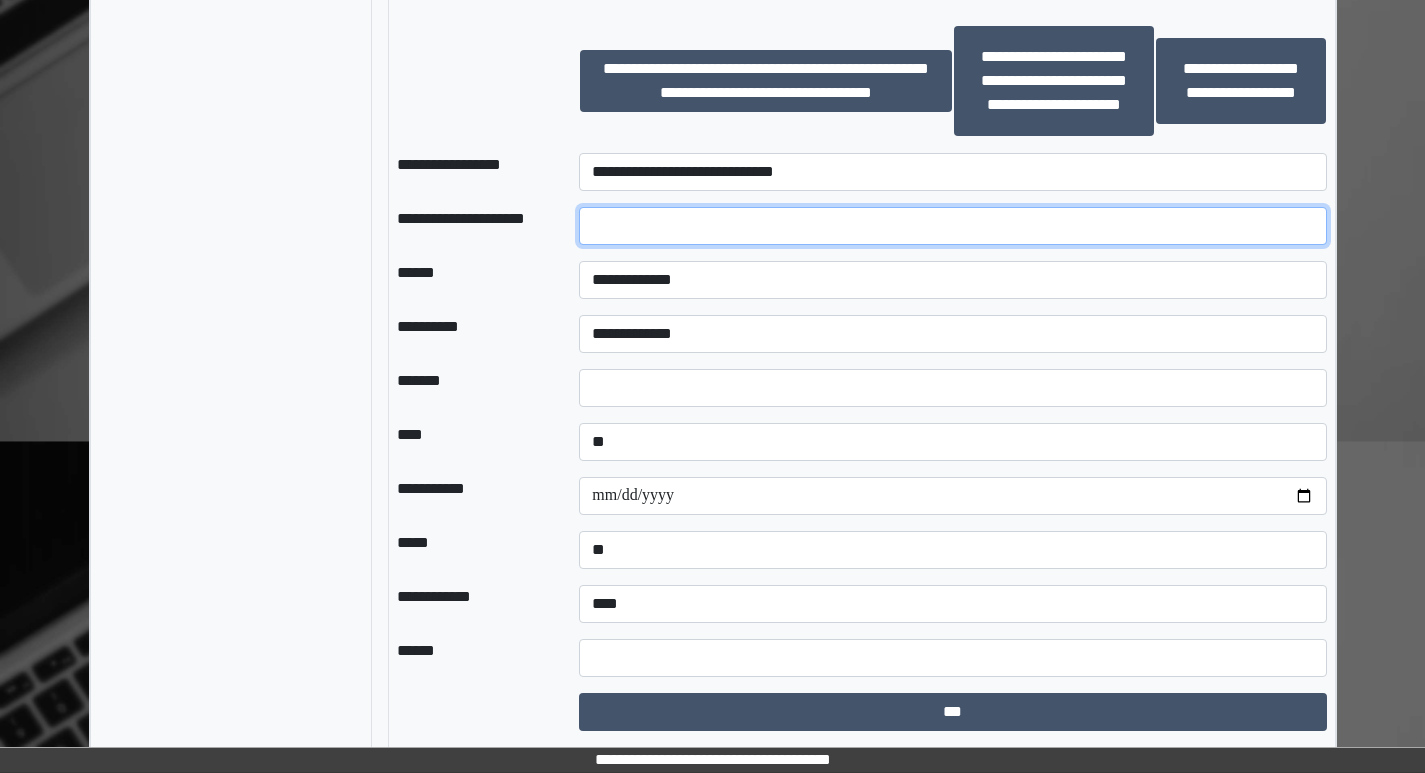 click at bounding box center [952, 226] 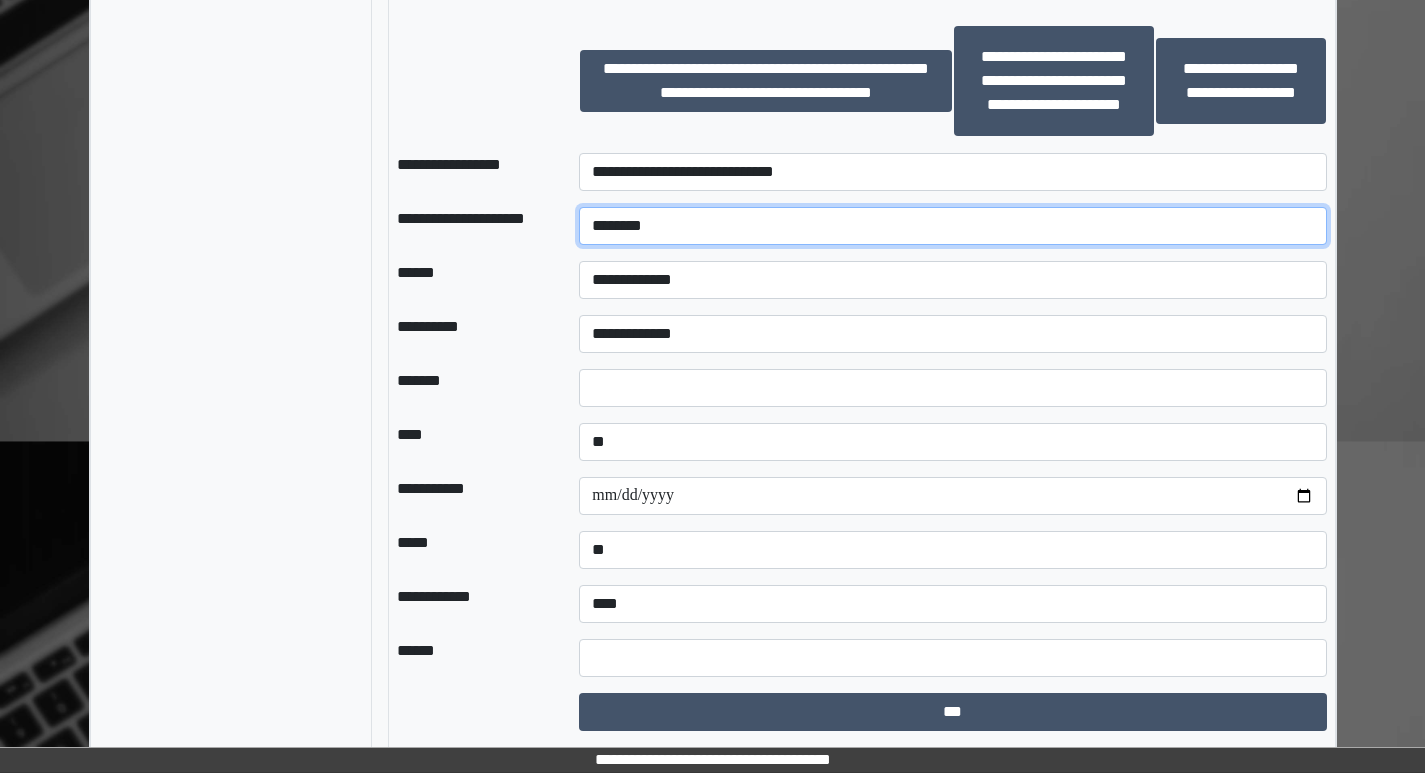 type on "********" 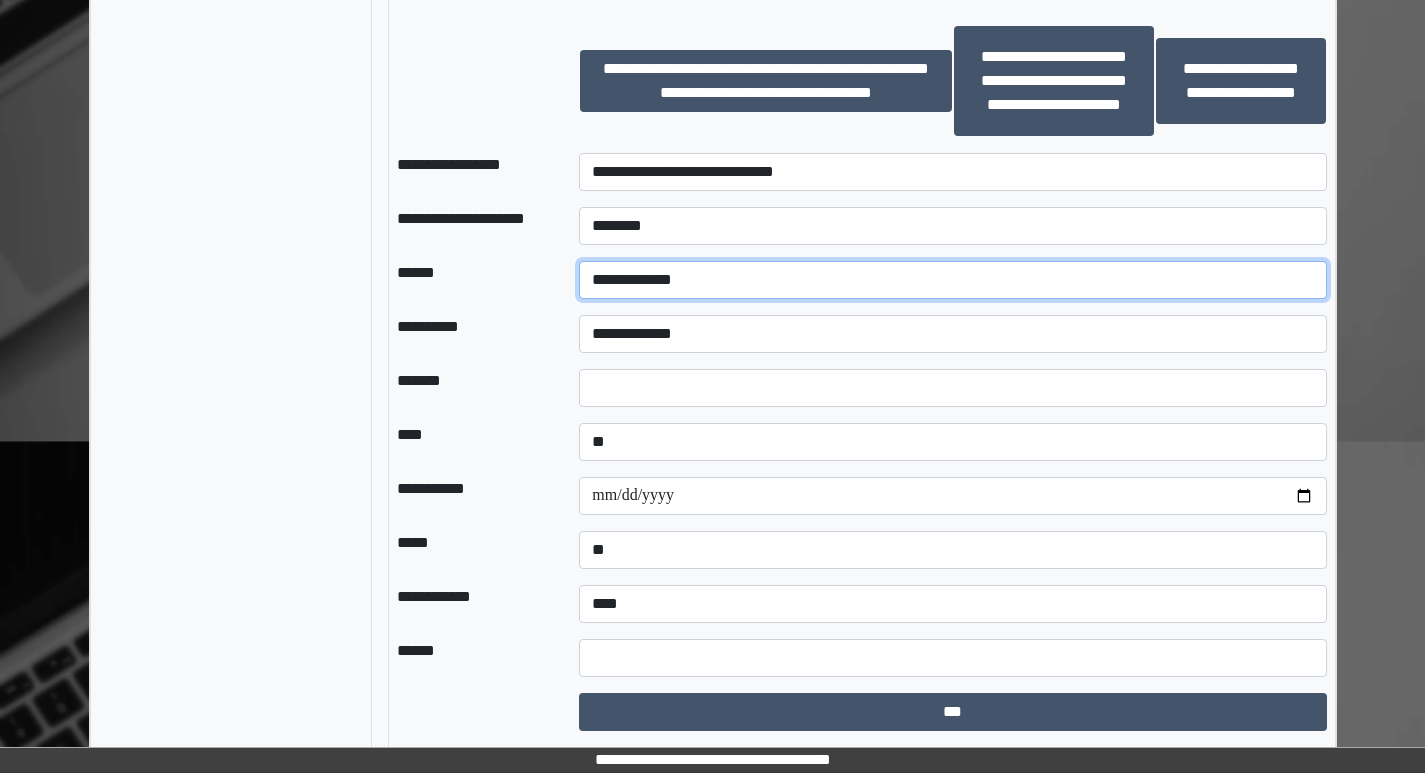 click on "**********" at bounding box center [952, 280] 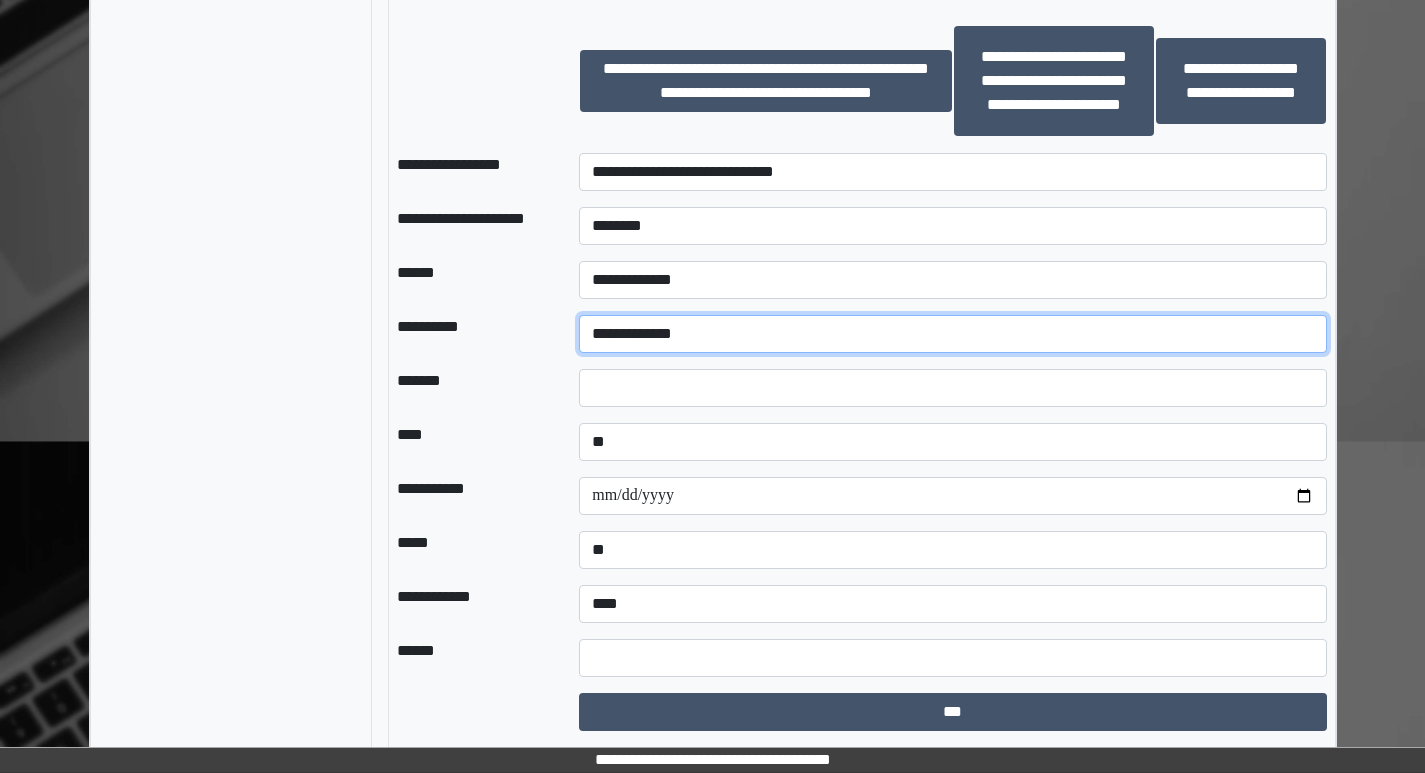 click on "**********" at bounding box center [952, 334] 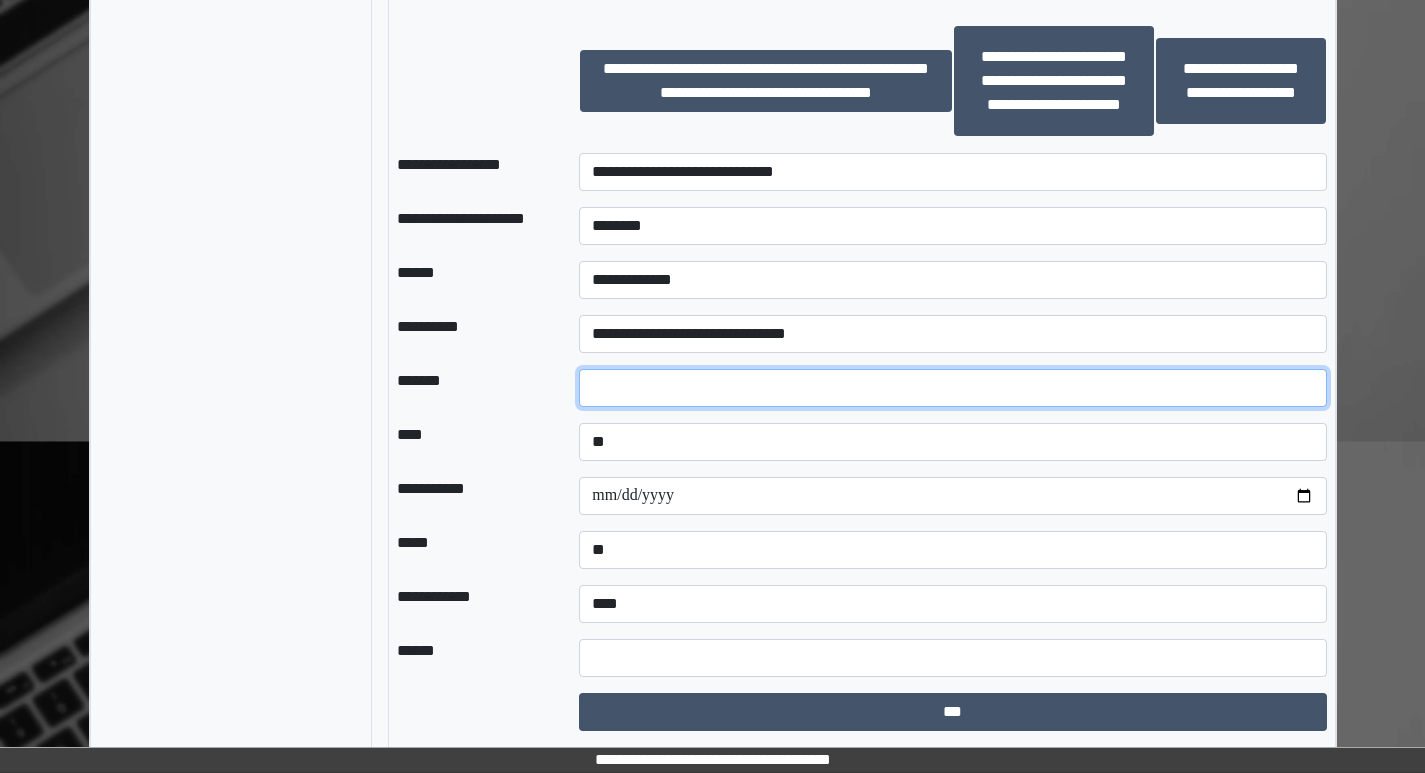 click at bounding box center [952, 388] 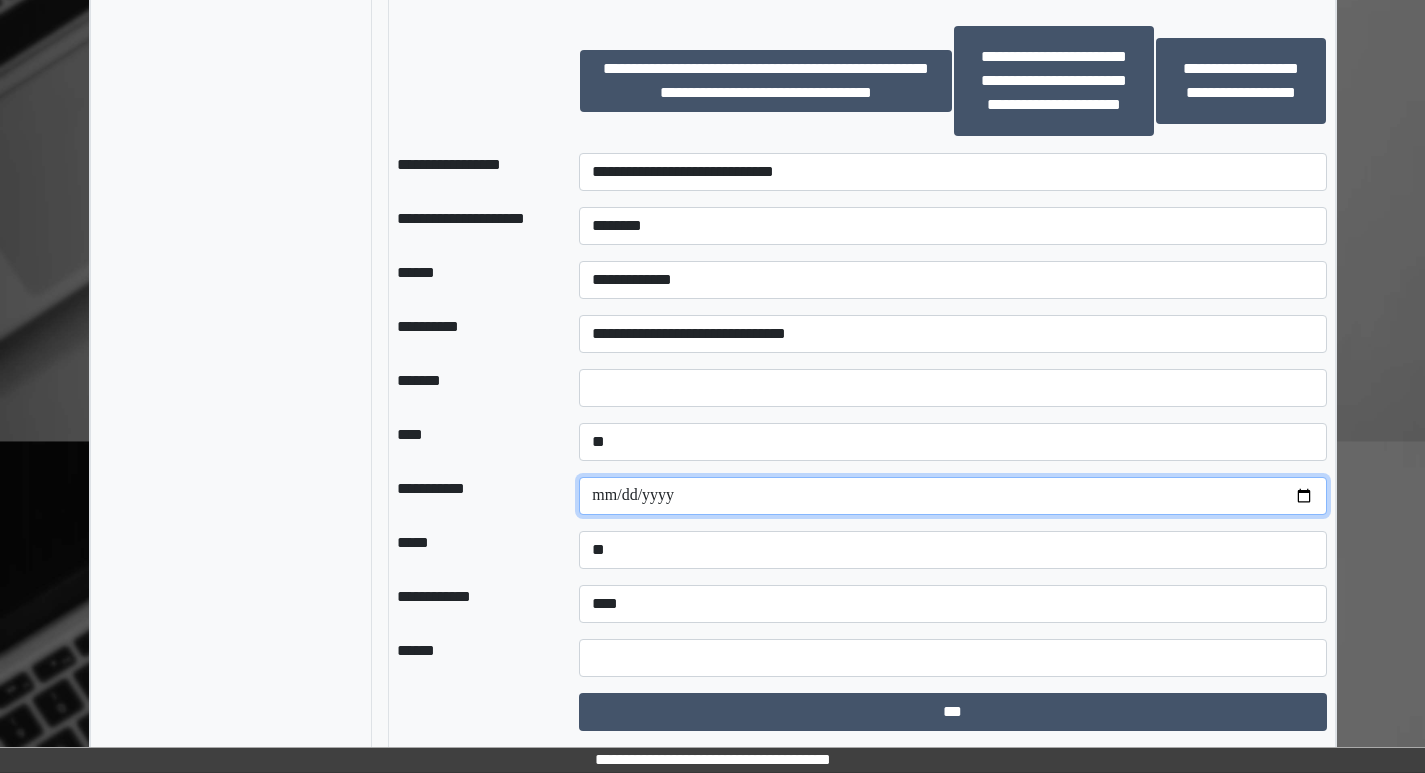 click at bounding box center (952, 496) 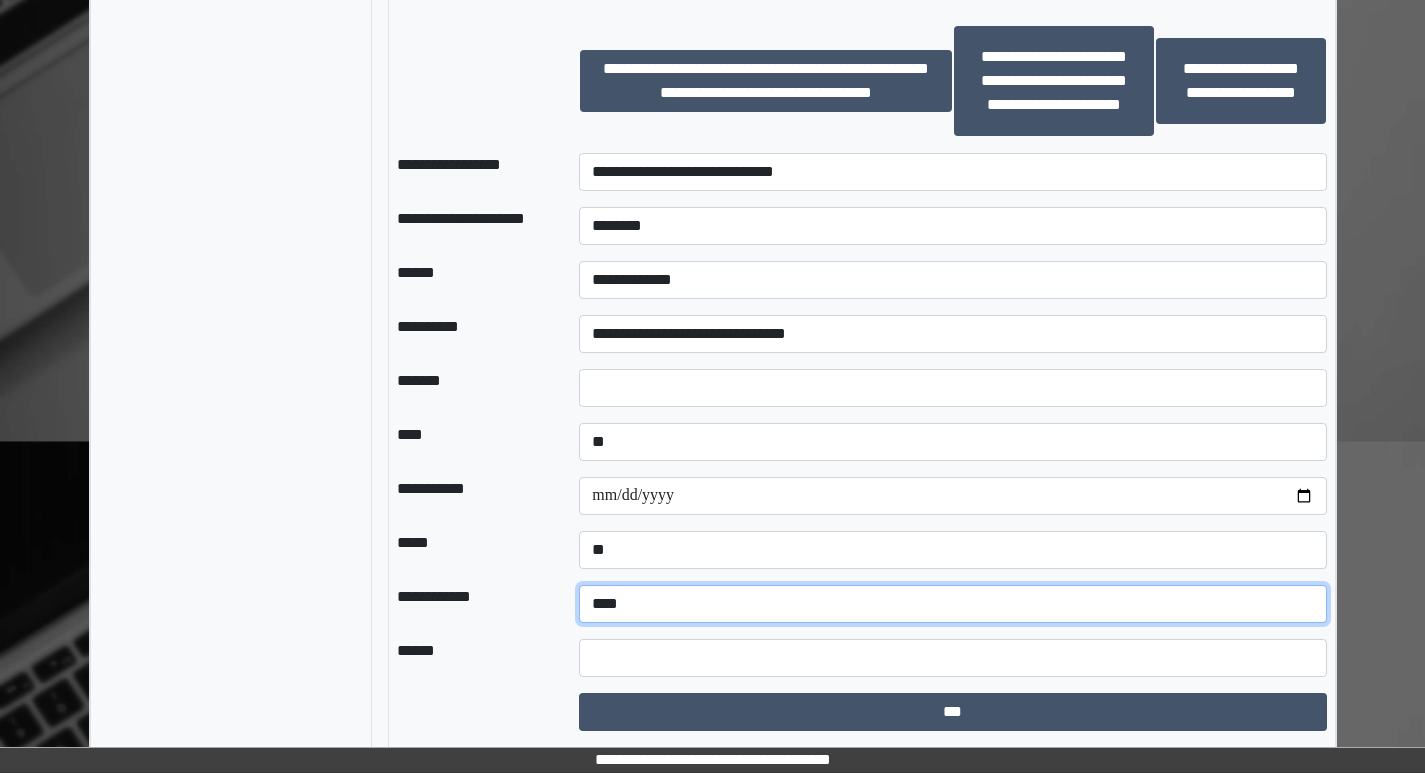 click on "**********" at bounding box center [952, 604] 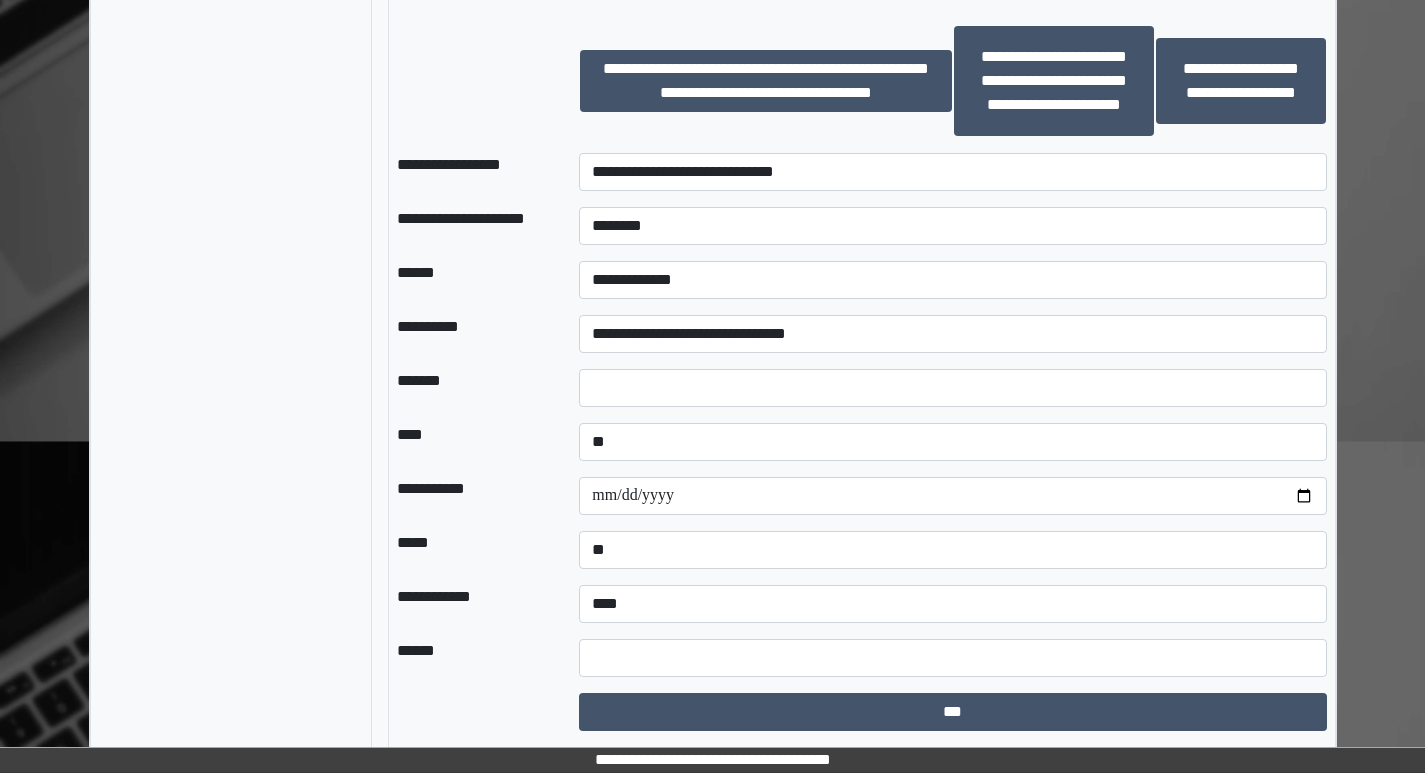 click on "******" at bounding box center [472, 658] 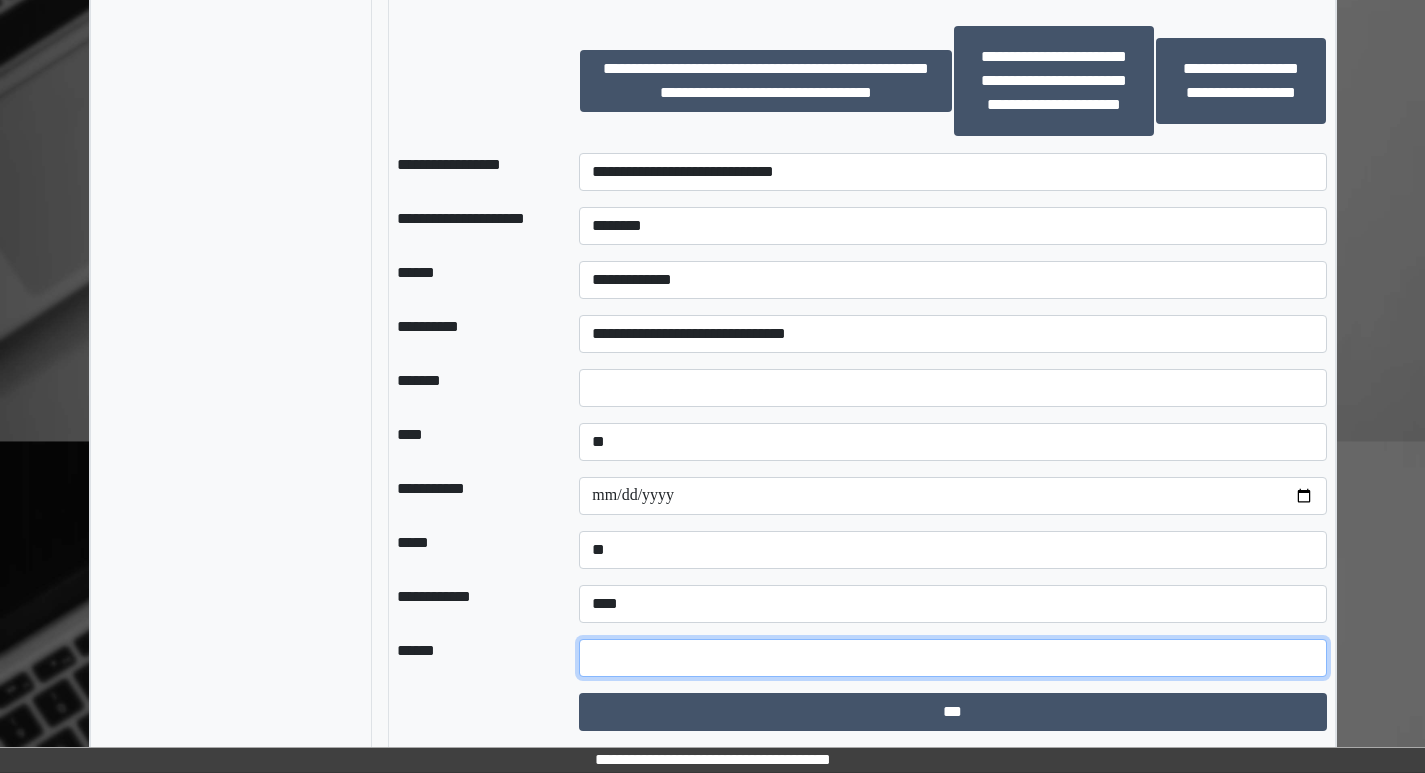 click at bounding box center (952, 658) 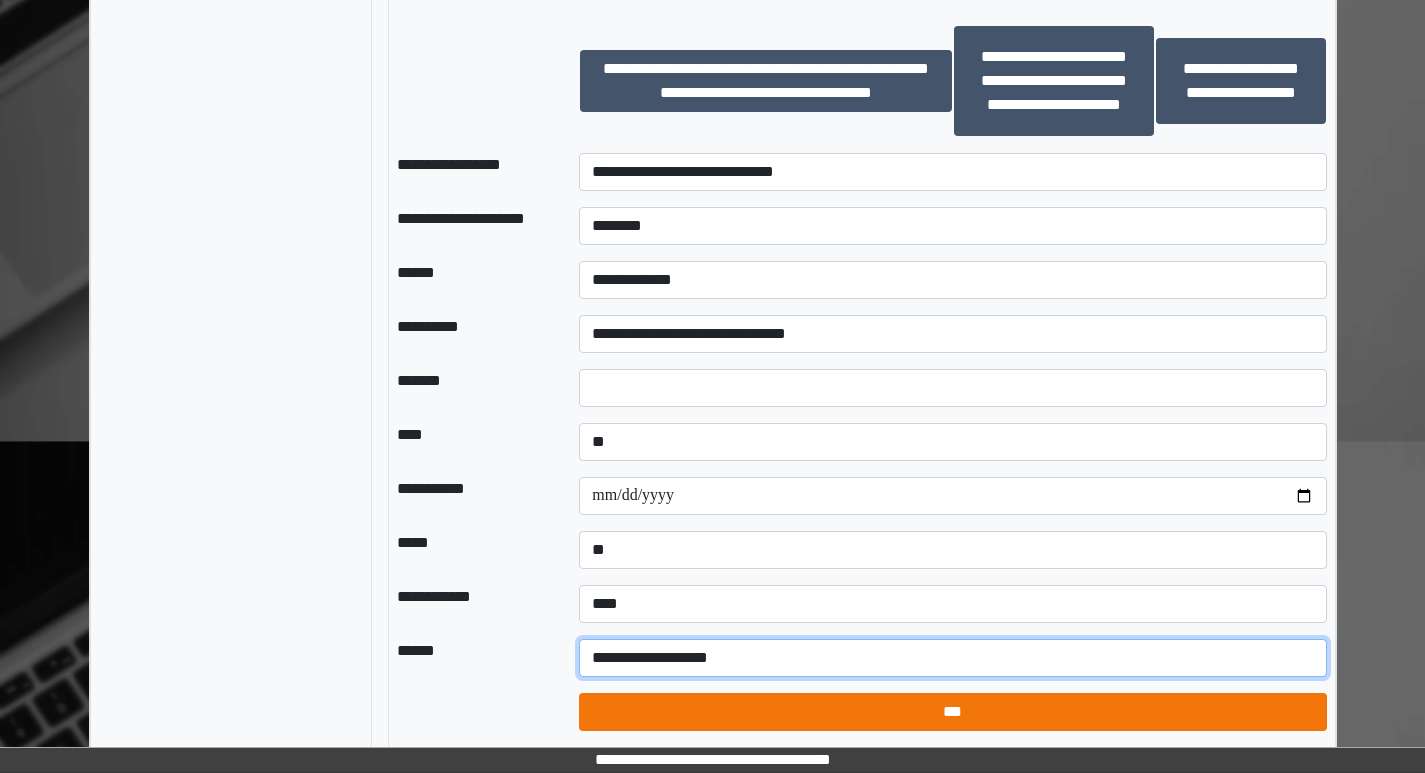 type on "**********" 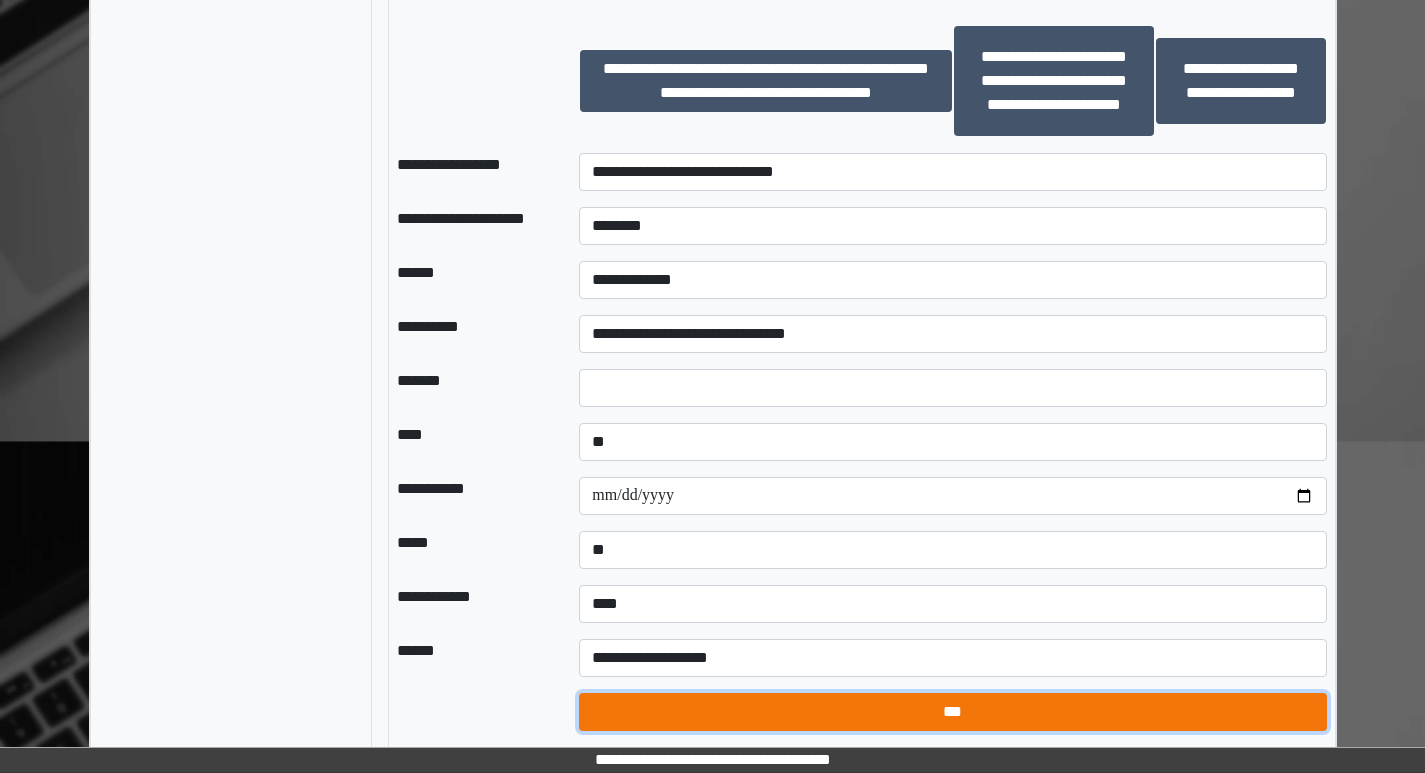 click on "***" at bounding box center [952, 712] 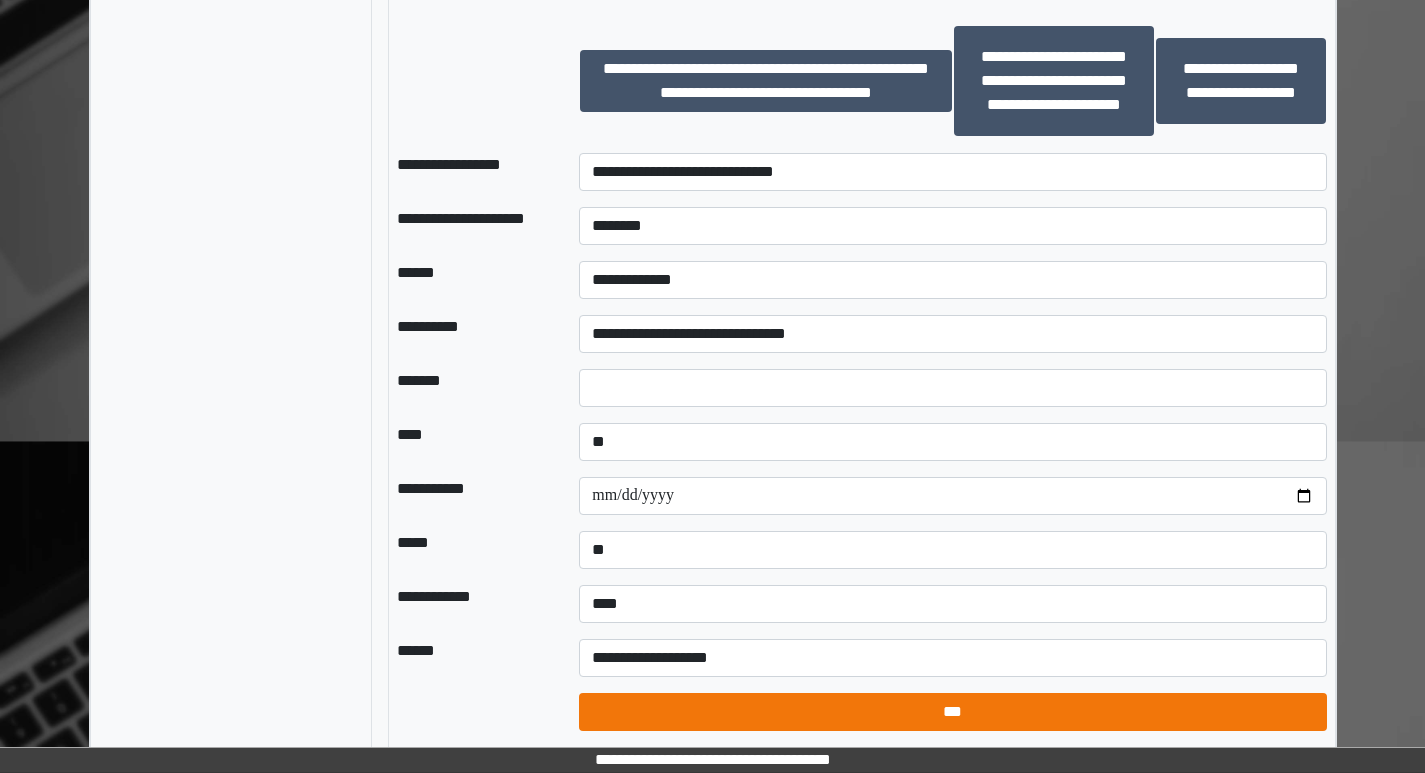 select on "*" 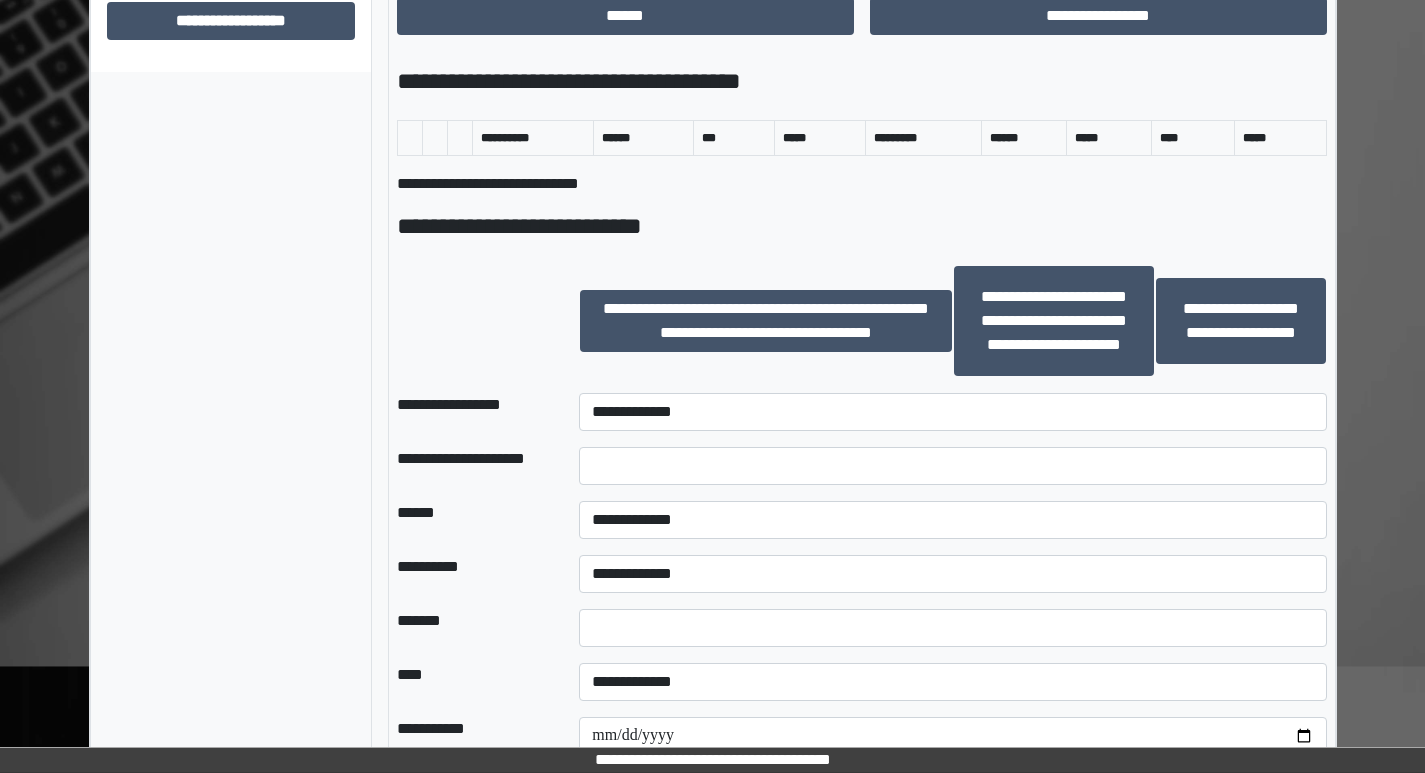 scroll, scrollTop: 644, scrollLeft: 0, axis: vertical 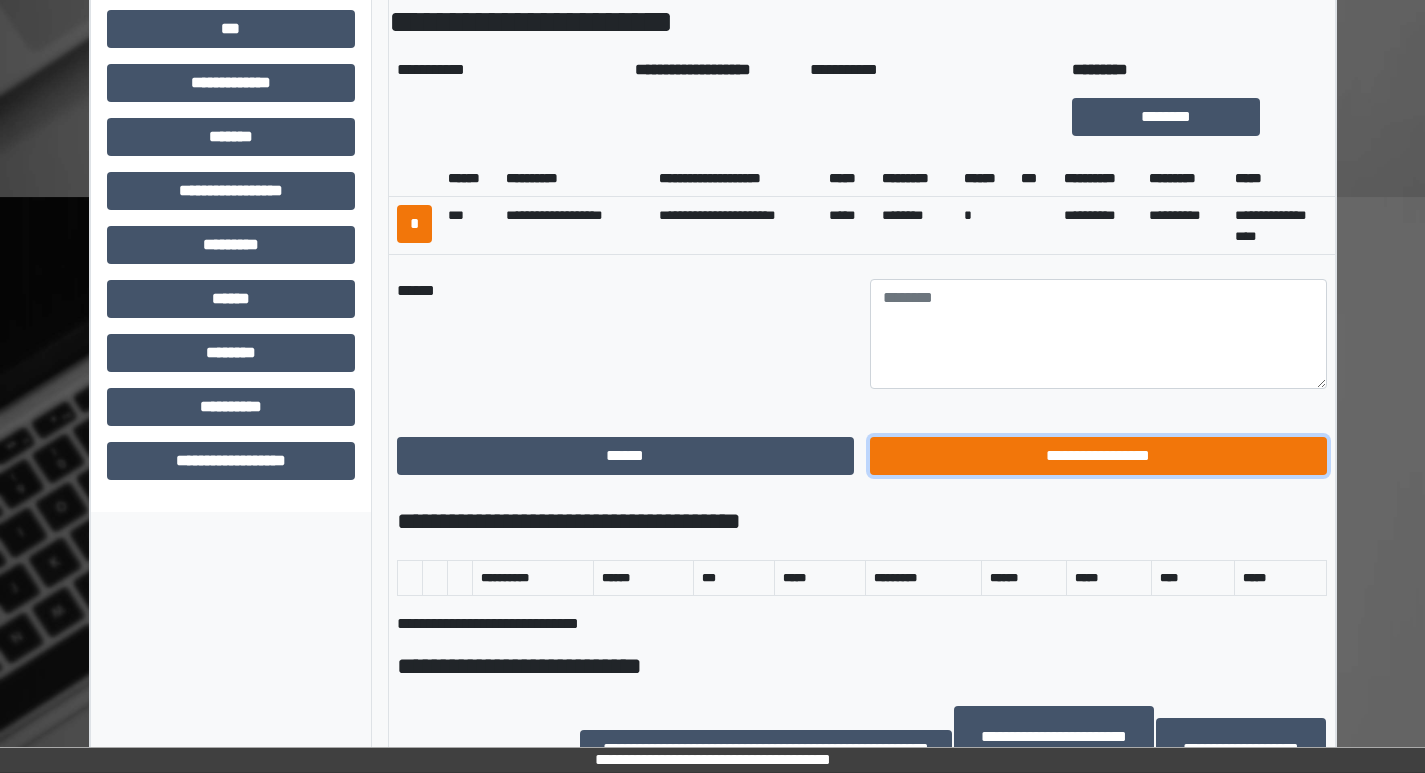 click on "**********" at bounding box center [1098, 456] 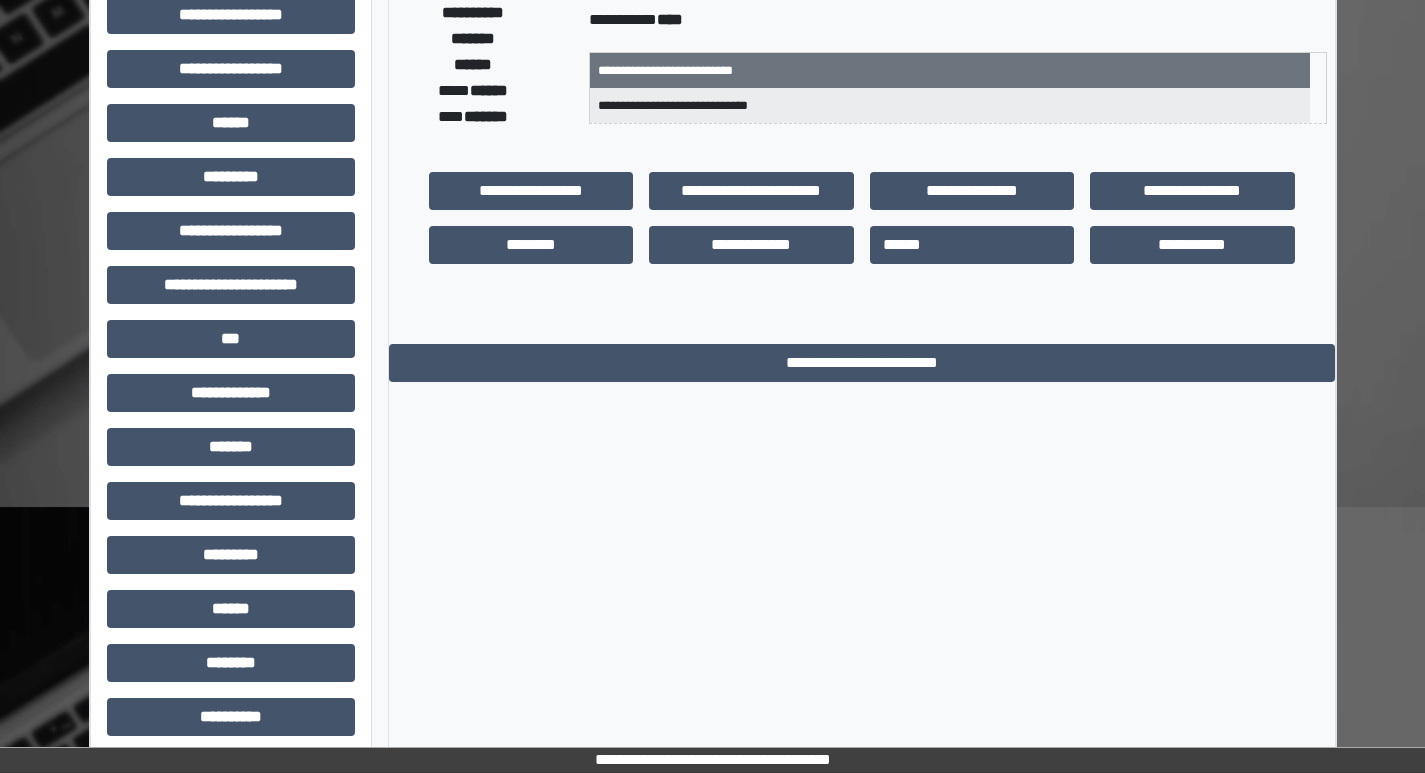 scroll, scrollTop: 201, scrollLeft: 0, axis: vertical 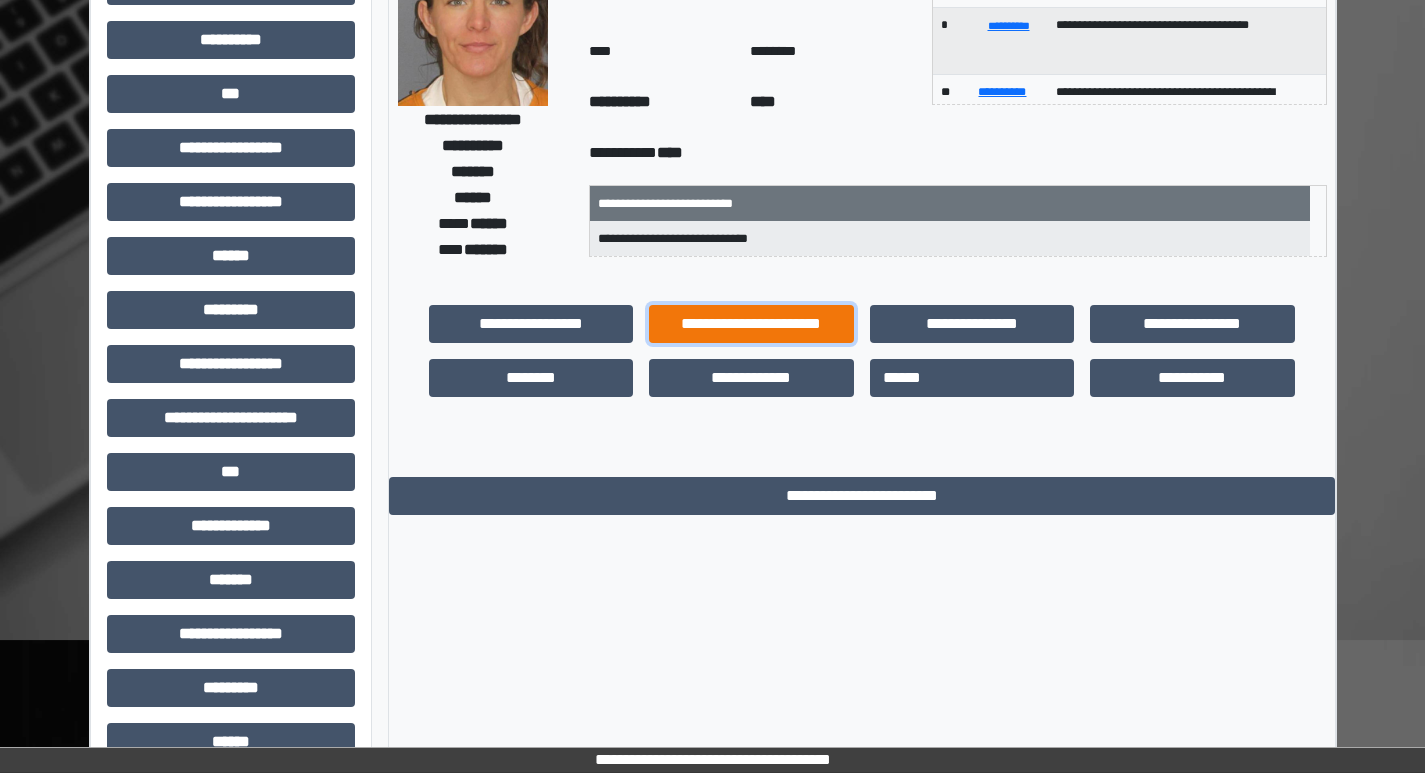 click on "**********" at bounding box center (751, 324) 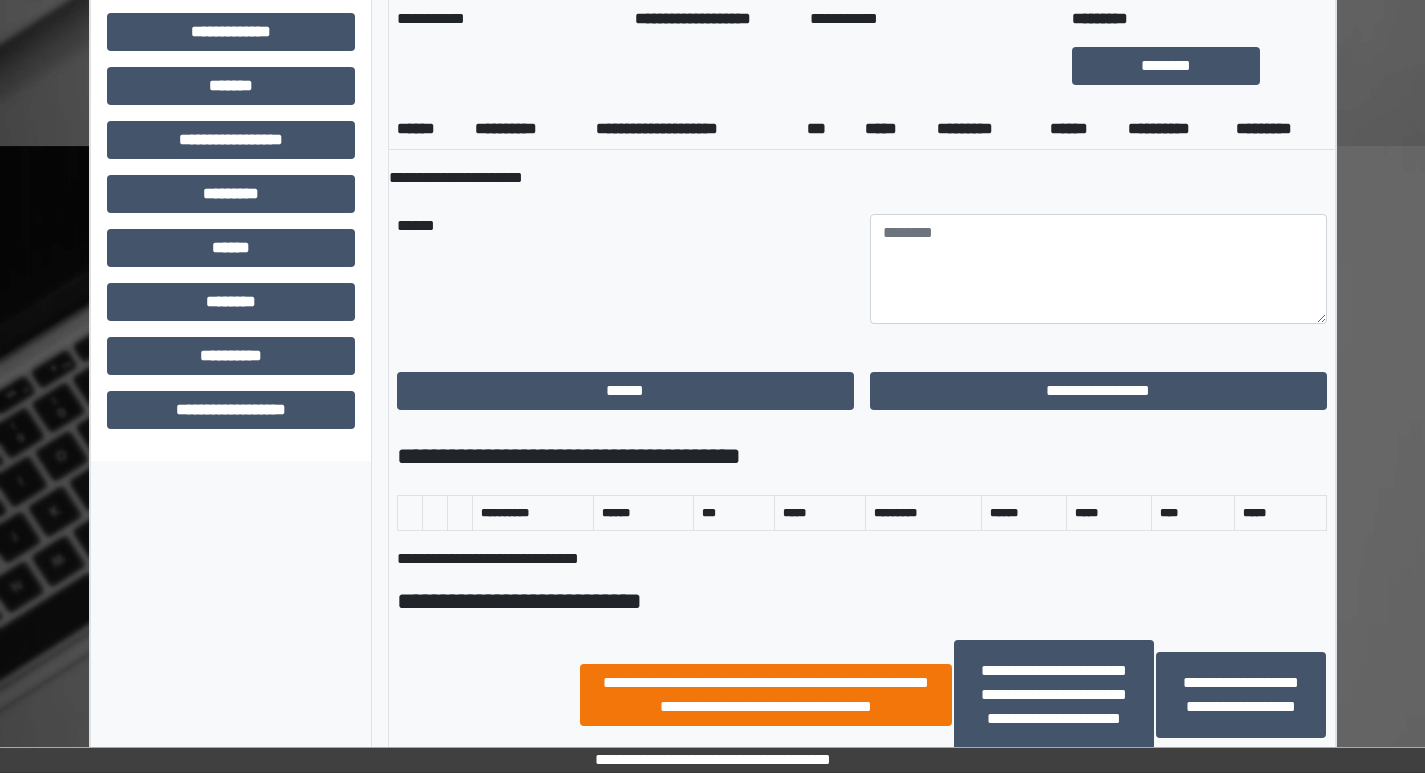 scroll, scrollTop: 1100, scrollLeft: 0, axis: vertical 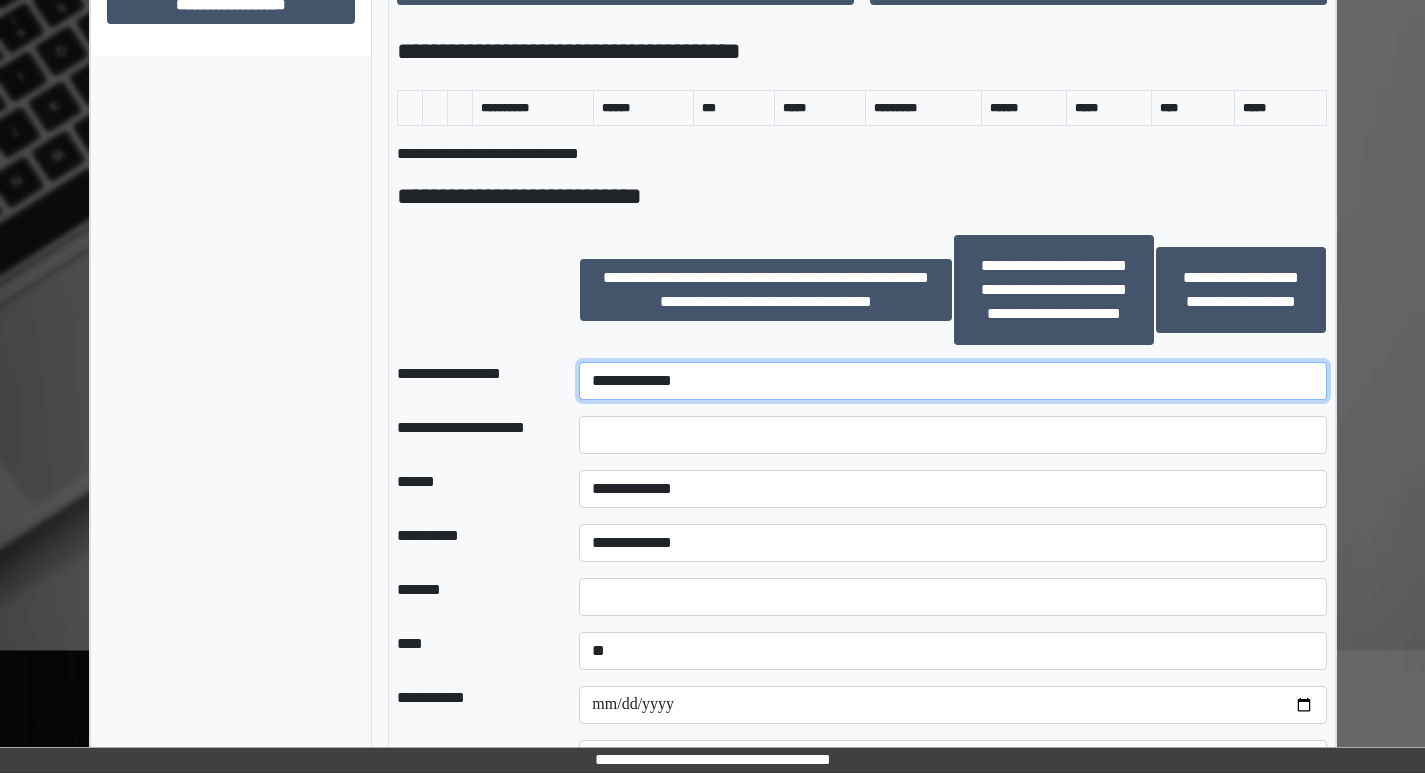 click on "**********" at bounding box center [952, 381] 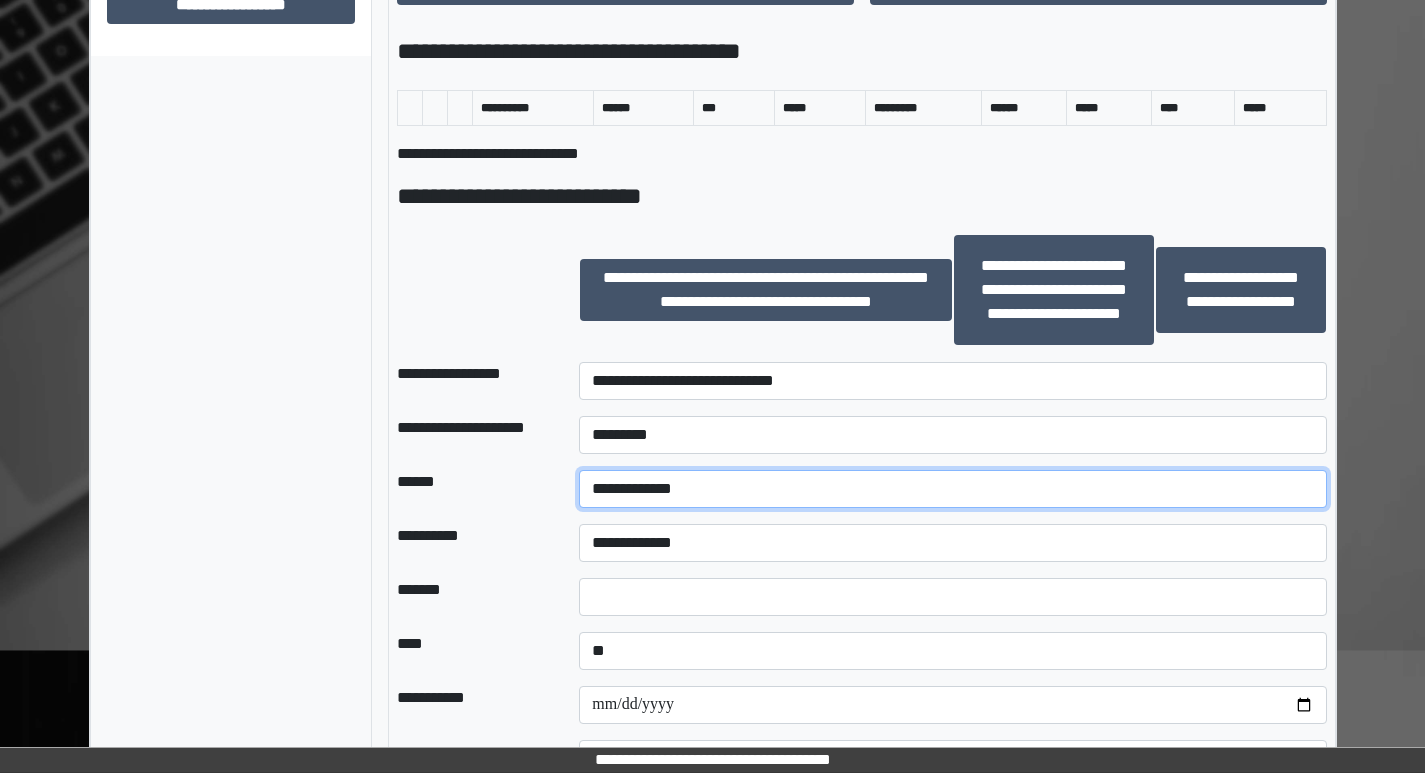 click on "**********" at bounding box center [952, 489] 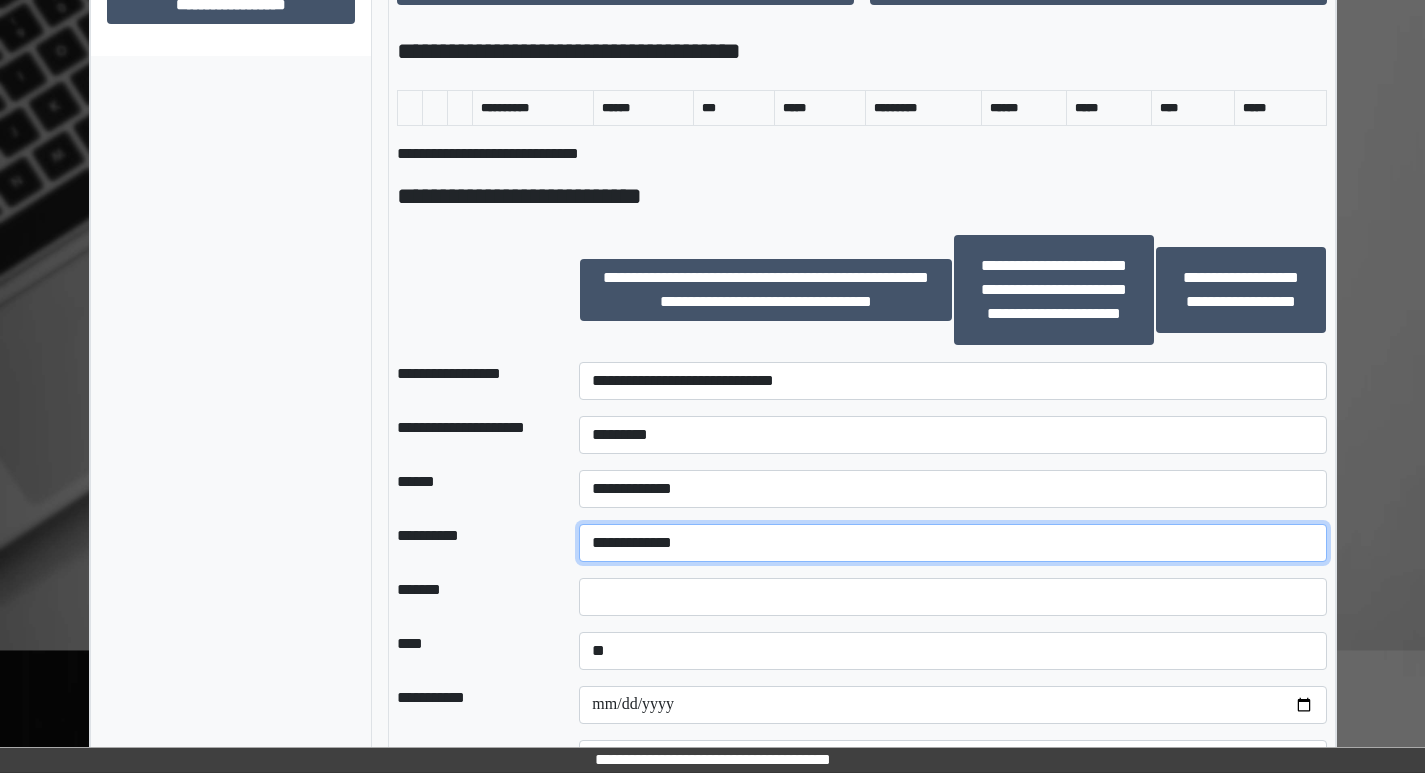 click on "**********" at bounding box center (952, 543) 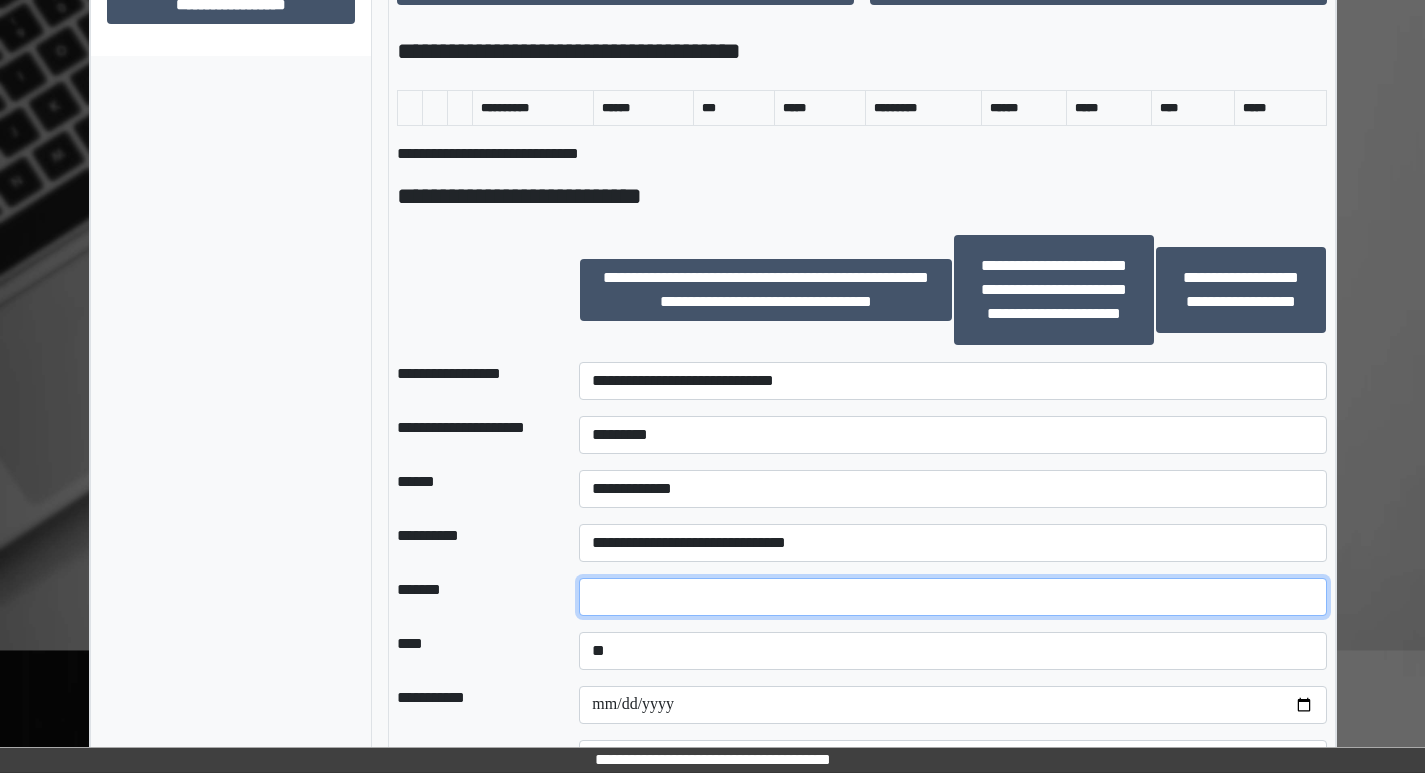 click at bounding box center [952, 597] 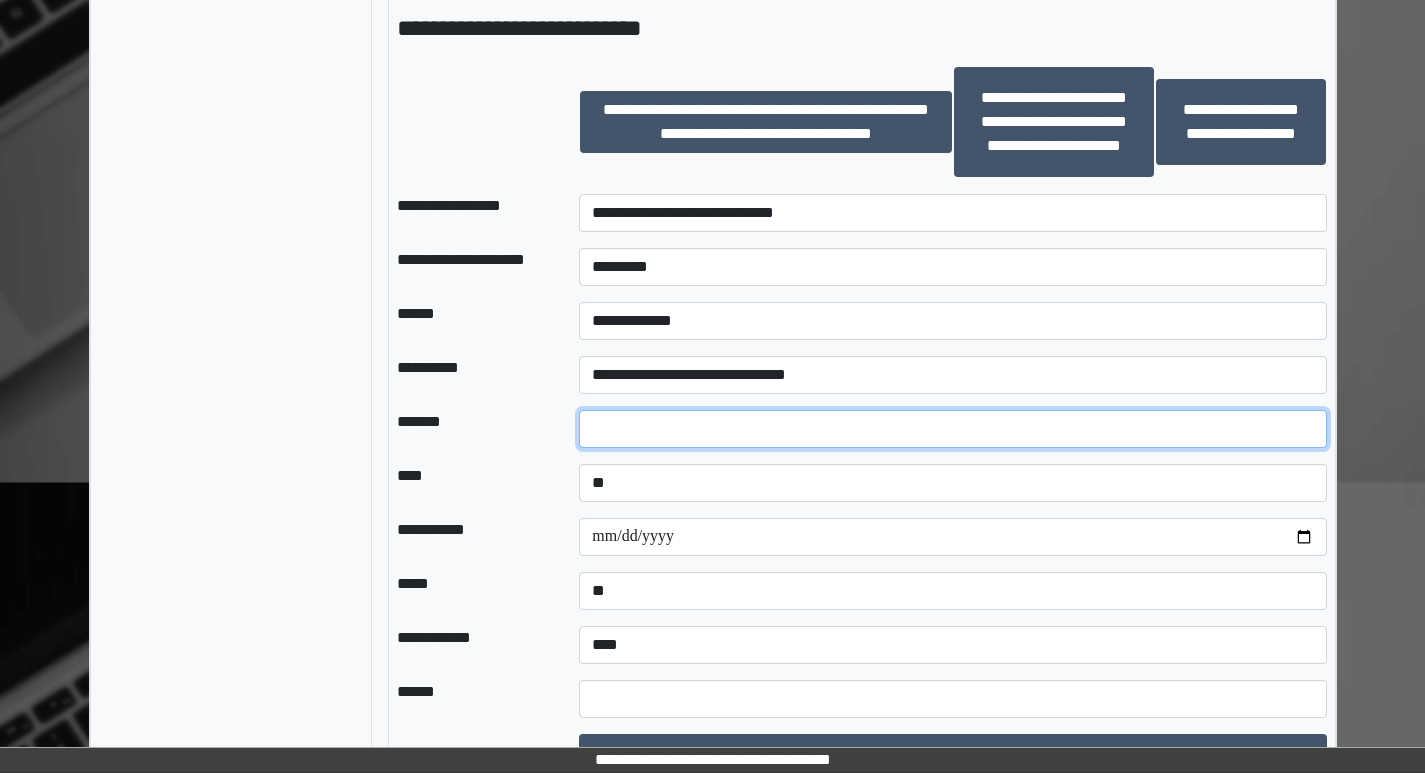 scroll, scrollTop: 1300, scrollLeft: 0, axis: vertical 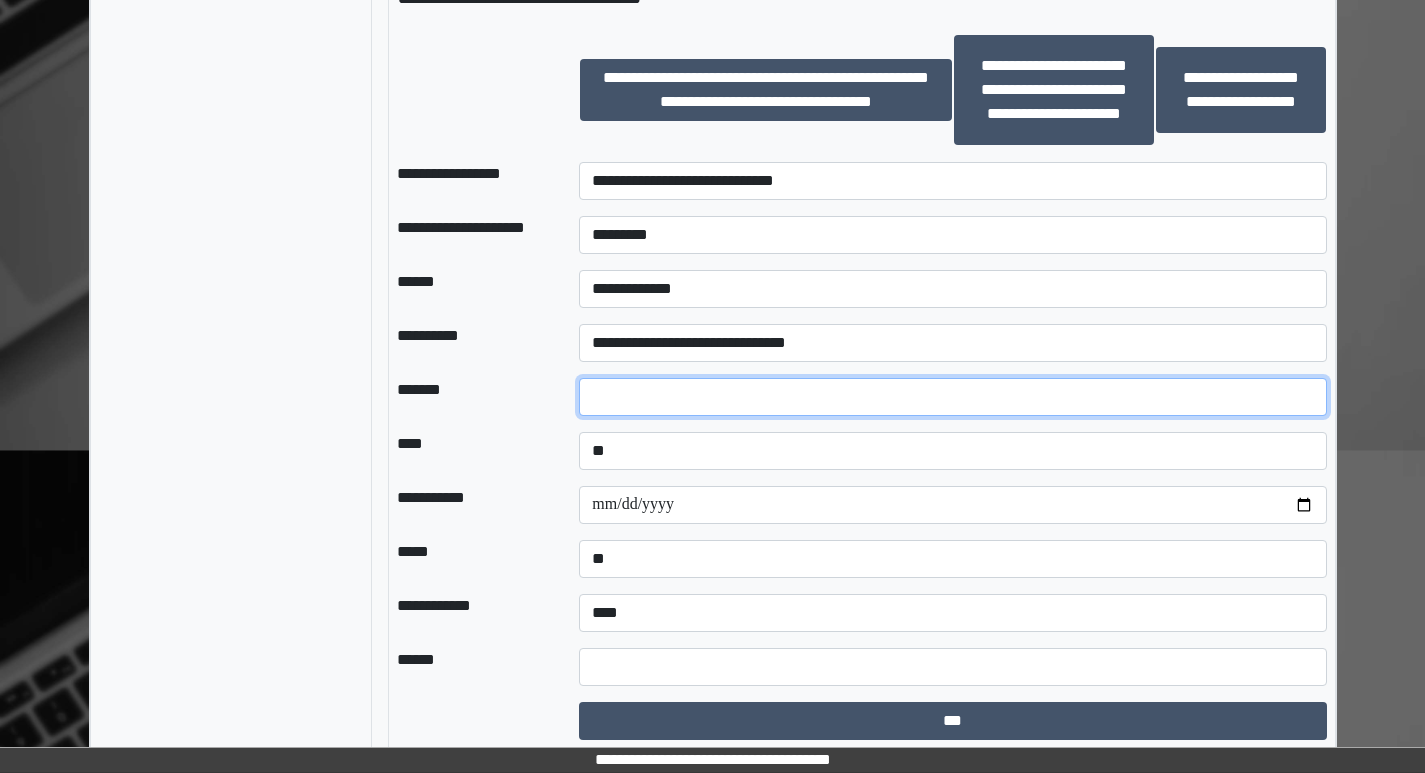 type on "*" 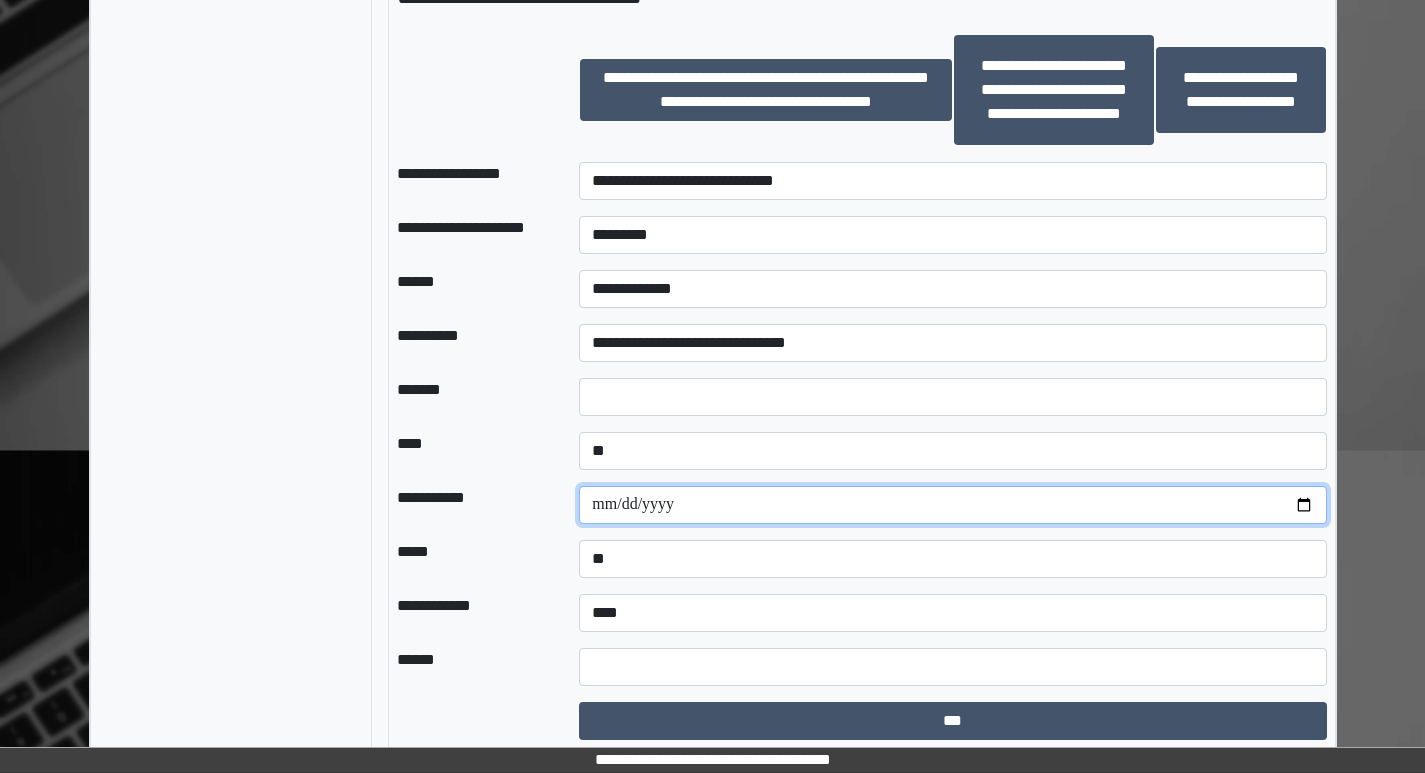 click at bounding box center [952, 505] 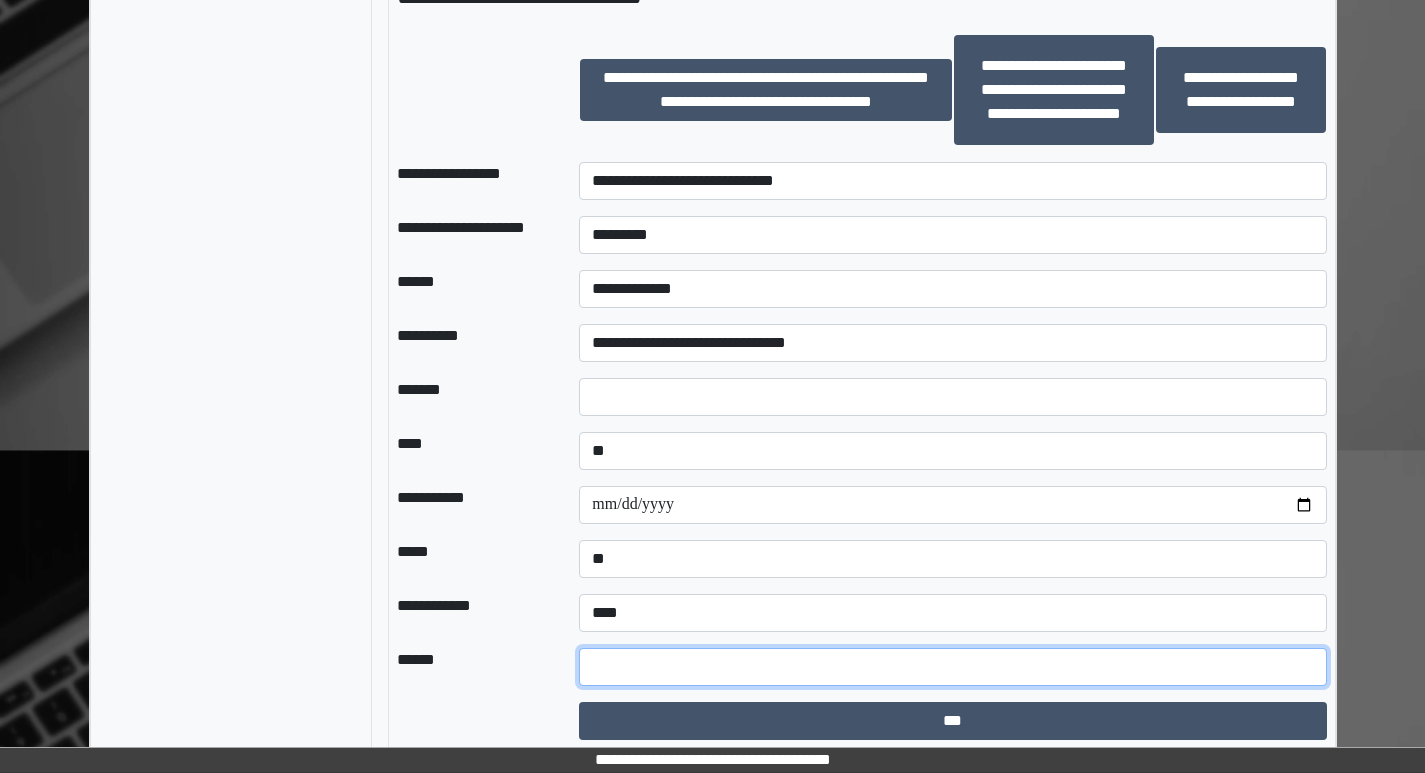 click at bounding box center [952, 667] 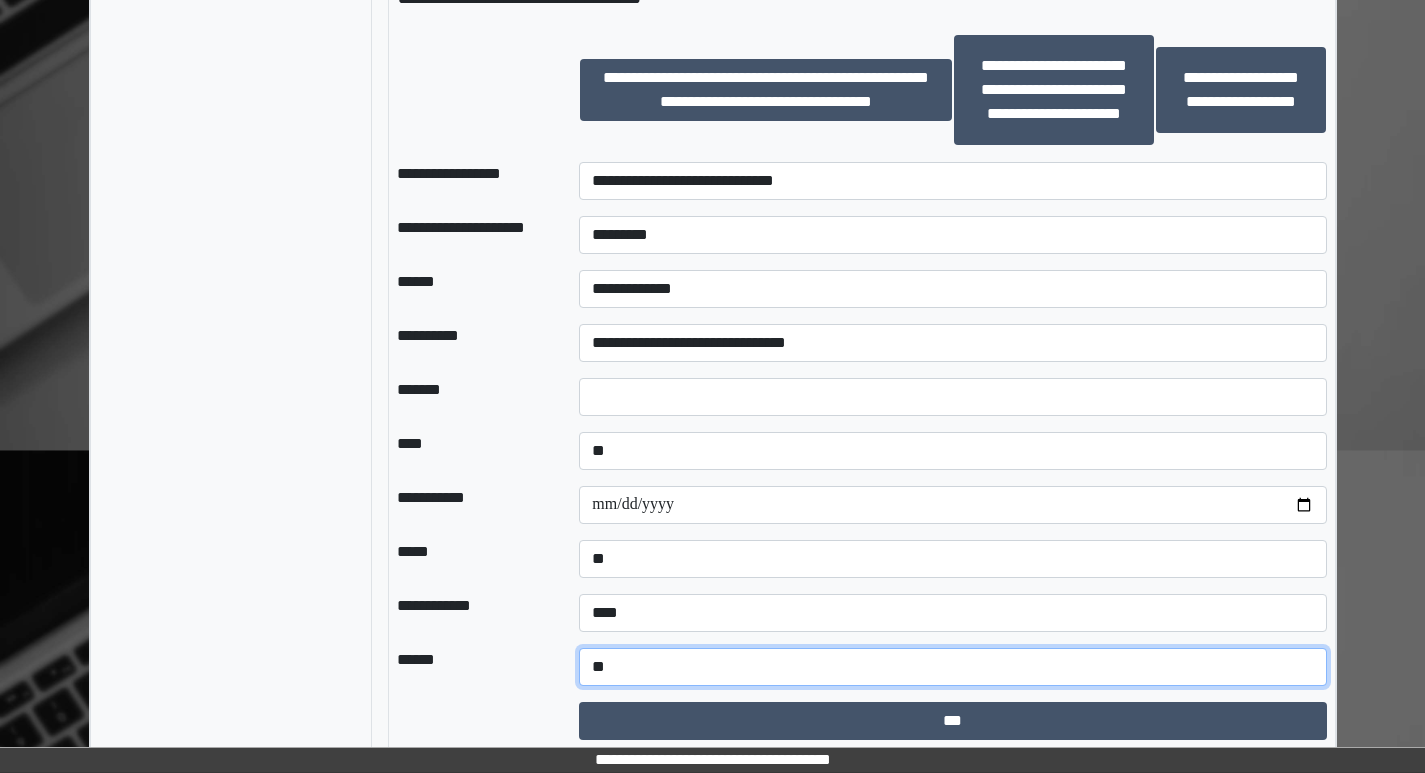 type on "*" 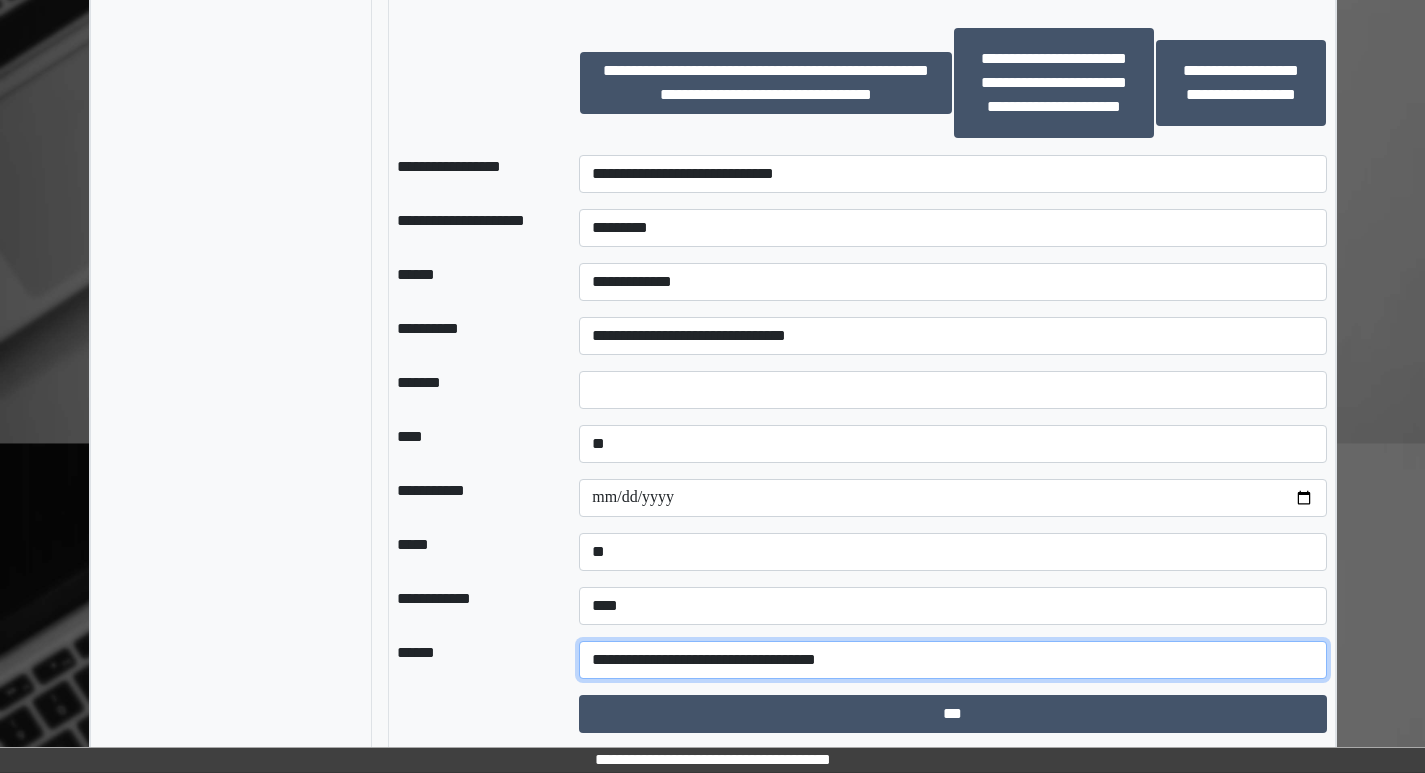 scroll, scrollTop: 1309, scrollLeft: 0, axis: vertical 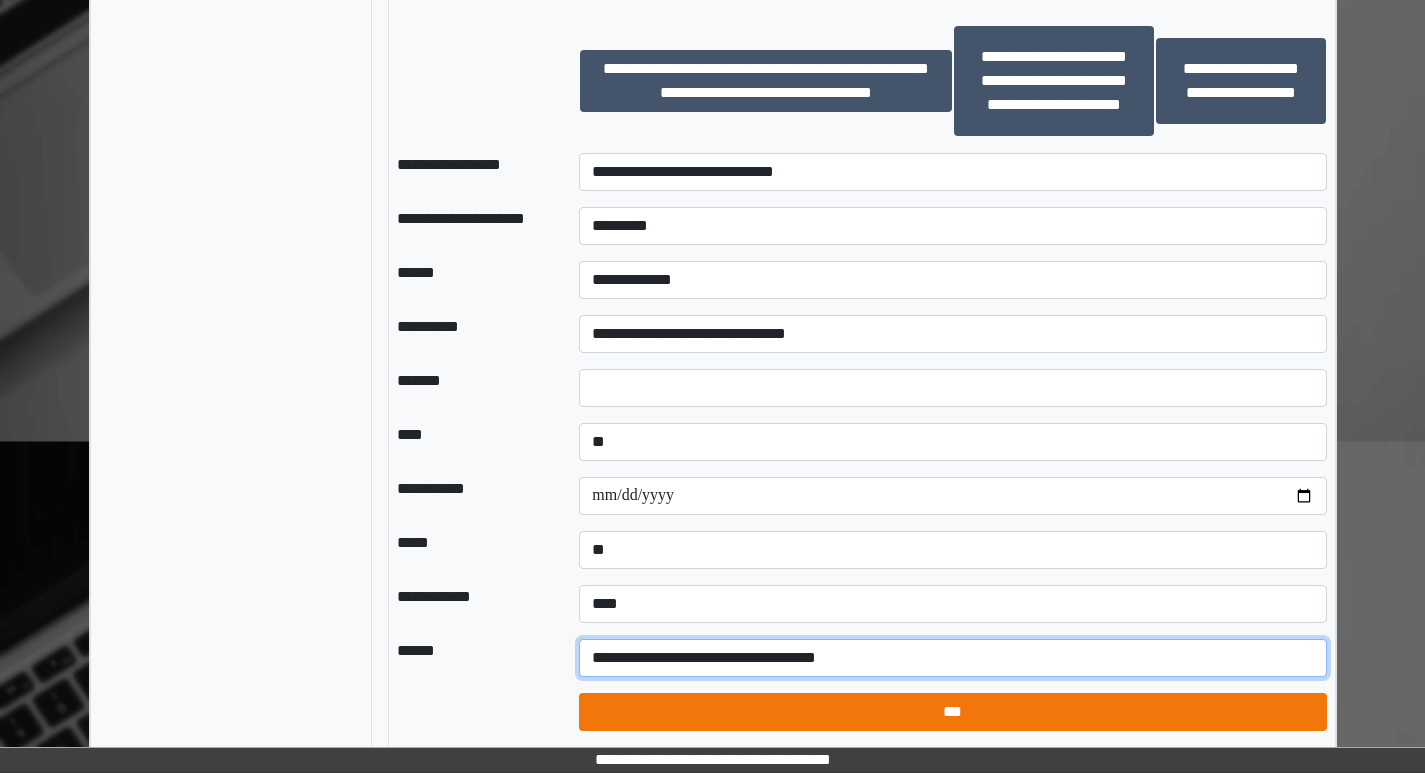 type on "**********" 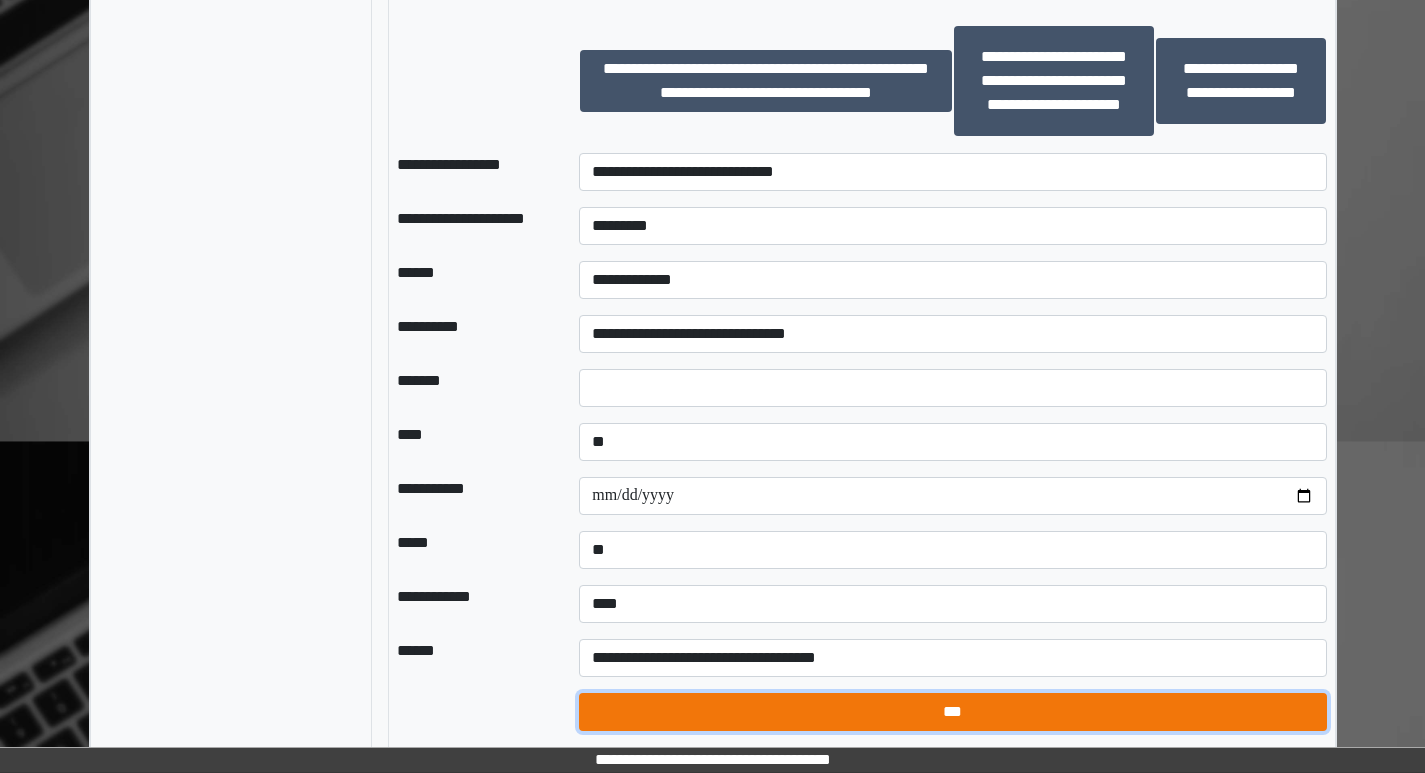 click on "***" at bounding box center (952, 712) 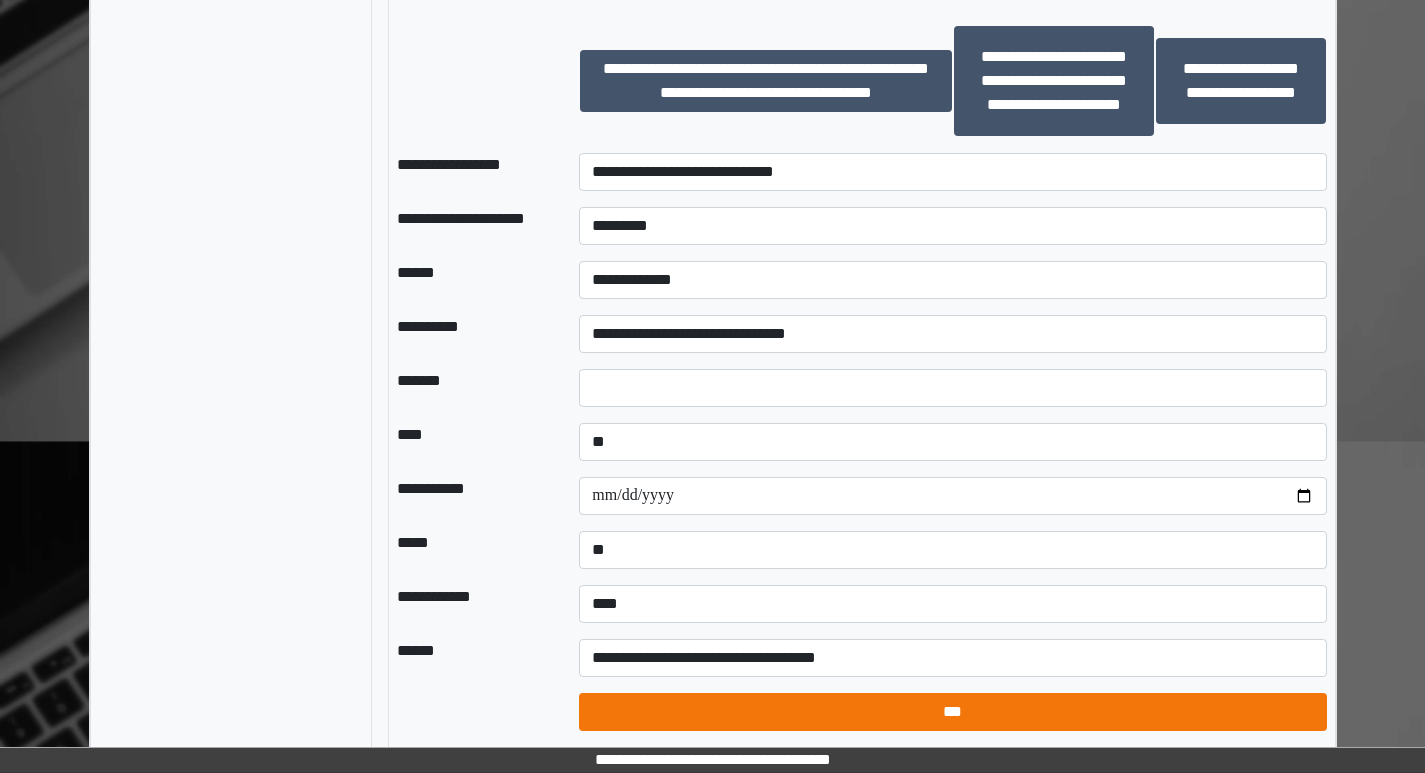 select on "*" 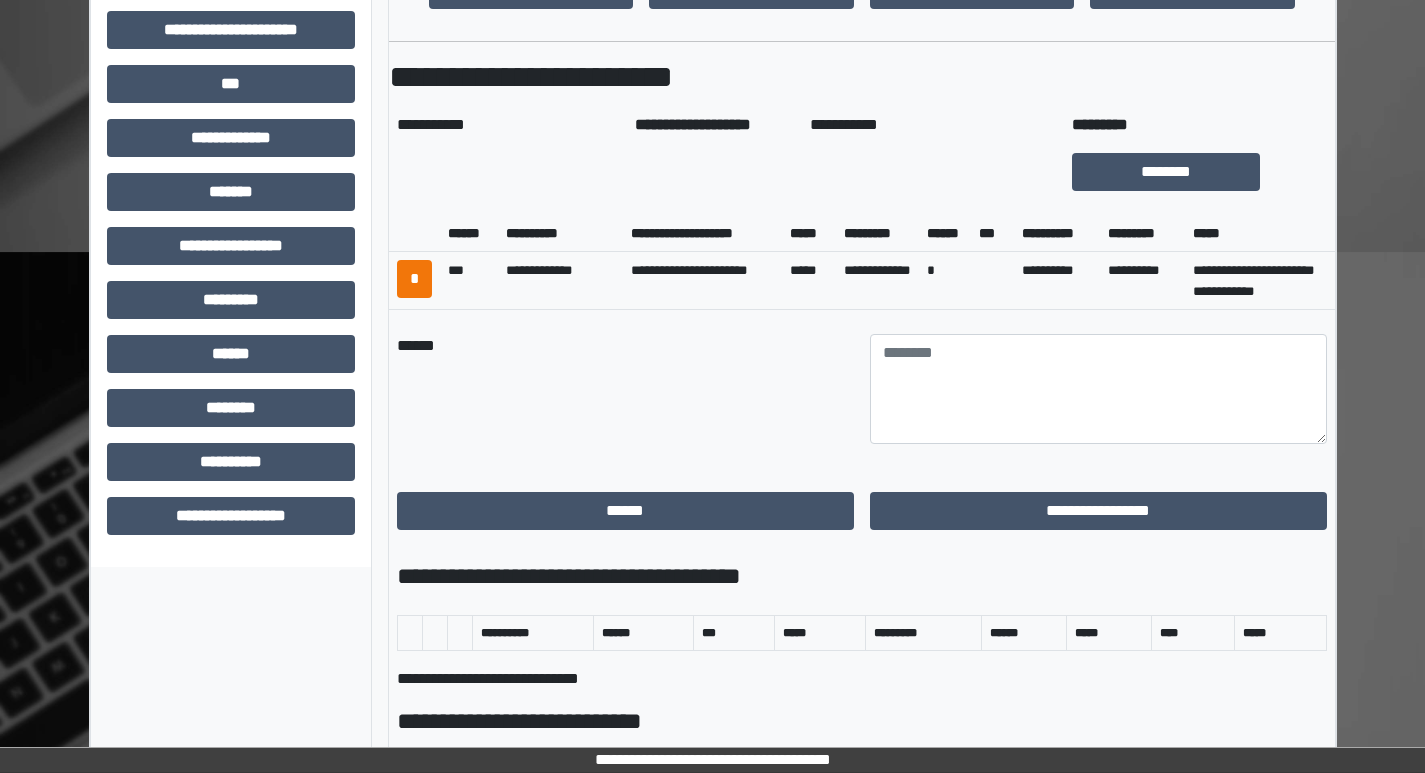 scroll, scrollTop: 509, scrollLeft: 0, axis: vertical 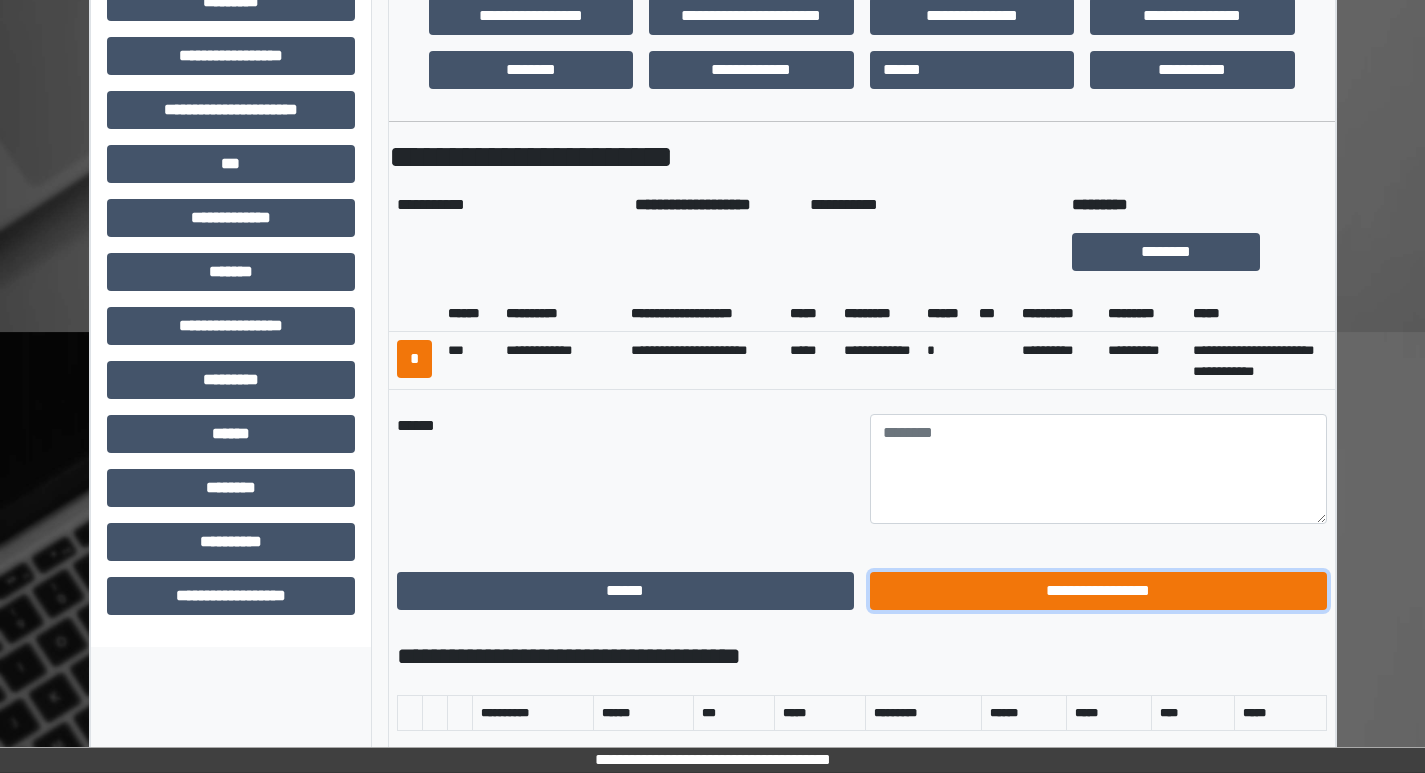 click on "**********" at bounding box center [1098, 591] 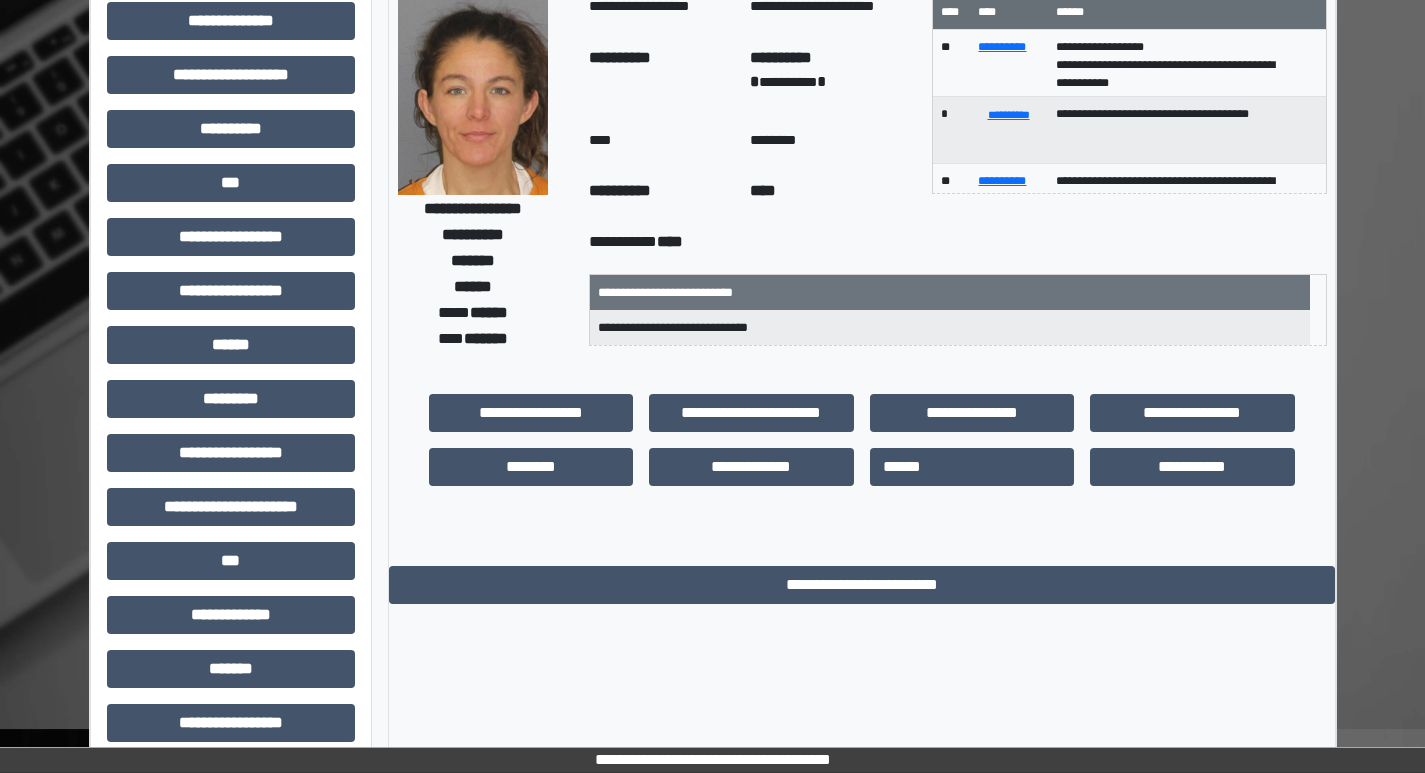 scroll, scrollTop: 101, scrollLeft: 0, axis: vertical 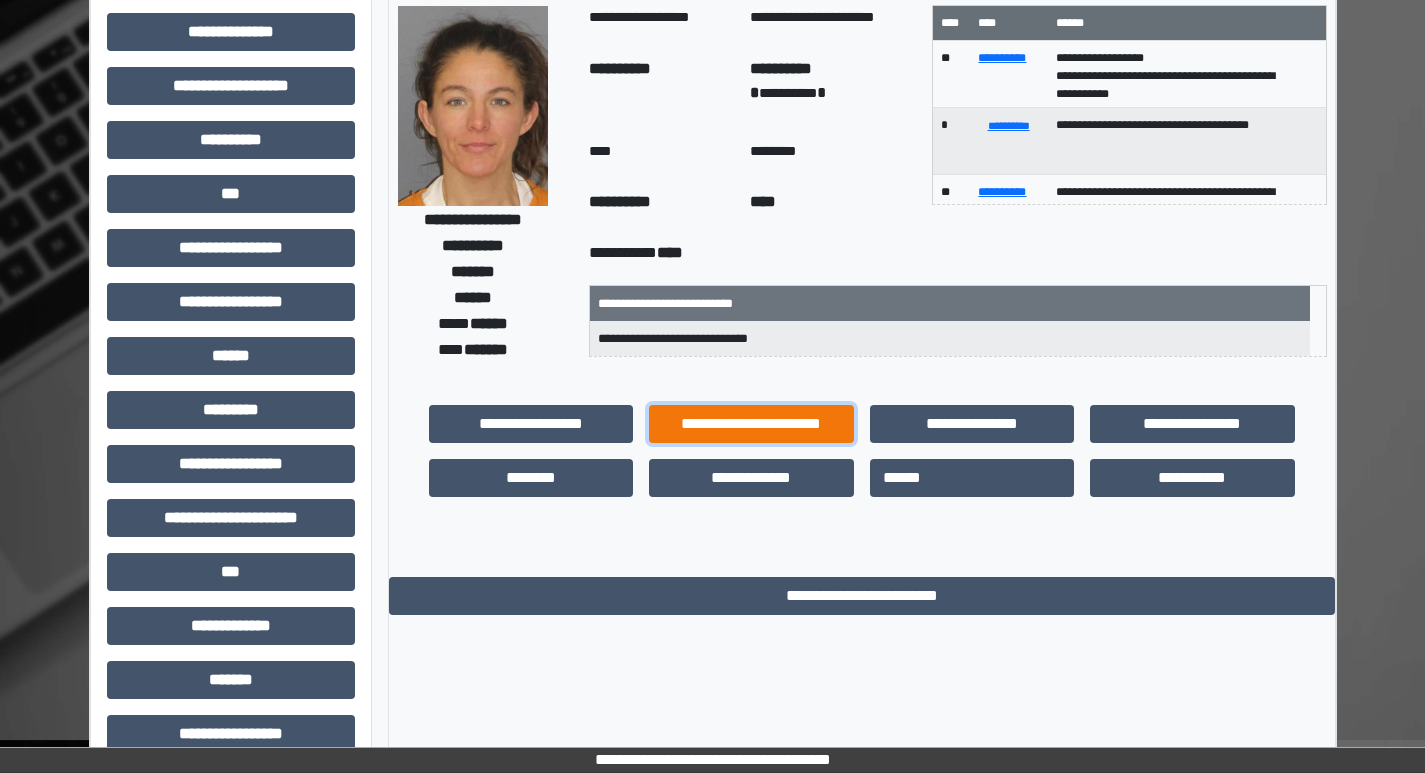 click on "**********" at bounding box center (751, 424) 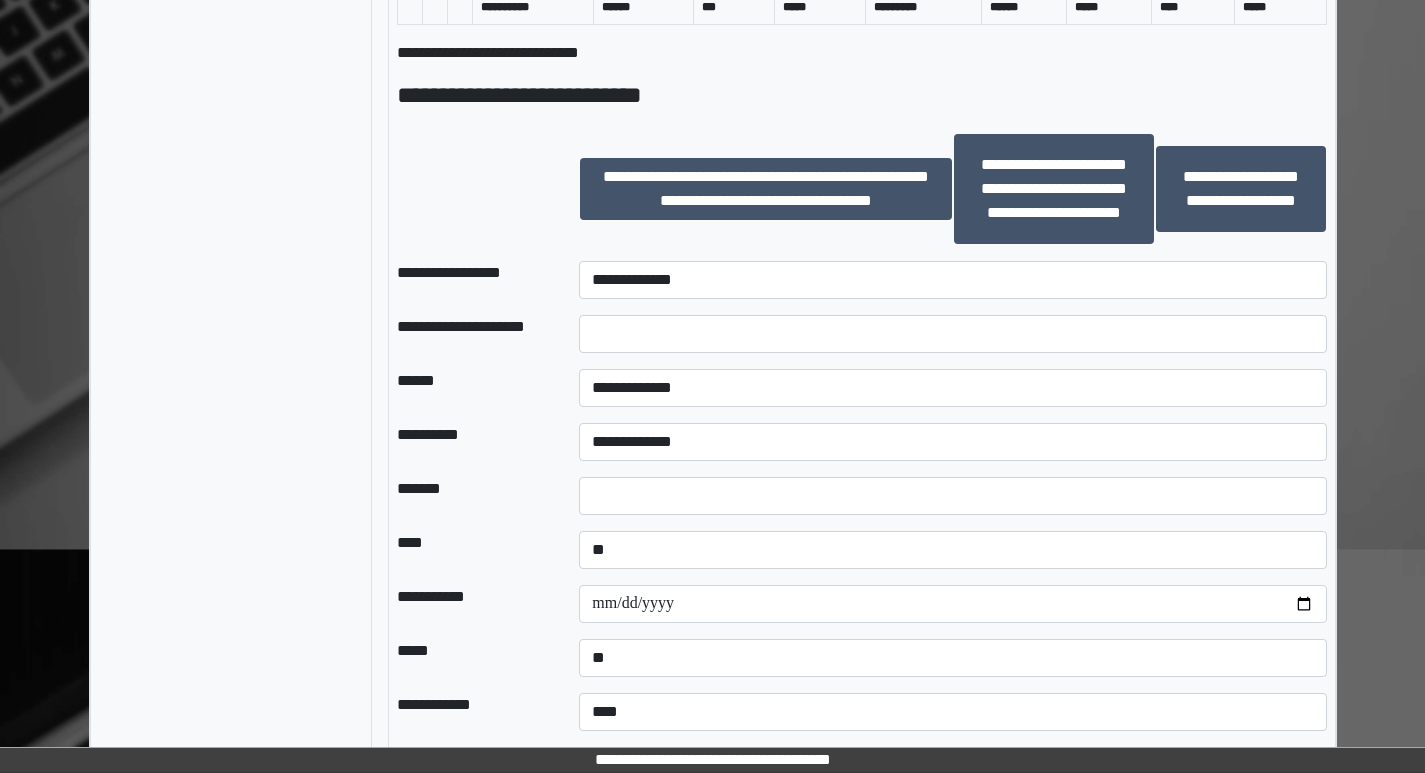 scroll, scrollTop: 1309, scrollLeft: 0, axis: vertical 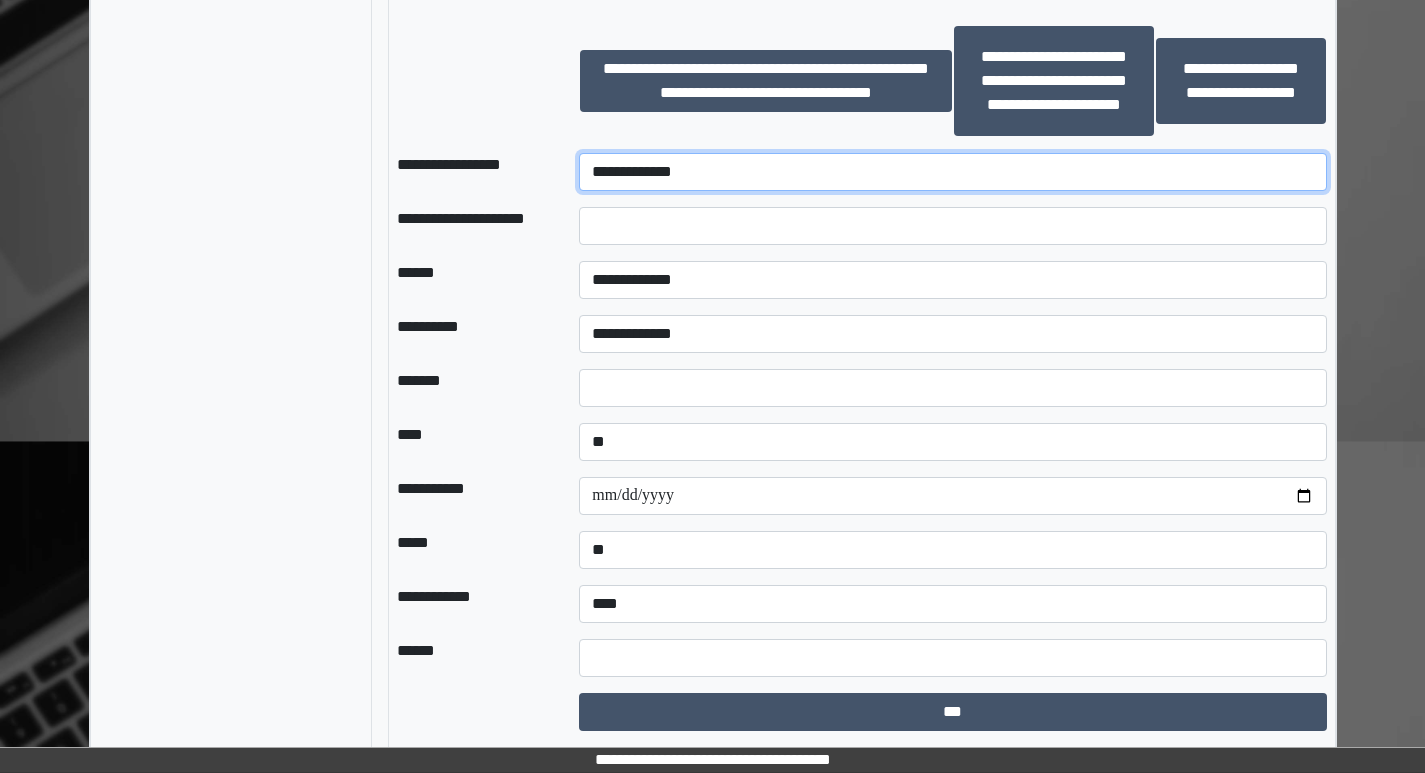 click on "**********" at bounding box center [952, 172] 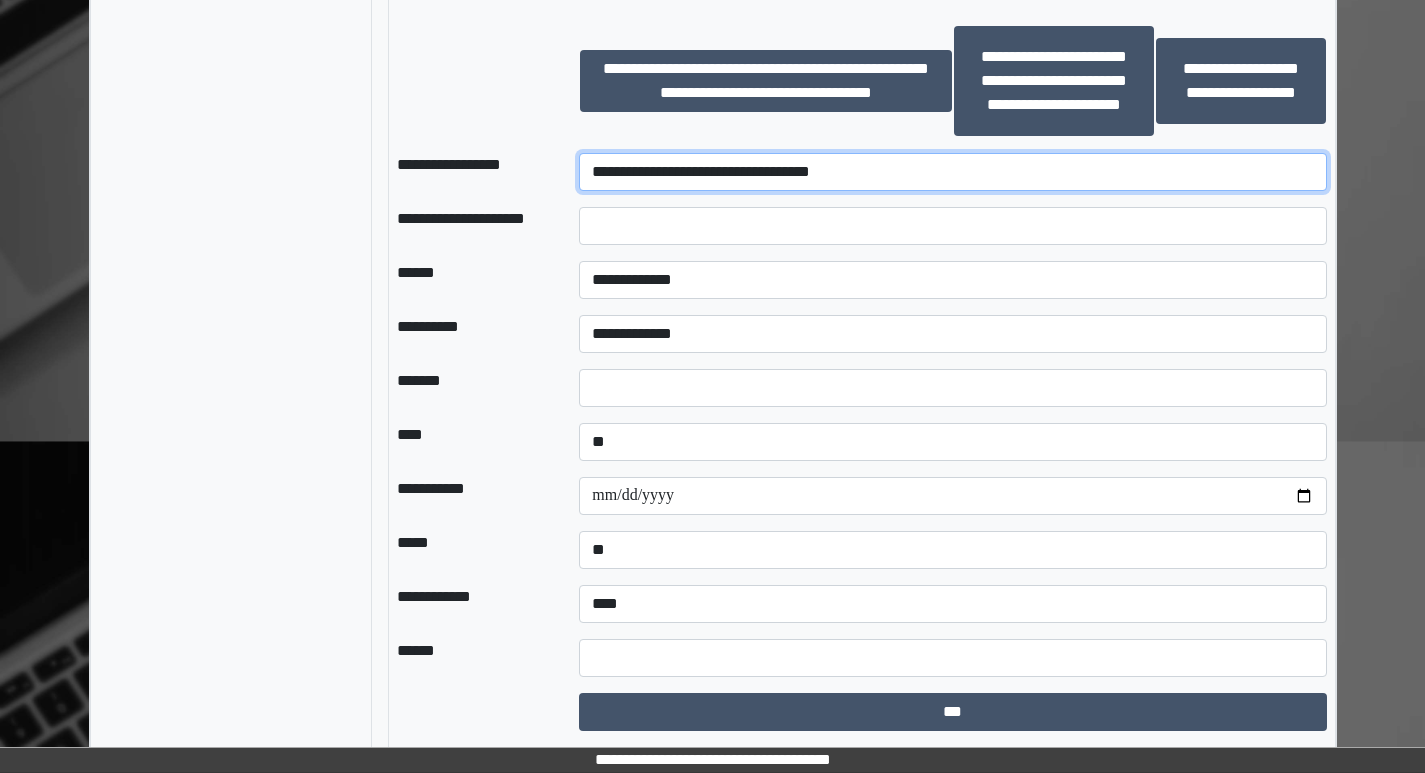 click on "**********" at bounding box center [952, 172] 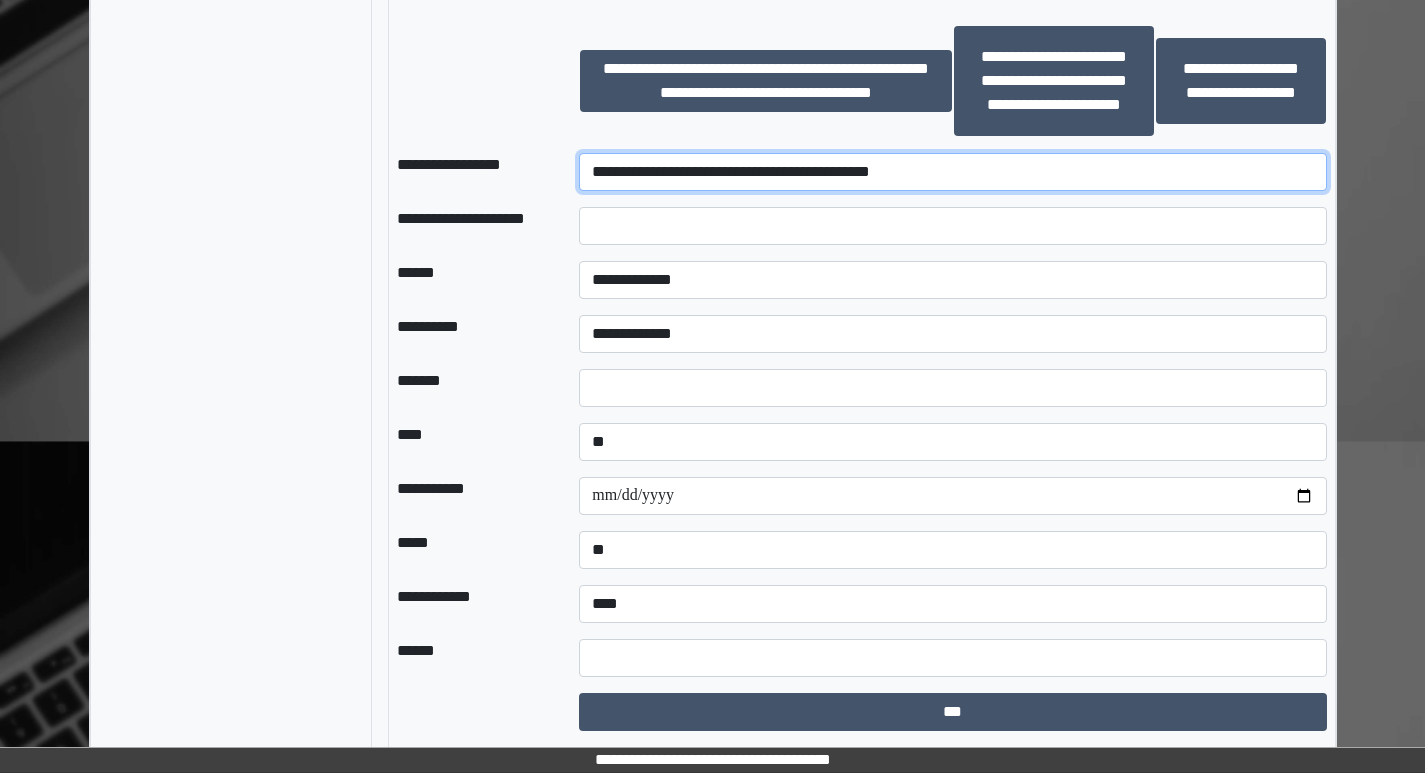 drag, startPoint x: 788, startPoint y: 170, endPoint x: 785, endPoint y: 182, distance: 12.369317 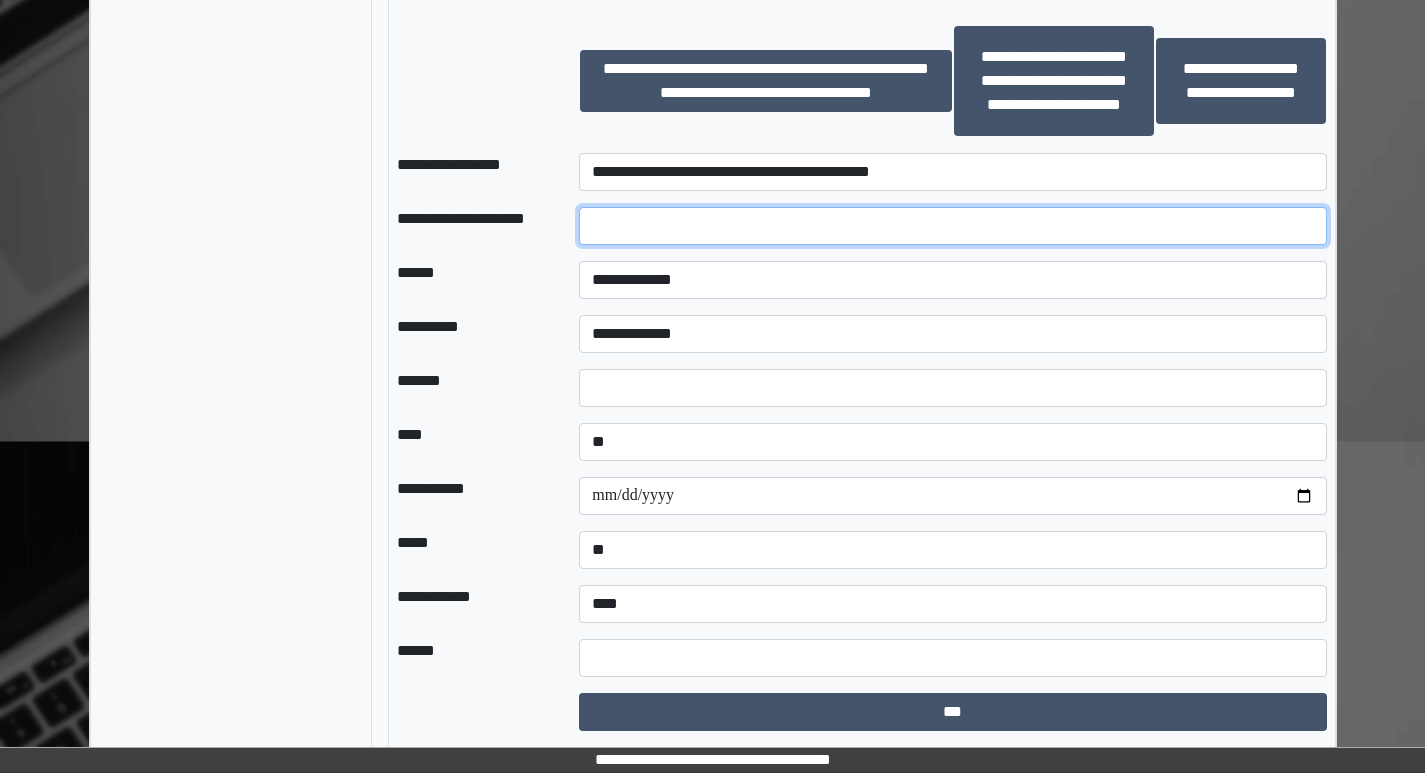 click at bounding box center [952, 226] 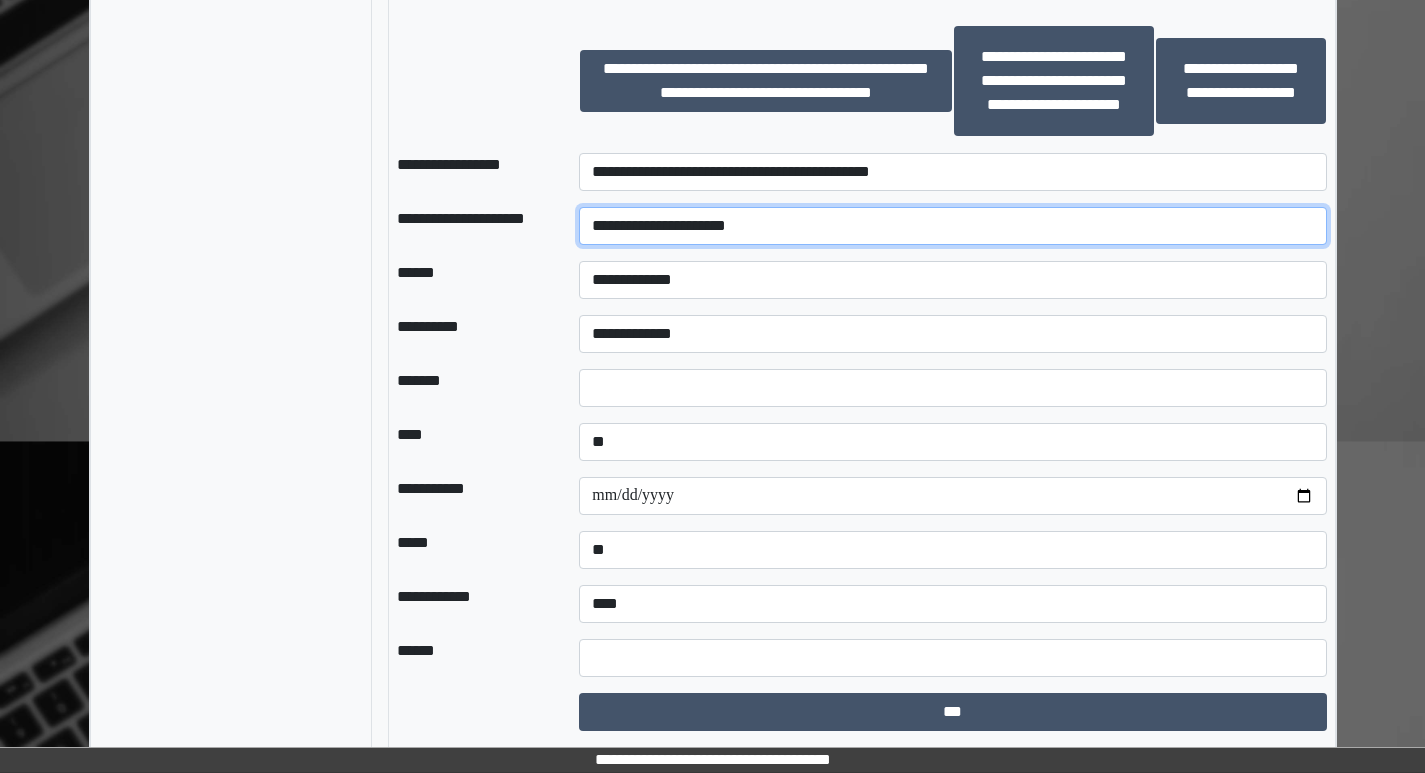 type on "**********" 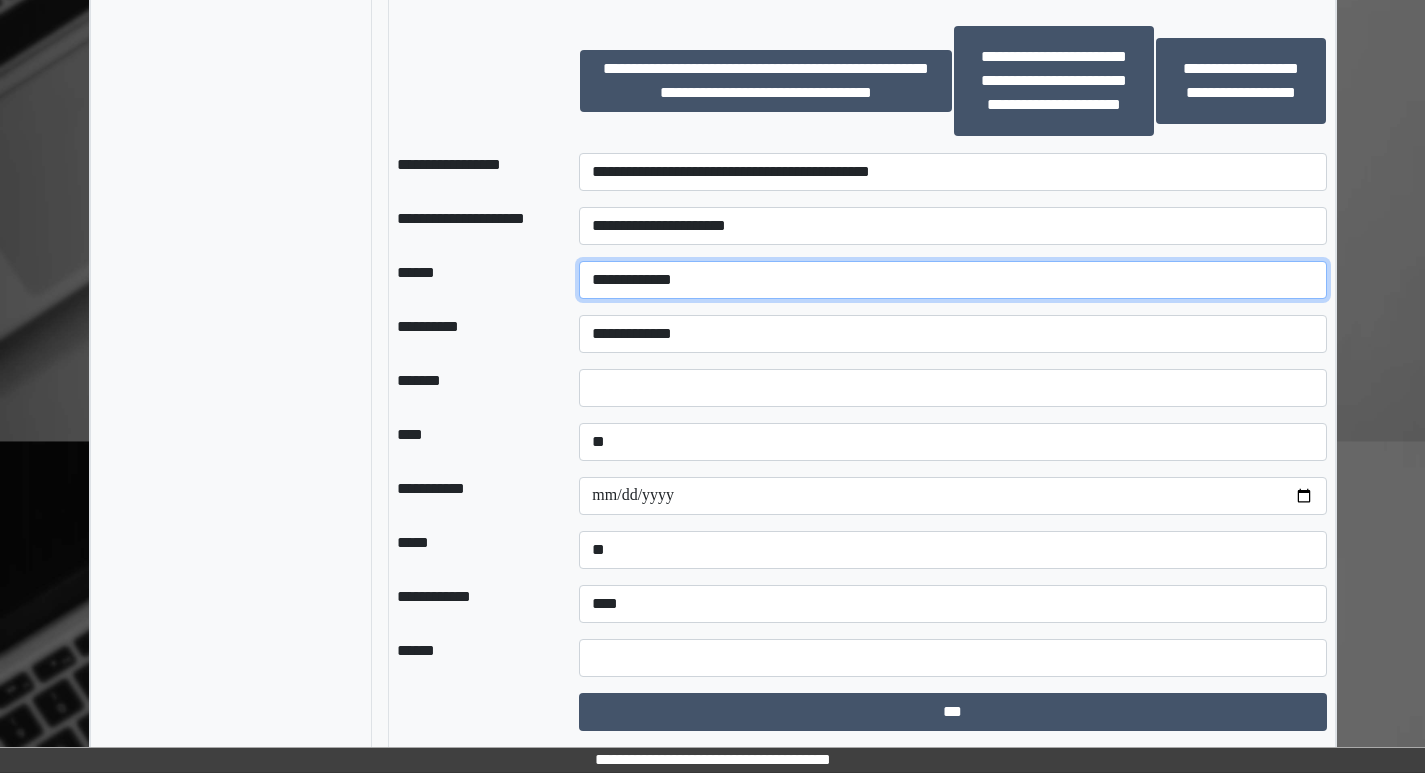 click on "**********" at bounding box center [952, 280] 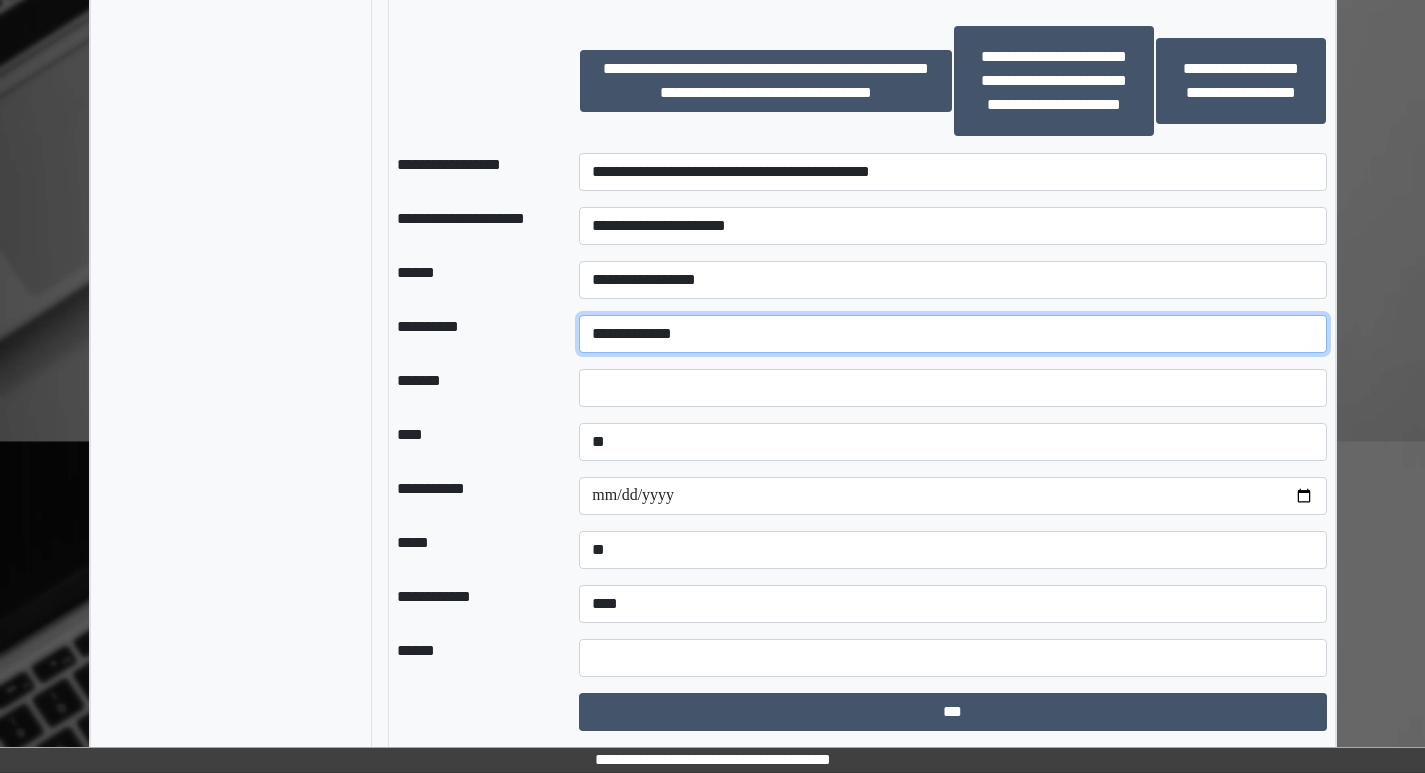 click on "**********" at bounding box center (952, 334) 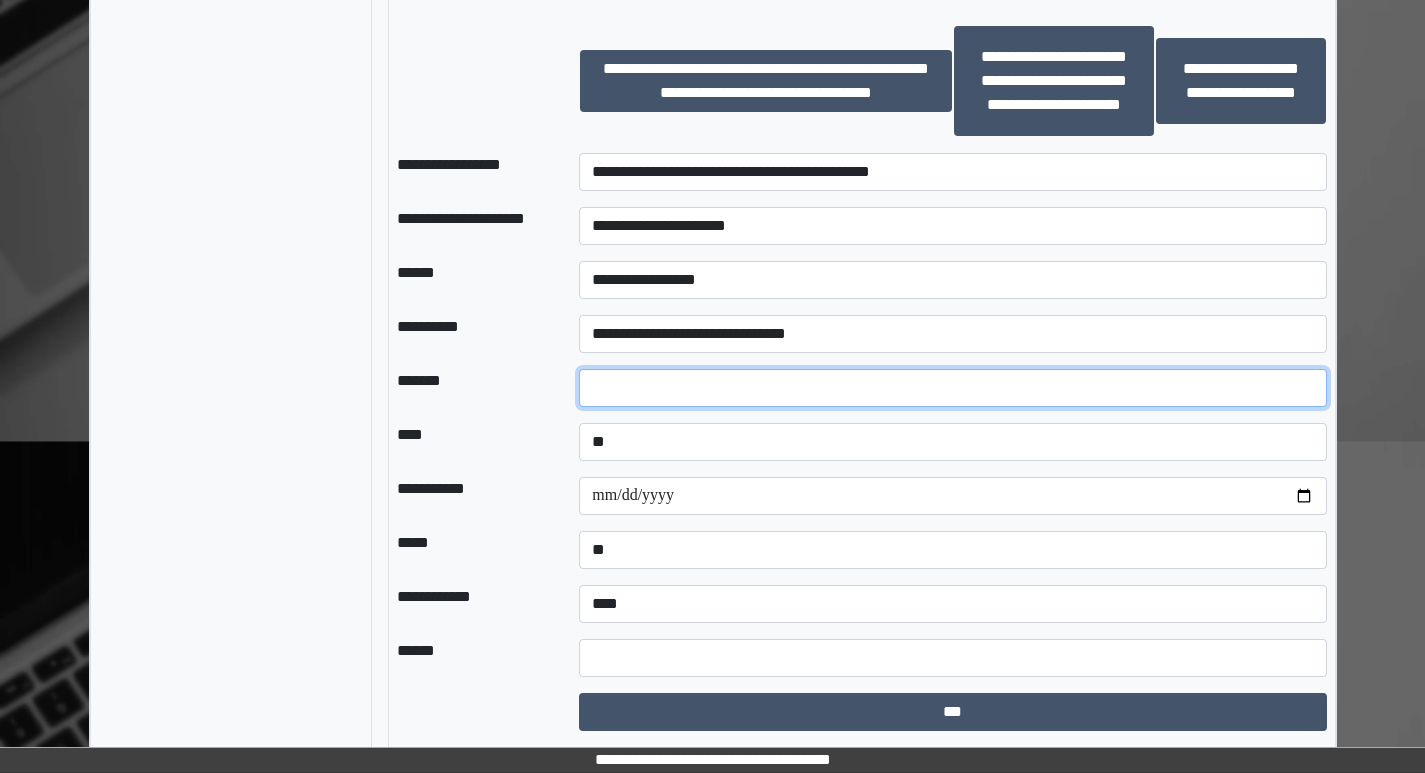 click at bounding box center [952, 388] 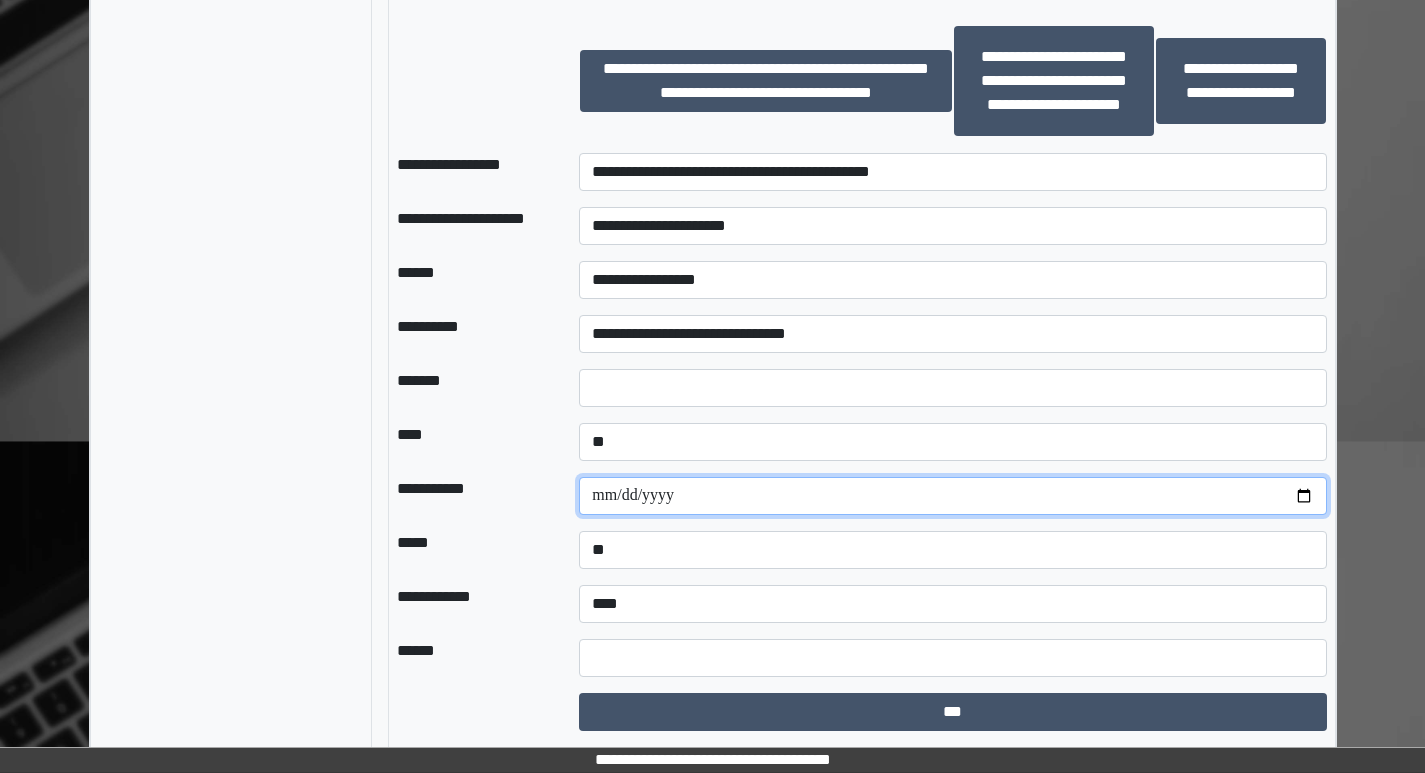 click at bounding box center [952, 496] 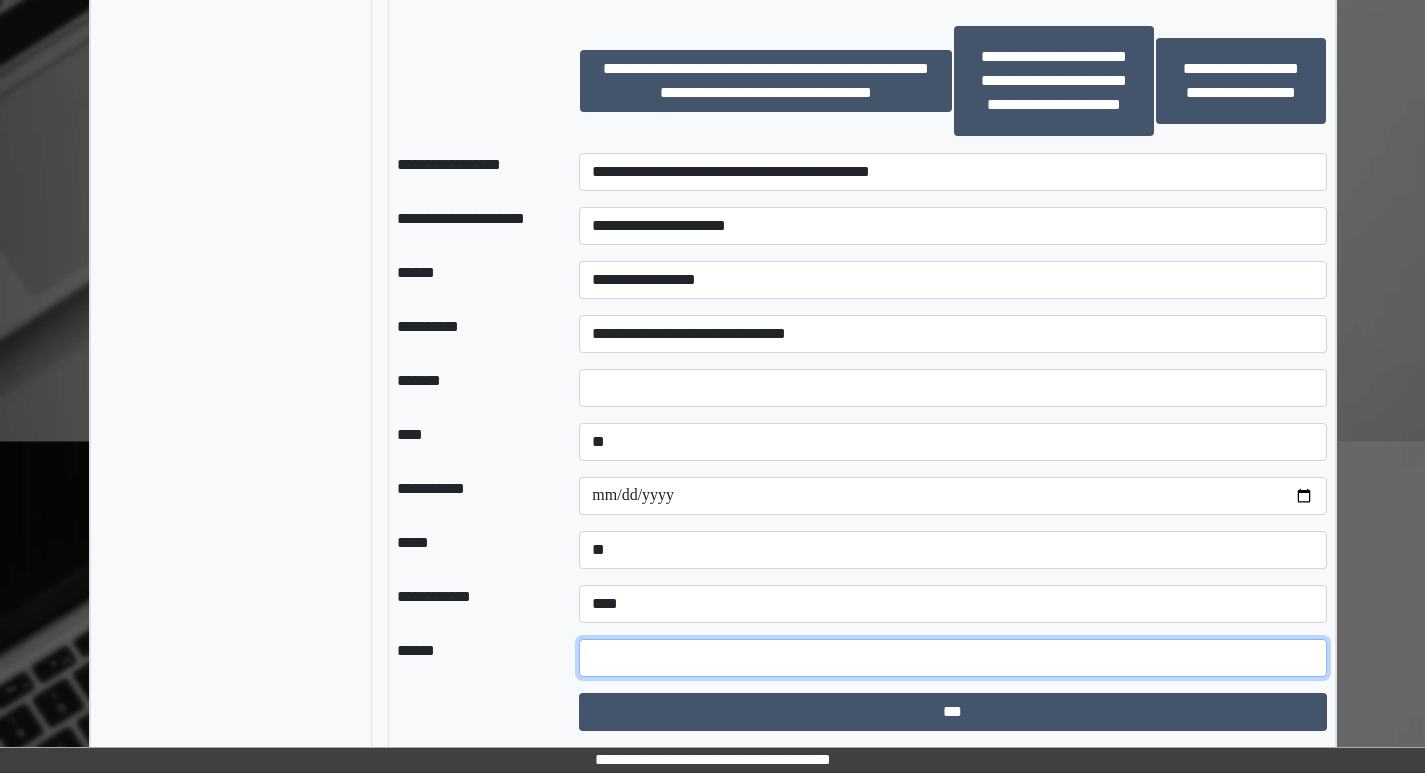 click at bounding box center [952, 658] 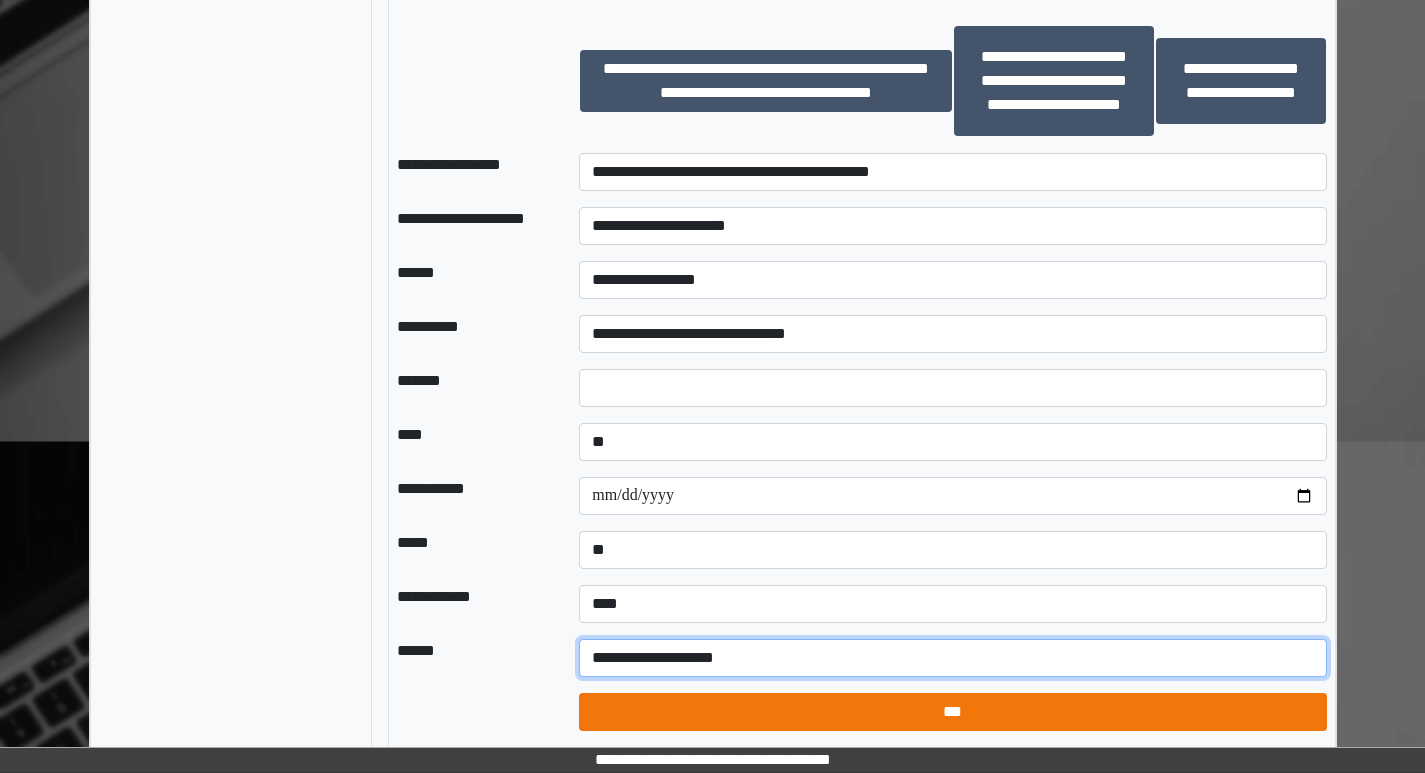 type on "**********" 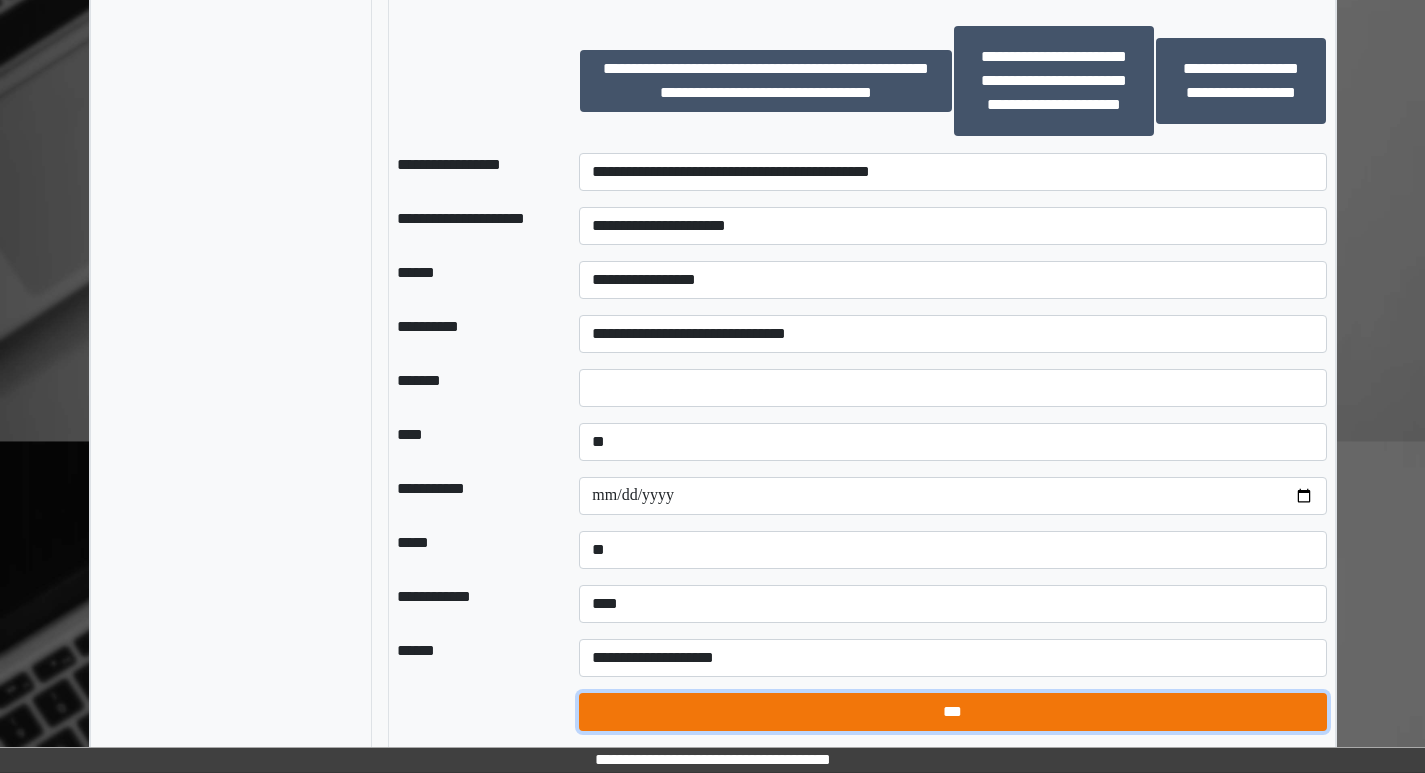 click on "***" at bounding box center (952, 712) 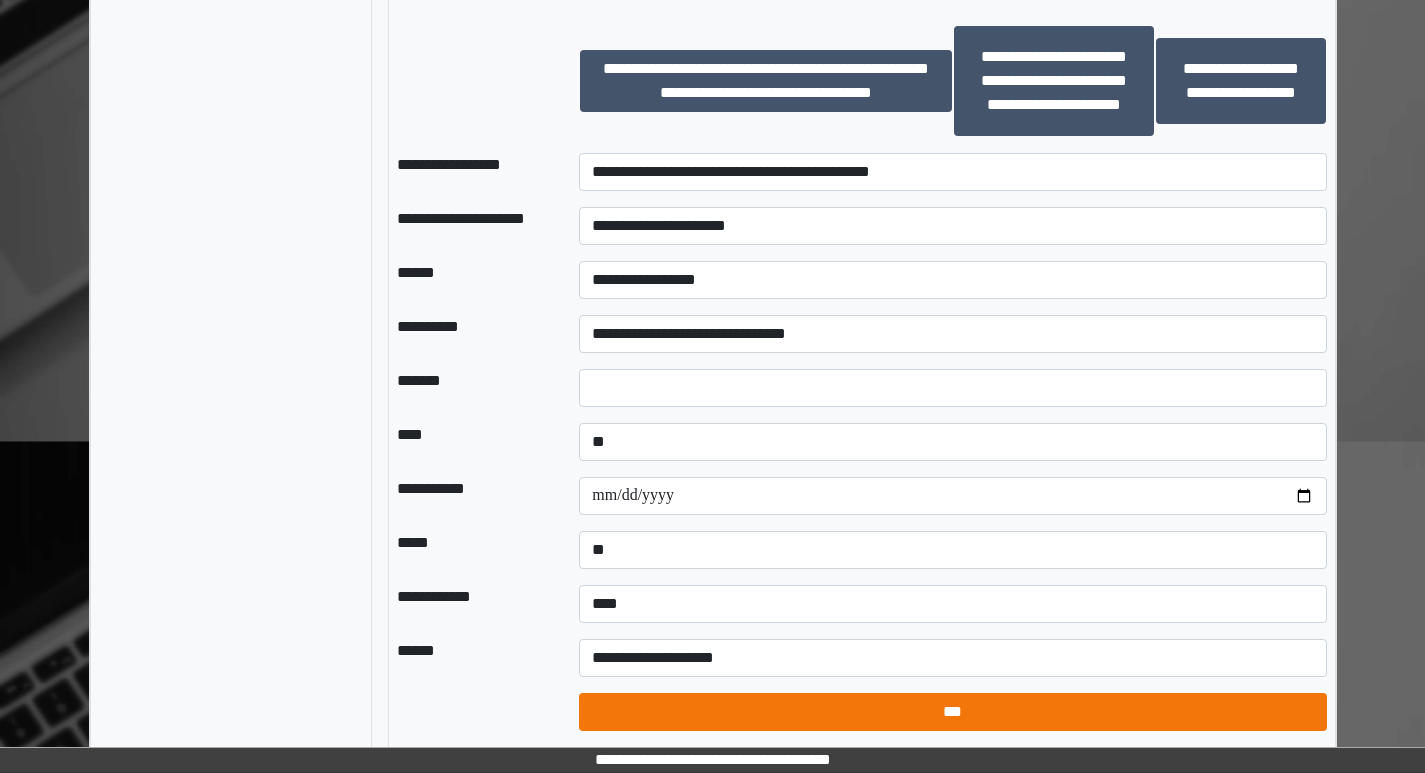 select on "*" 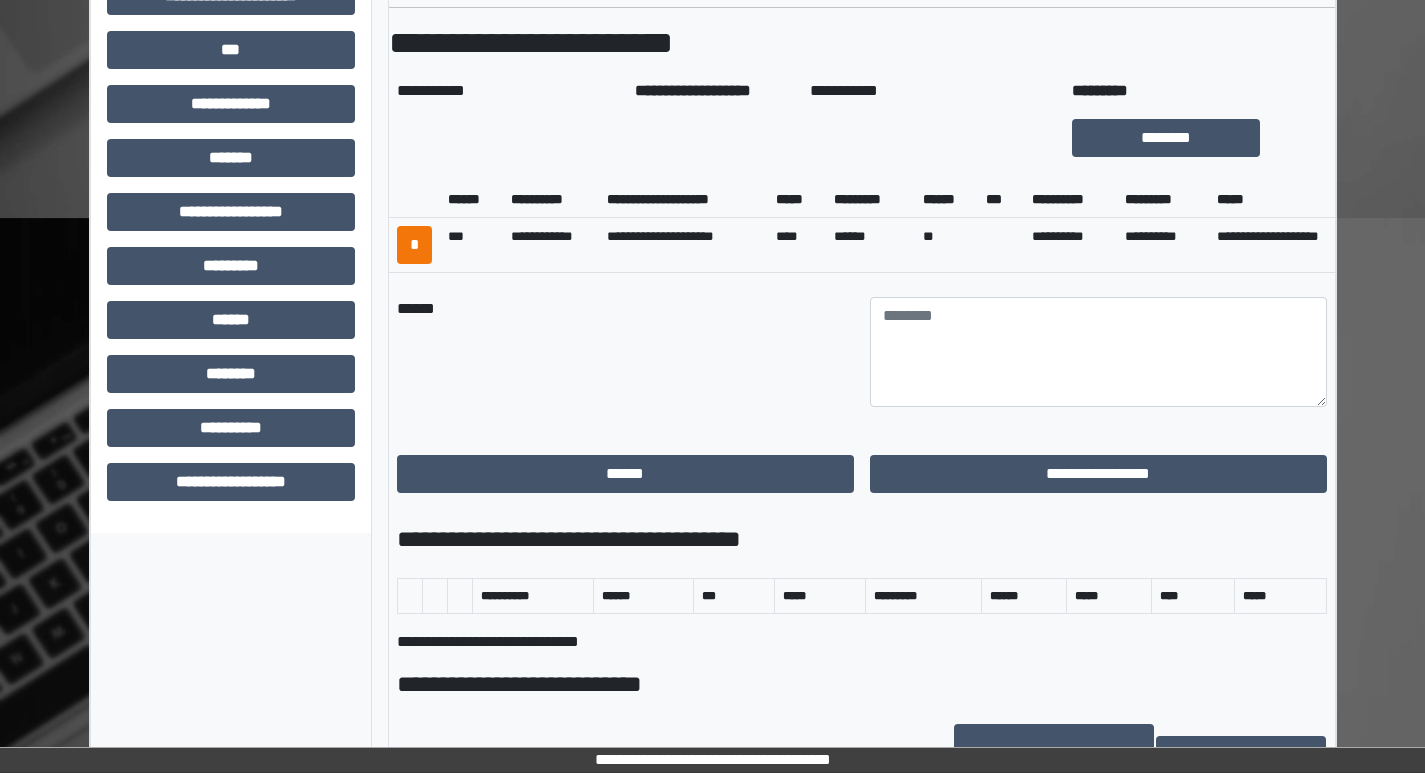 scroll, scrollTop: 409, scrollLeft: 0, axis: vertical 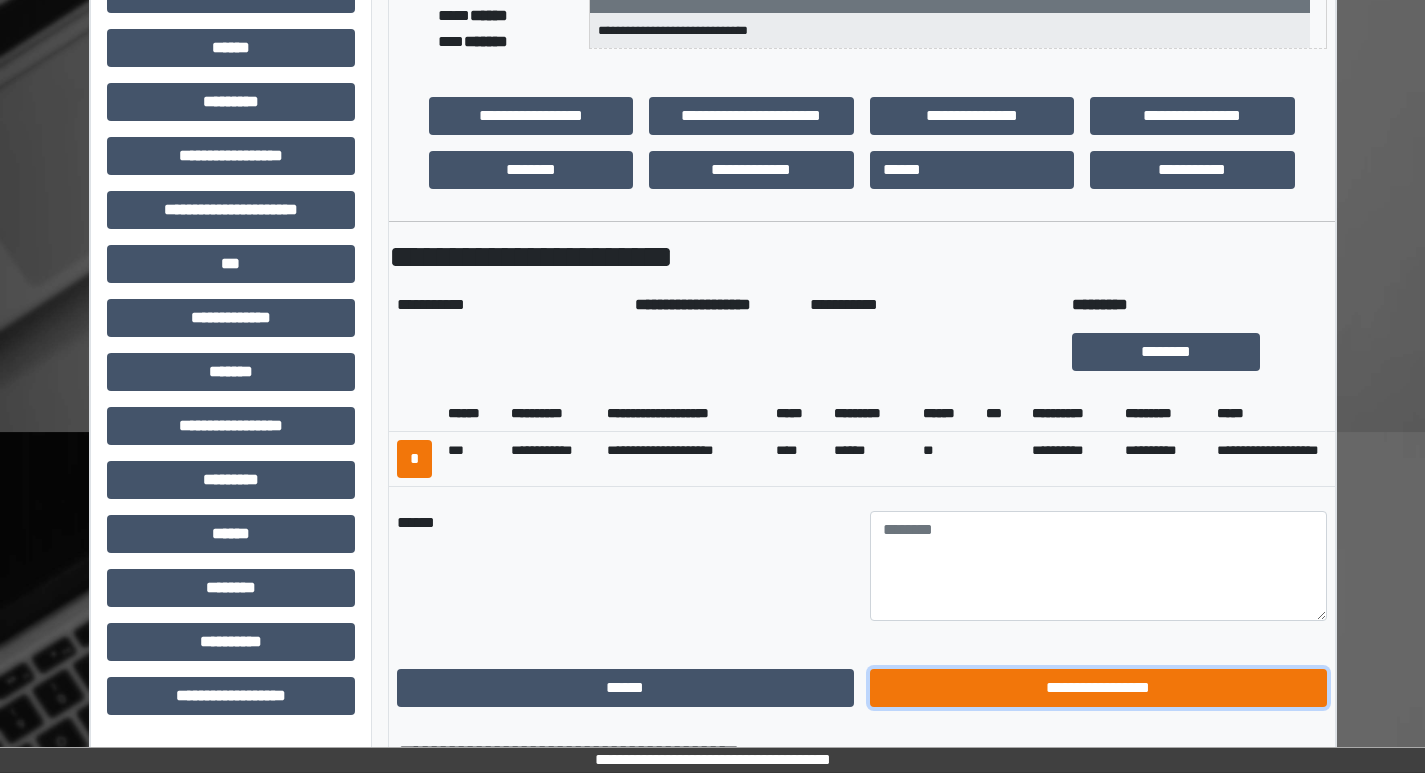 click on "**********" at bounding box center [1098, 688] 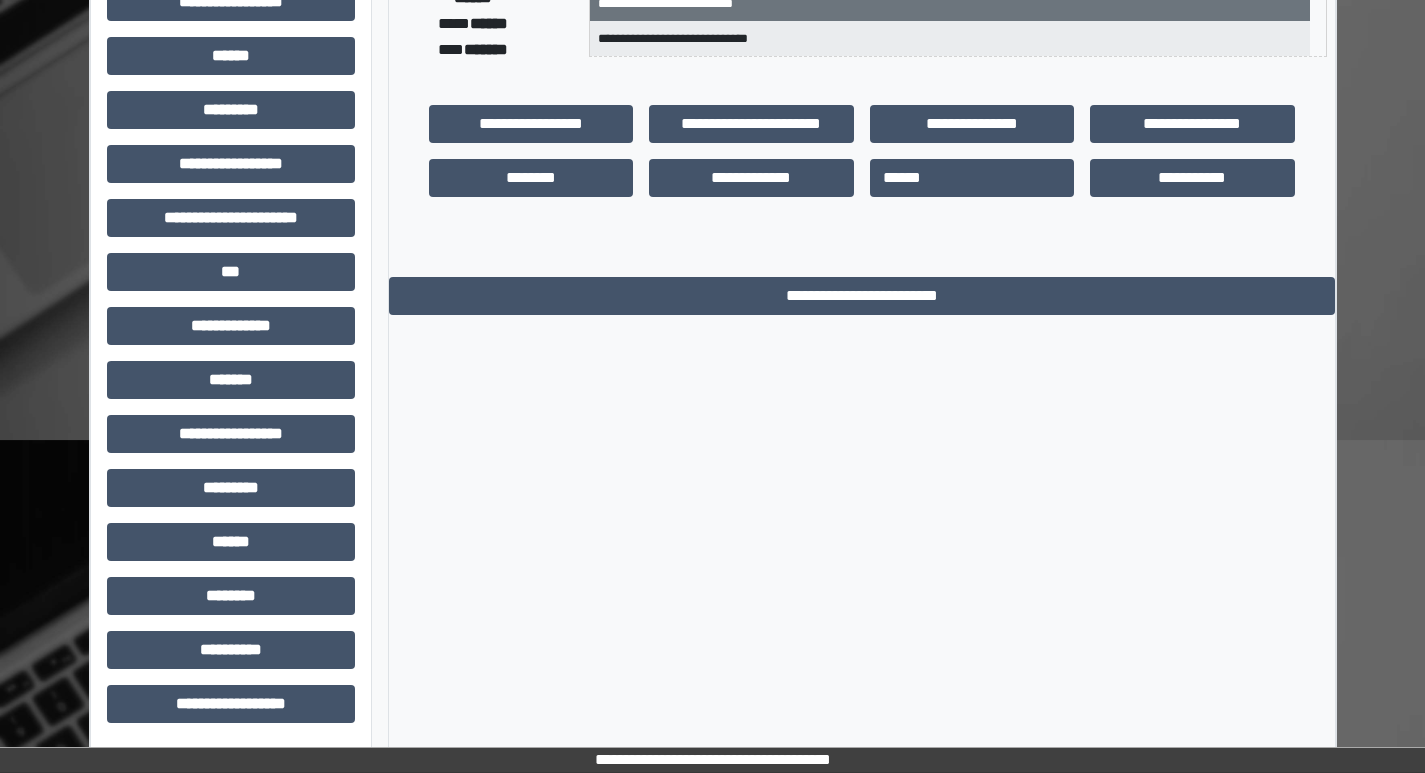 scroll, scrollTop: 401, scrollLeft: 0, axis: vertical 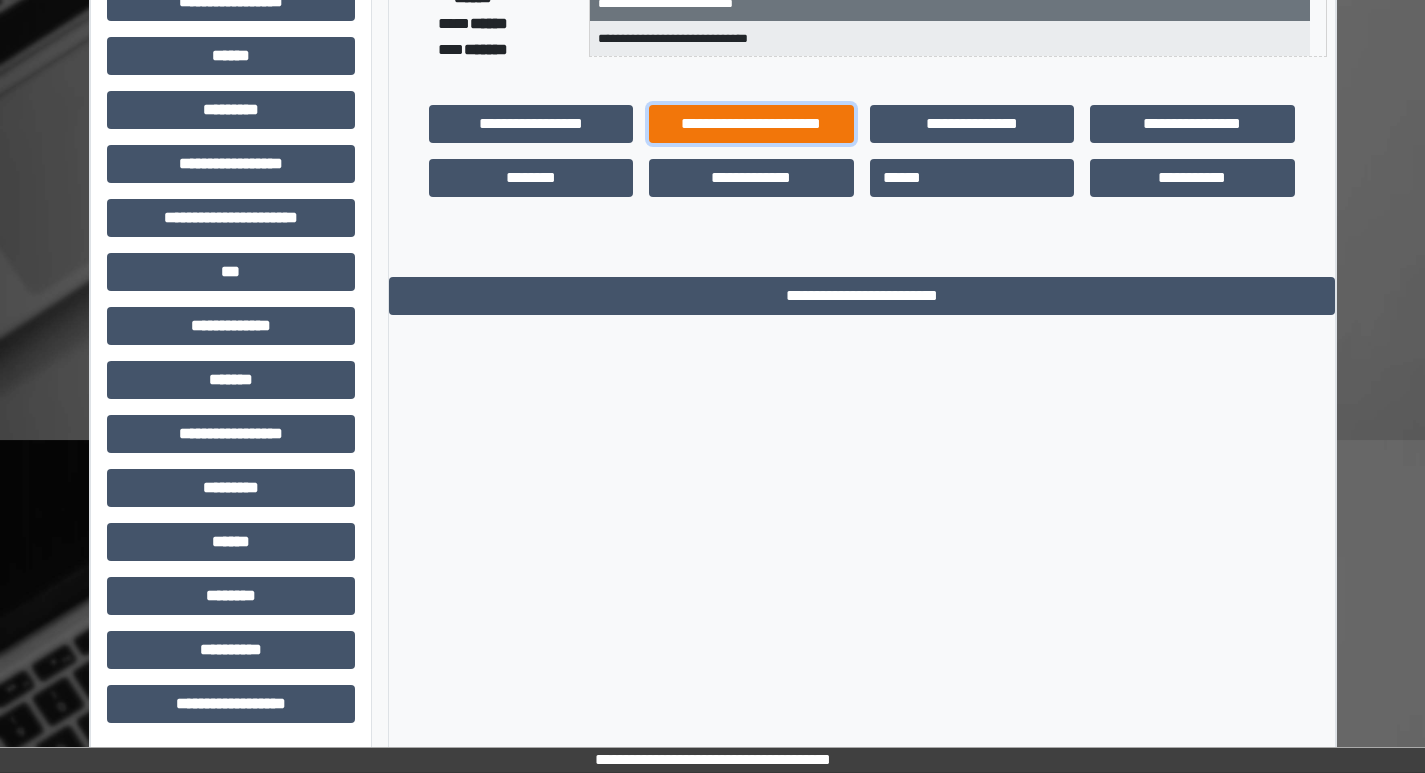 click on "**********" at bounding box center (751, 124) 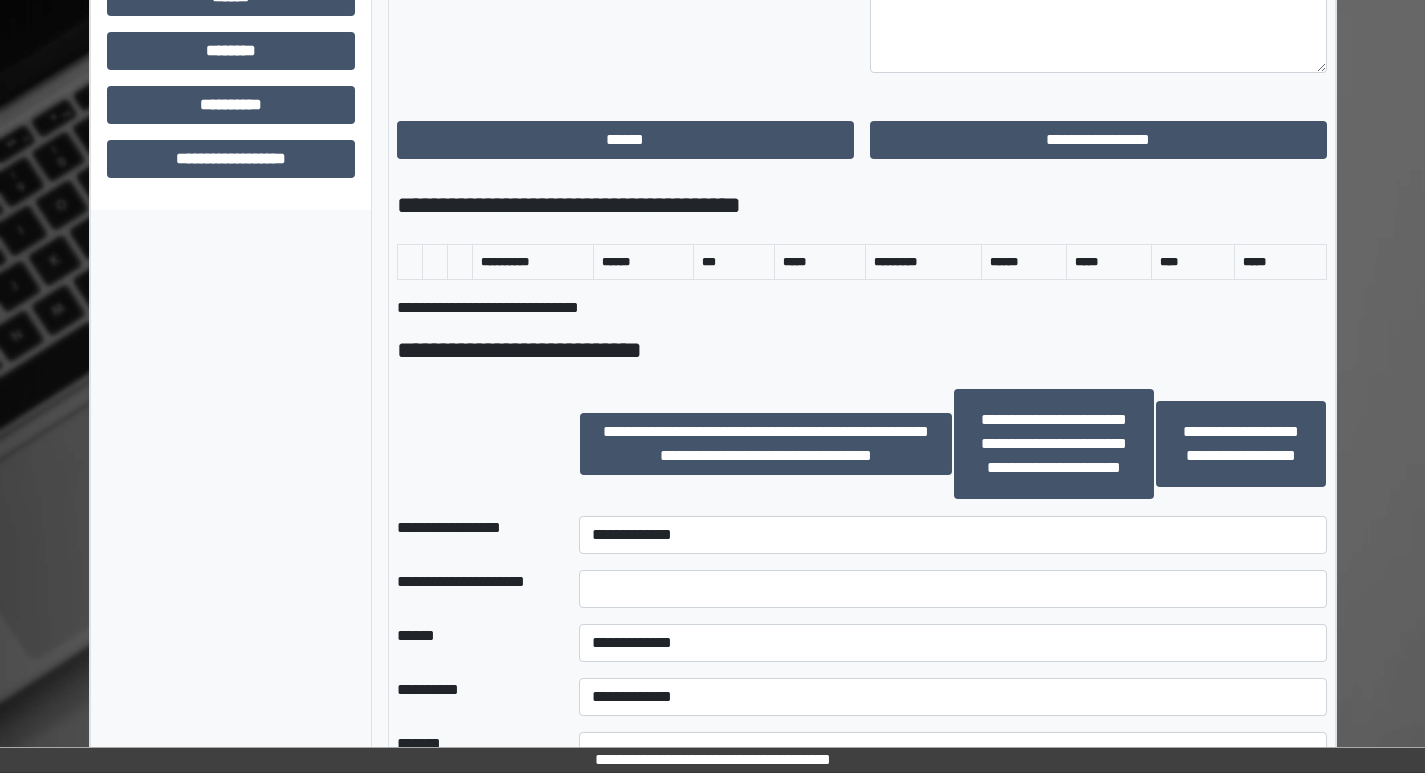 scroll, scrollTop: 1309, scrollLeft: 0, axis: vertical 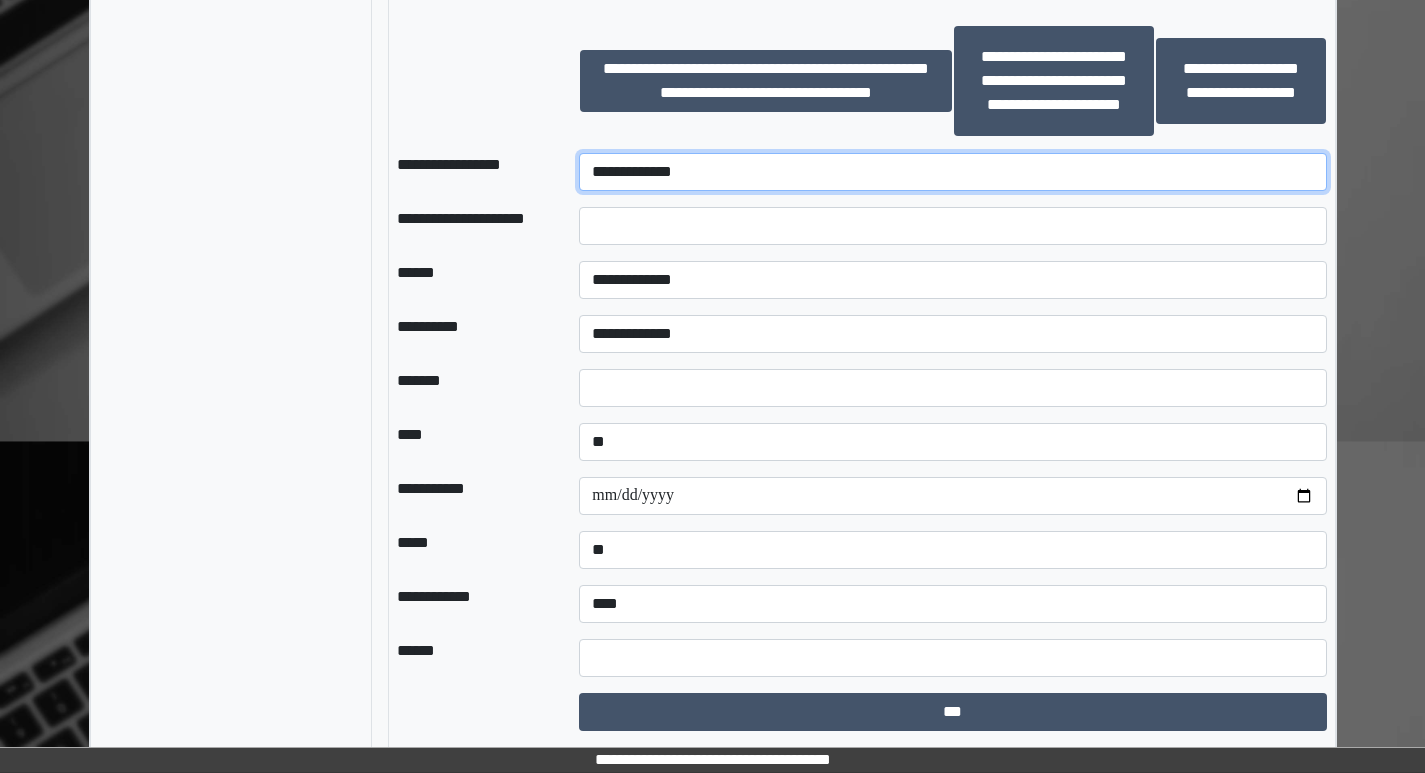 click on "**********" at bounding box center [952, 172] 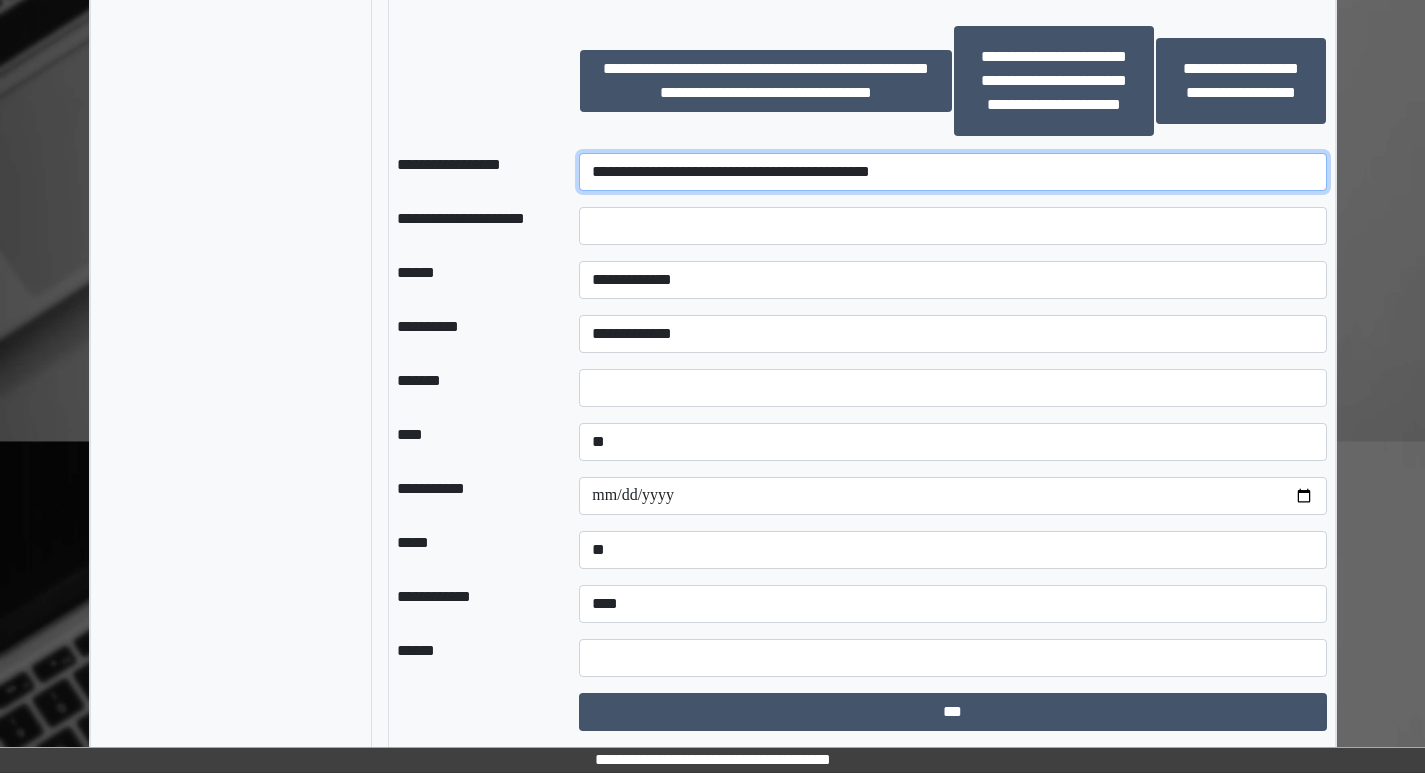 click on "**********" at bounding box center (952, 172) 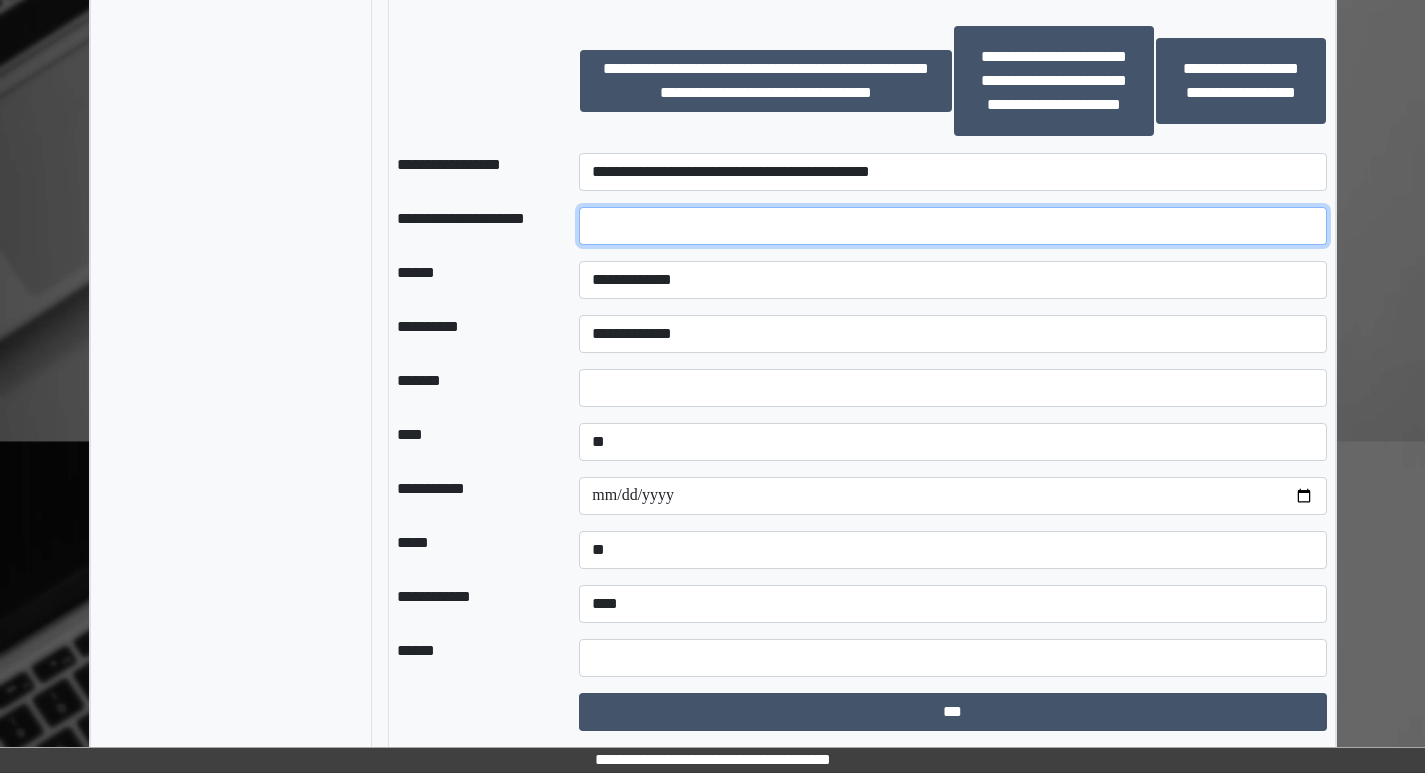 click at bounding box center (952, 226) 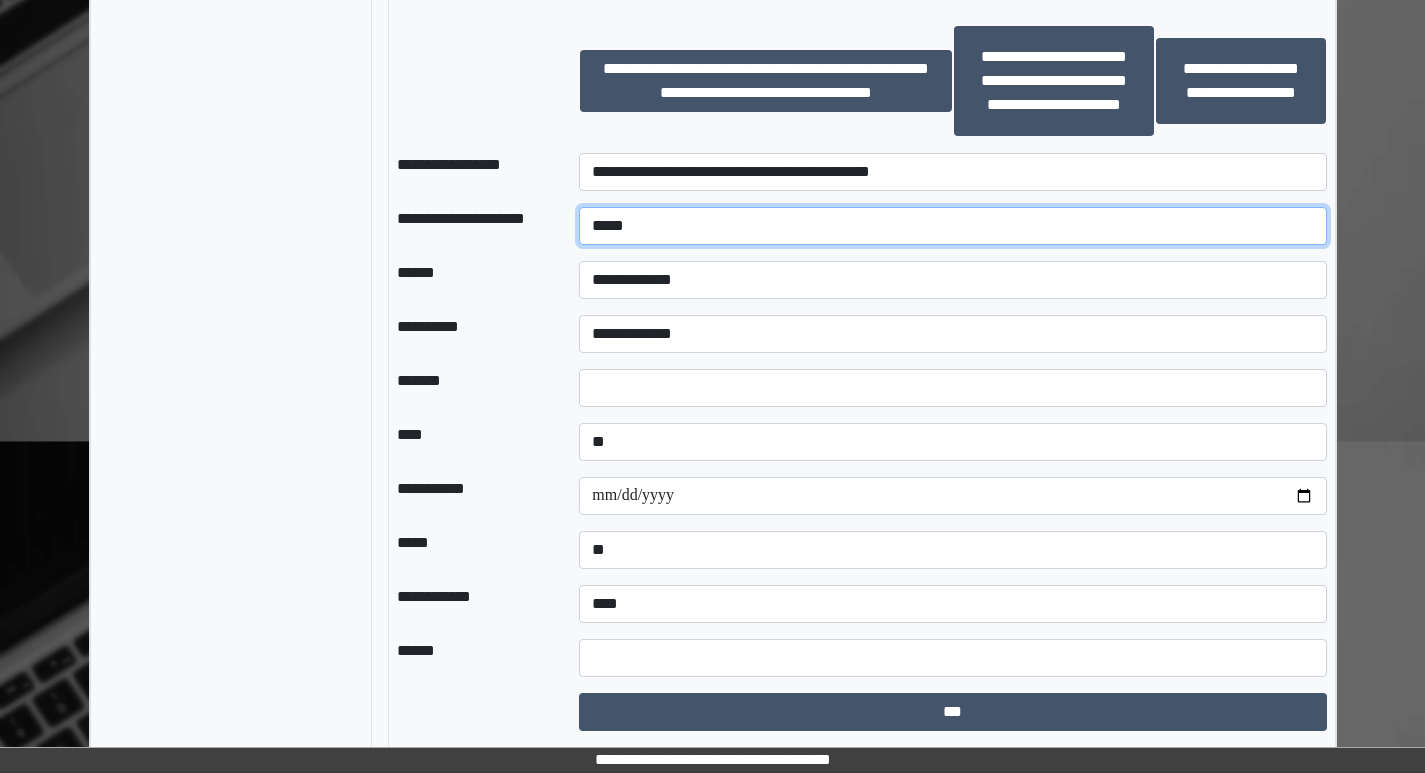 type on "*****" 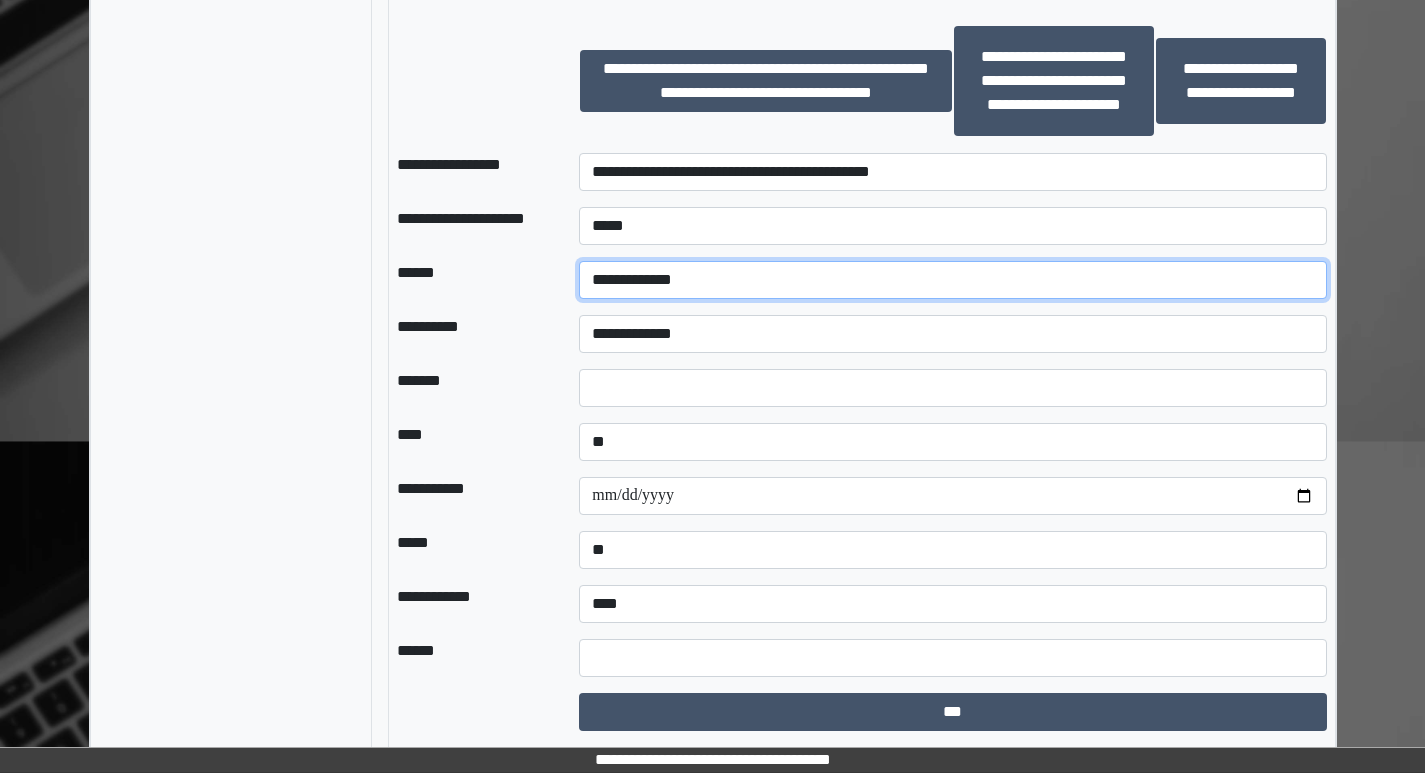 click on "**********" at bounding box center (952, 280) 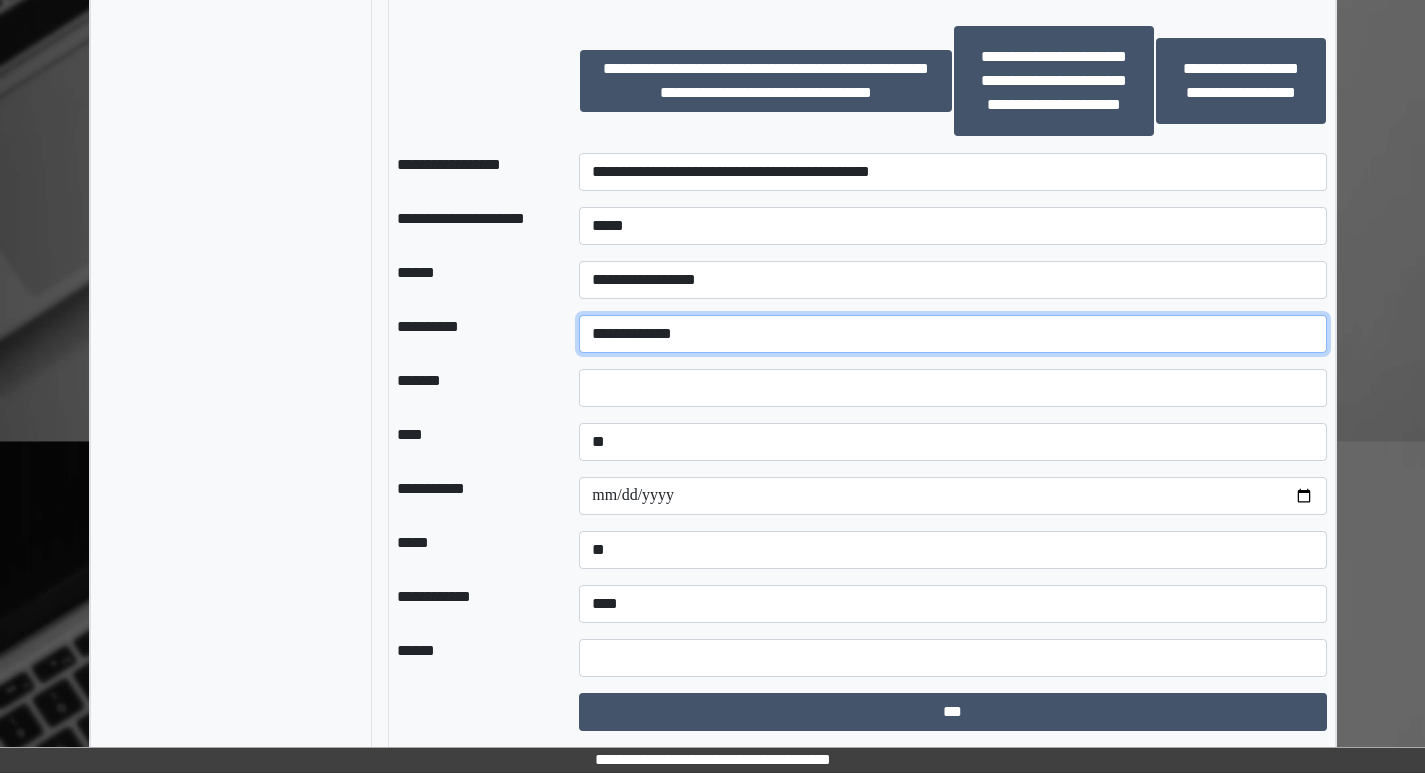 click on "**********" at bounding box center (952, 334) 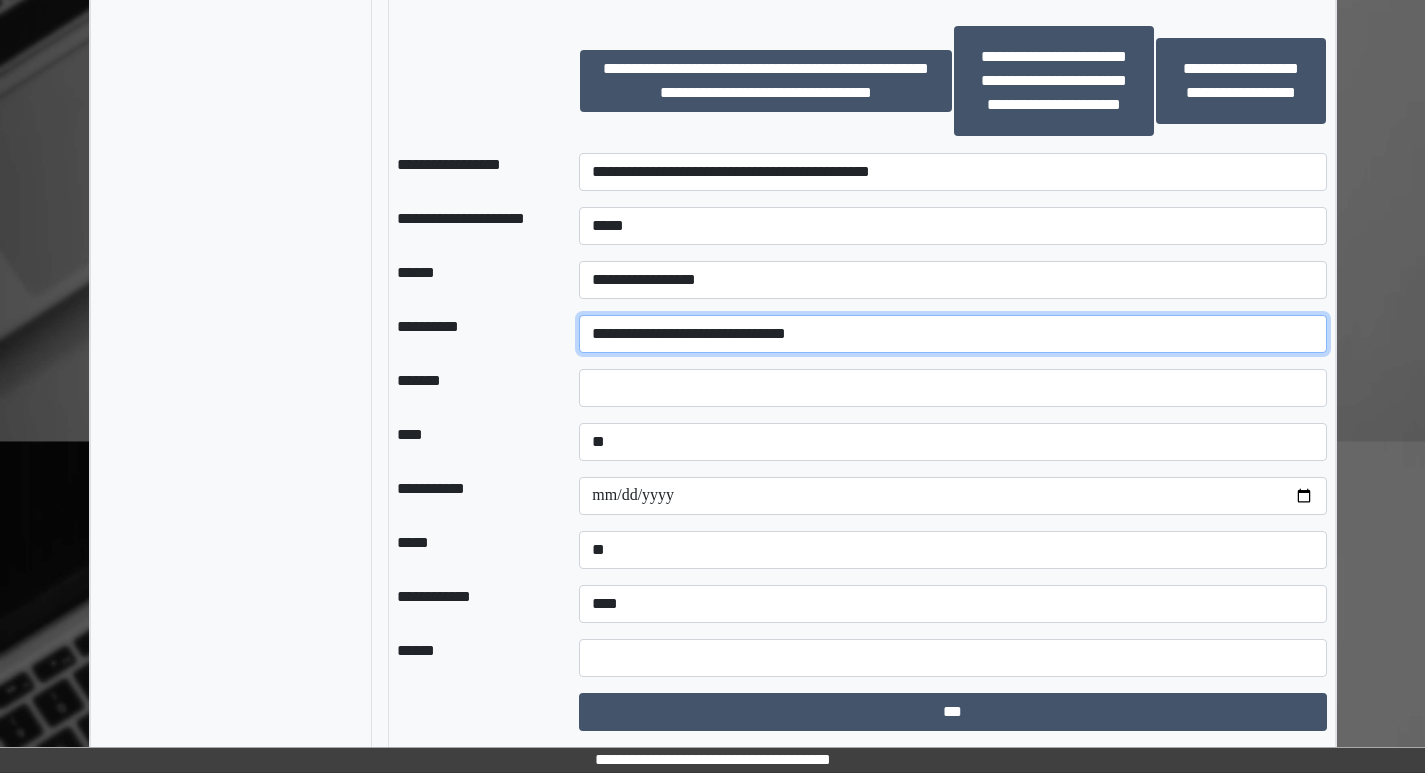 click on "**********" at bounding box center [952, 334] 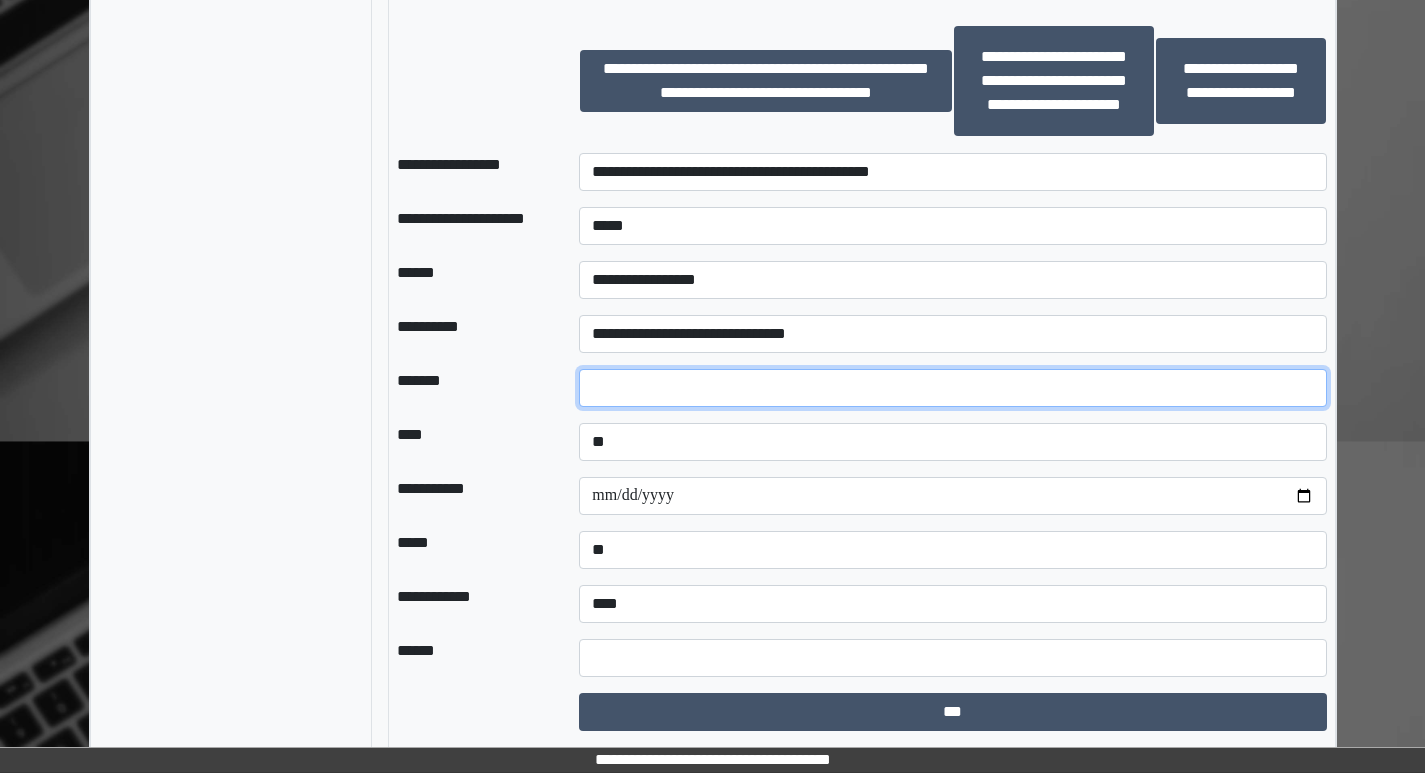 click at bounding box center [952, 388] 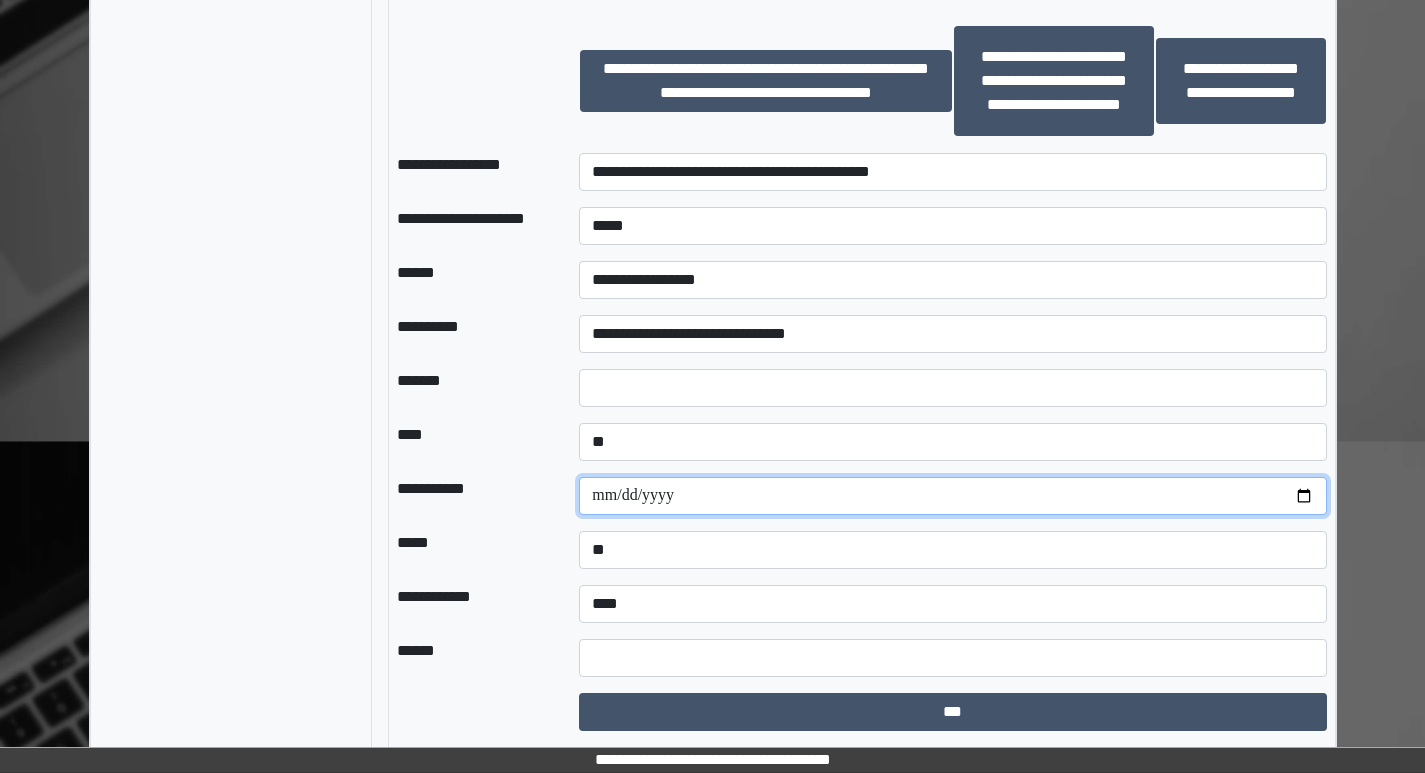 type on "**********" 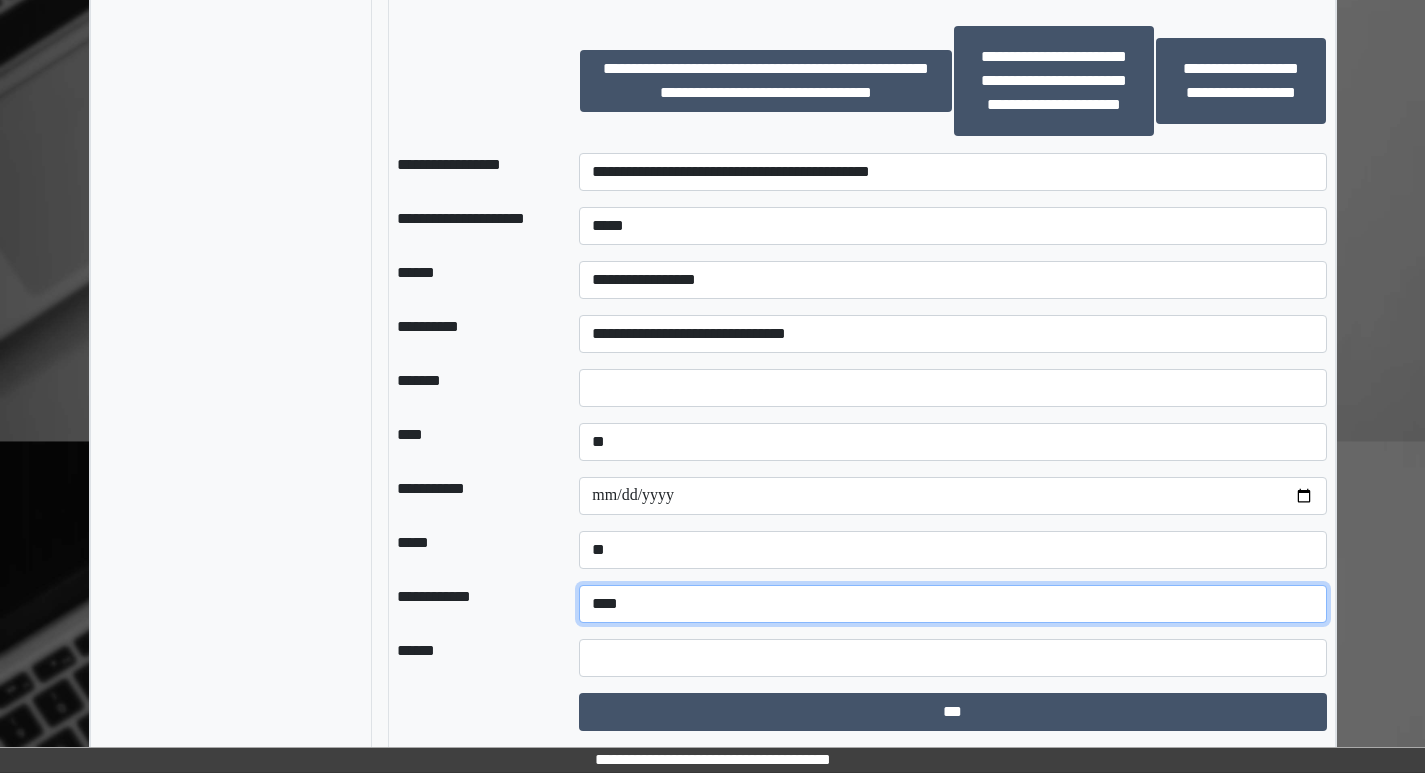 click on "**********" at bounding box center (952, 604) 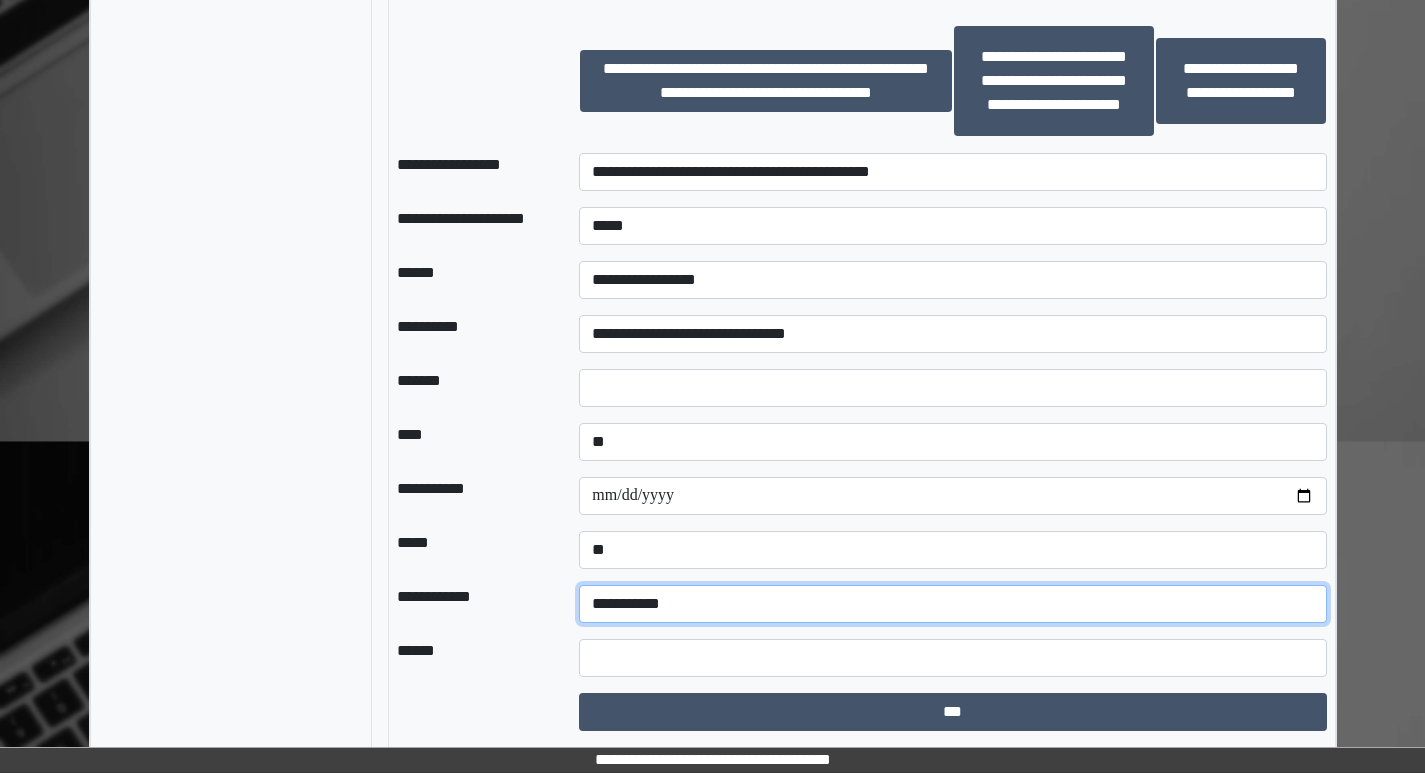 click on "**********" at bounding box center [952, 604] 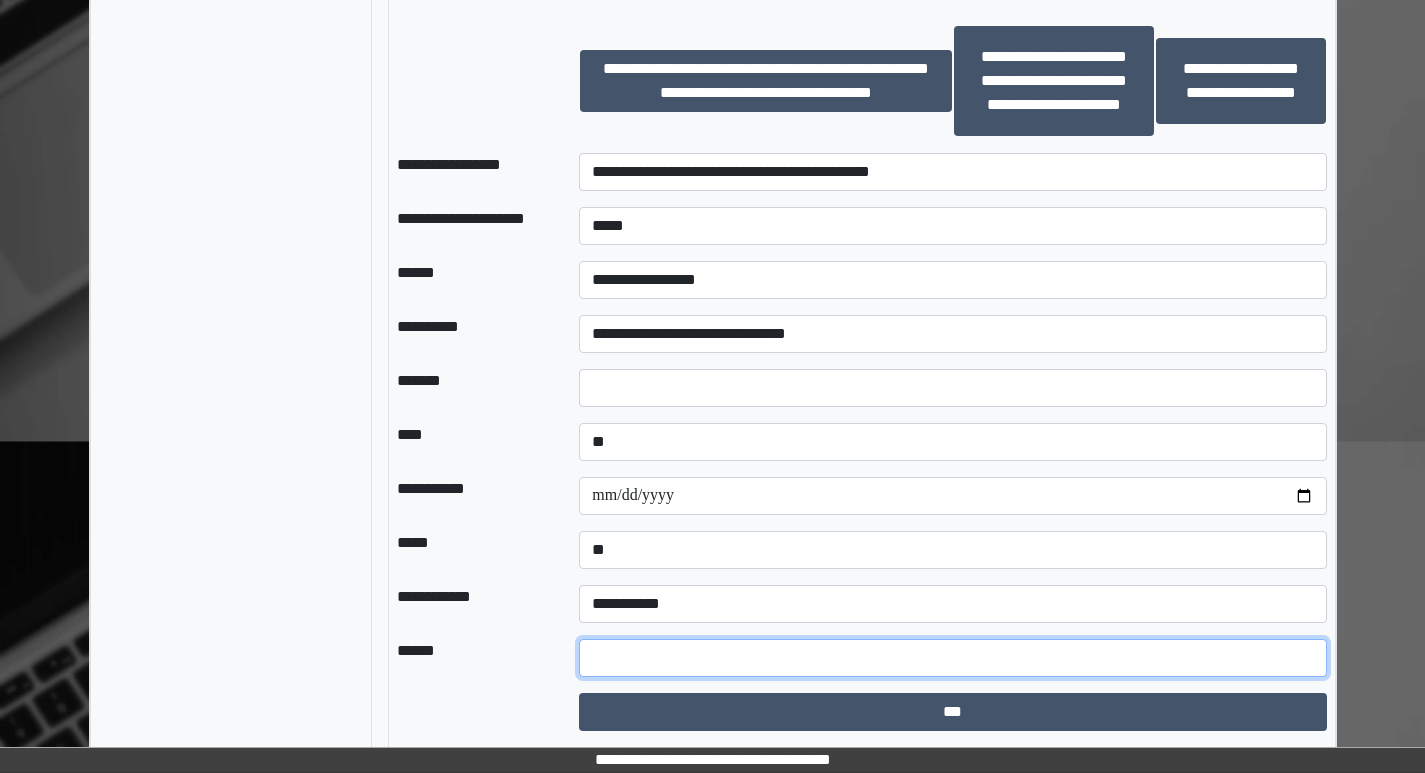 click at bounding box center (952, 658) 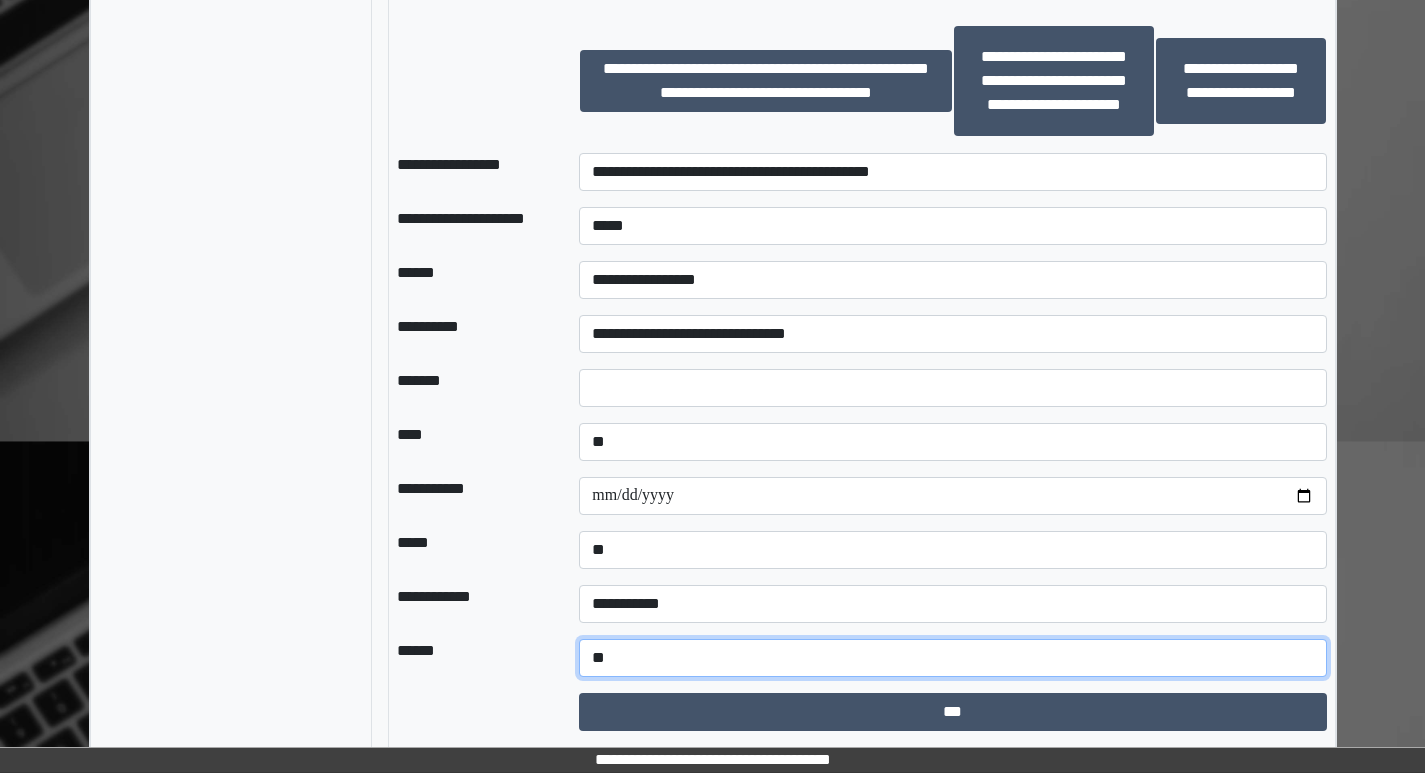 type on "*" 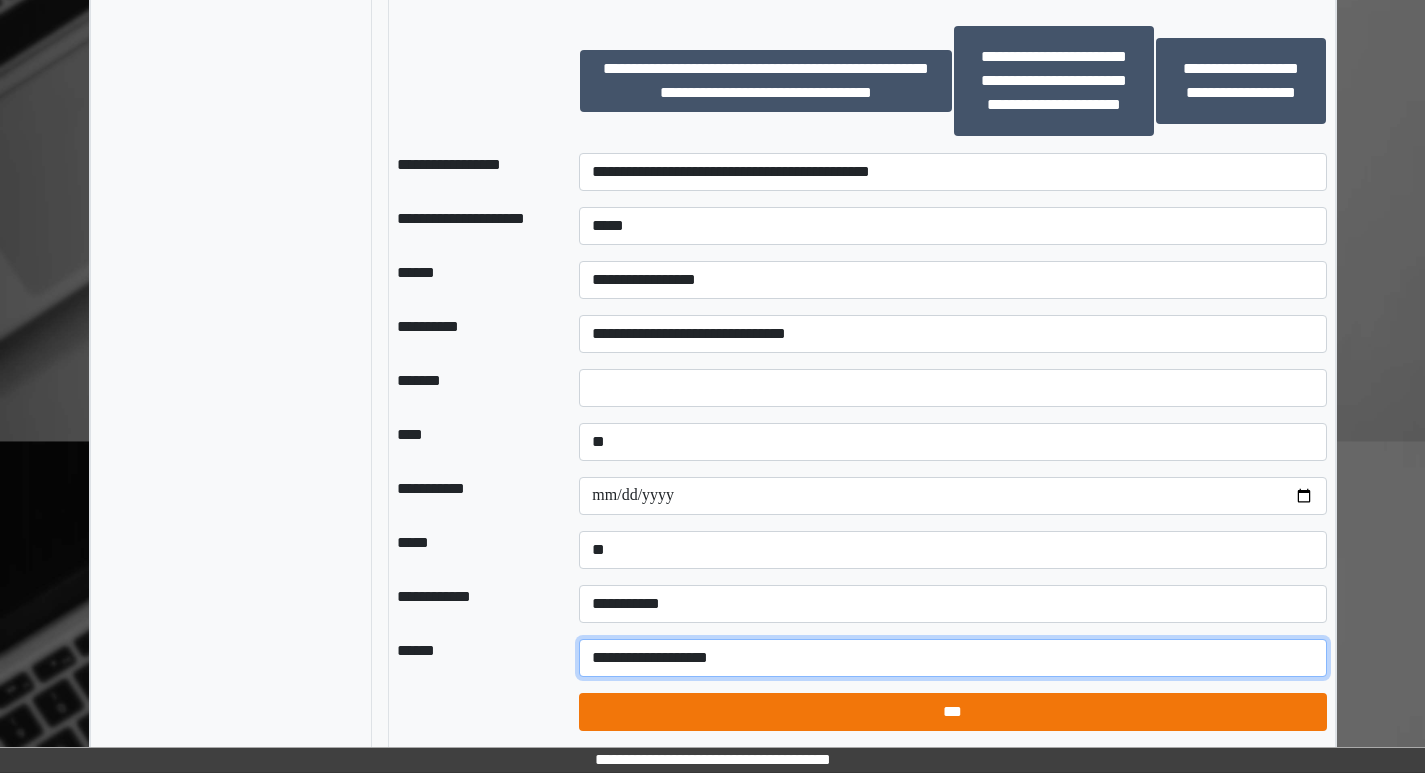 type on "**********" 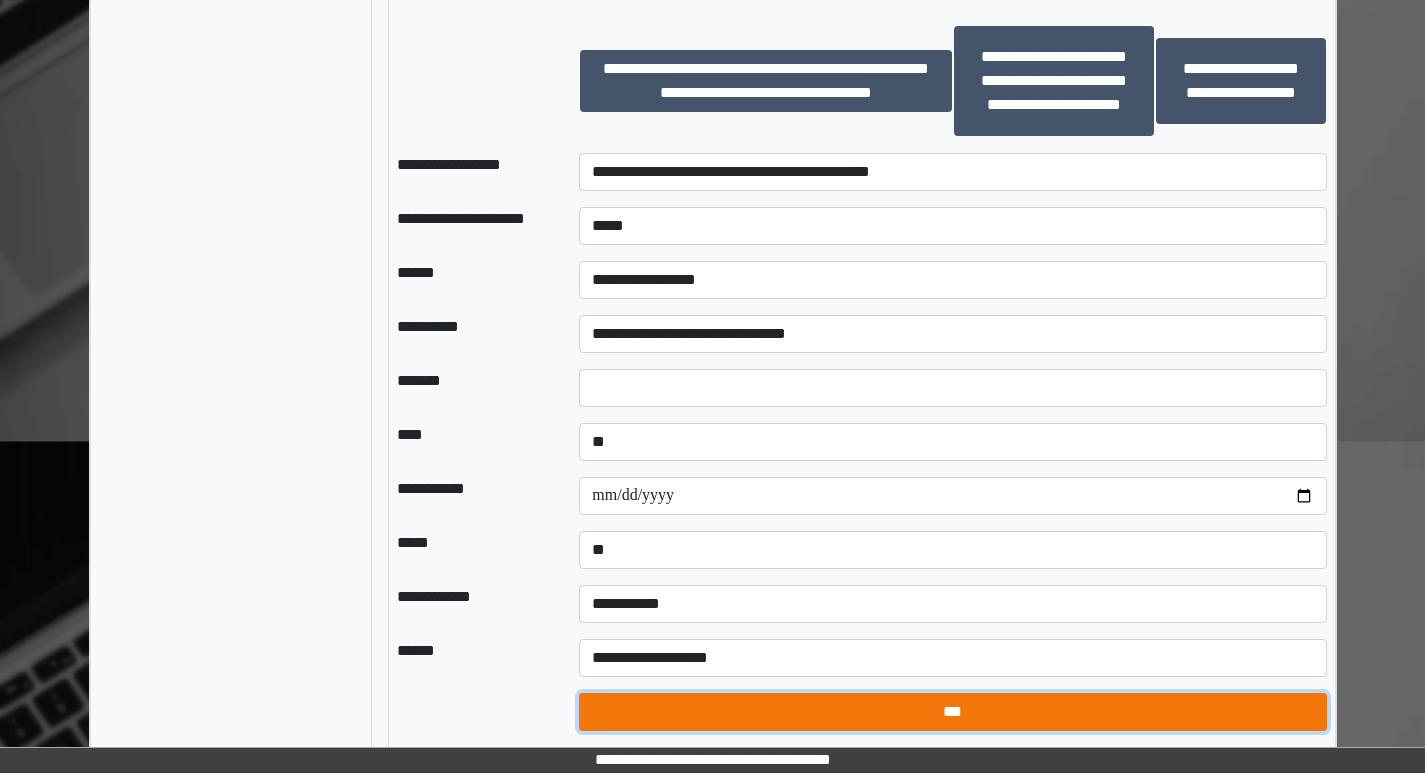 click on "***" at bounding box center (952, 712) 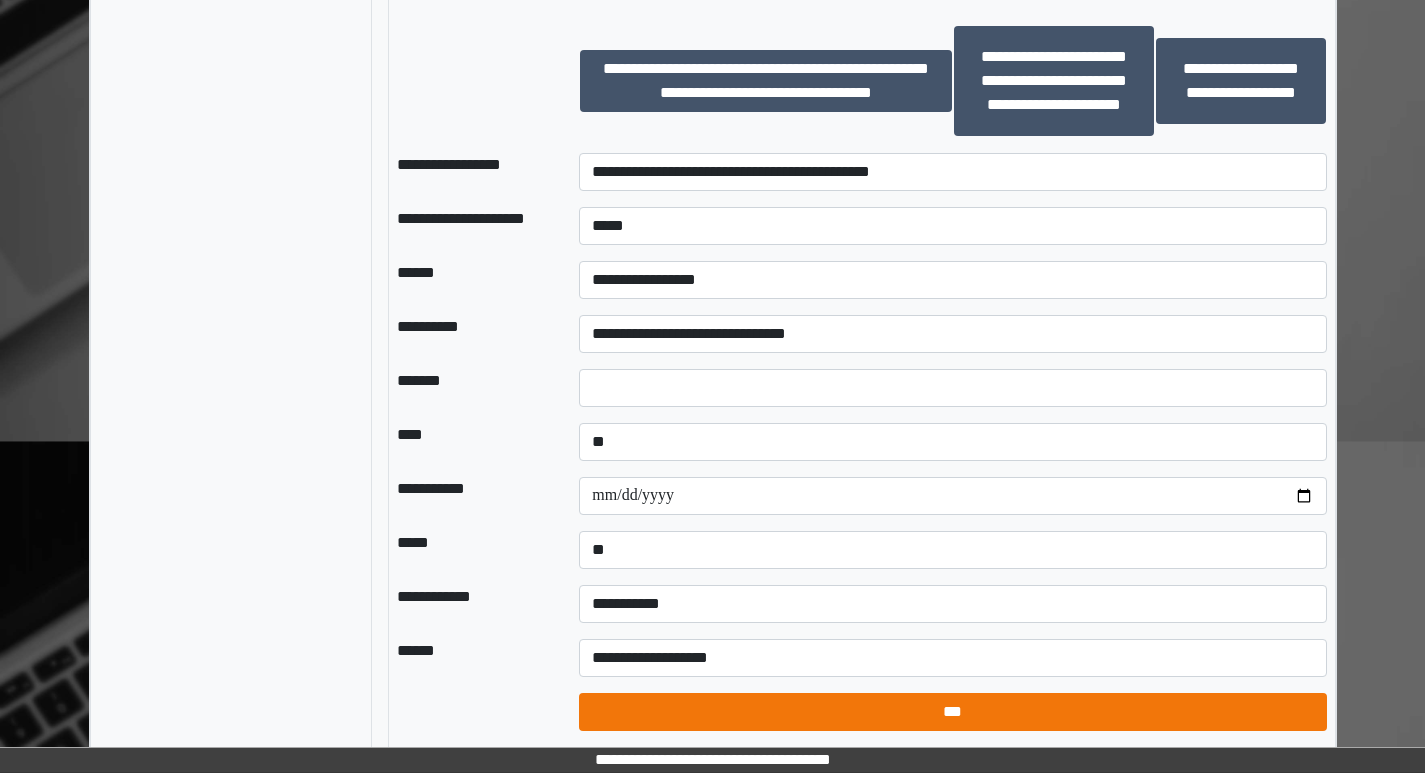 select on "*" 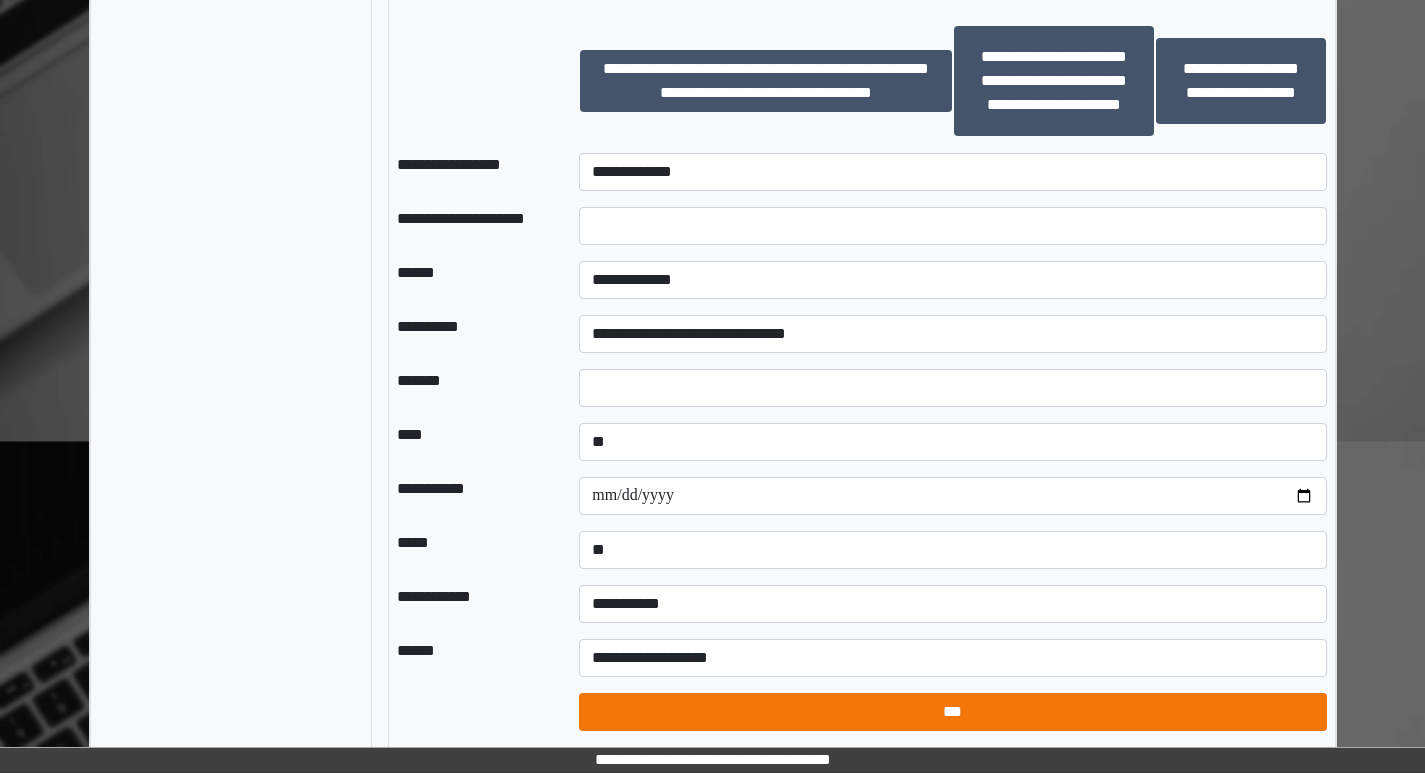 select on "*" 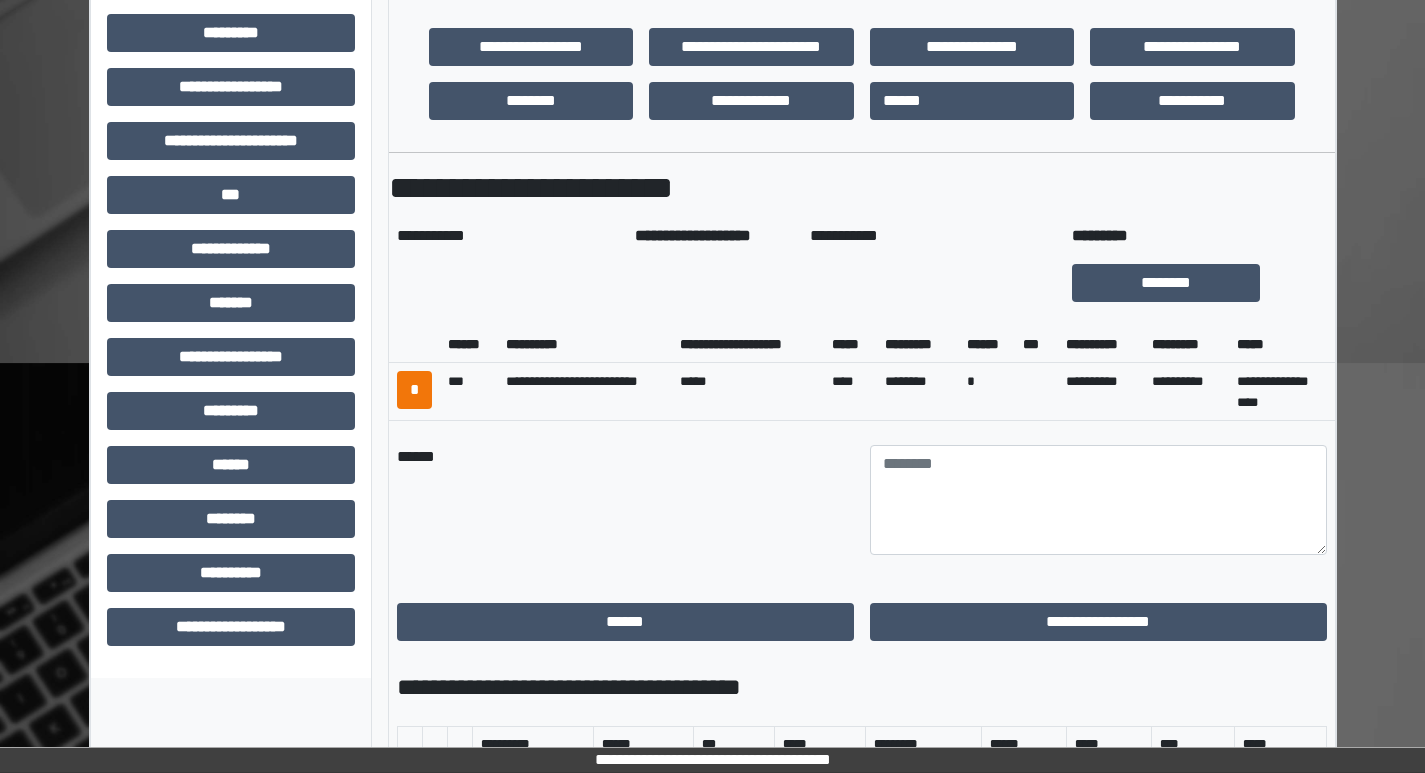 scroll, scrollTop: 500, scrollLeft: 0, axis: vertical 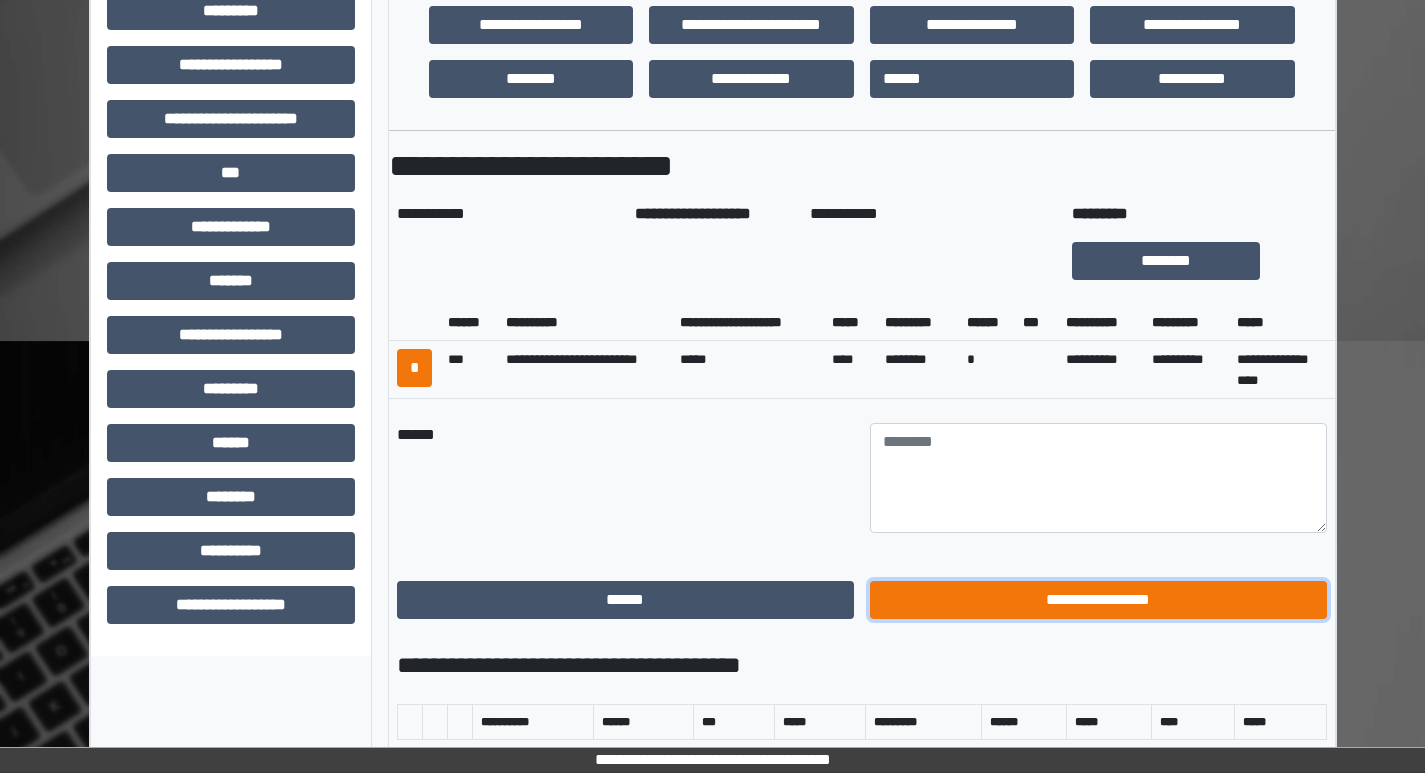 click on "**********" at bounding box center (1098, 600) 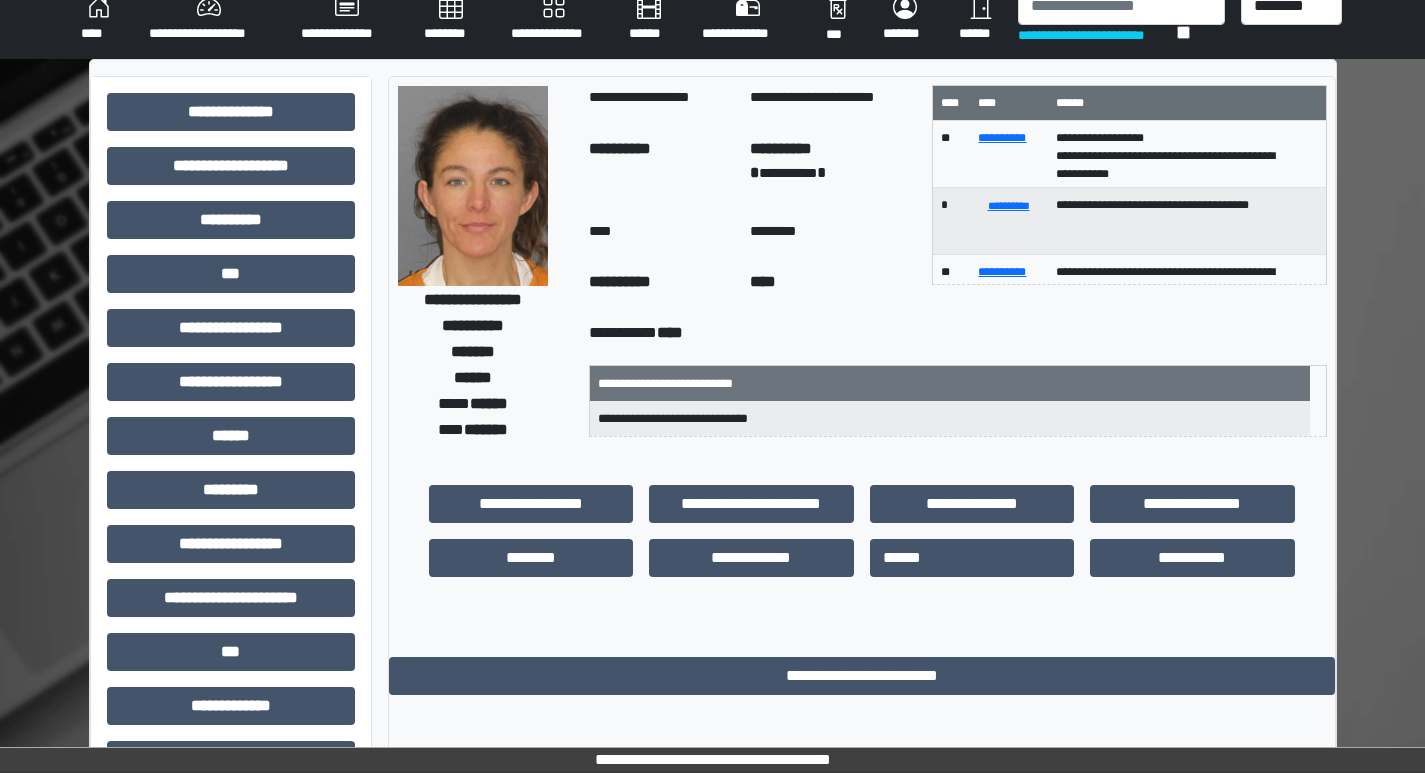 scroll, scrollTop: 0, scrollLeft: 0, axis: both 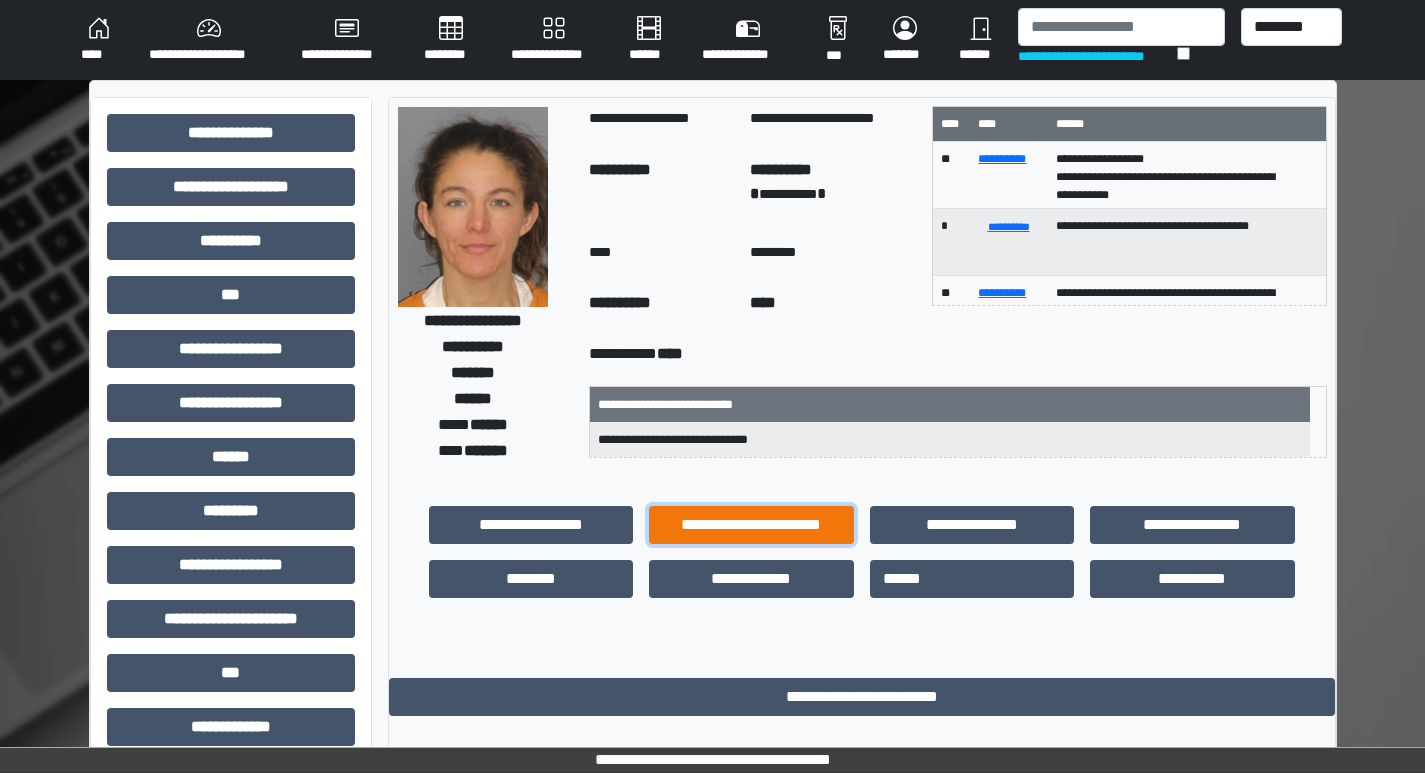 click on "**********" at bounding box center [751, 525] 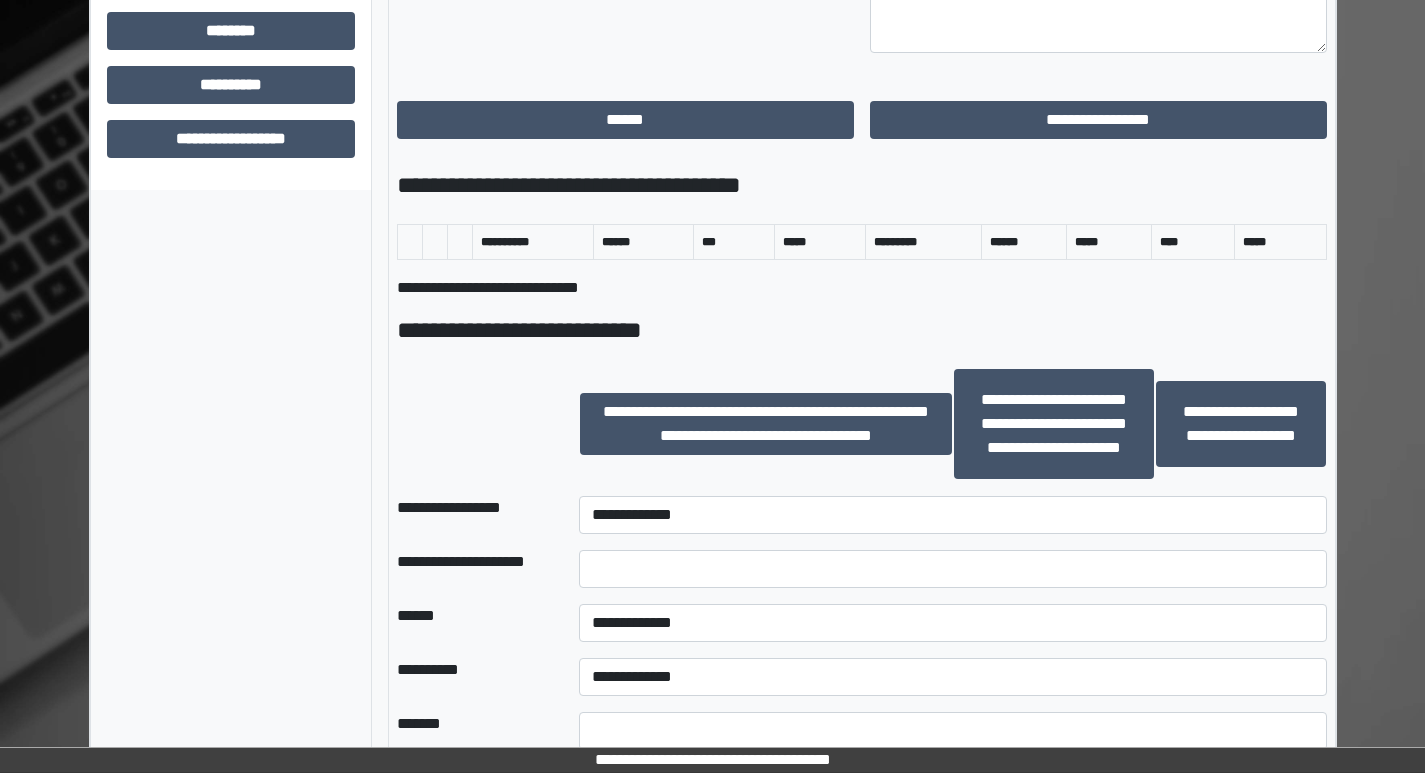 scroll, scrollTop: 1000, scrollLeft: 0, axis: vertical 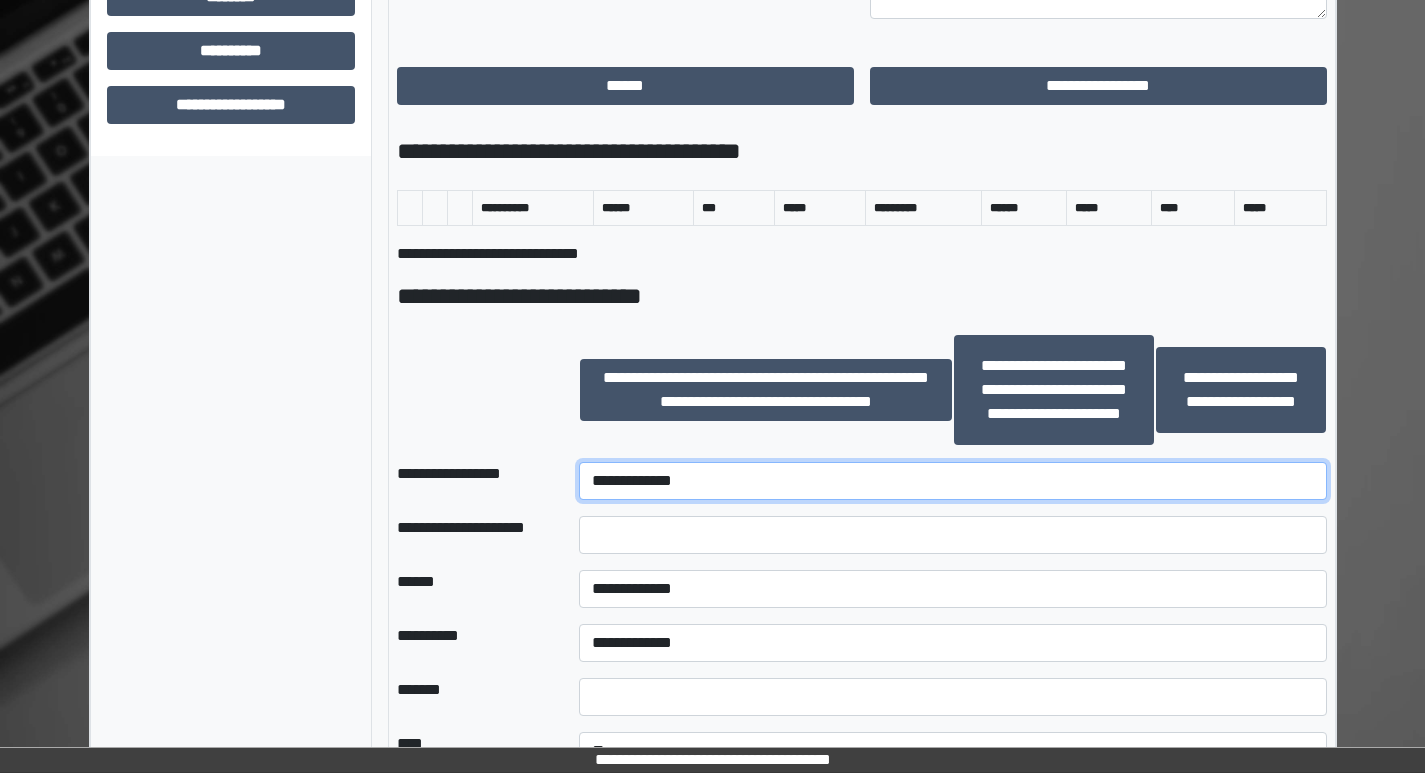 click on "**********" at bounding box center (952, 481) 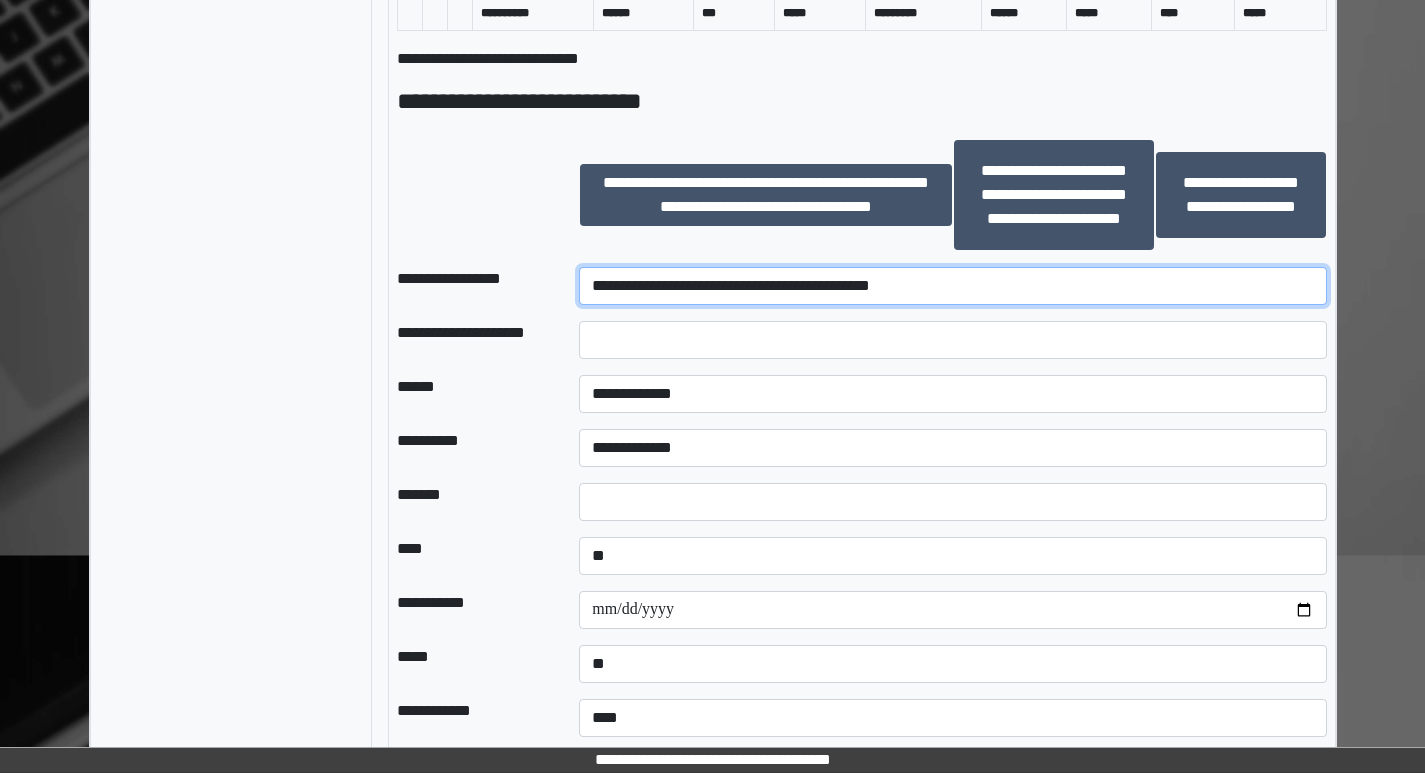 scroll, scrollTop: 1200, scrollLeft: 0, axis: vertical 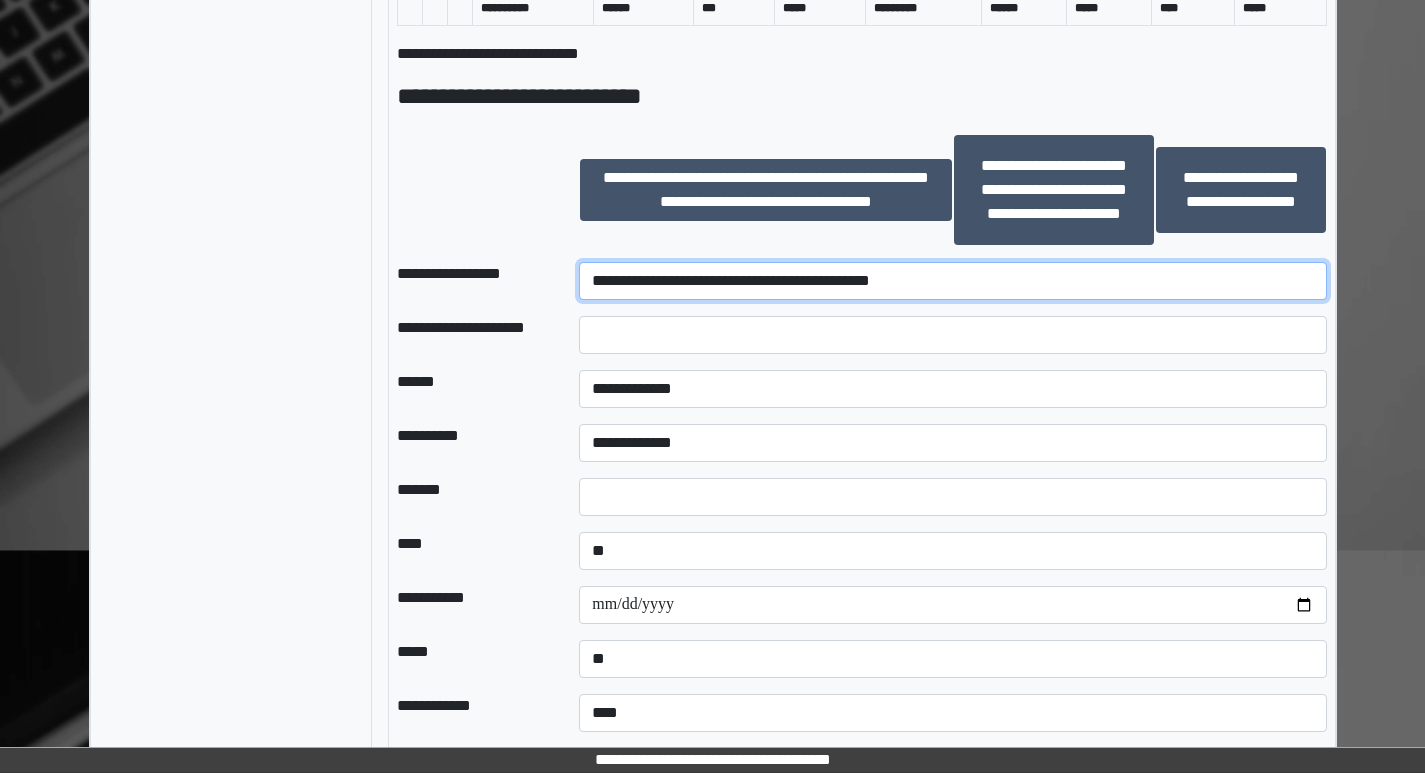 click on "**********" at bounding box center (952, 281) 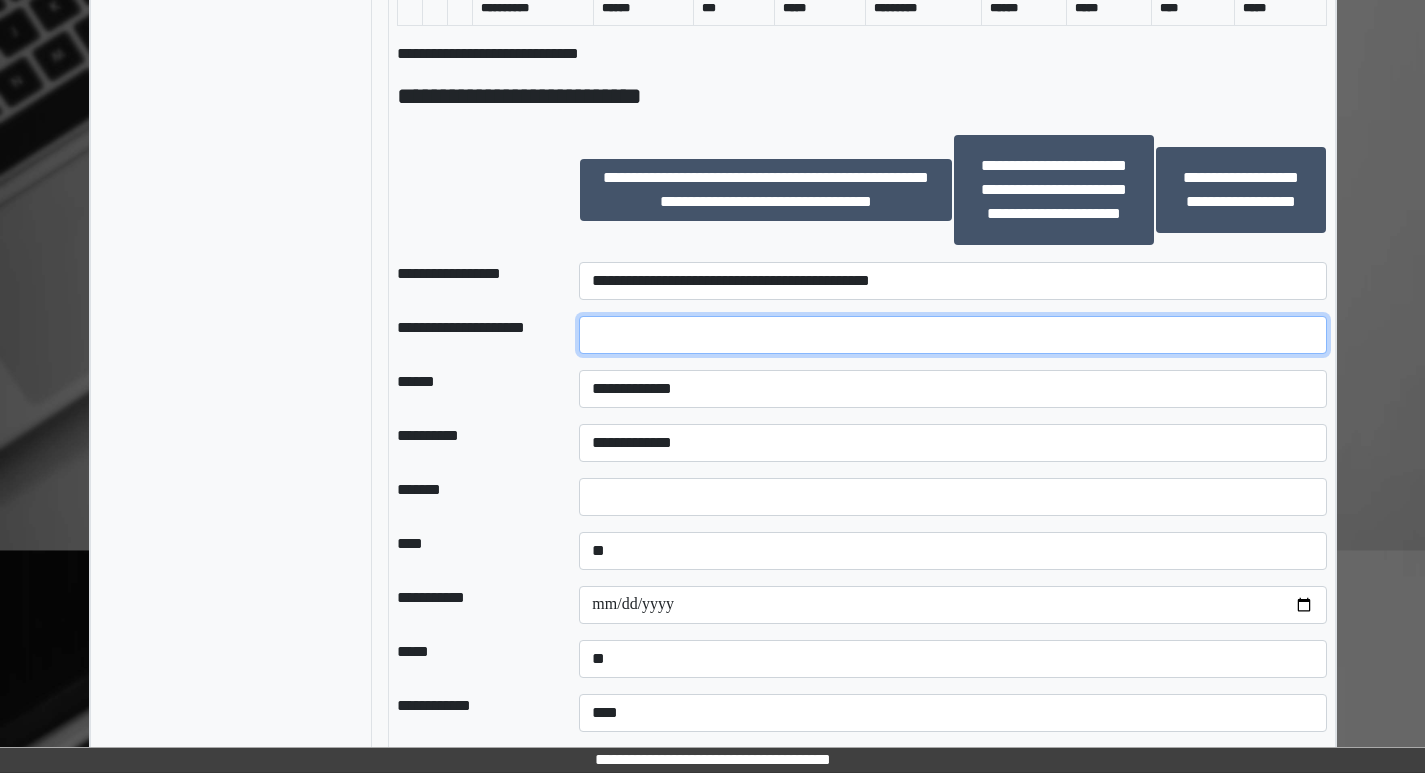 click at bounding box center (952, 335) 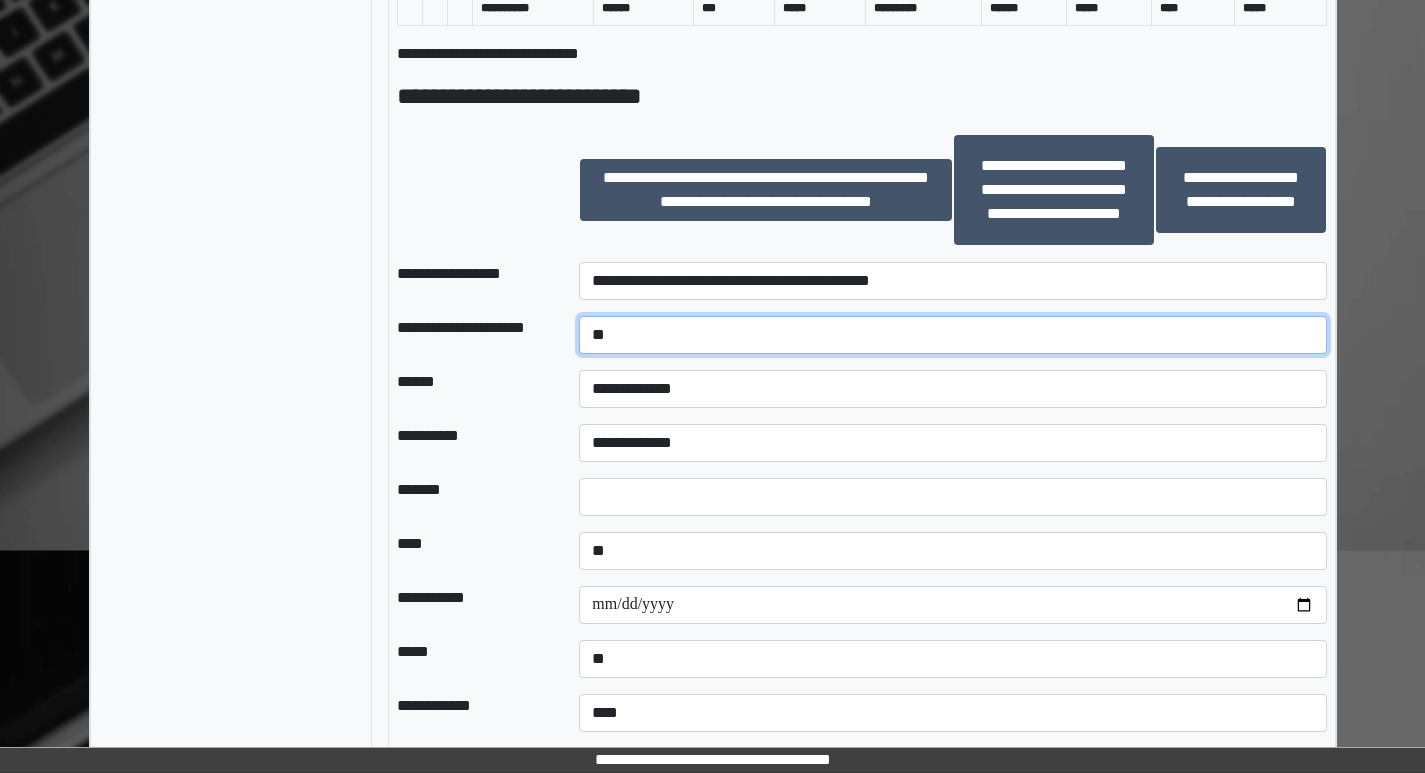 type on "*" 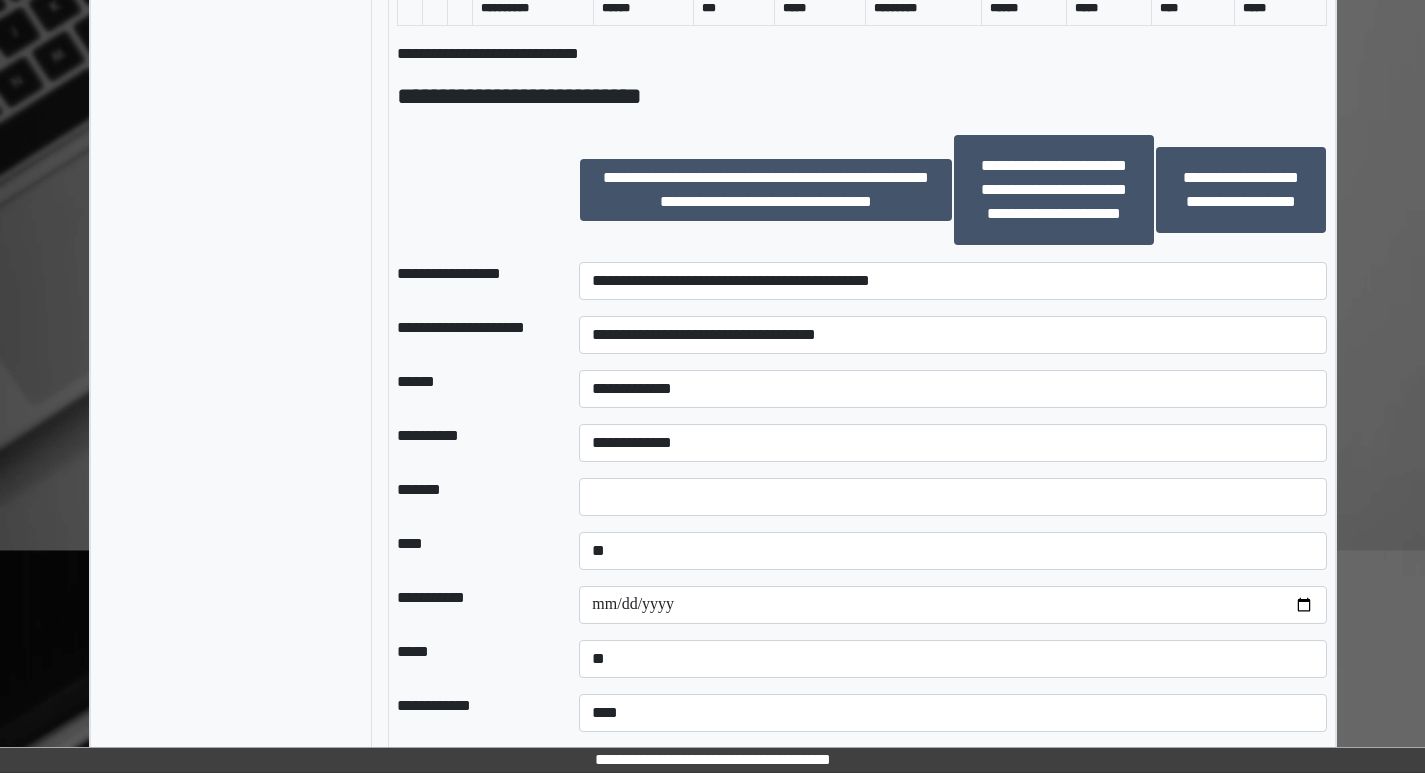drag, startPoint x: 717, startPoint y: 337, endPoint x: 695, endPoint y: 357, distance: 29.732138 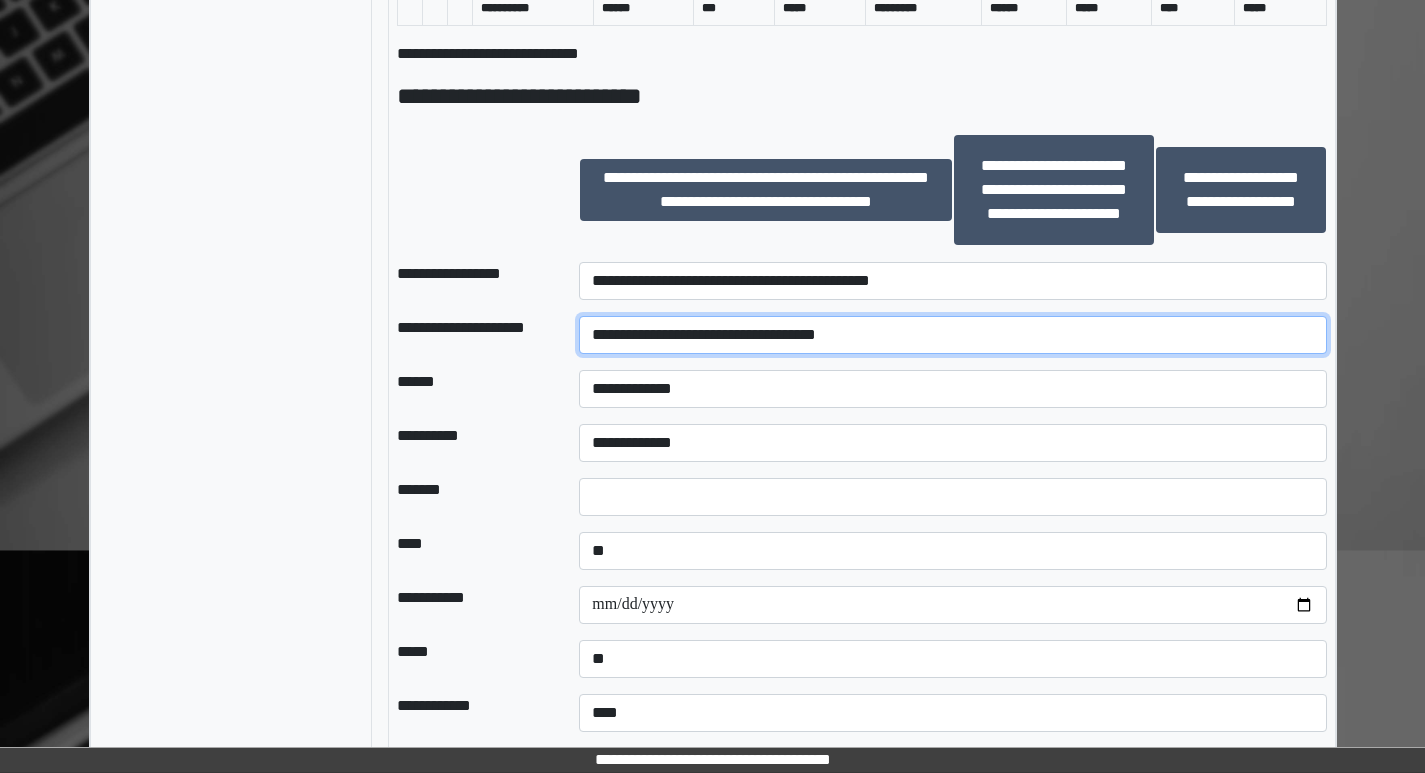click on "**********" at bounding box center (952, 335) 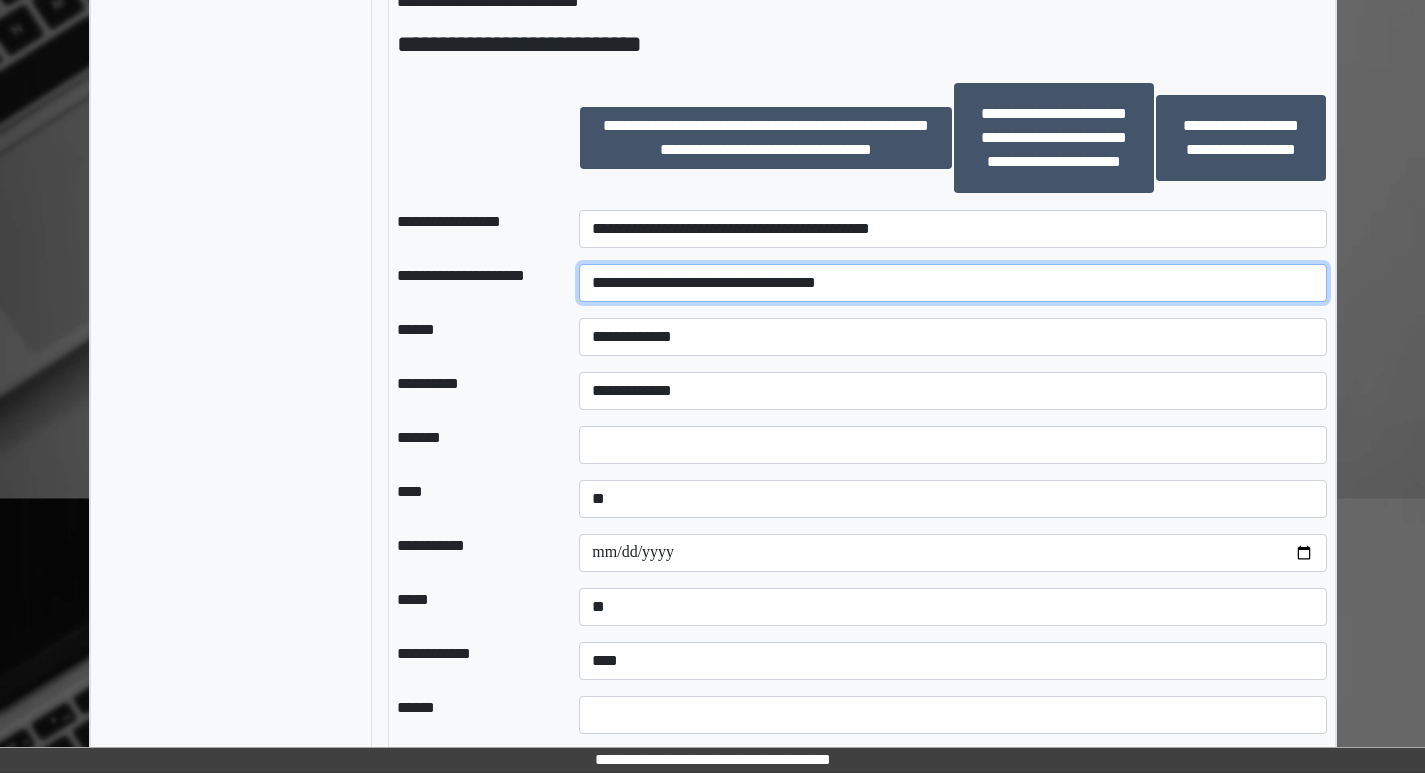 scroll, scrollTop: 1309, scrollLeft: 0, axis: vertical 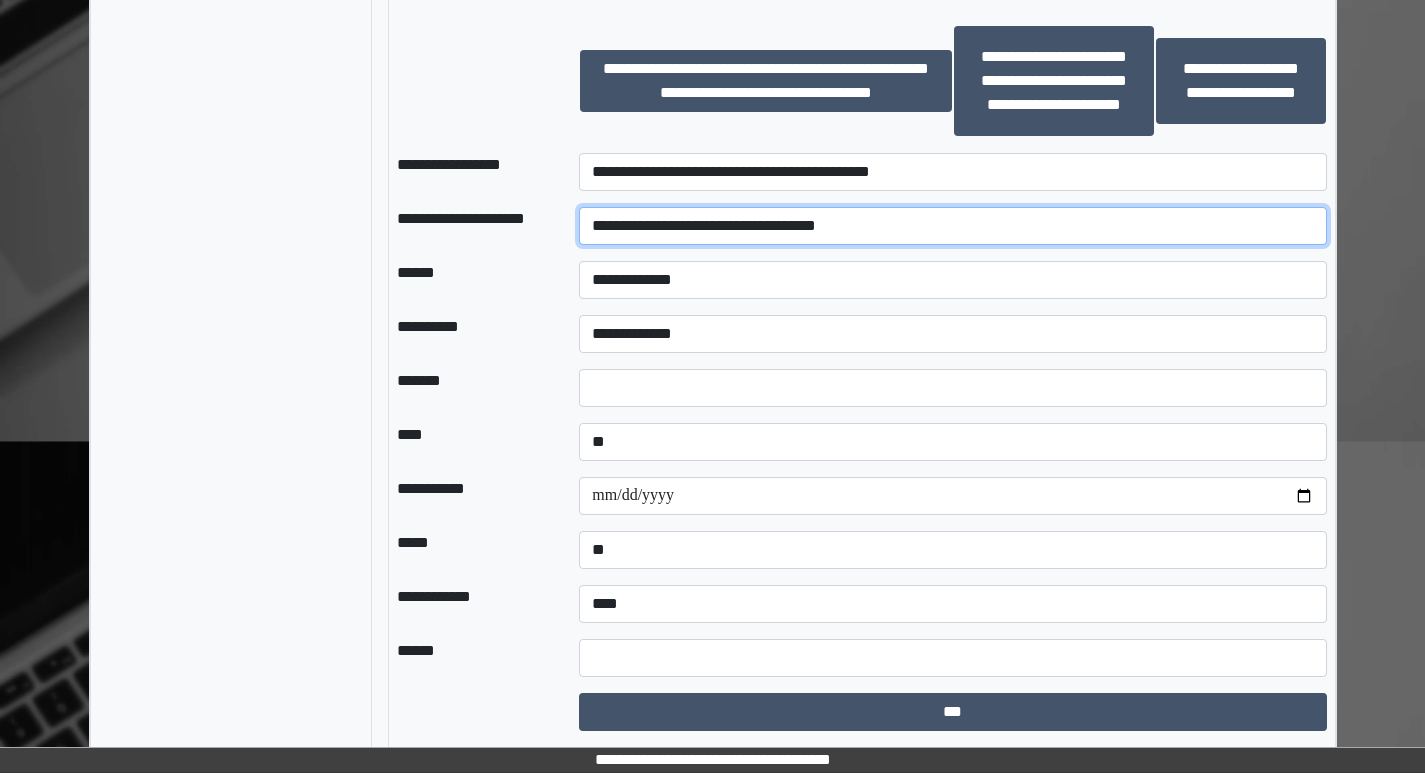 type on "**********" 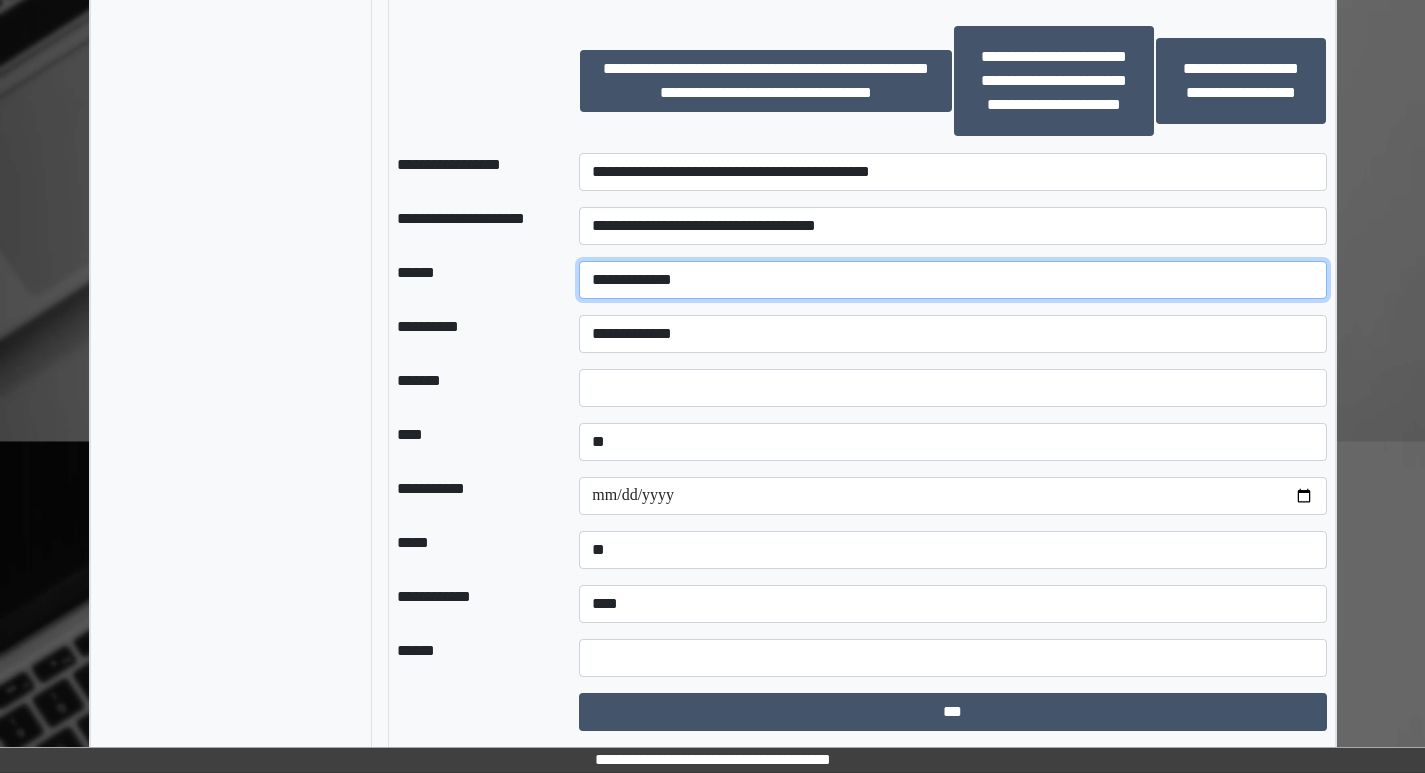 click on "**********" at bounding box center [952, 280] 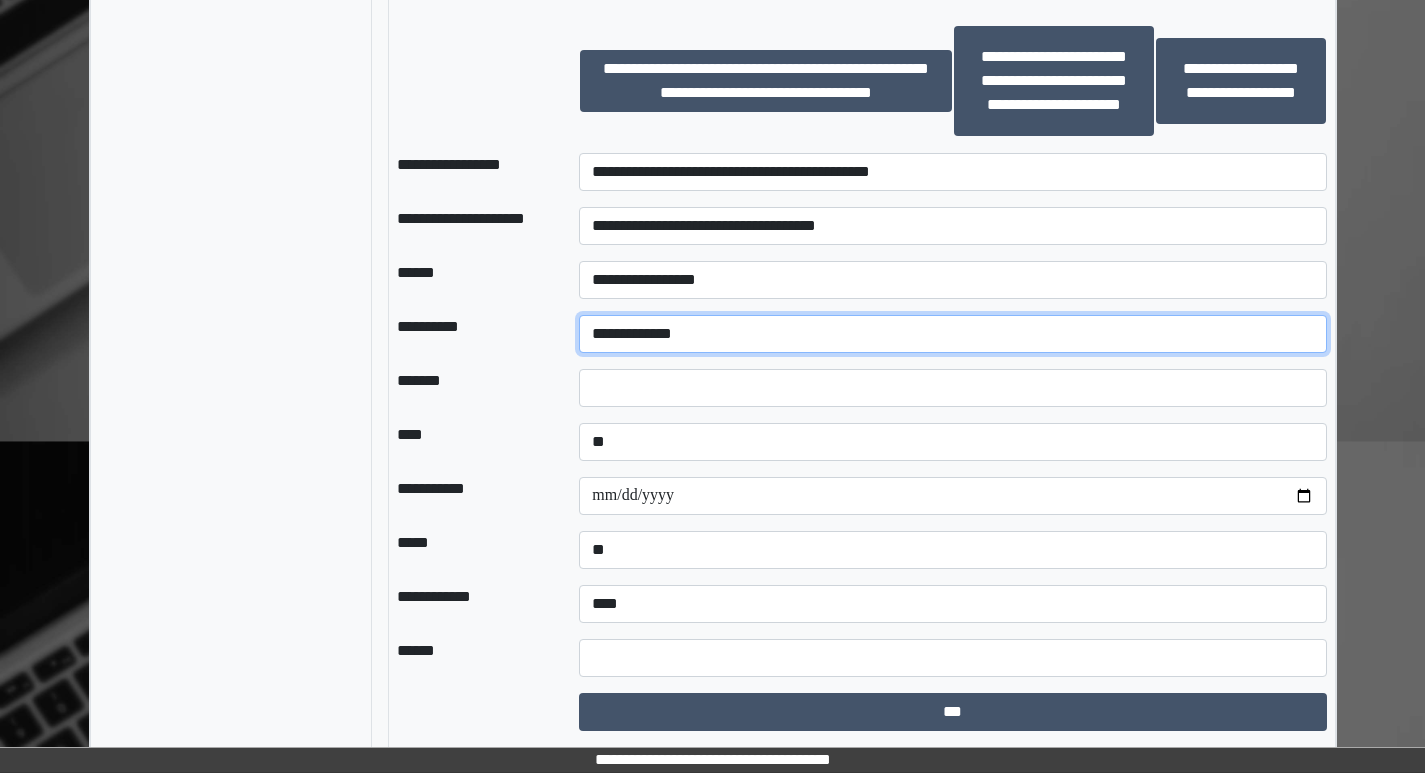 click on "**********" at bounding box center [952, 334] 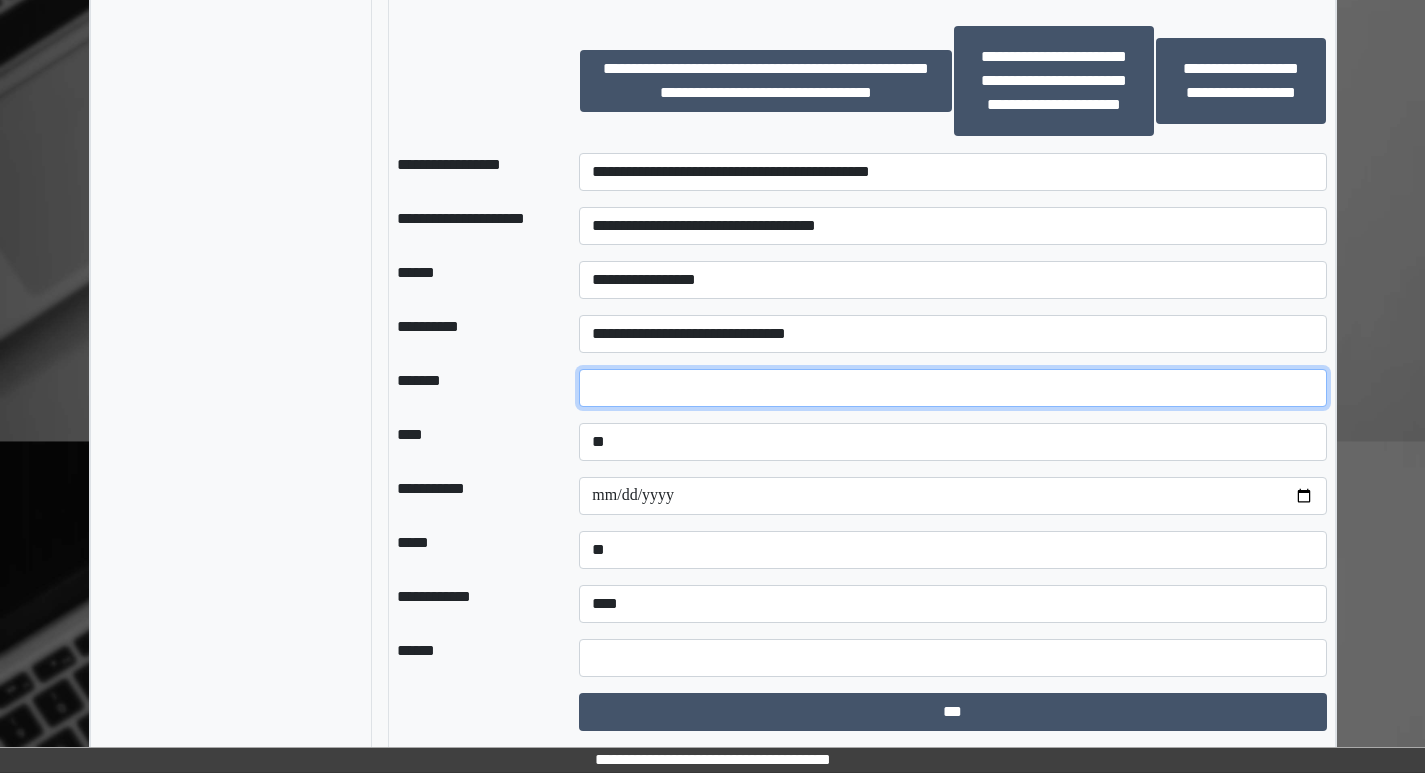 click at bounding box center (952, 388) 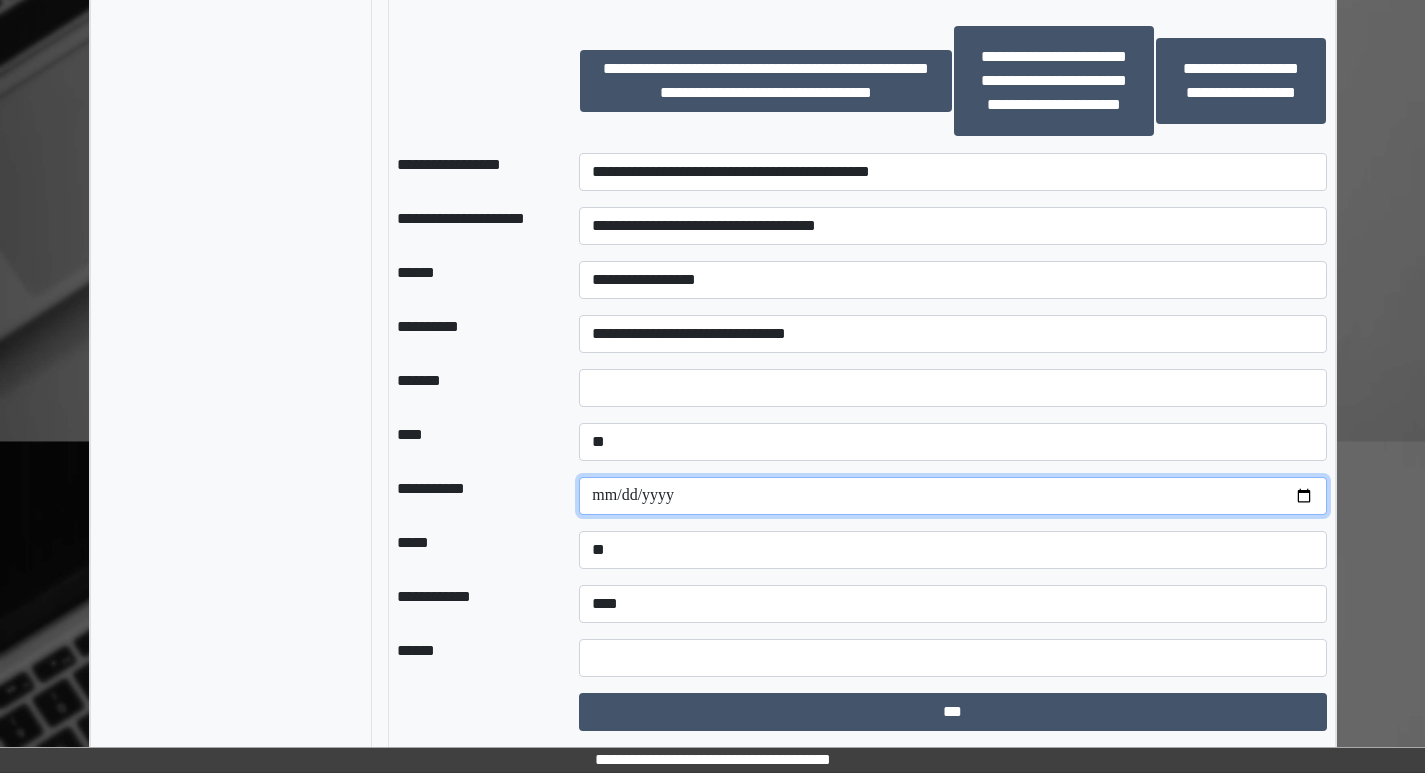 click at bounding box center (952, 496) 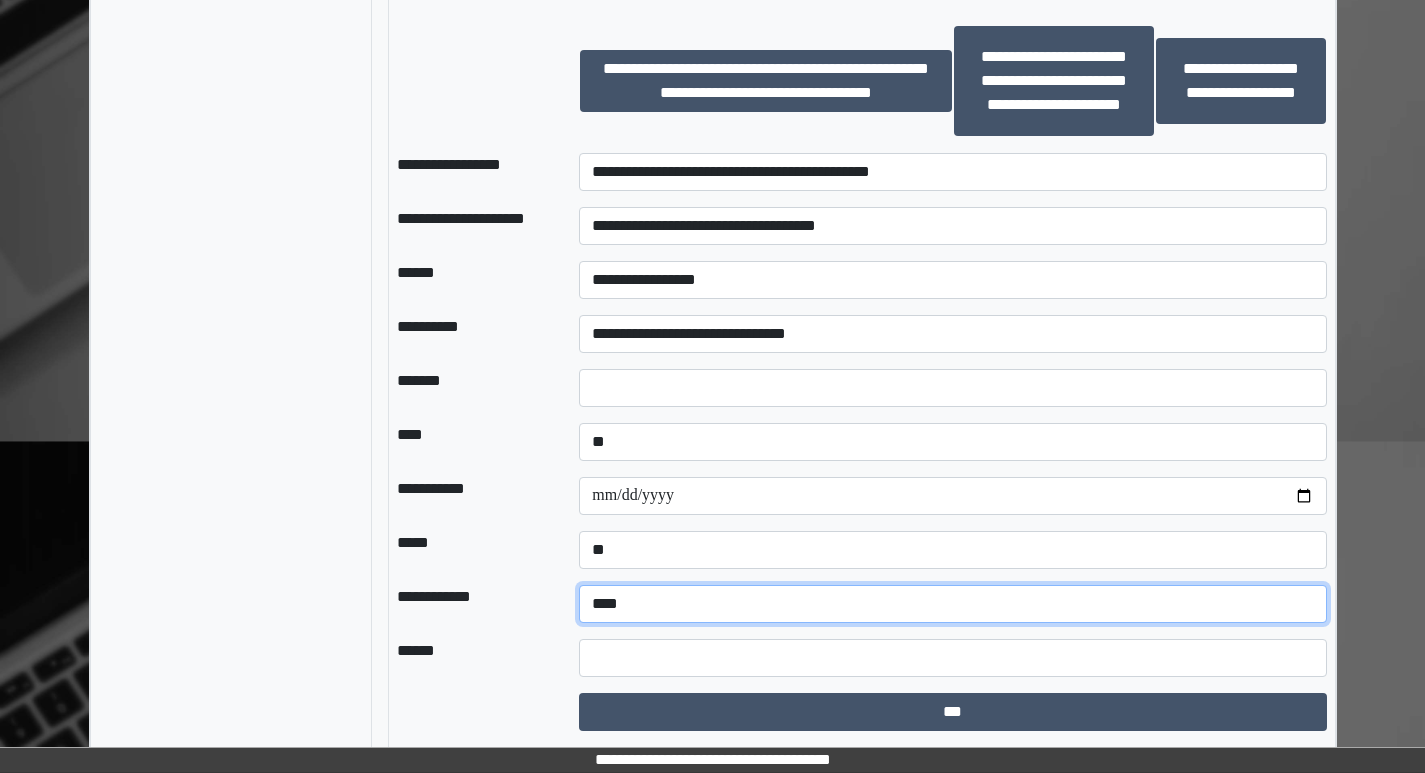 click on "**********" at bounding box center (952, 604) 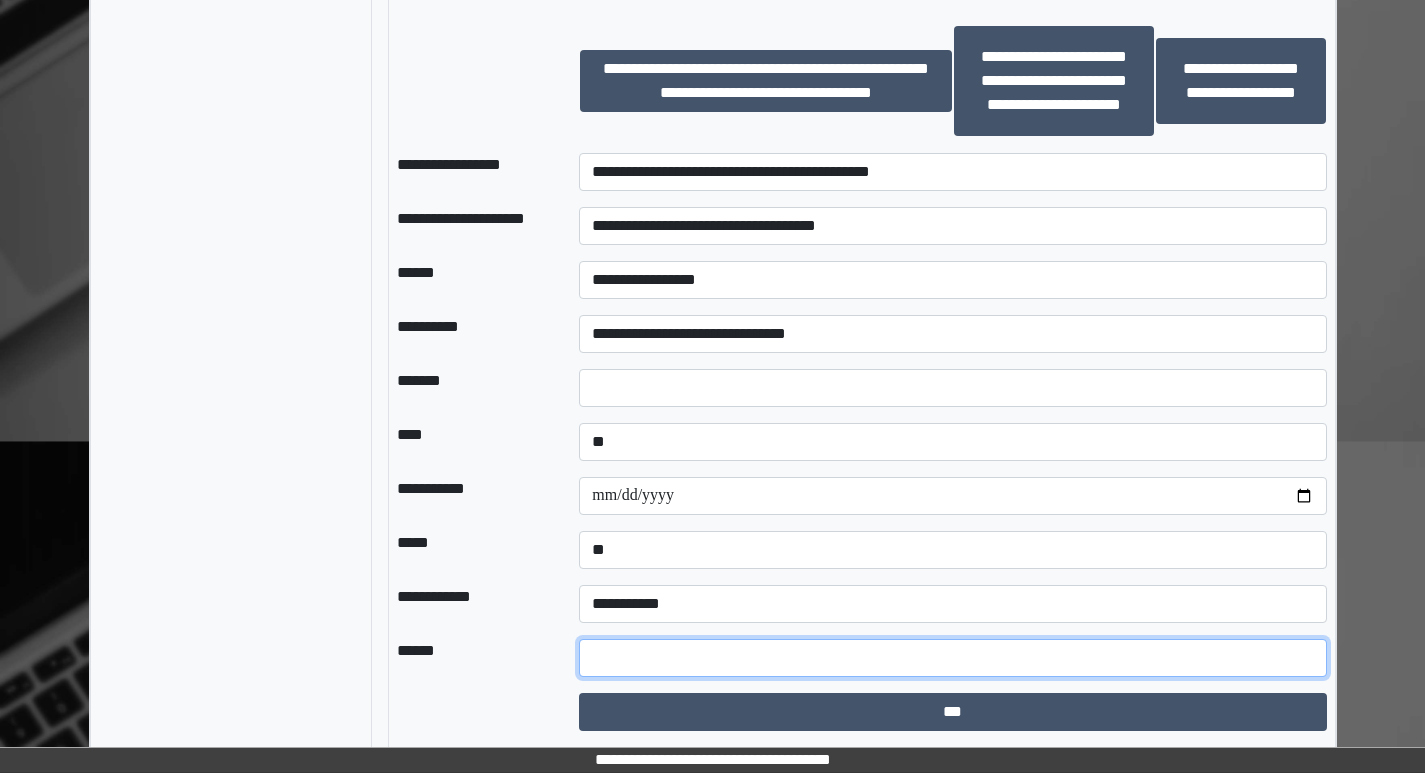 click at bounding box center (952, 658) 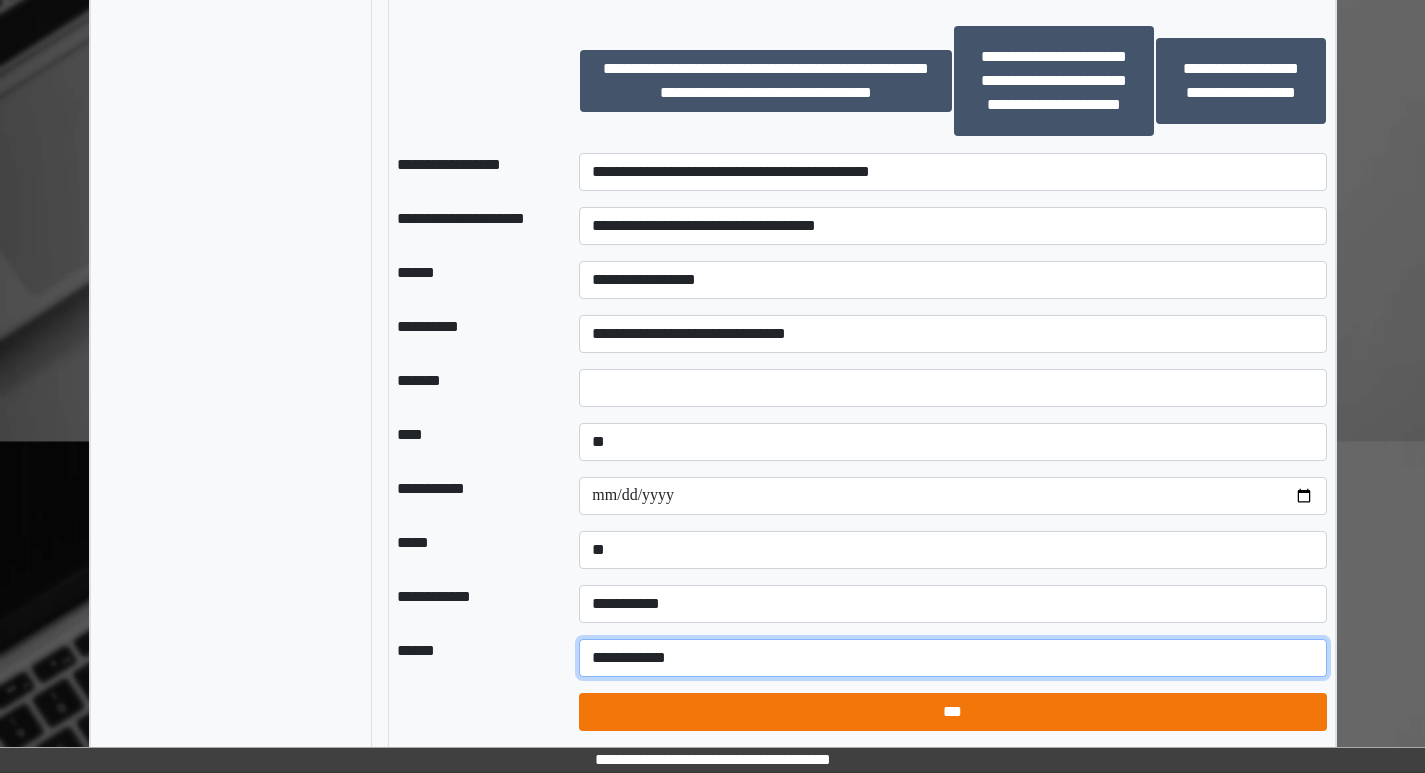 type on "**********" 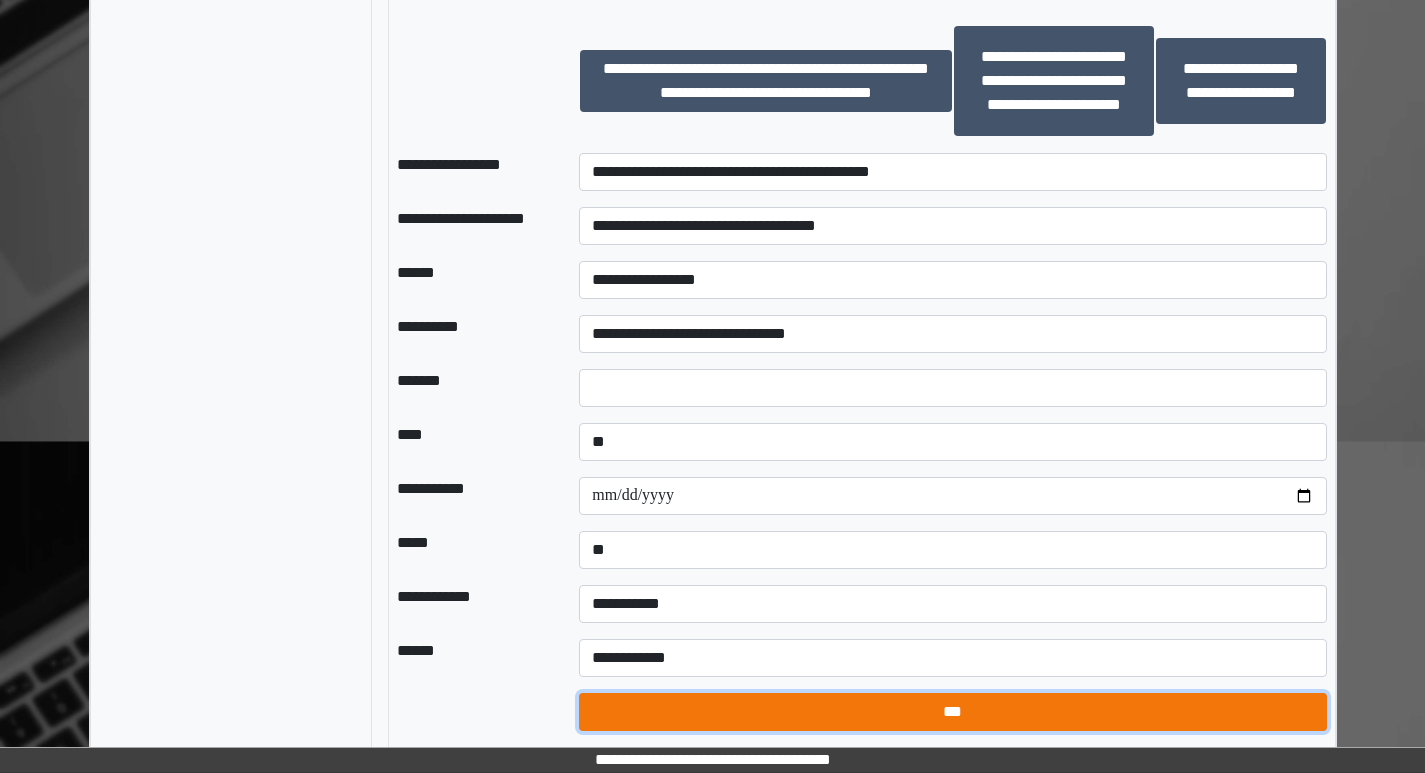 click on "***" at bounding box center (952, 712) 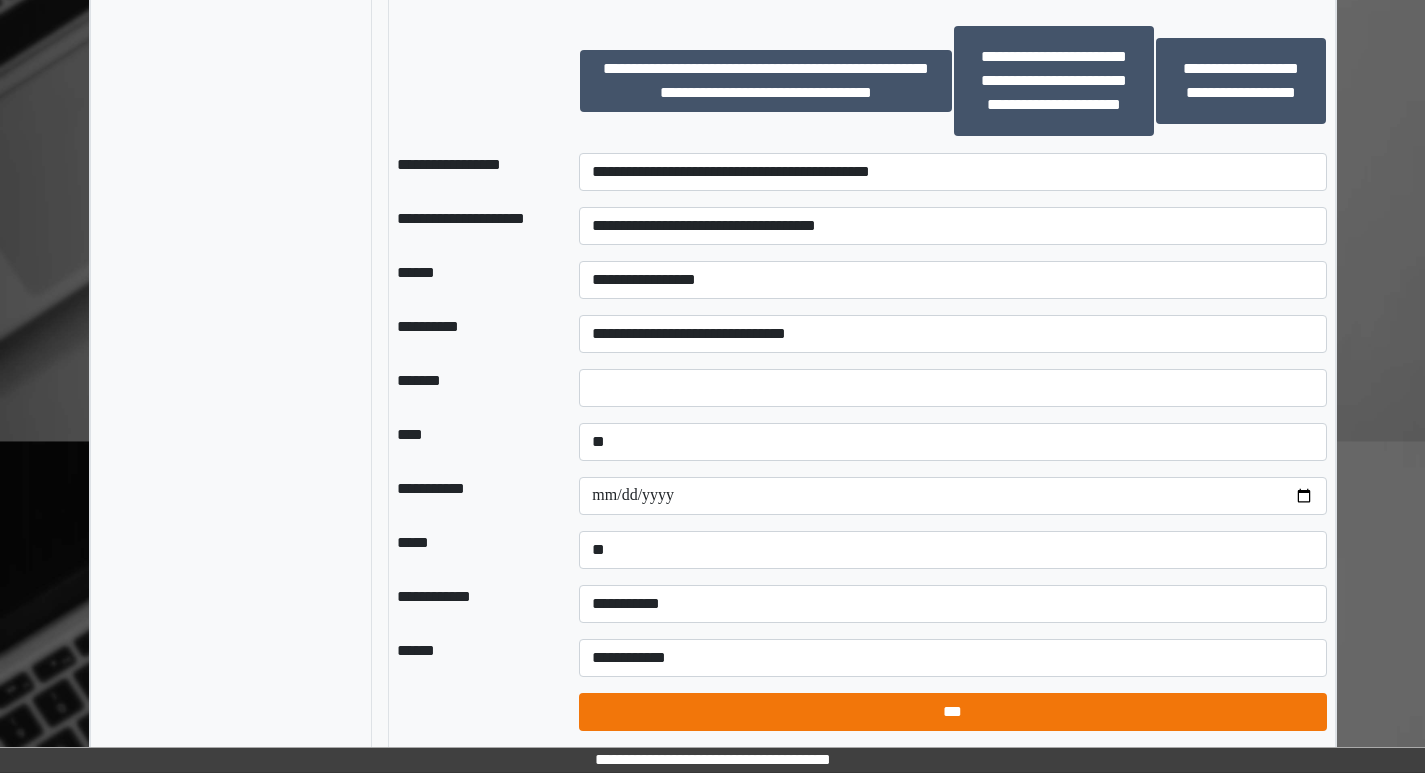 select on "*" 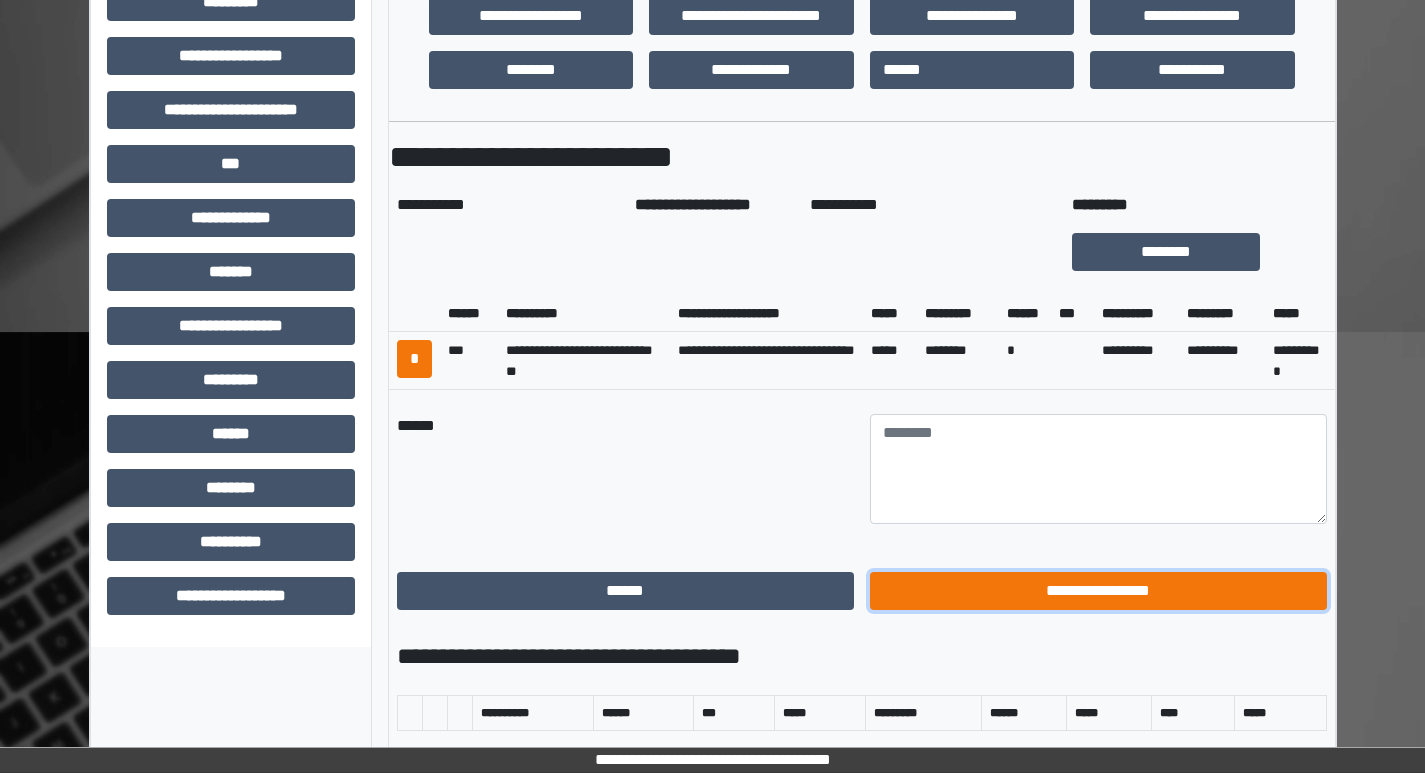 click on "**********" at bounding box center (1098, 591) 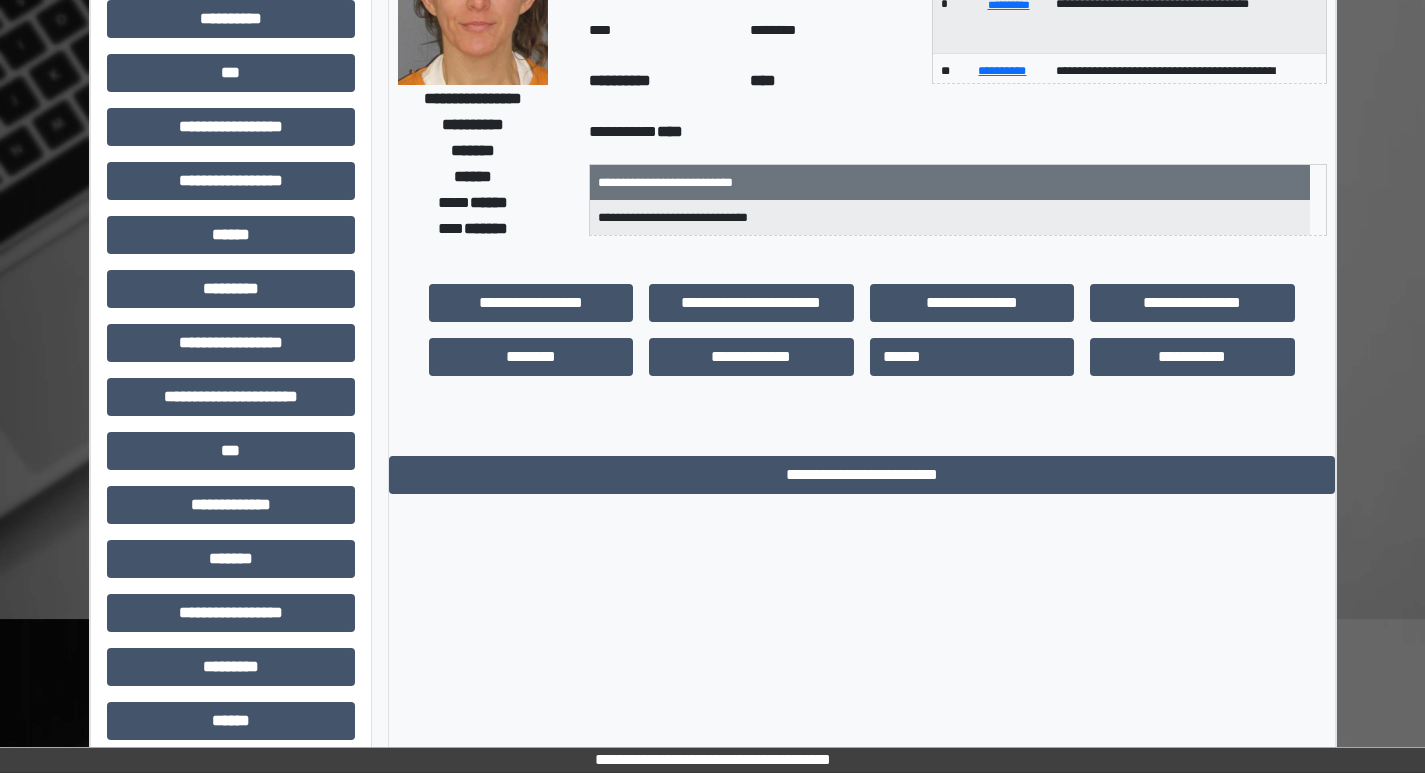 scroll, scrollTop: 401, scrollLeft: 0, axis: vertical 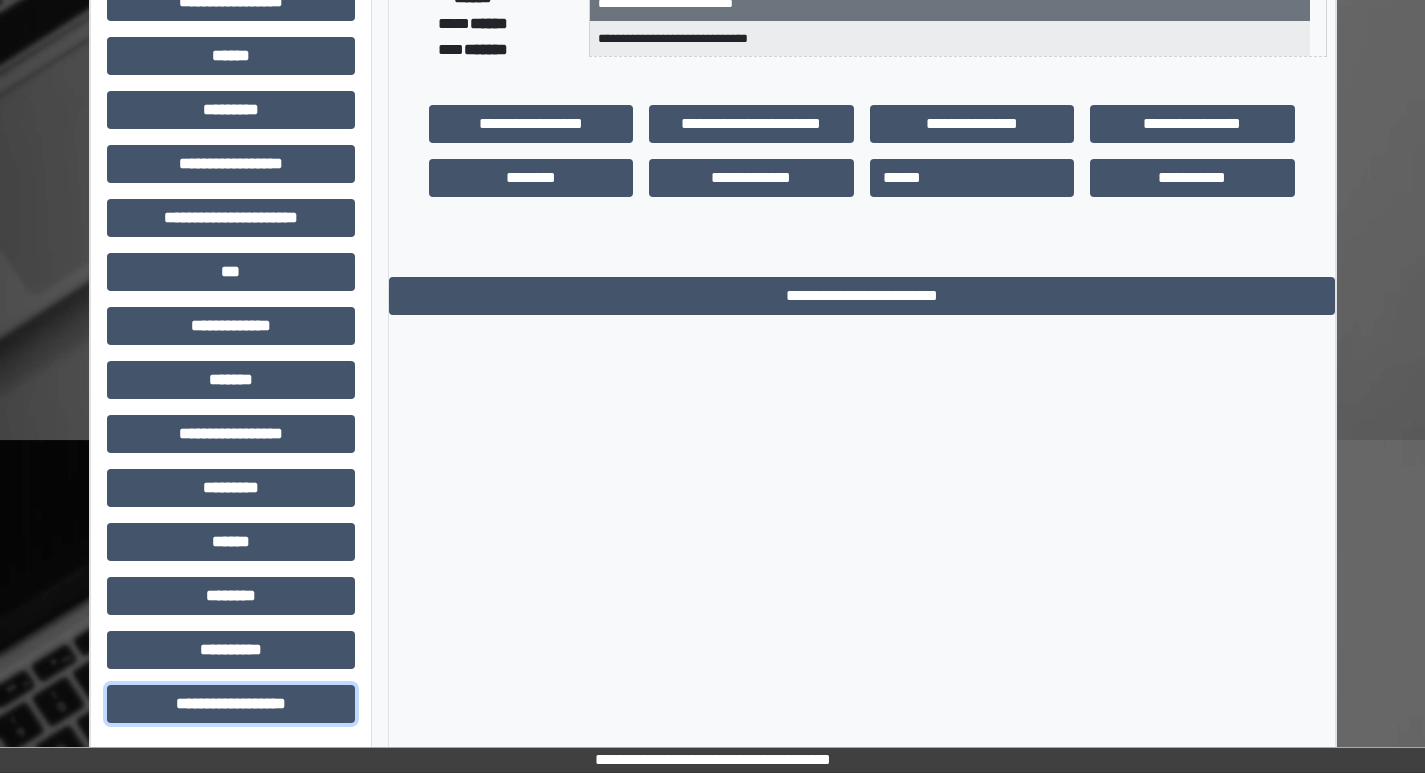 drag, startPoint x: 248, startPoint y: 707, endPoint x: 450, endPoint y: 604, distance: 226.74435 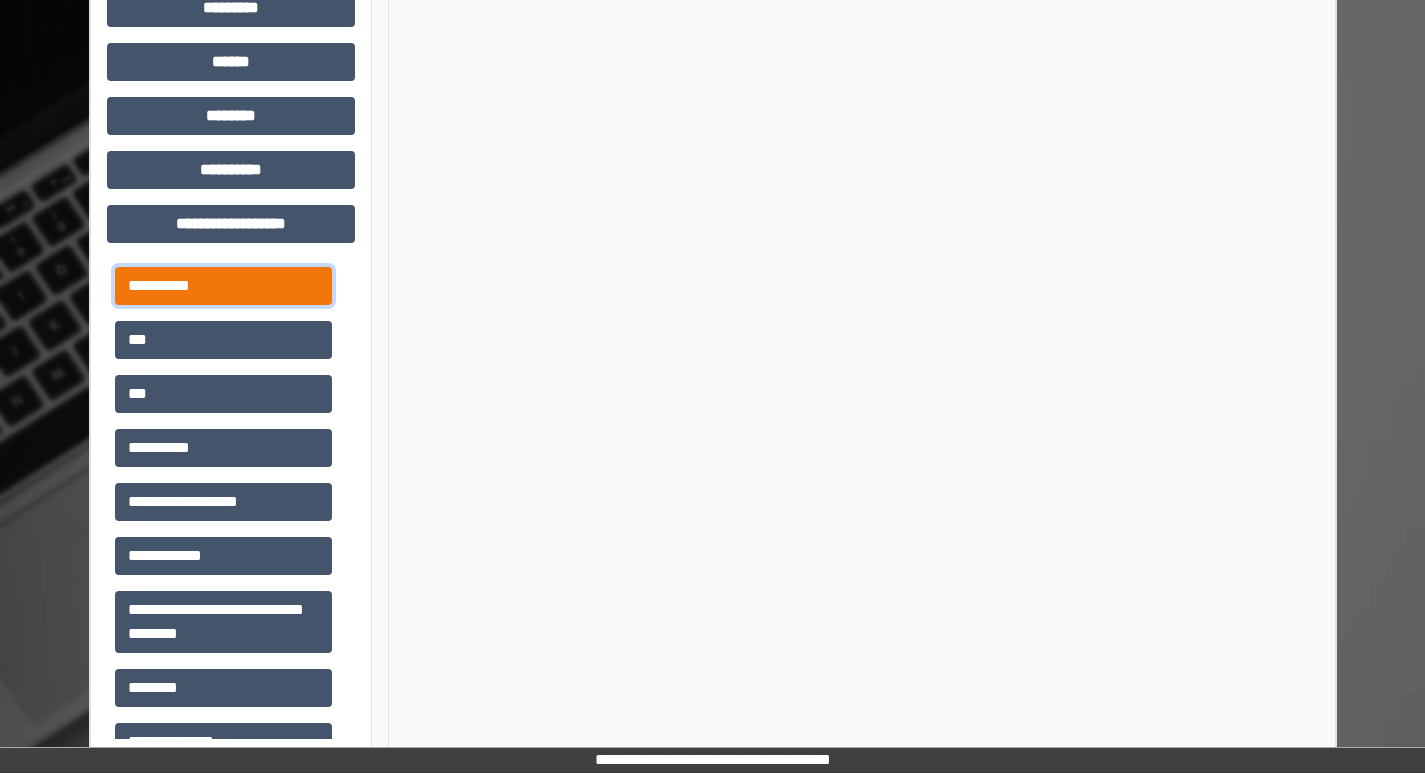 click on "**********" at bounding box center [223, 286] 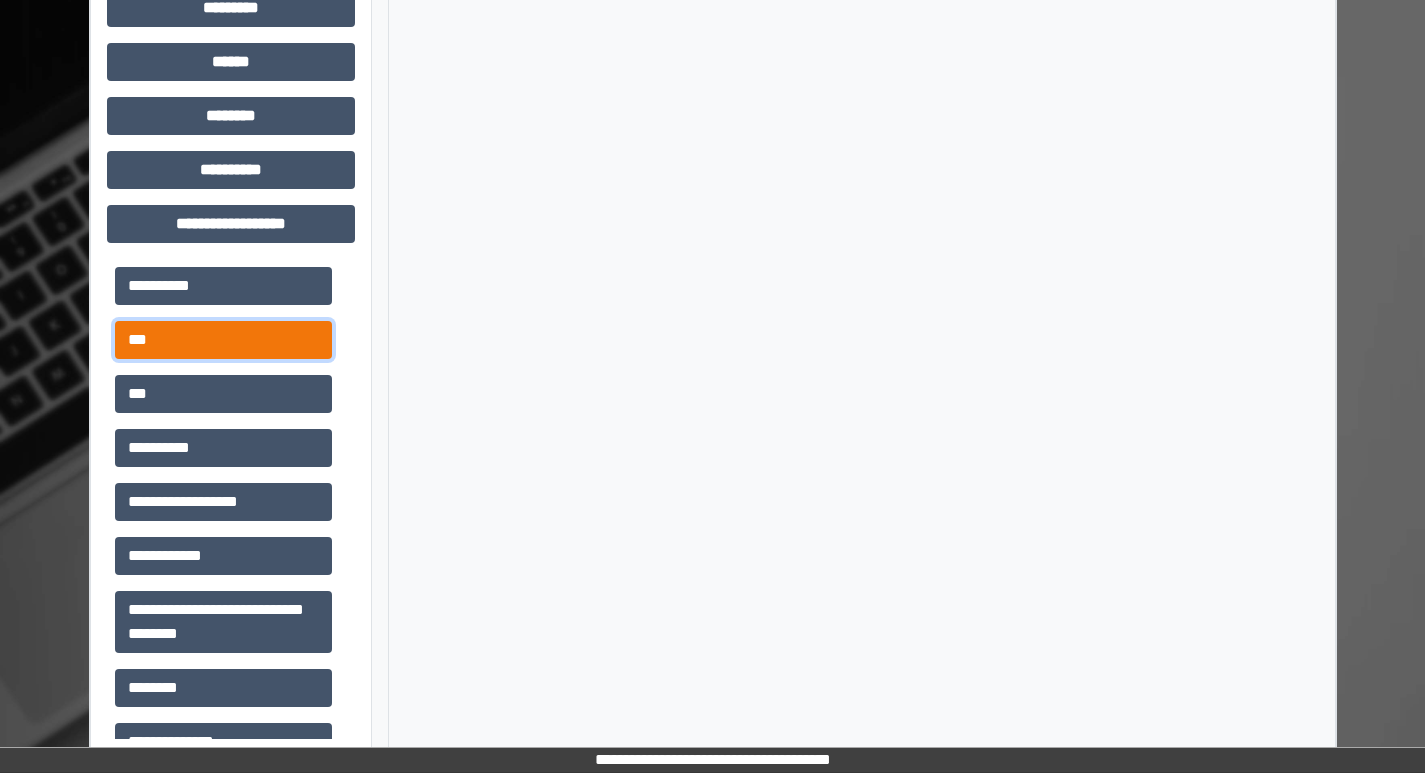 click on "***" at bounding box center [223, 340] 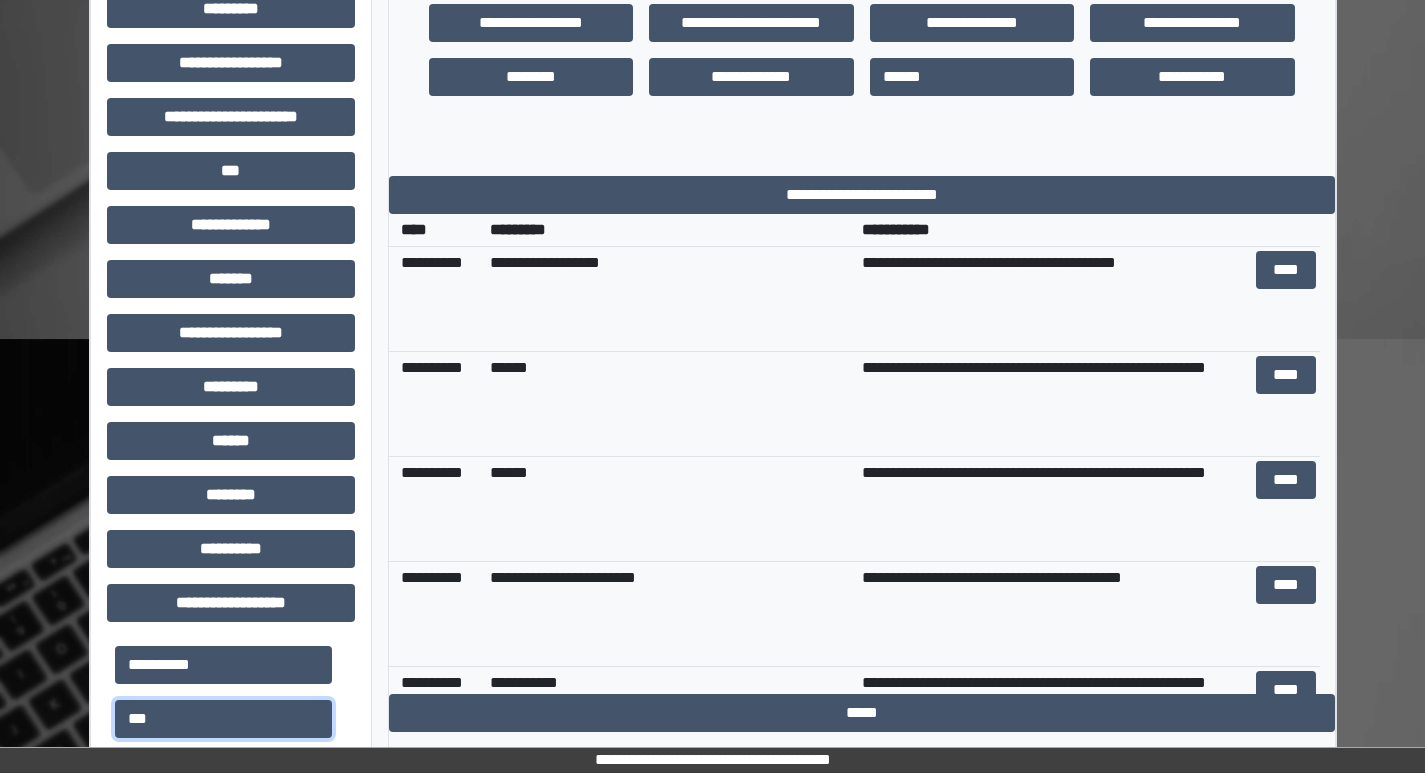 scroll, scrollTop: 500, scrollLeft: 0, axis: vertical 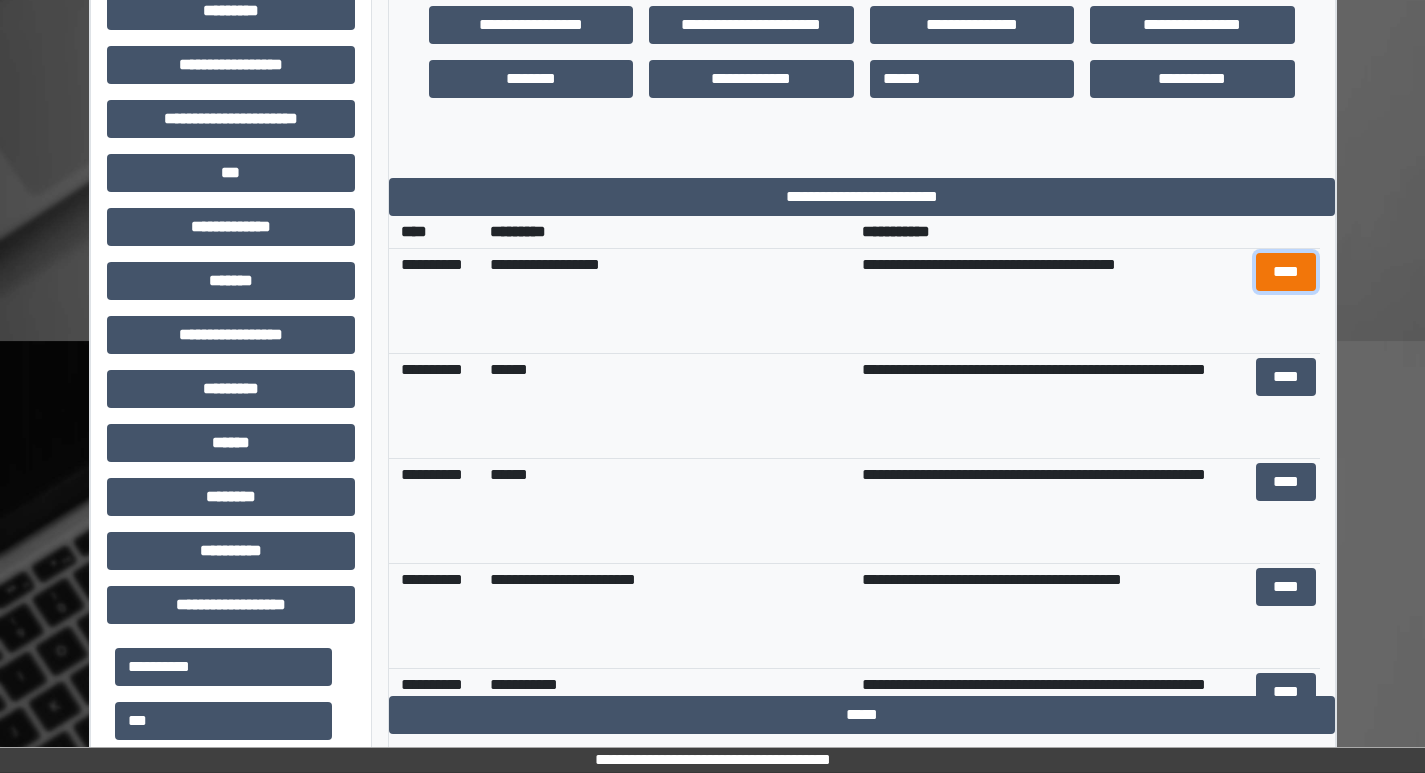 click on "****" at bounding box center (1286, 272) 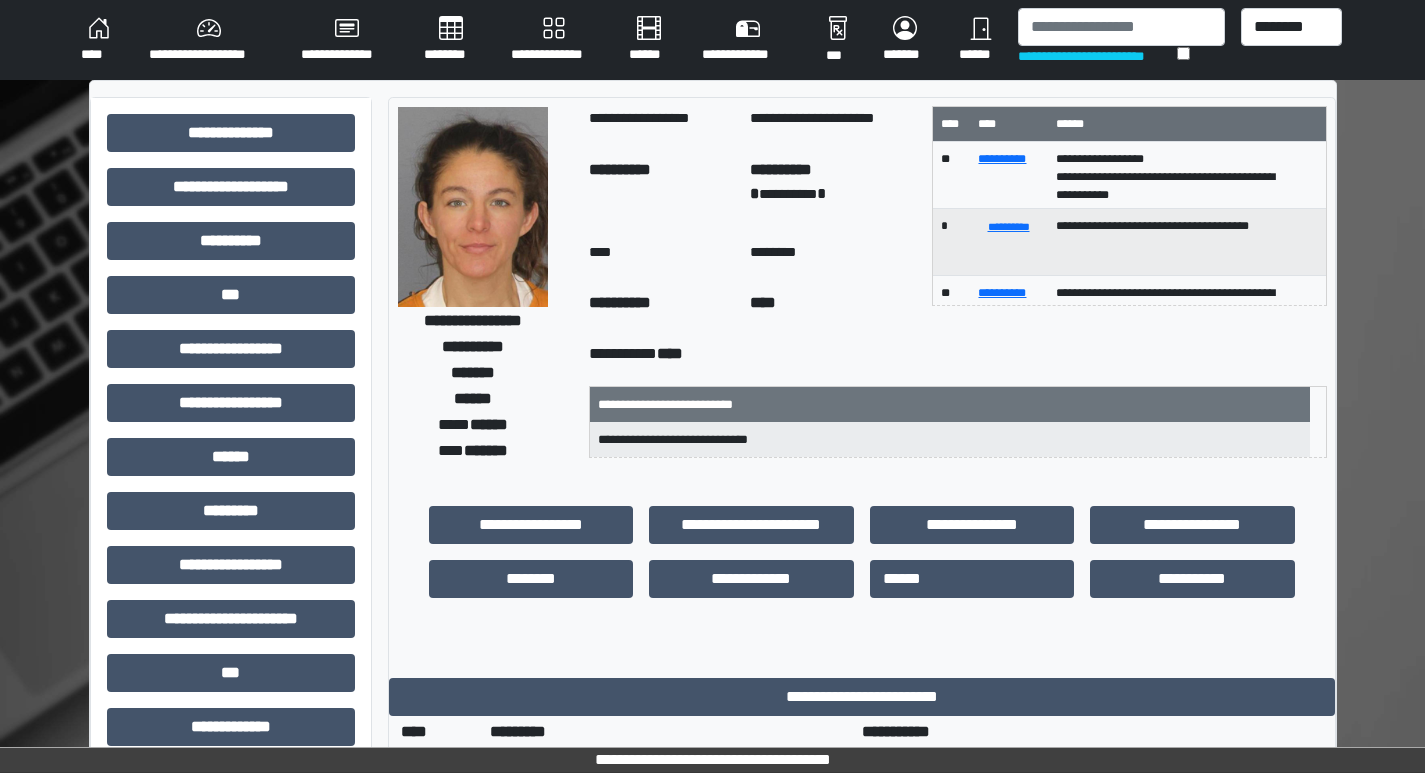 scroll, scrollTop: 300, scrollLeft: 0, axis: vertical 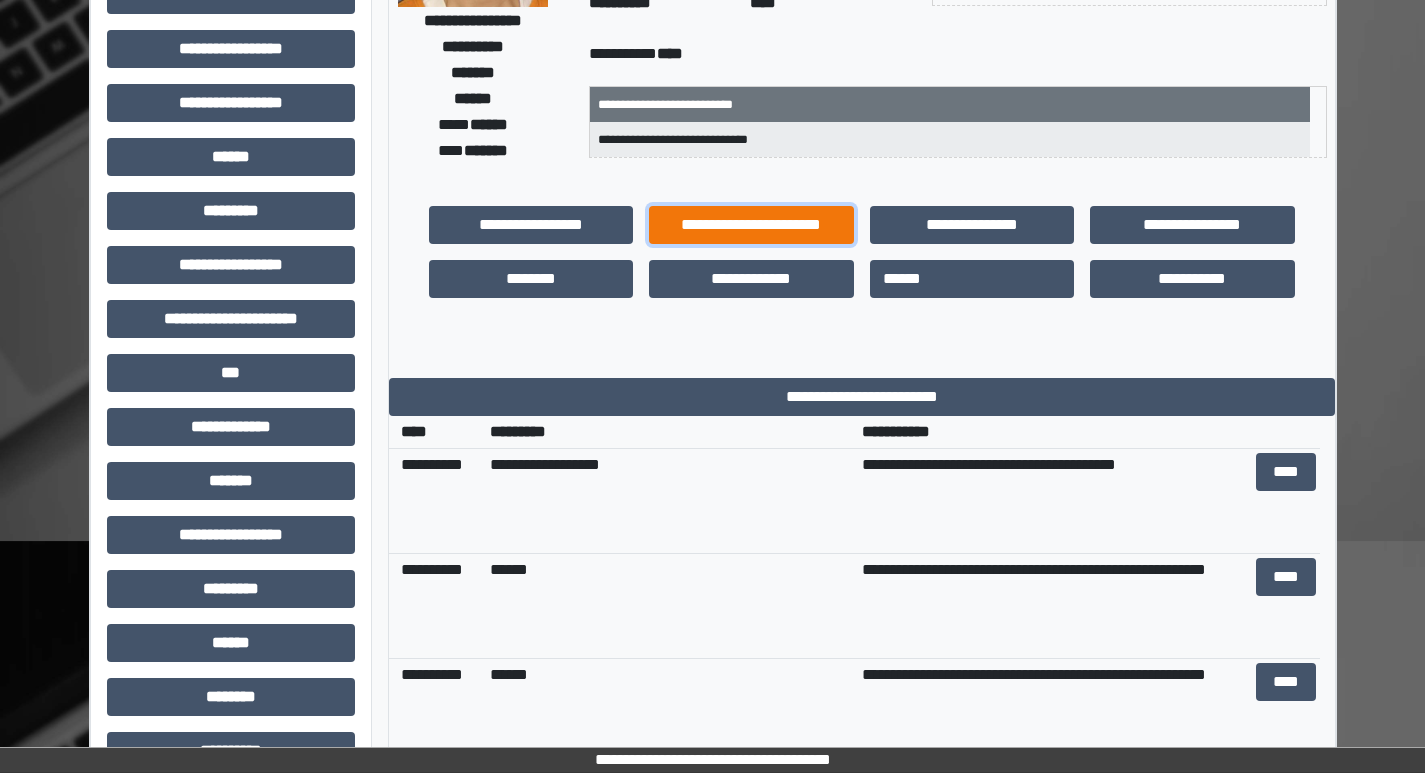 click on "**********" at bounding box center (751, 225) 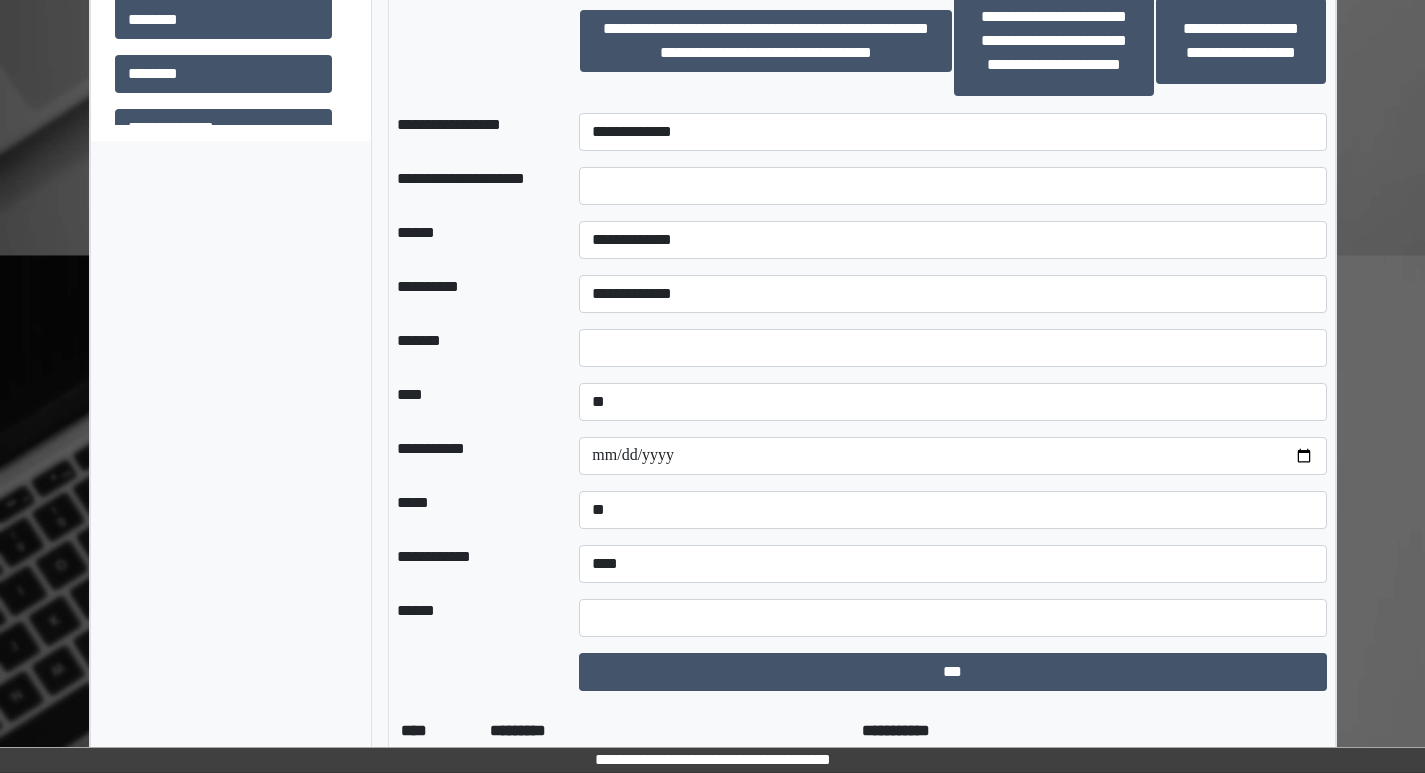 scroll, scrollTop: 1500, scrollLeft: 0, axis: vertical 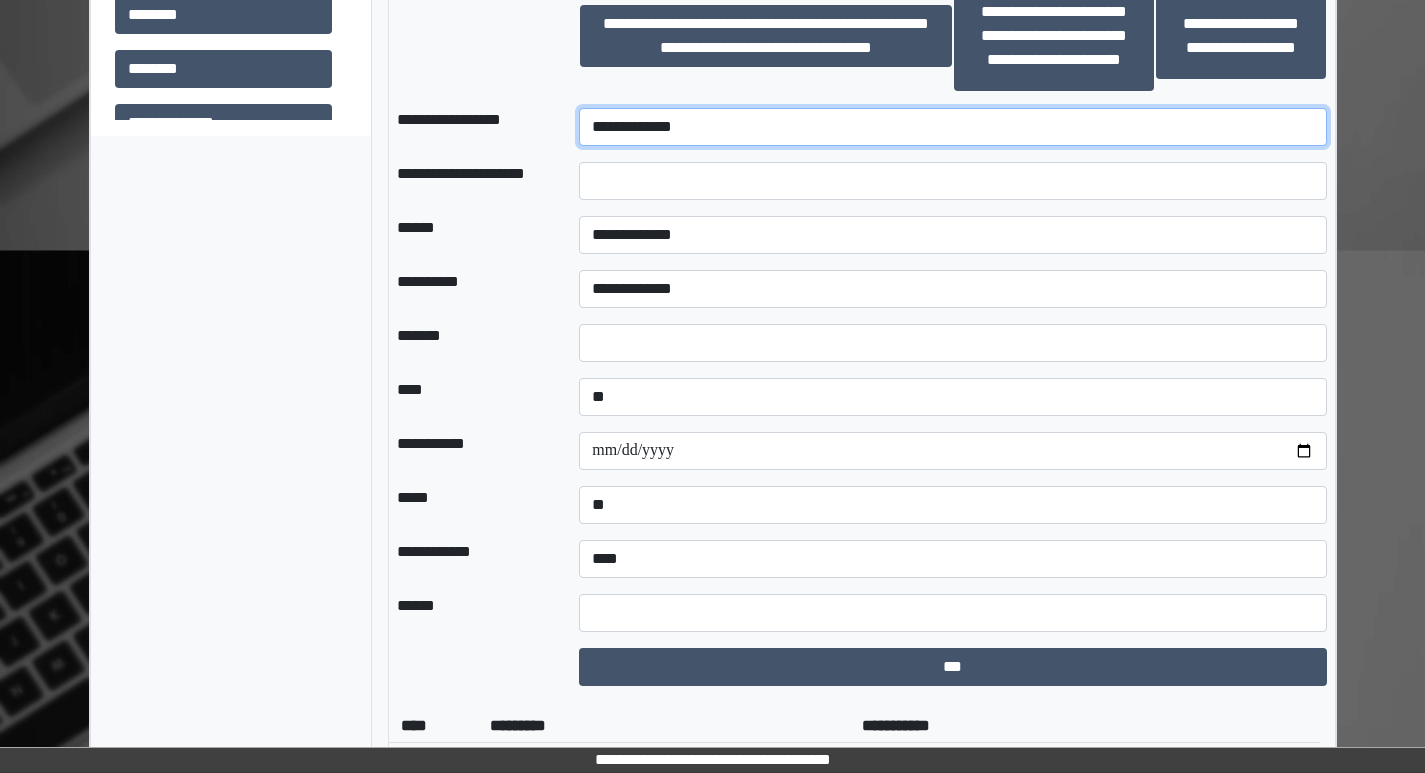 click on "**********" at bounding box center (952, 127) 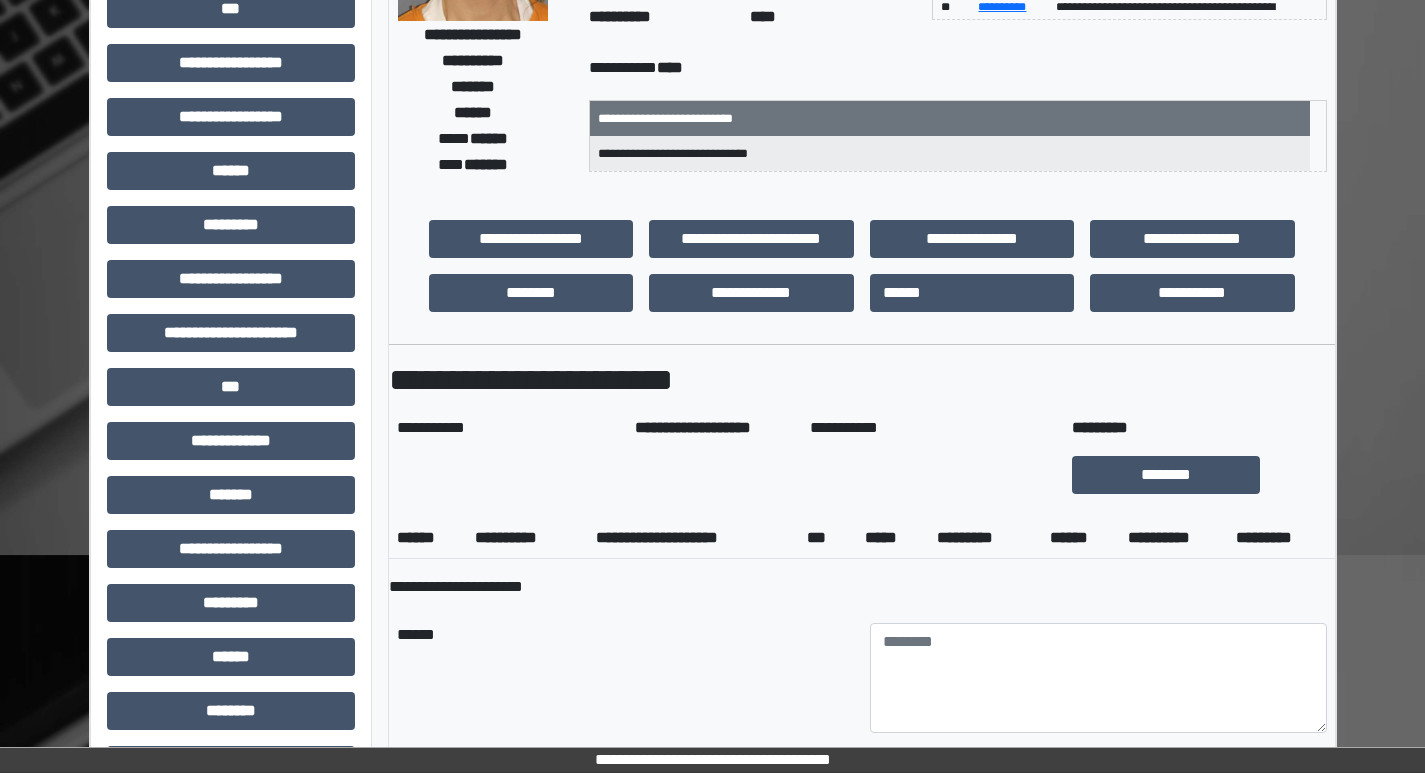 scroll, scrollTop: 0, scrollLeft: 0, axis: both 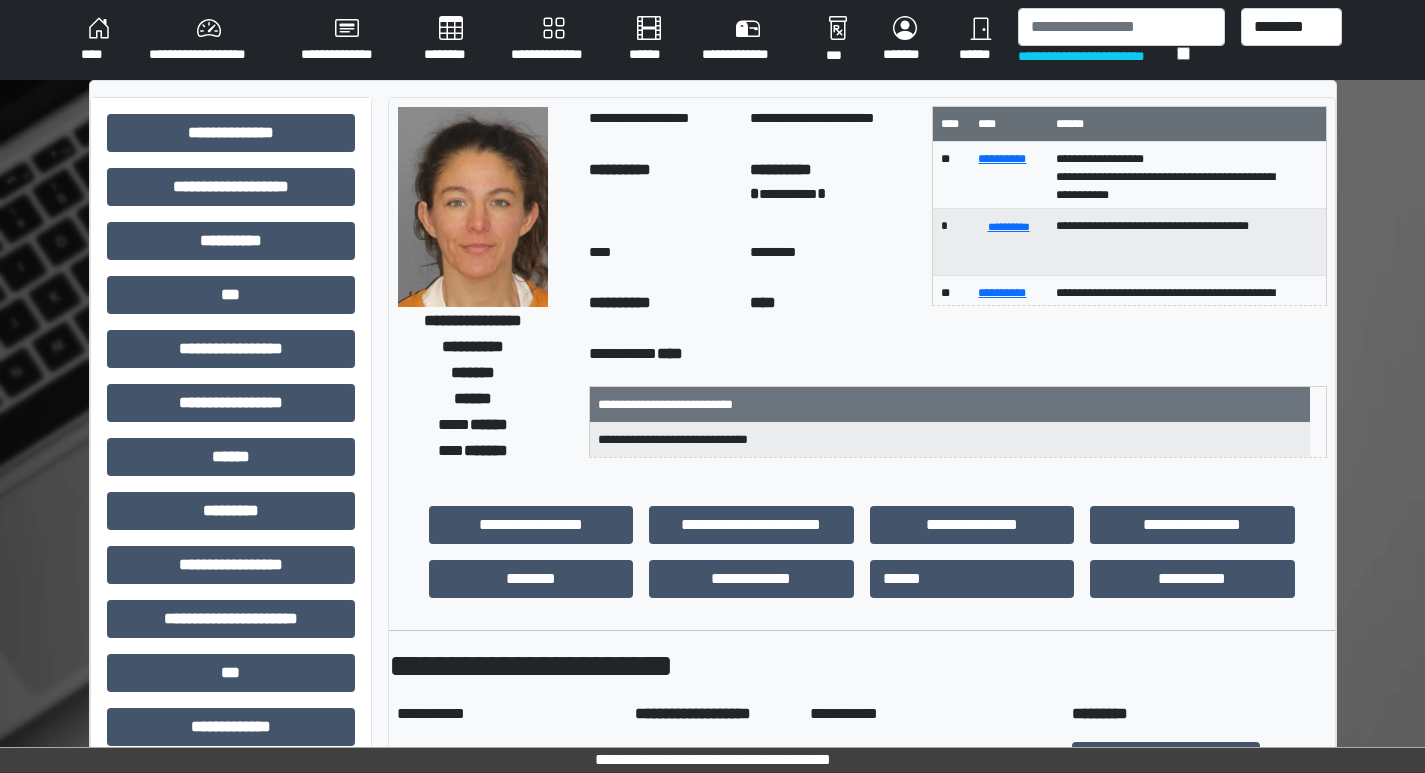 click on "******" at bounding box center [980, 40] 